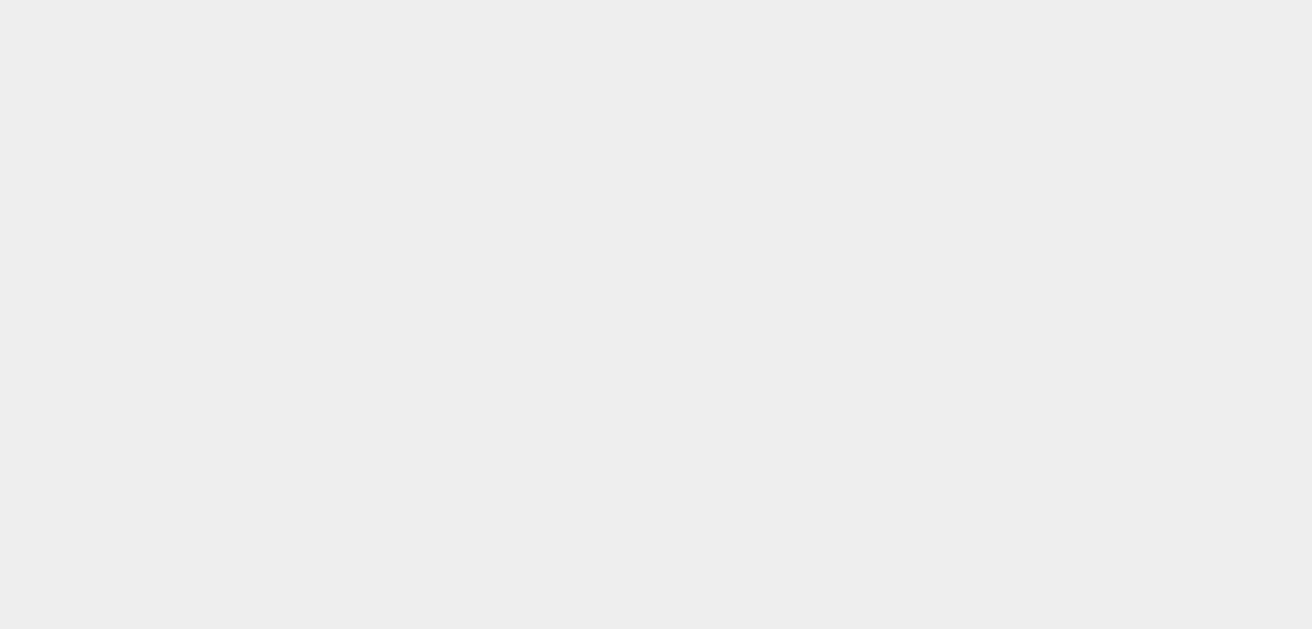 scroll, scrollTop: 0, scrollLeft: 0, axis: both 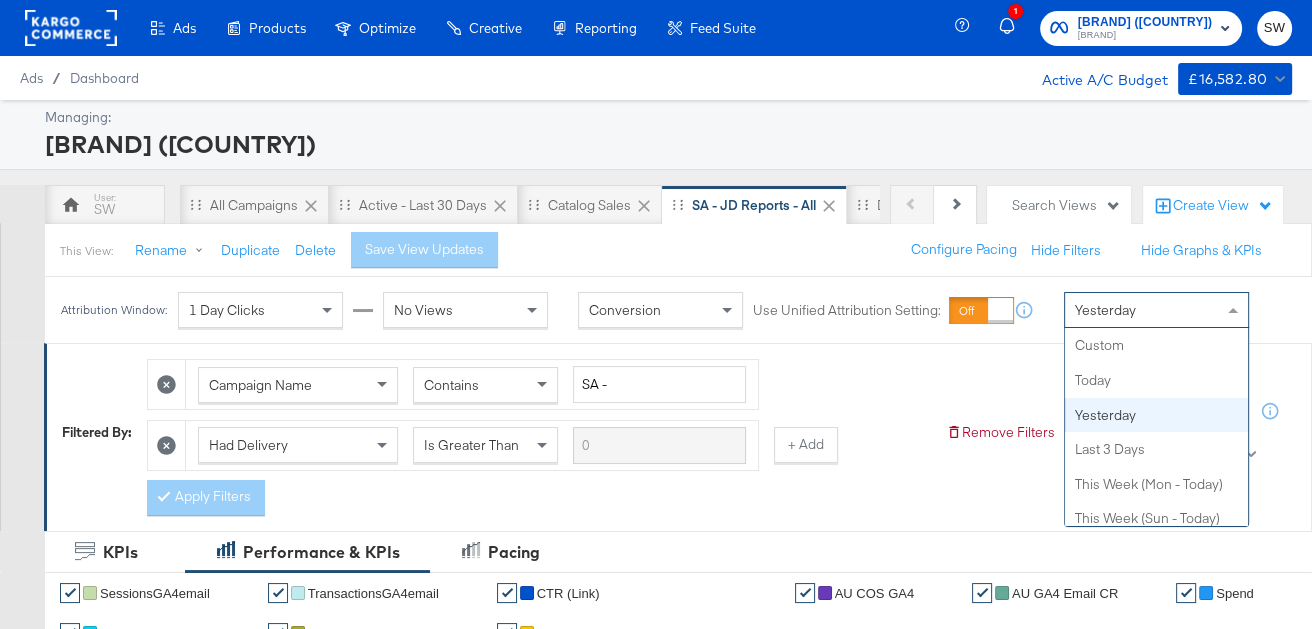 click on "Yesterday" at bounding box center (1156, 310) 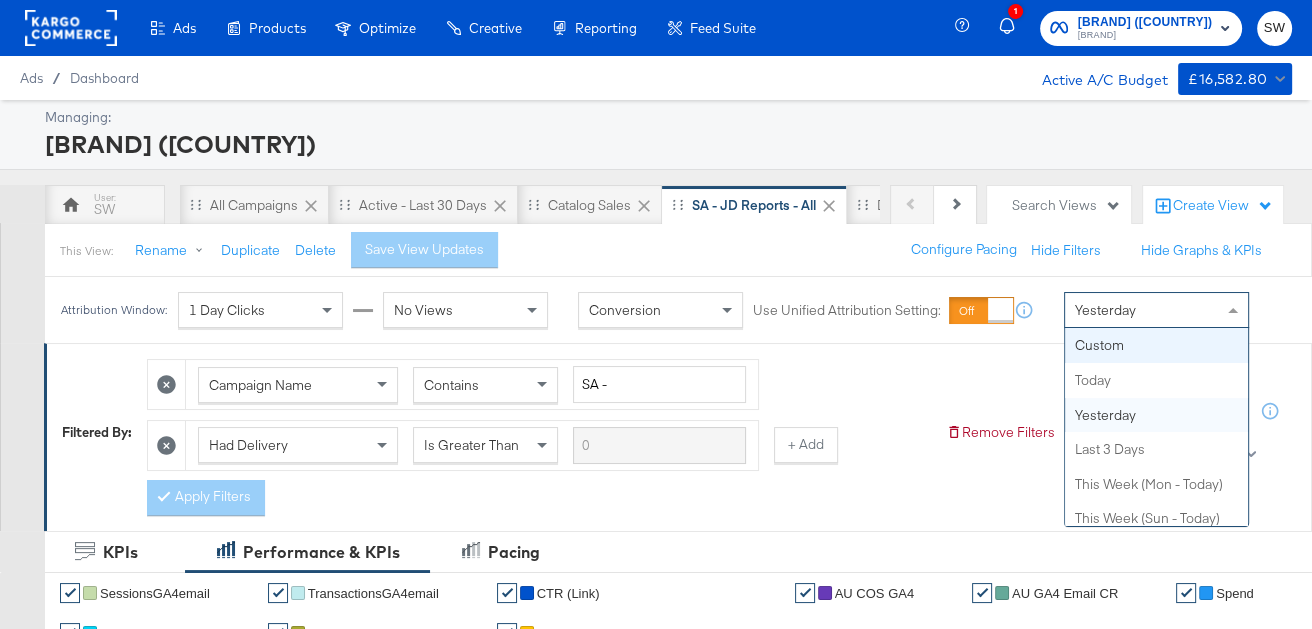 scroll, scrollTop: 0, scrollLeft: 0, axis: both 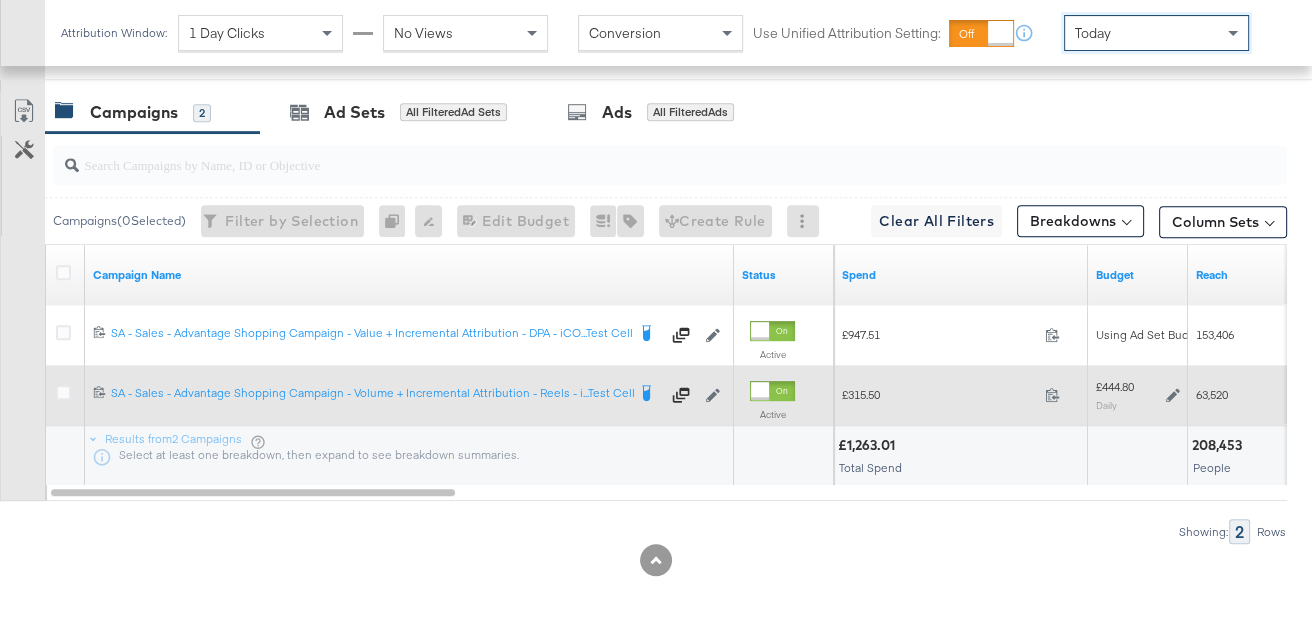 drag, startPoint x: 64, startPoint y: 333, endPoint x: 69, endPoint y: 372, distance: 39.319206 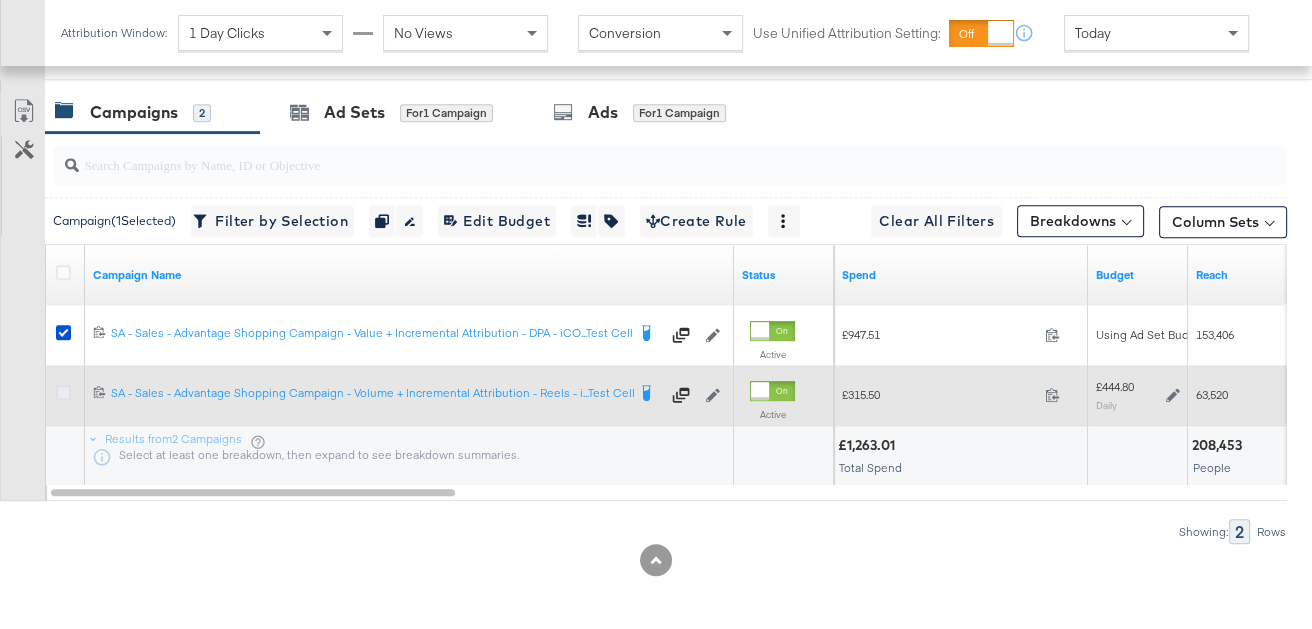 click at bounding box center [63, 392] 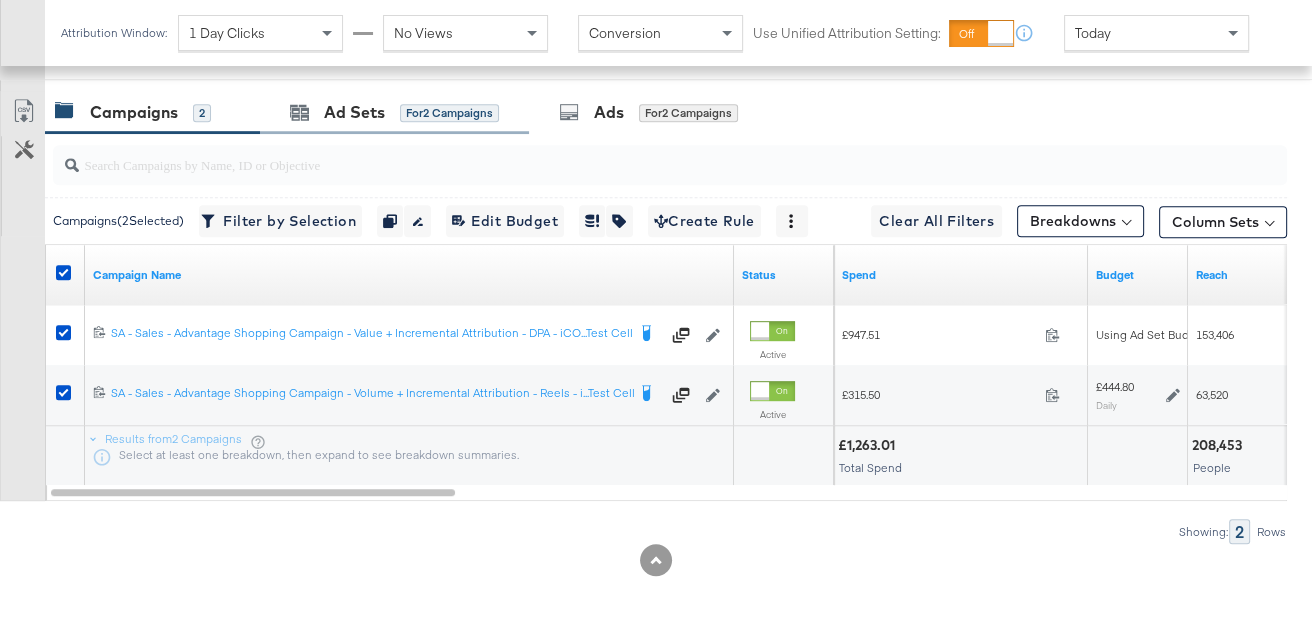 click on "Ad Sets for  2   Campaigns" at bounding box center (394, 112) 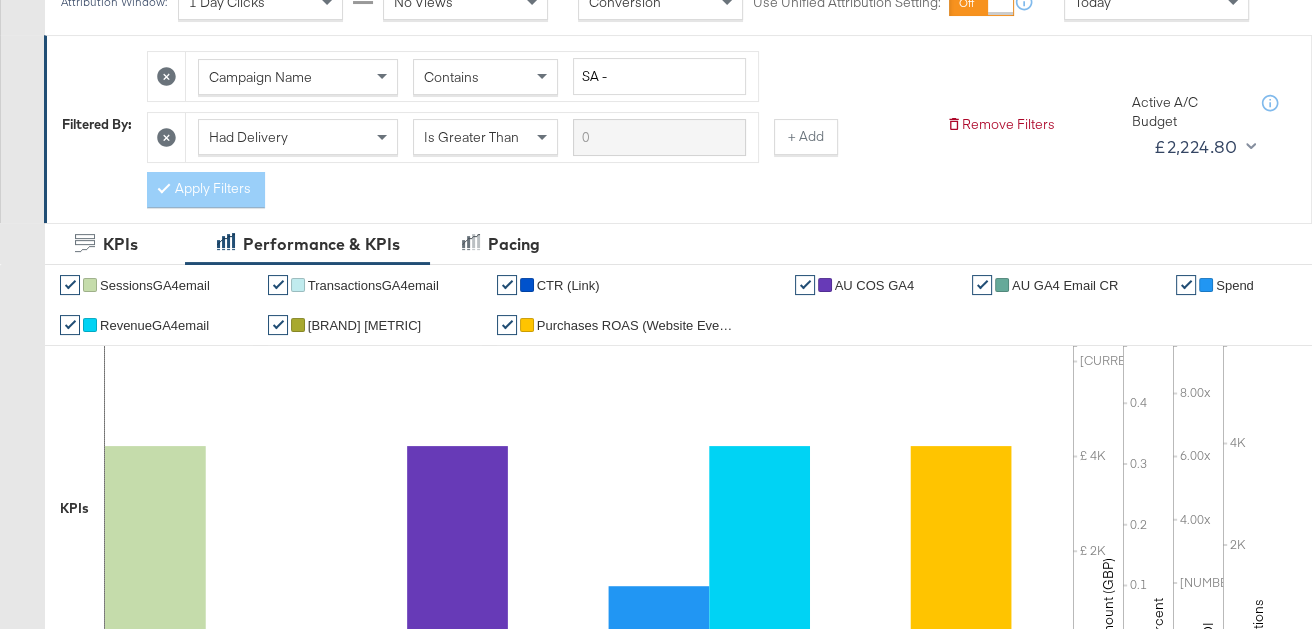 scroll, scrollTop: 0, scrollLeft: 0, axis: both 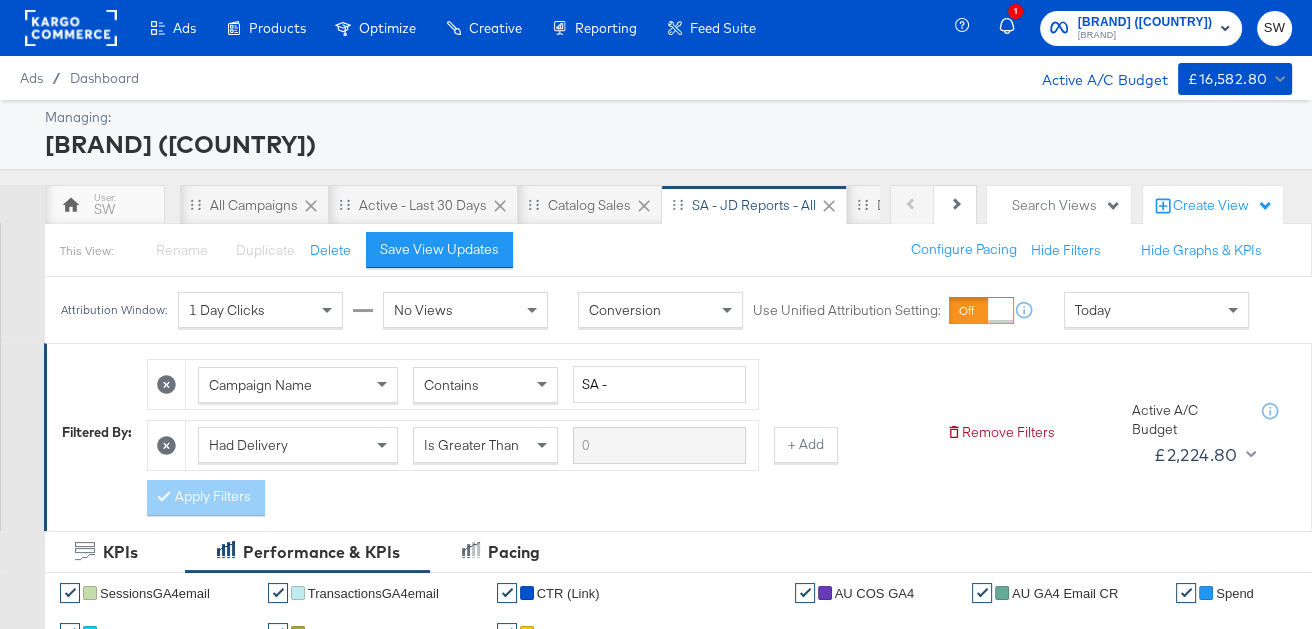 click on "JD Sports (AU)" at bounding box center (1145, 22) 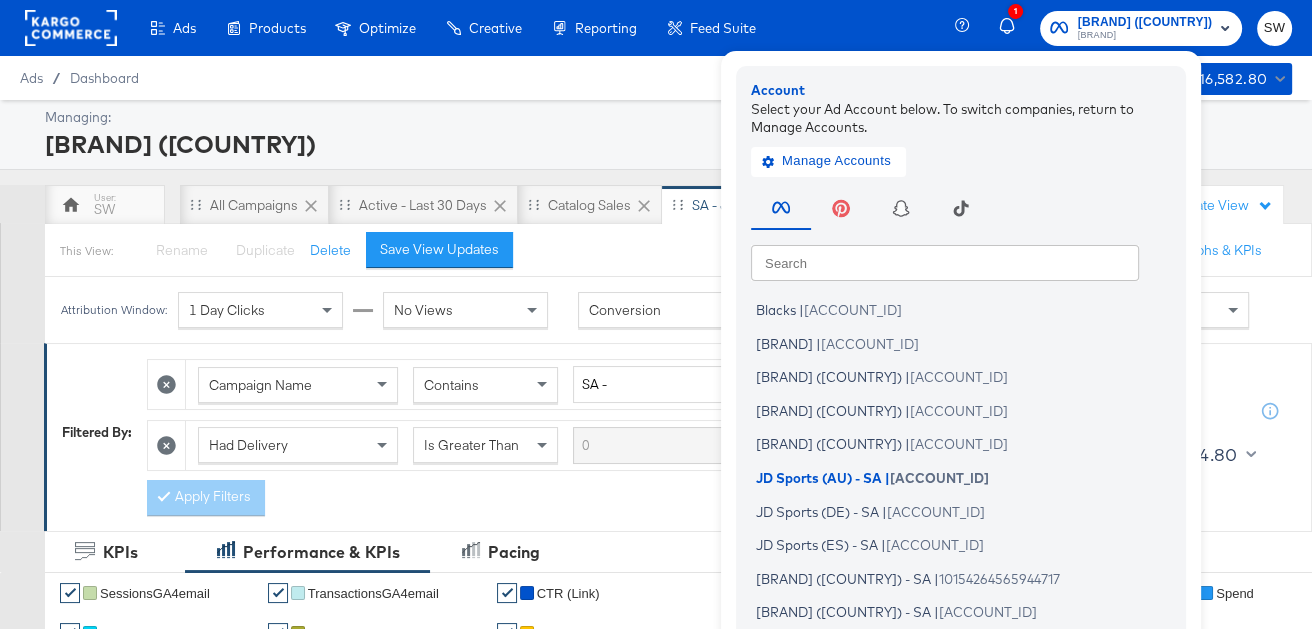 click on "Search  Search  Blacks    |  1383968161864054 Footpatrol    |  10154709502989717 Footpatrol (FR)    |  1155944501273890 Footpatrol (IT)    |  2328043064110868 Go Outdoors (New)    |  945333172499380 JD Sports (AU) - SA    |  10154957818124717 JD Sports (DE) - SA    |  10154274398459717 JD Sports (ES) - SA    |  10154264654069717 JD Sports (FR) - SA    |  10154264565944717 JD Sports (IE) - SA    |  10155095301594717 JD Sports (IT)    |  10154264656484717 JD Sports (MY)    |  10155357971169717 JD Sports (NL) - SA    |  10154264646464717 JD Sports (NZ)    |  313401466893412 JD Sports (SG)    |  1415542181879361 JD Sports (TH)    |  2194898810790224 JD Sports (UK) - SA    |  10154782784169717 JD Sports - 3PB    |  2546585092206379 JD UK - Omnichannel Test    |  2726343697727521 JD | iOS 14    |  480994816244103 Millets    |  1374277089503746 Size (DE)    |  10154973443814717 Size (ES)    |  10154973659209717 Size (FR)    |  10154973630124717 Size (IE)    |  10154973655924717 Size (IT)    |  10154973462064717" at bounding box center [966, 460] 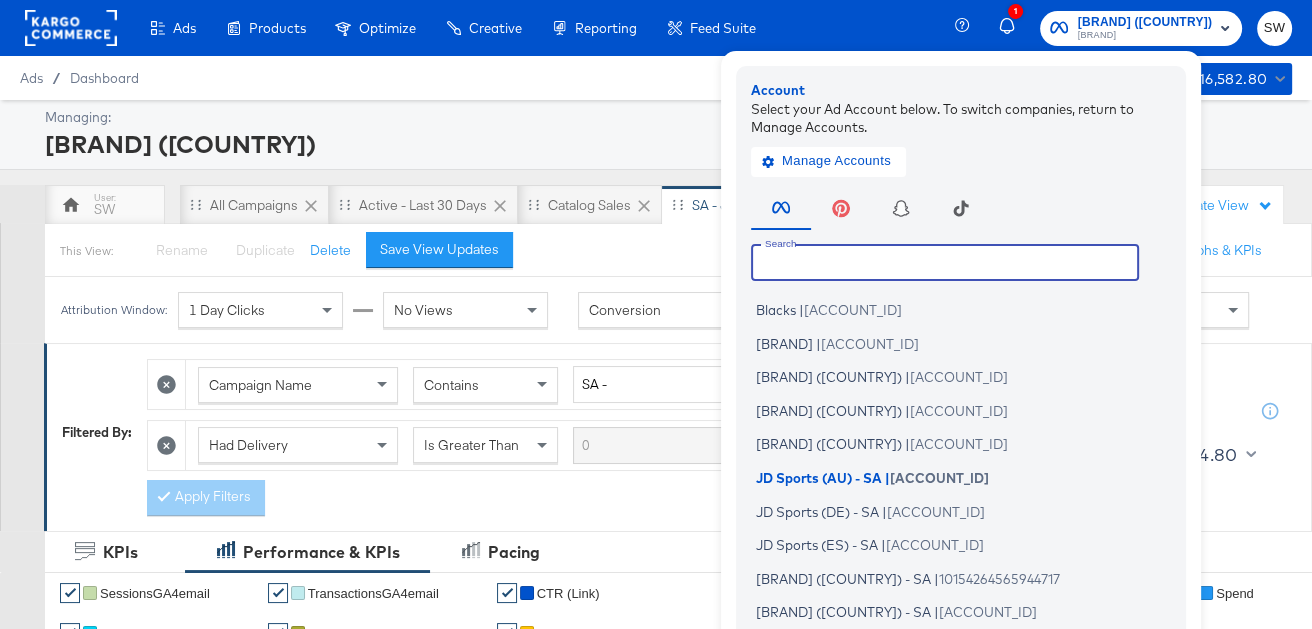 type on "b" 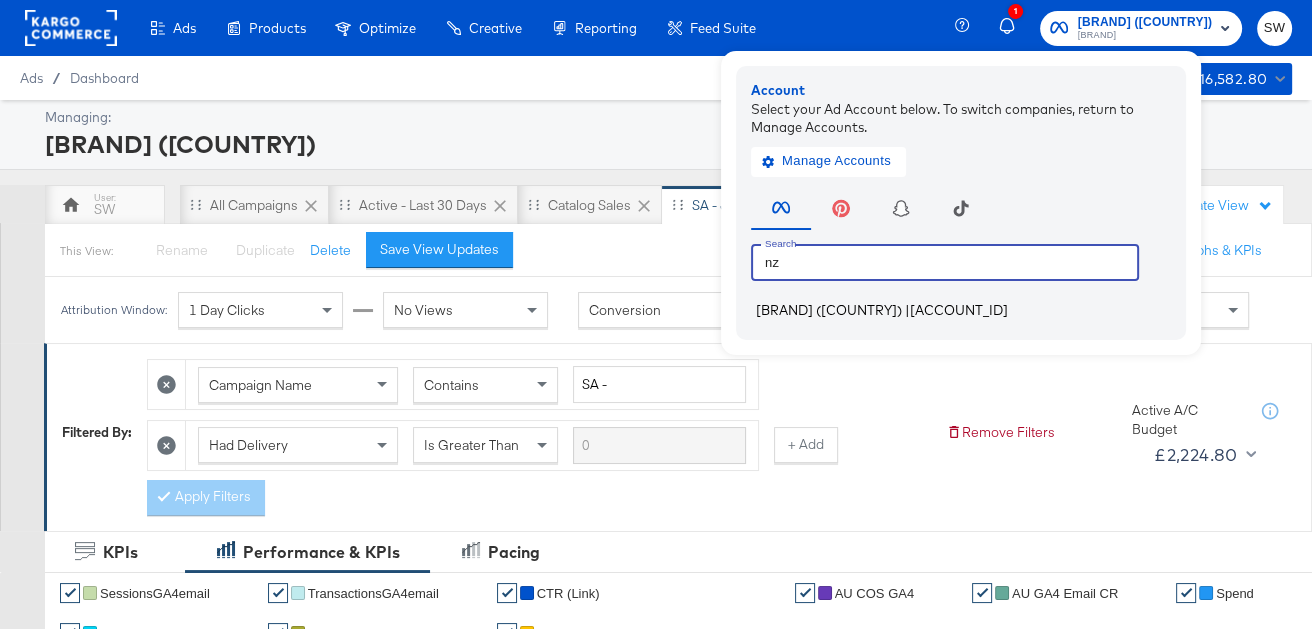 type on "nz" 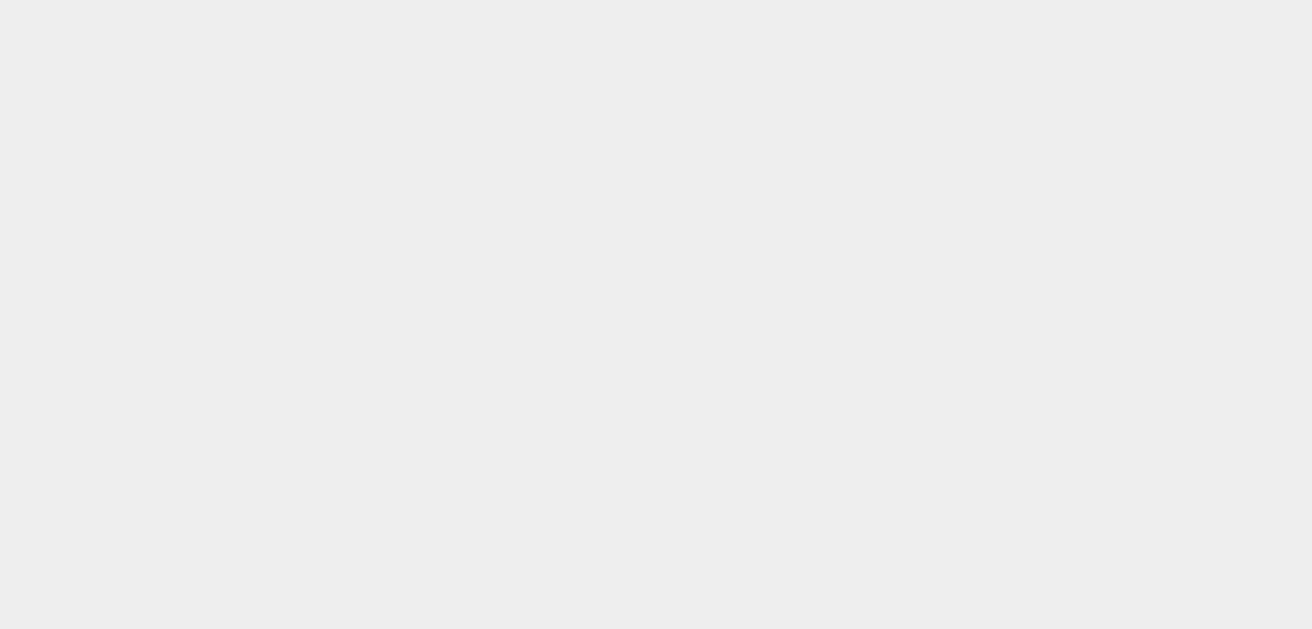 scroll, scrollTop: 0, scrollLeft: 0, axis: both 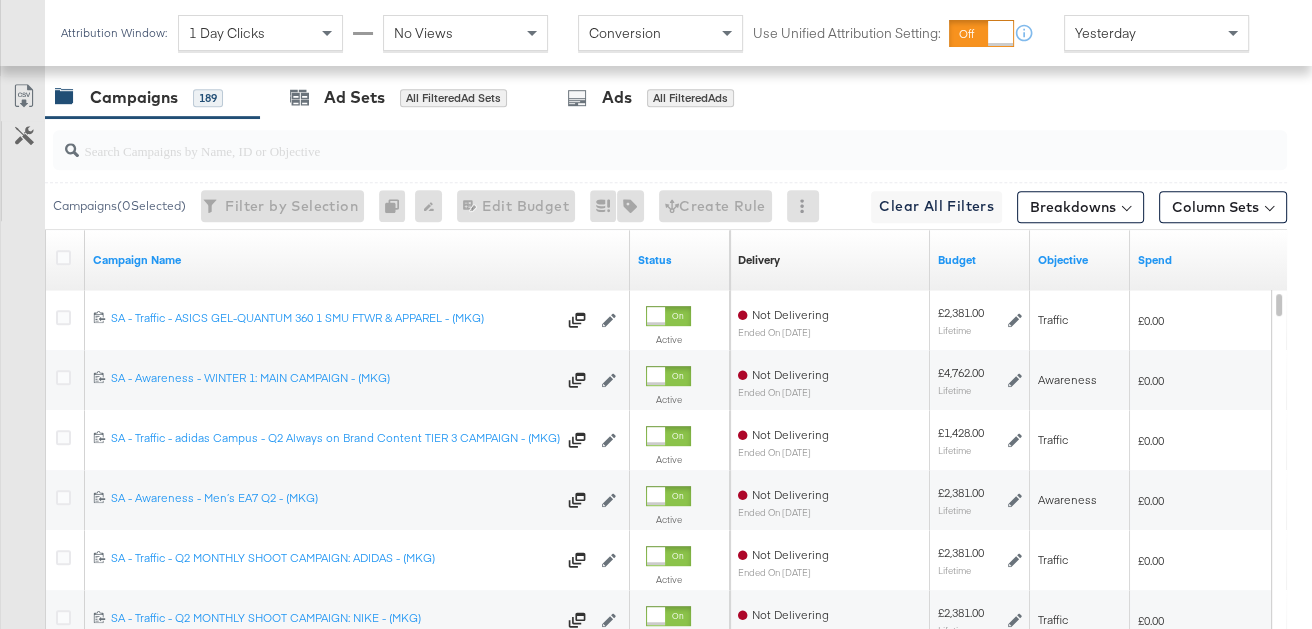 click at bounding box center (629, 142) 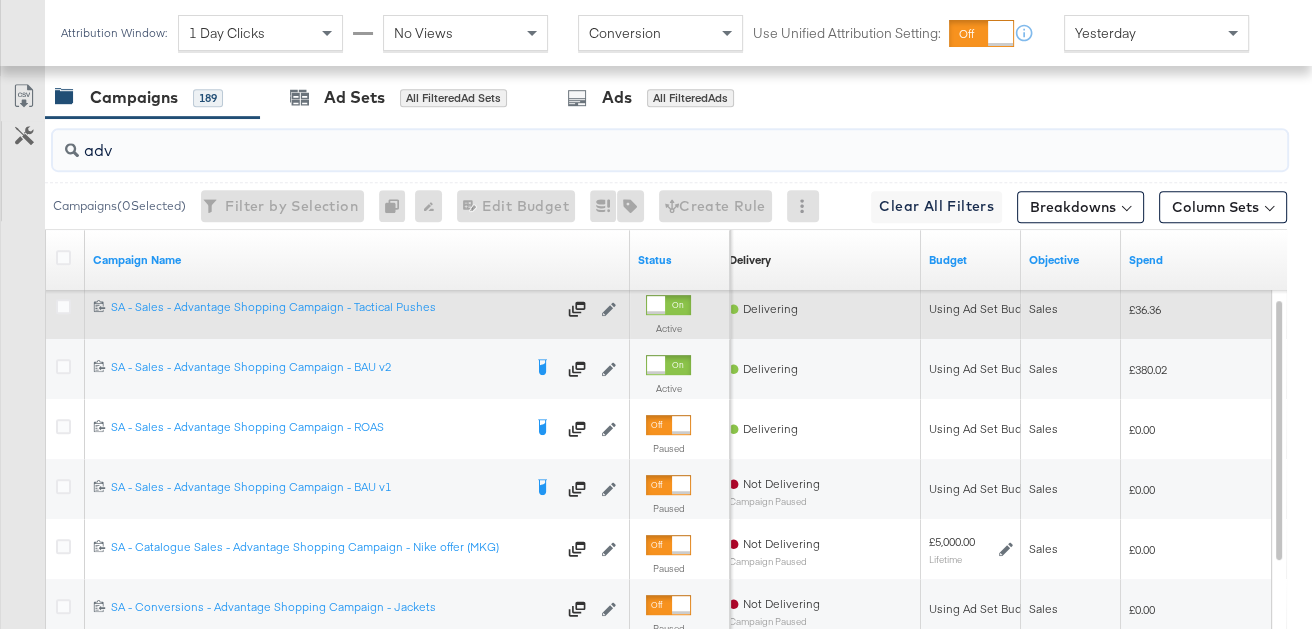 type on "adv" 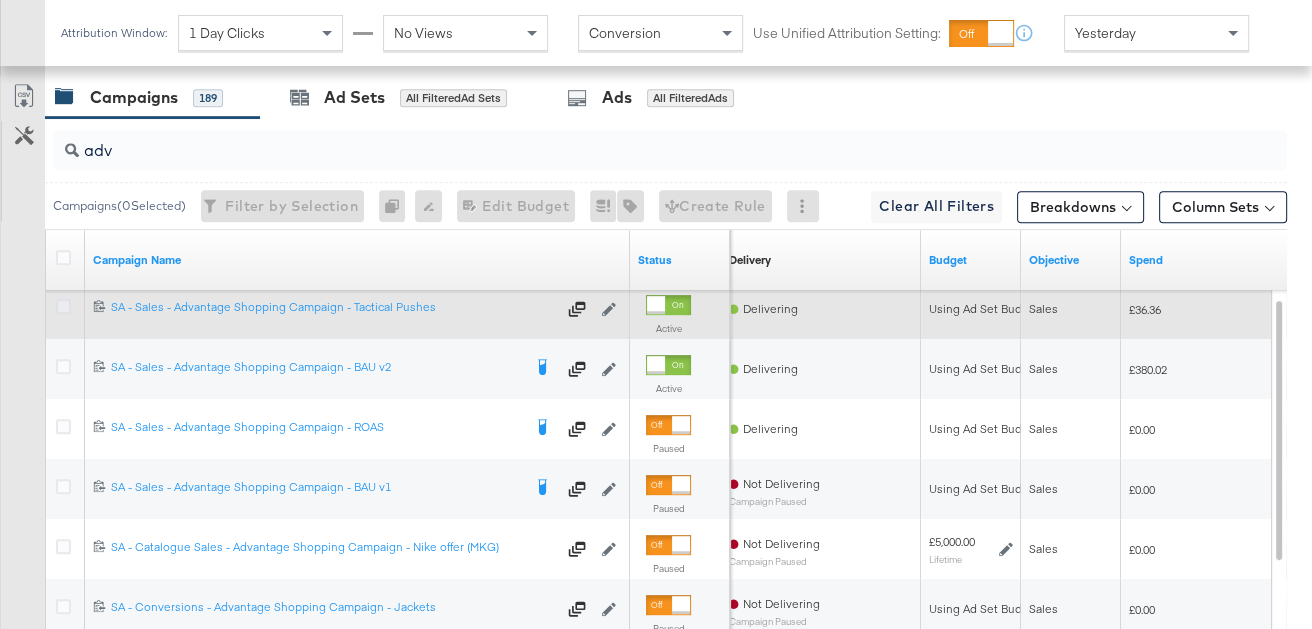 click at bounding box center [63, 306] 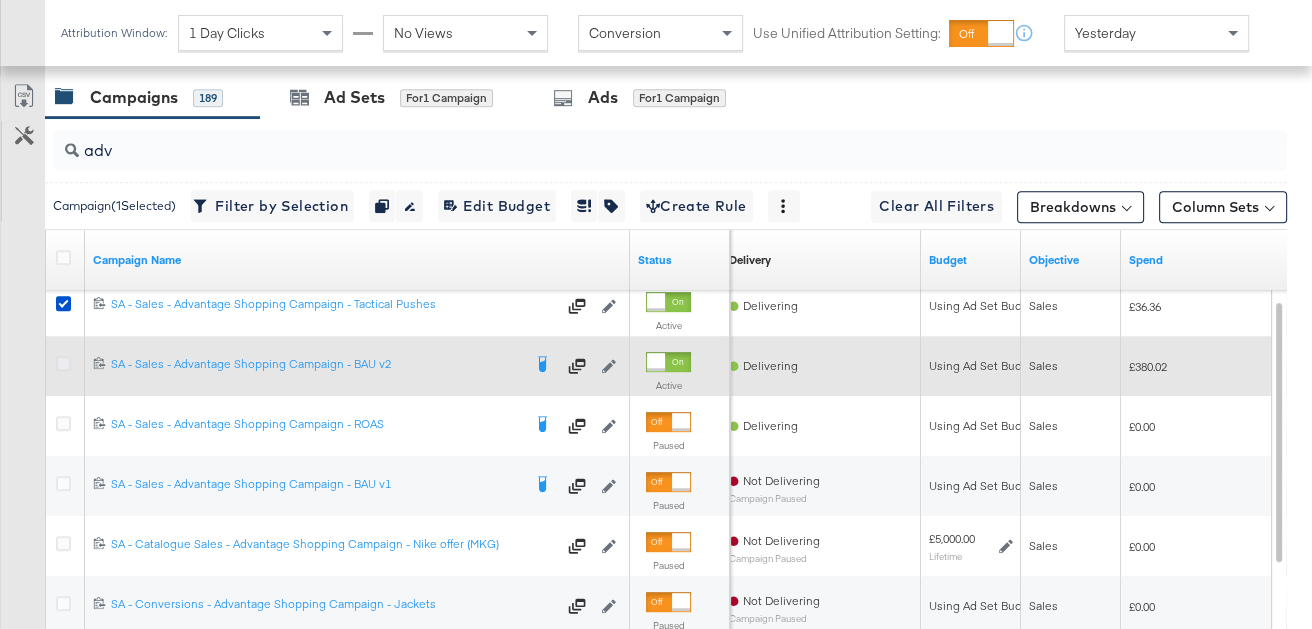 click at bounding box center (63, 363) 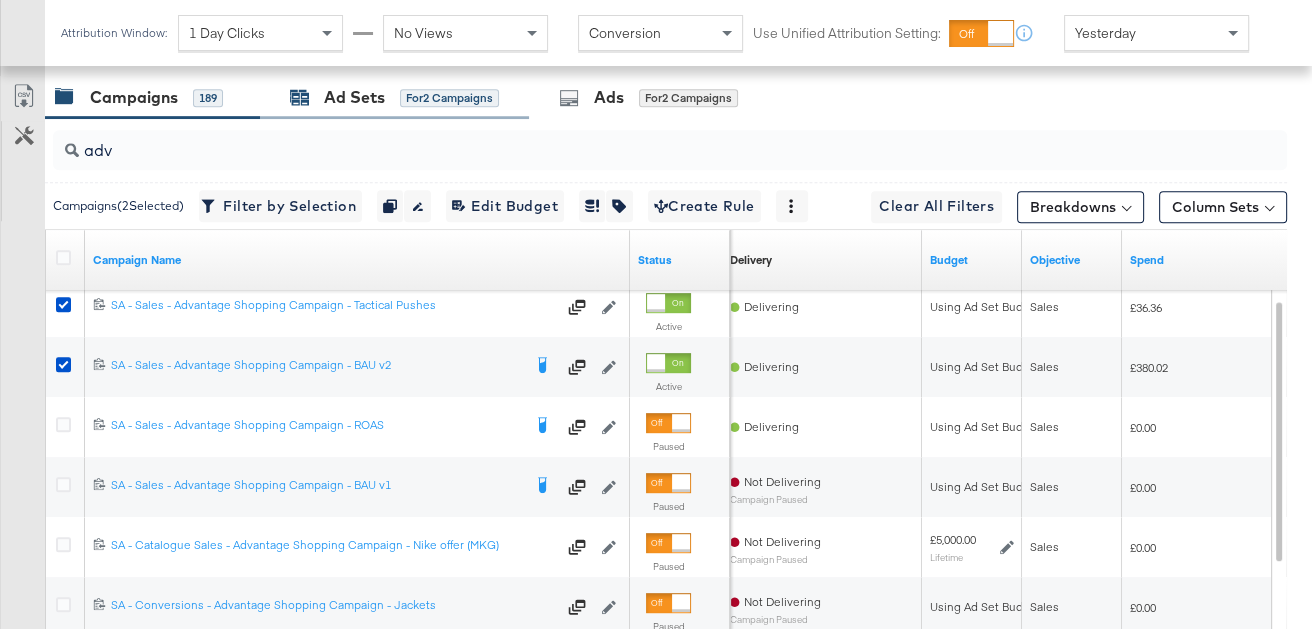 click on "Ad Sets" at bounding box center [354, 97] 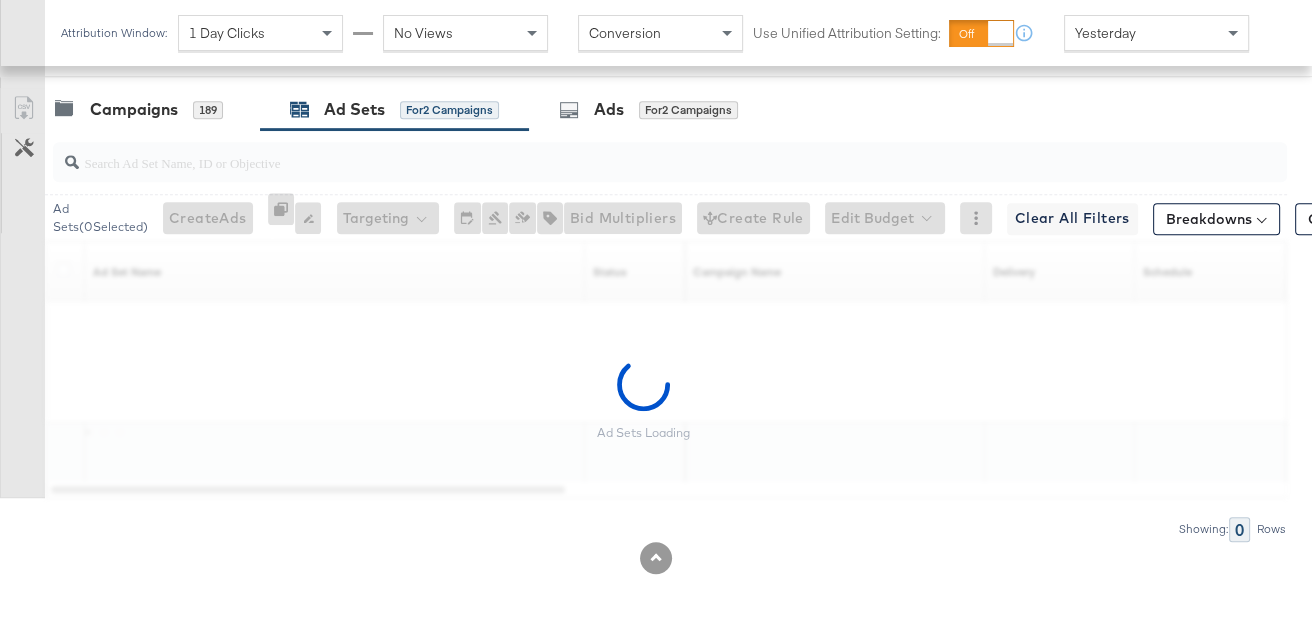 scroll, scrollTop: 1017, scrollLeft: 0, axis: vertical 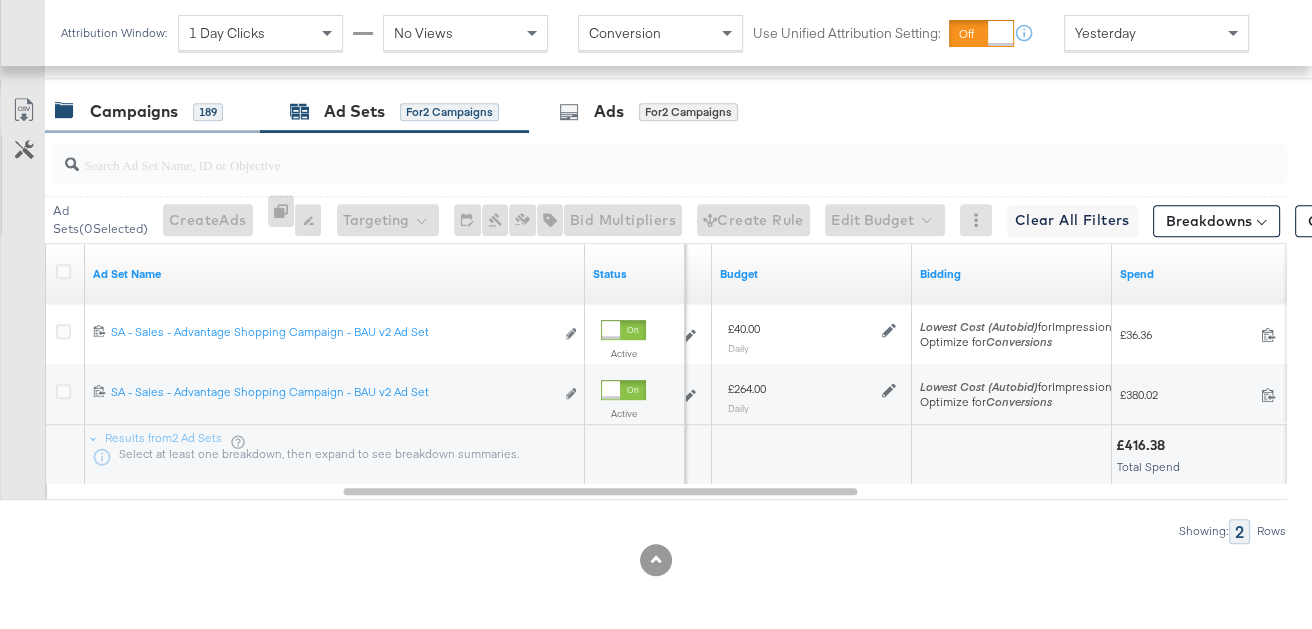 click on "Campaigns 189" at bounding box center (152, 111) 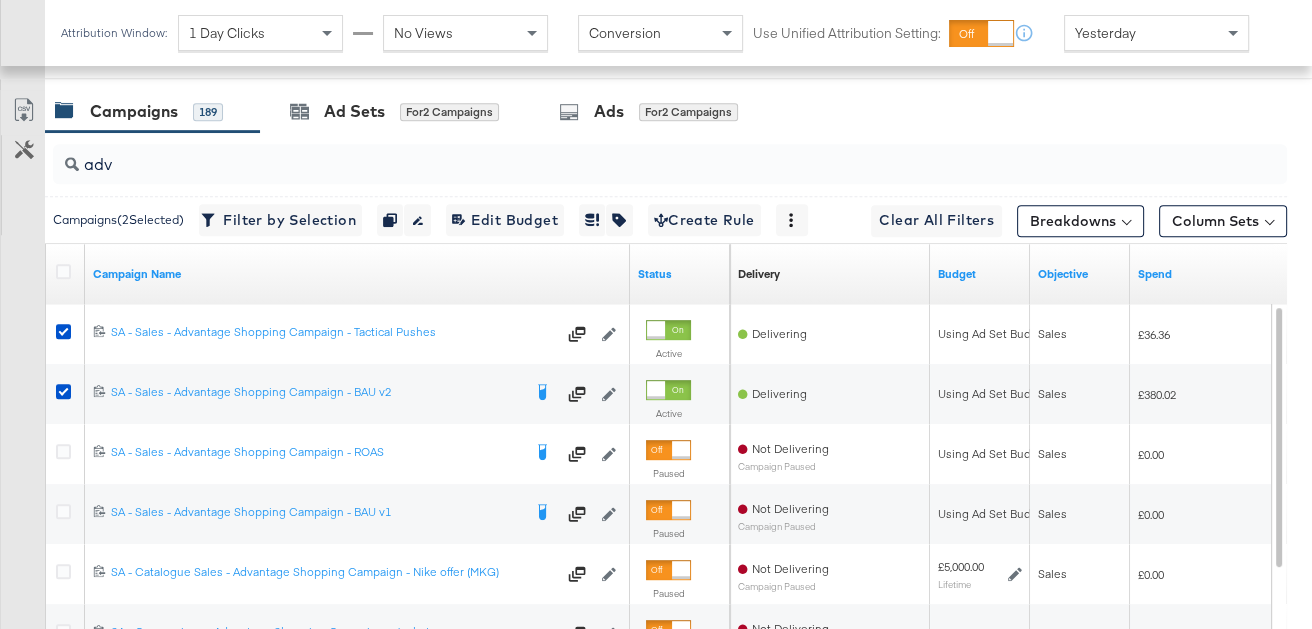 scroll, scrollTop: 1031, scrollLeft: 0, axis: vertical 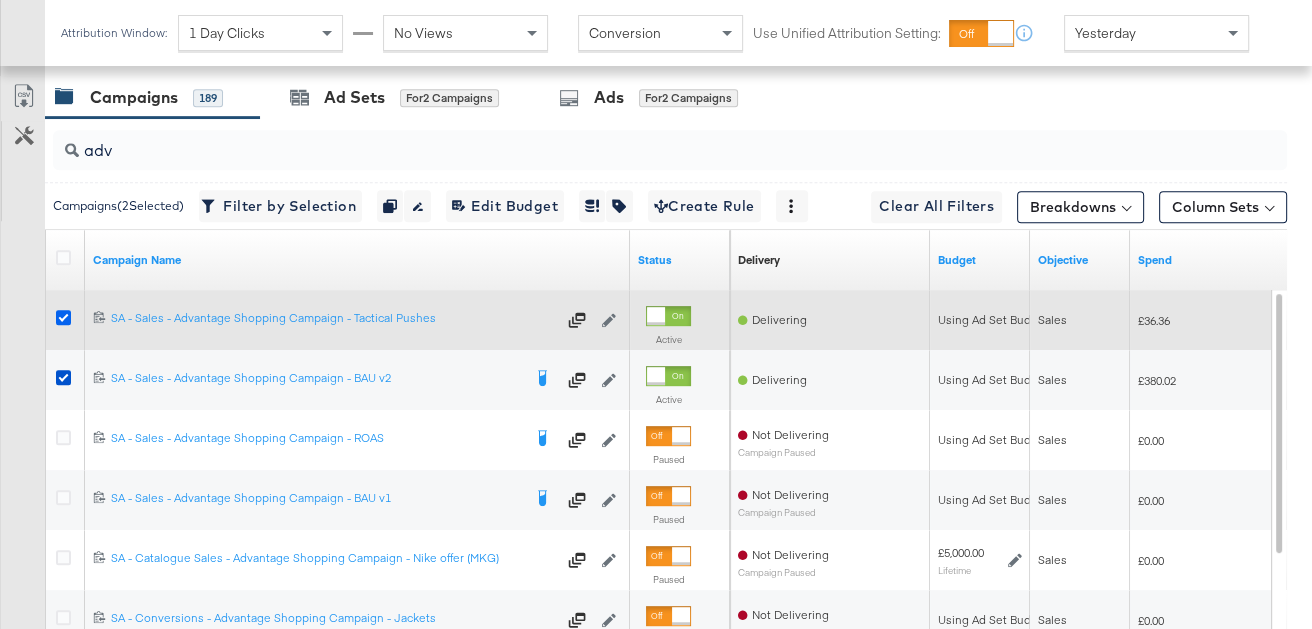 click at bounding box center [63, 317] 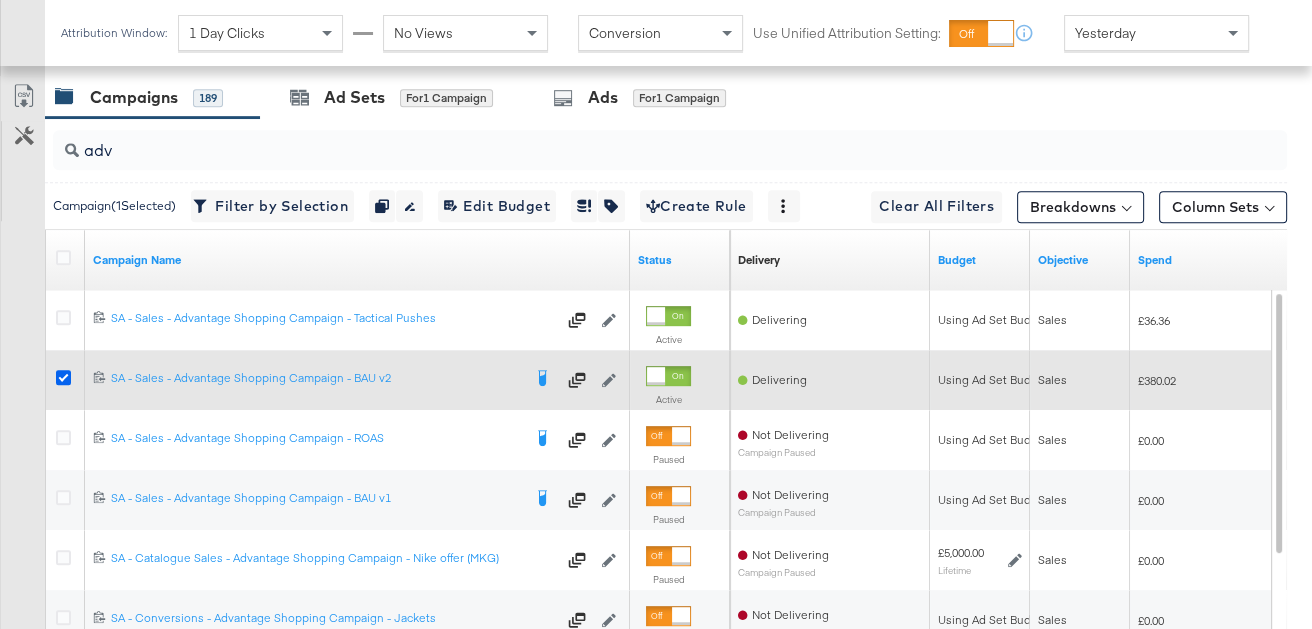 click at bounding box center [63, 377] 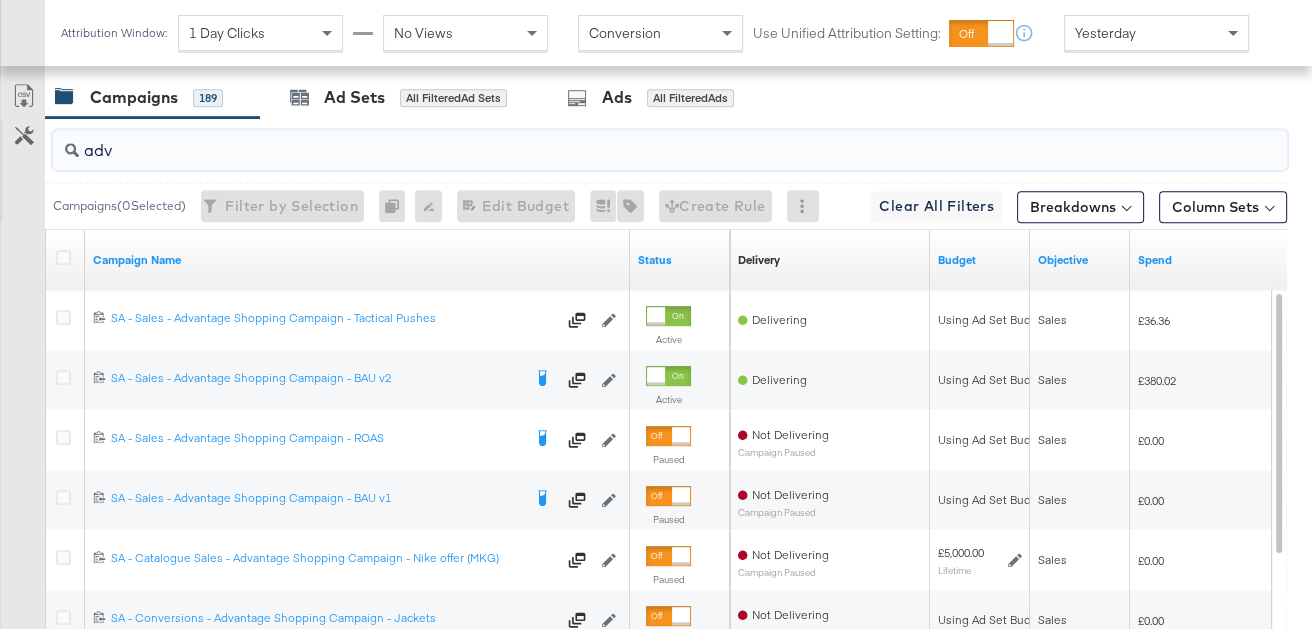drag, startPoint x: 130, startPoint y: 150, endPoint x: 63, endPoint y: 149, distance: 67.00746 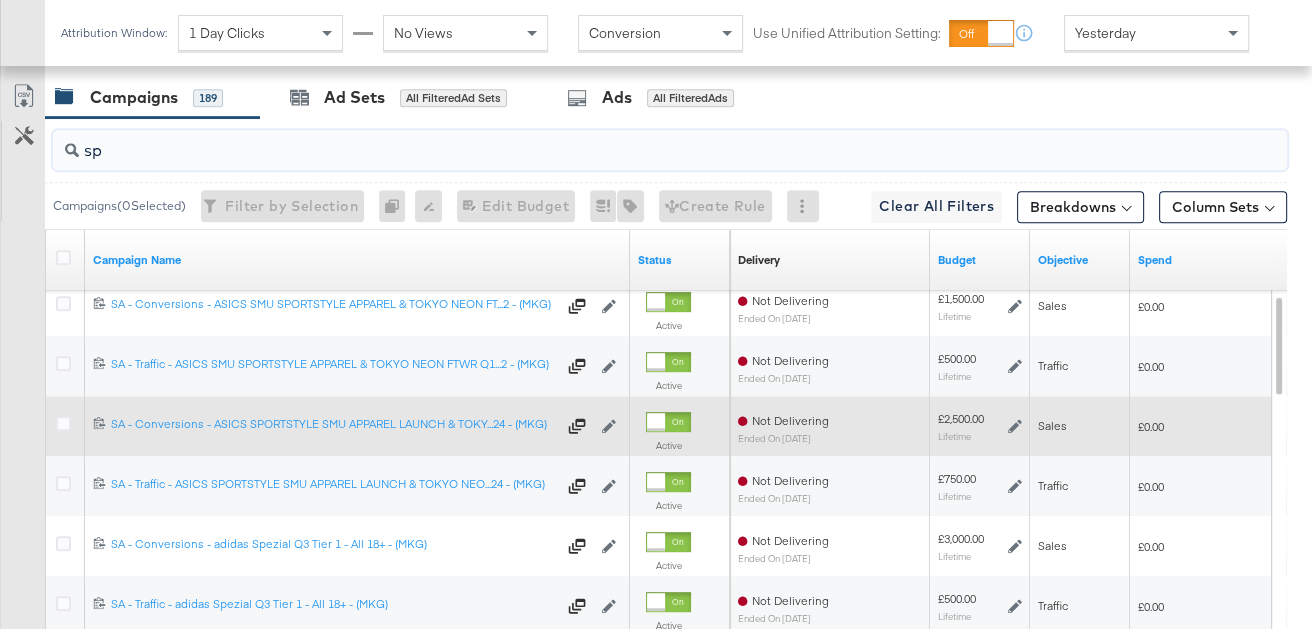 scroll, scrollTop: 1020, scrollLeft: 0, axis: vertical 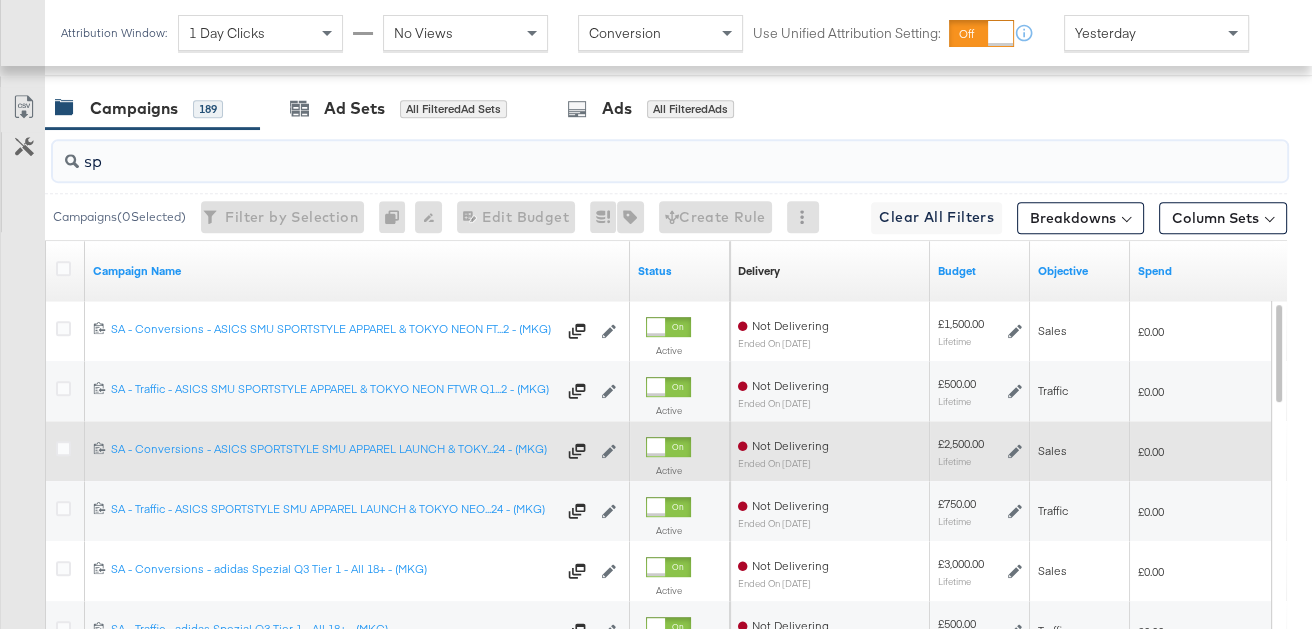 type on "s" 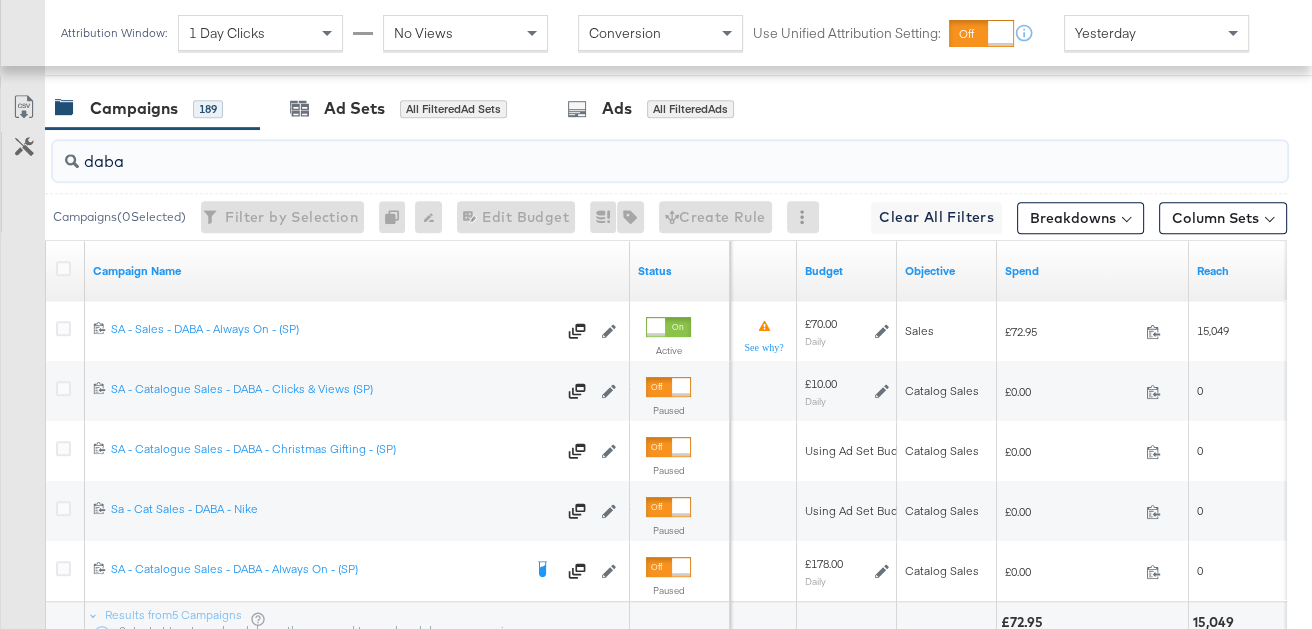 drag, startPoint x: 173, startPoint y: 159, endPoint x: 74, endPoint y: 153, distance: 99.18165 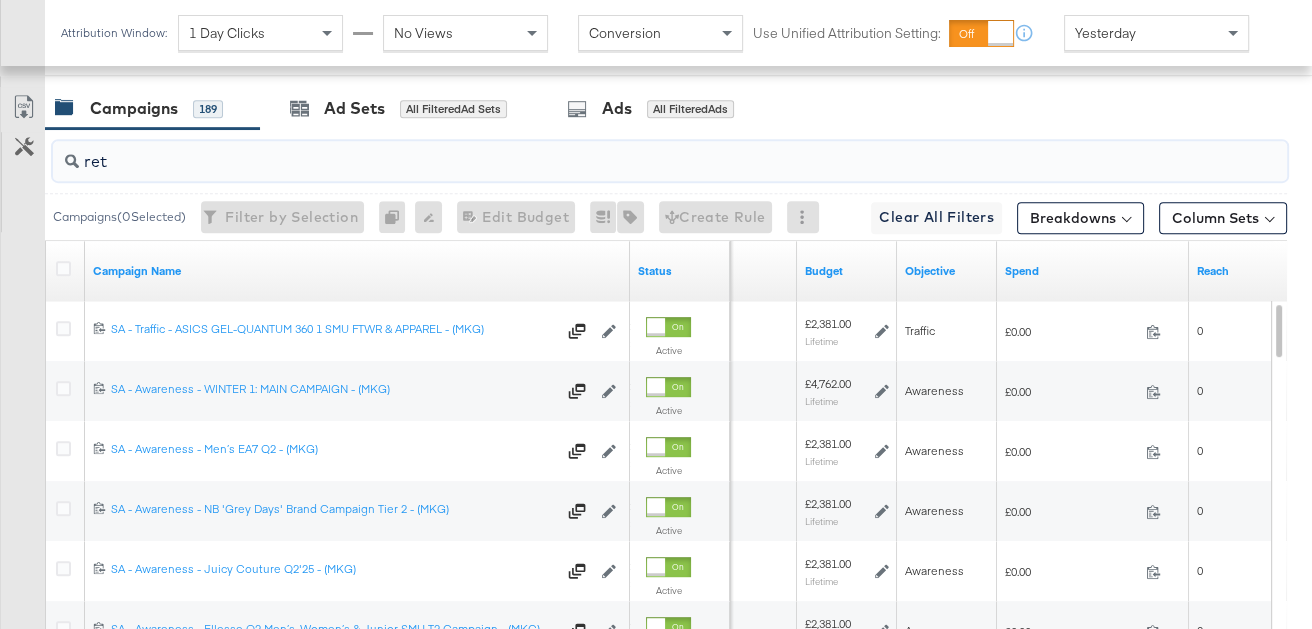 scroll, scrollTop: 1017, scrollLeft: 0, axis: vertical 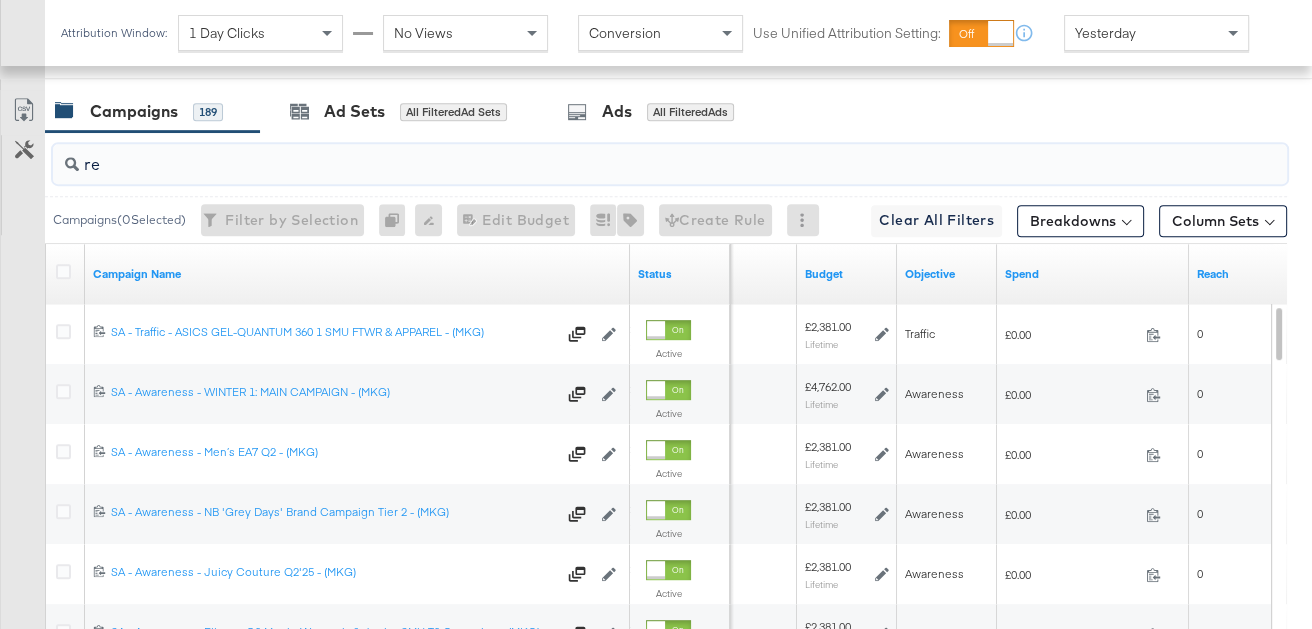 type on "r" 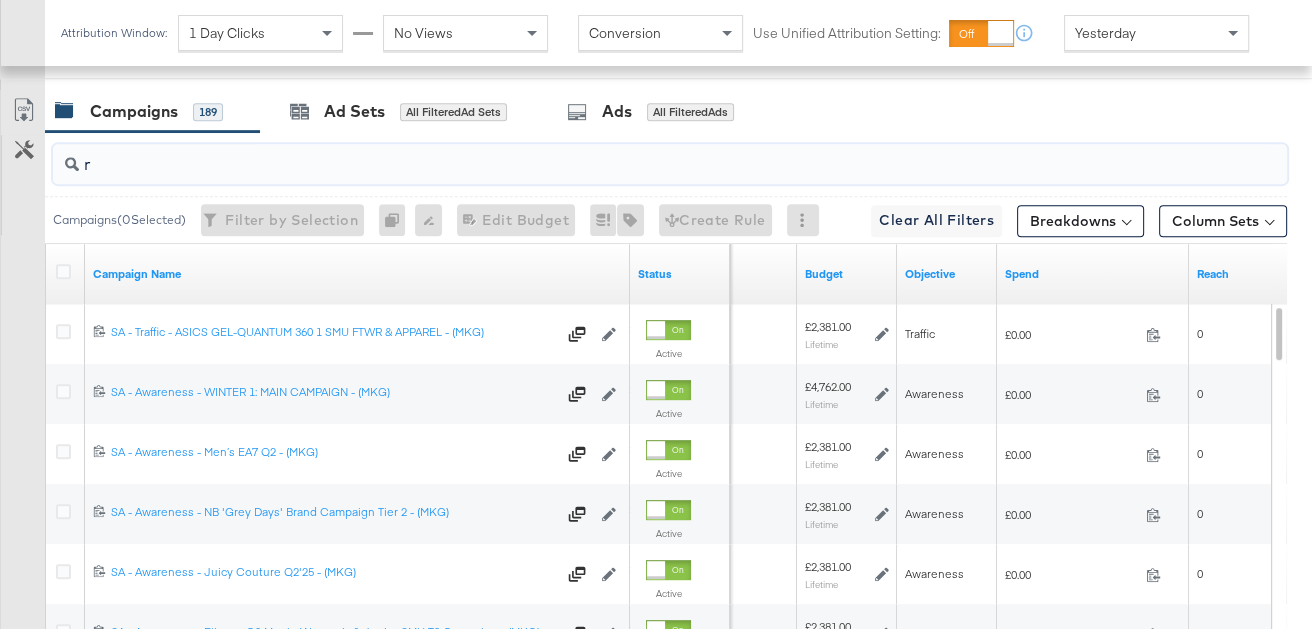 scroll, scrollTop: 1020, scrollLeft: 0, axis: vertical 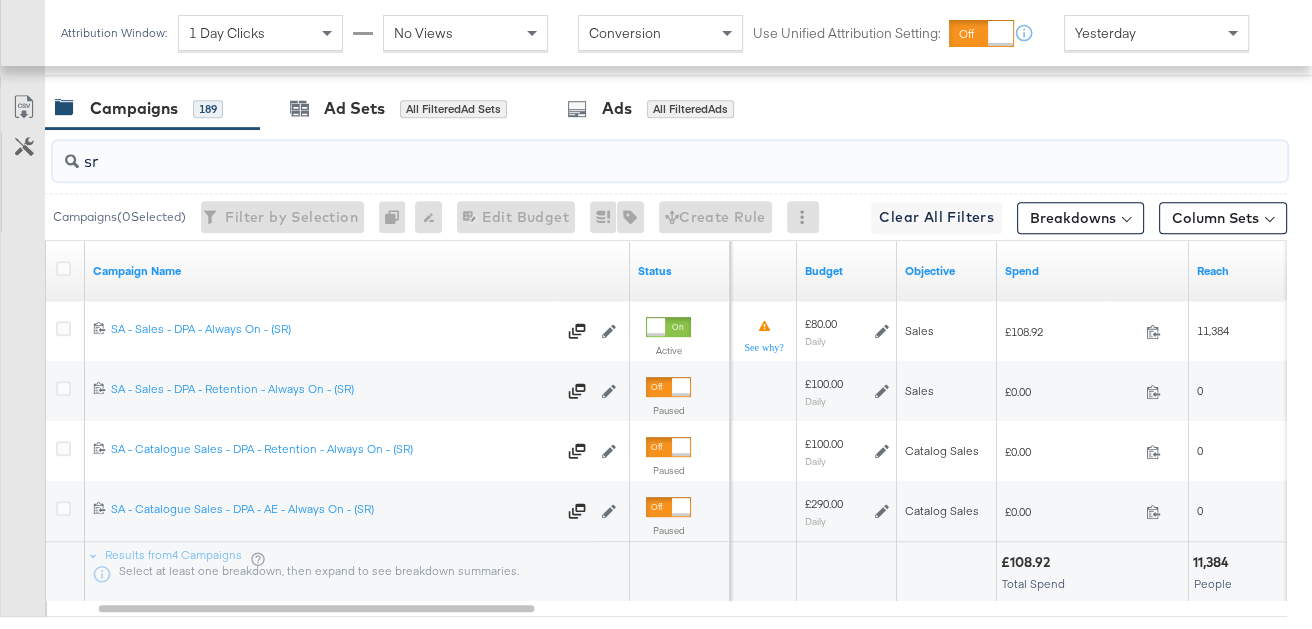 type on "sr" 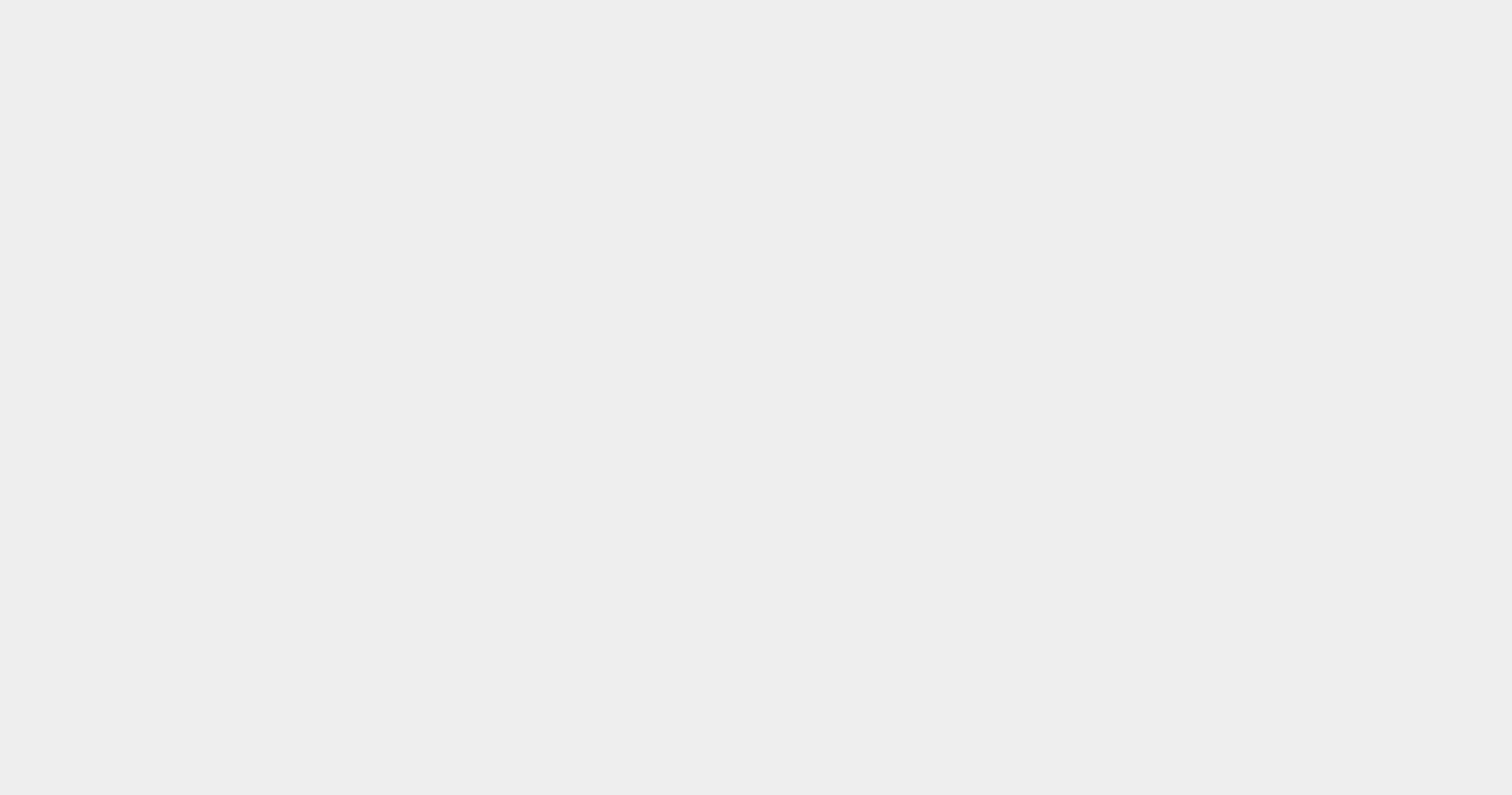 scroll, scrollTop: 0, scrollLeft: 0, axis: both 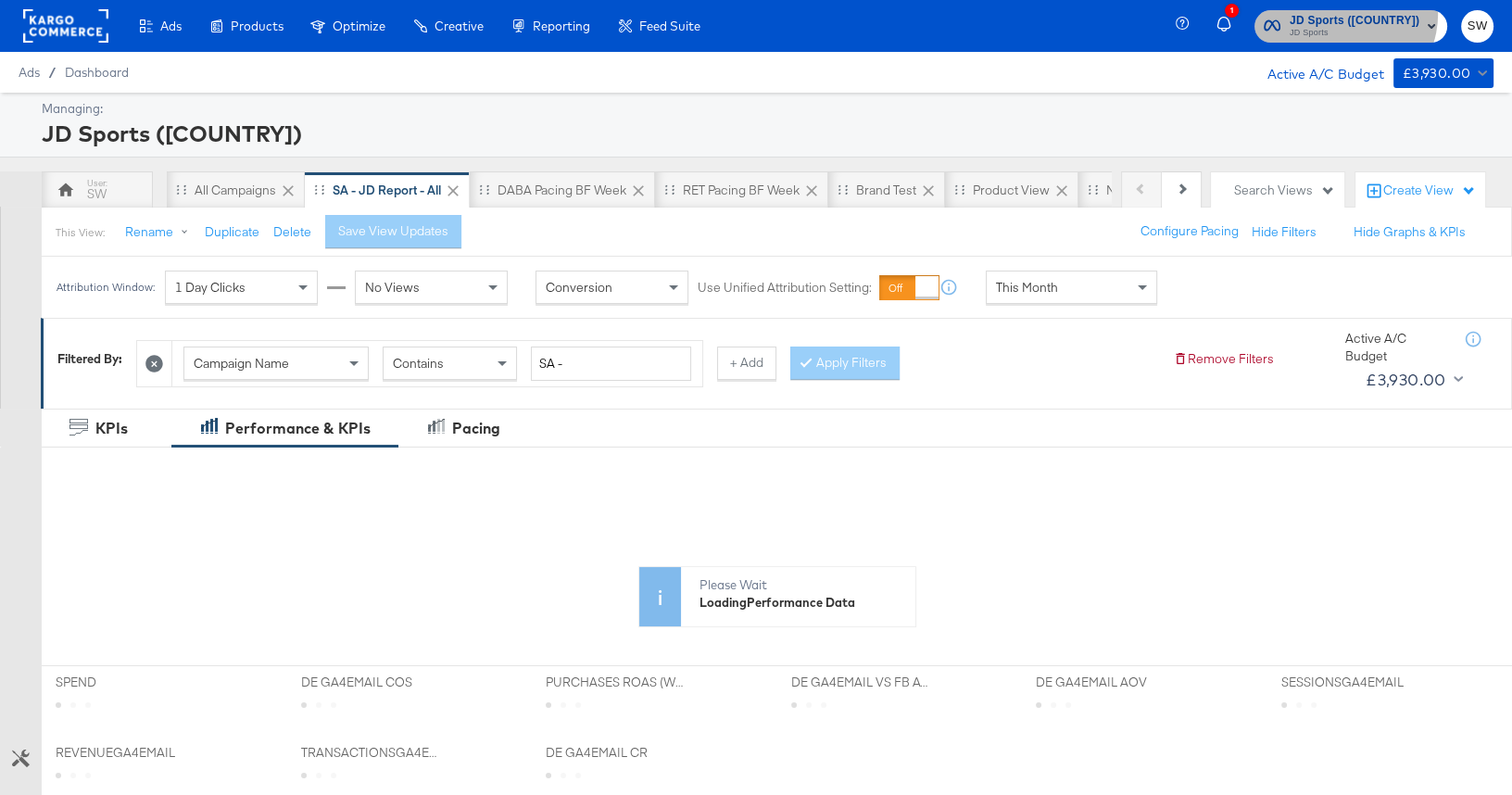 click on "JD Sports ([COUNTRY])" at bounding box center (1354, 20) 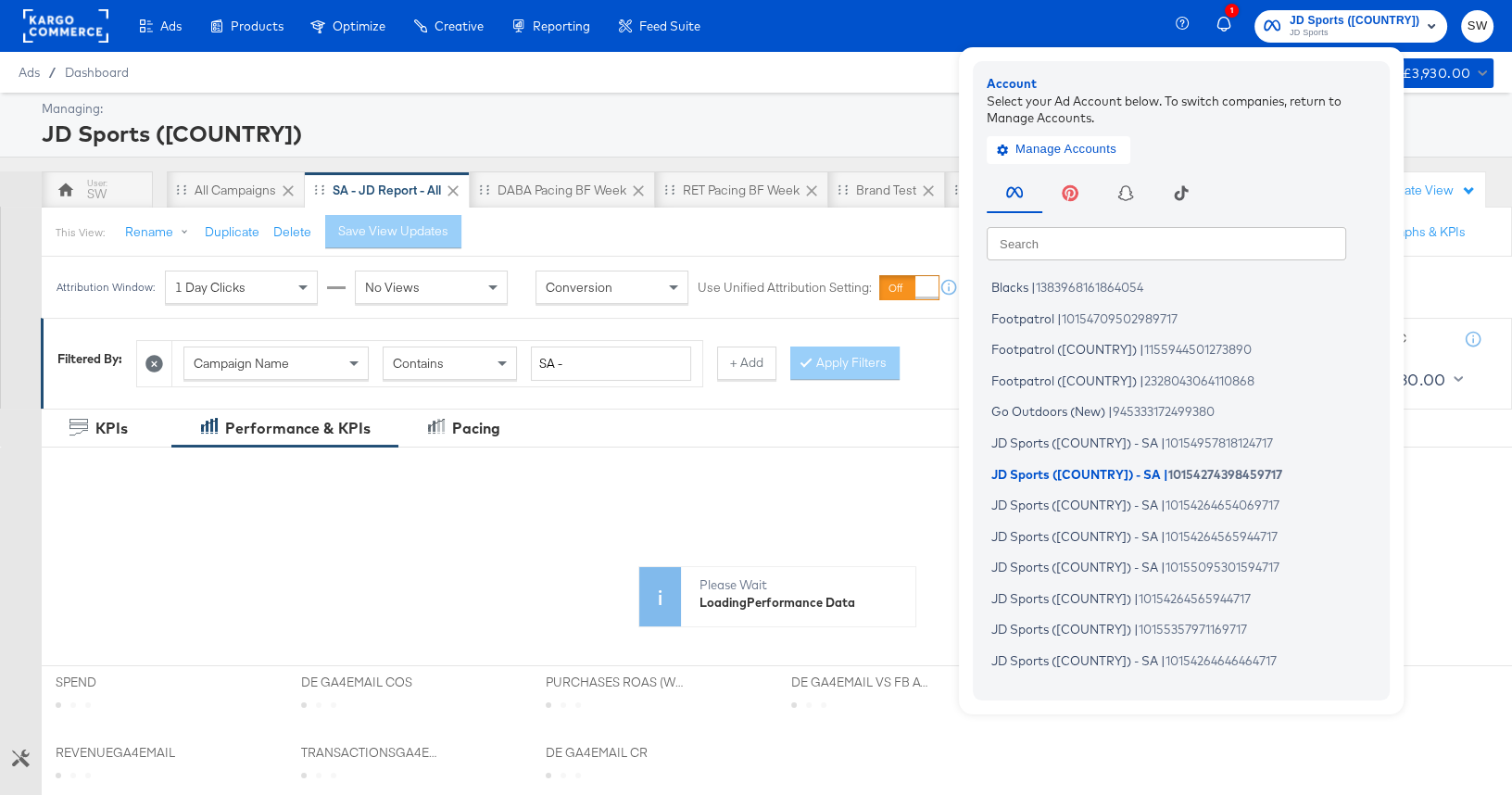click at bounding box center [1166, 243] 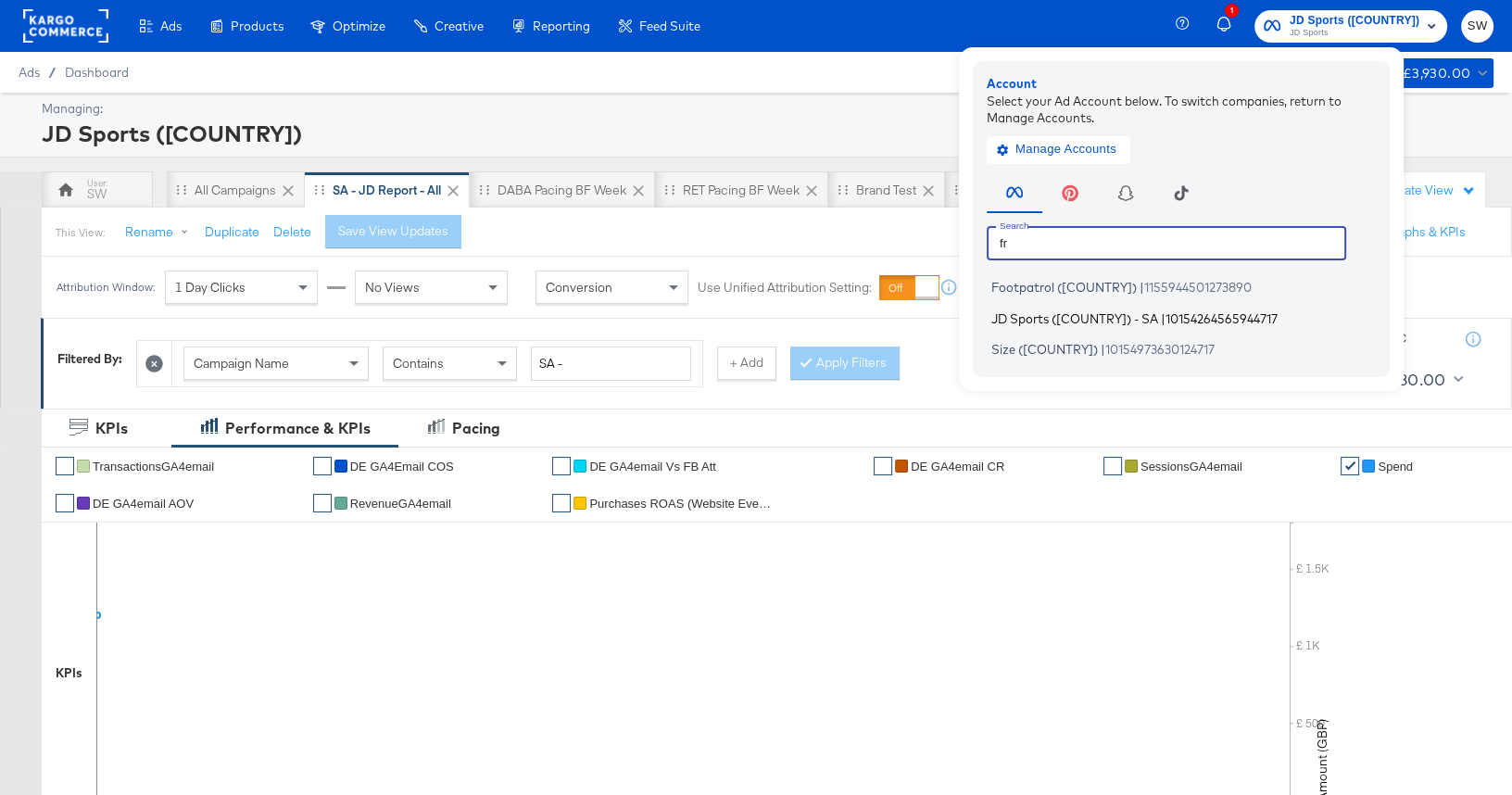 type on "fr" 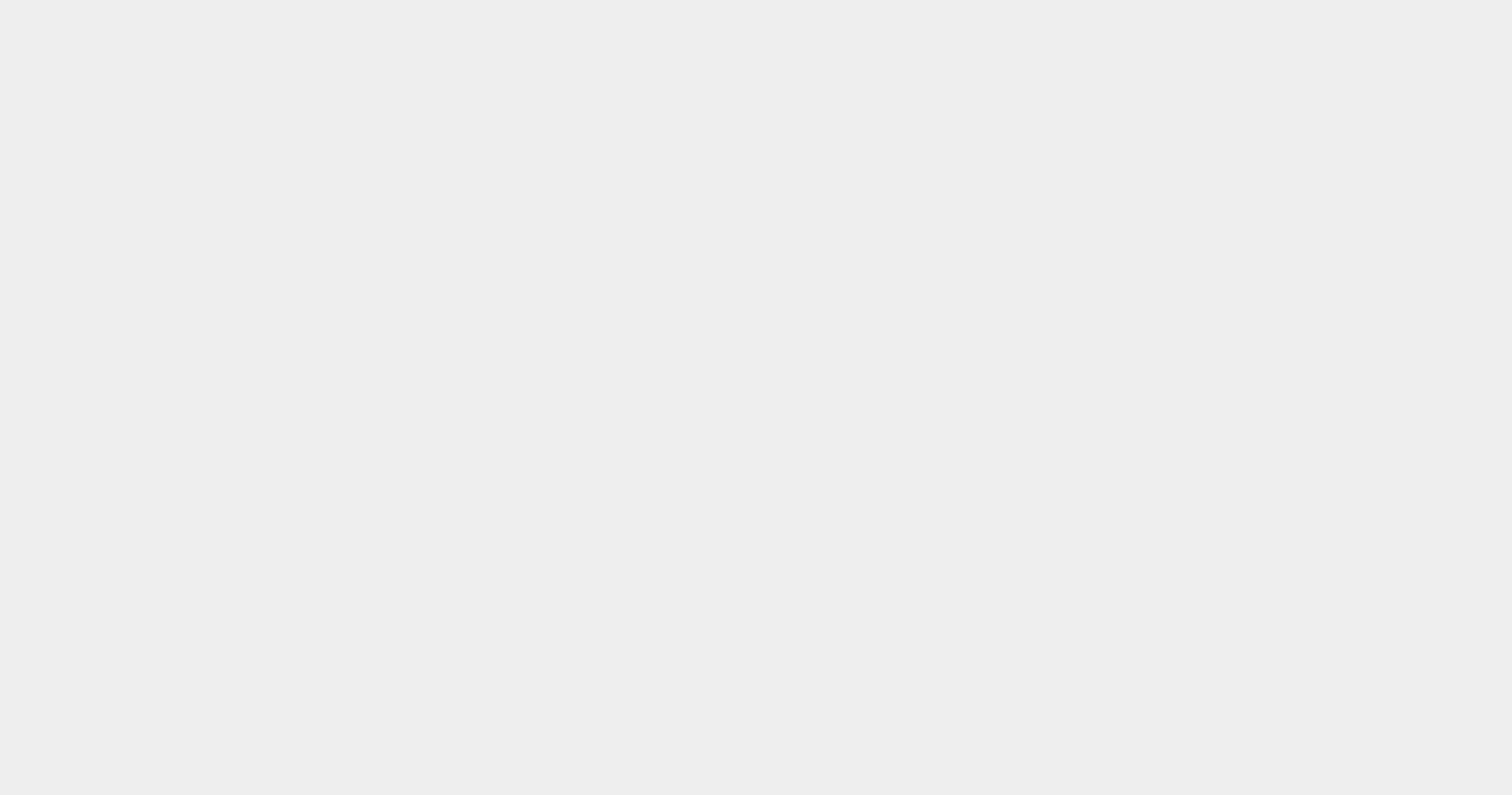 scroll, scrollTop: 0, scrollLeft: 0, axis: both 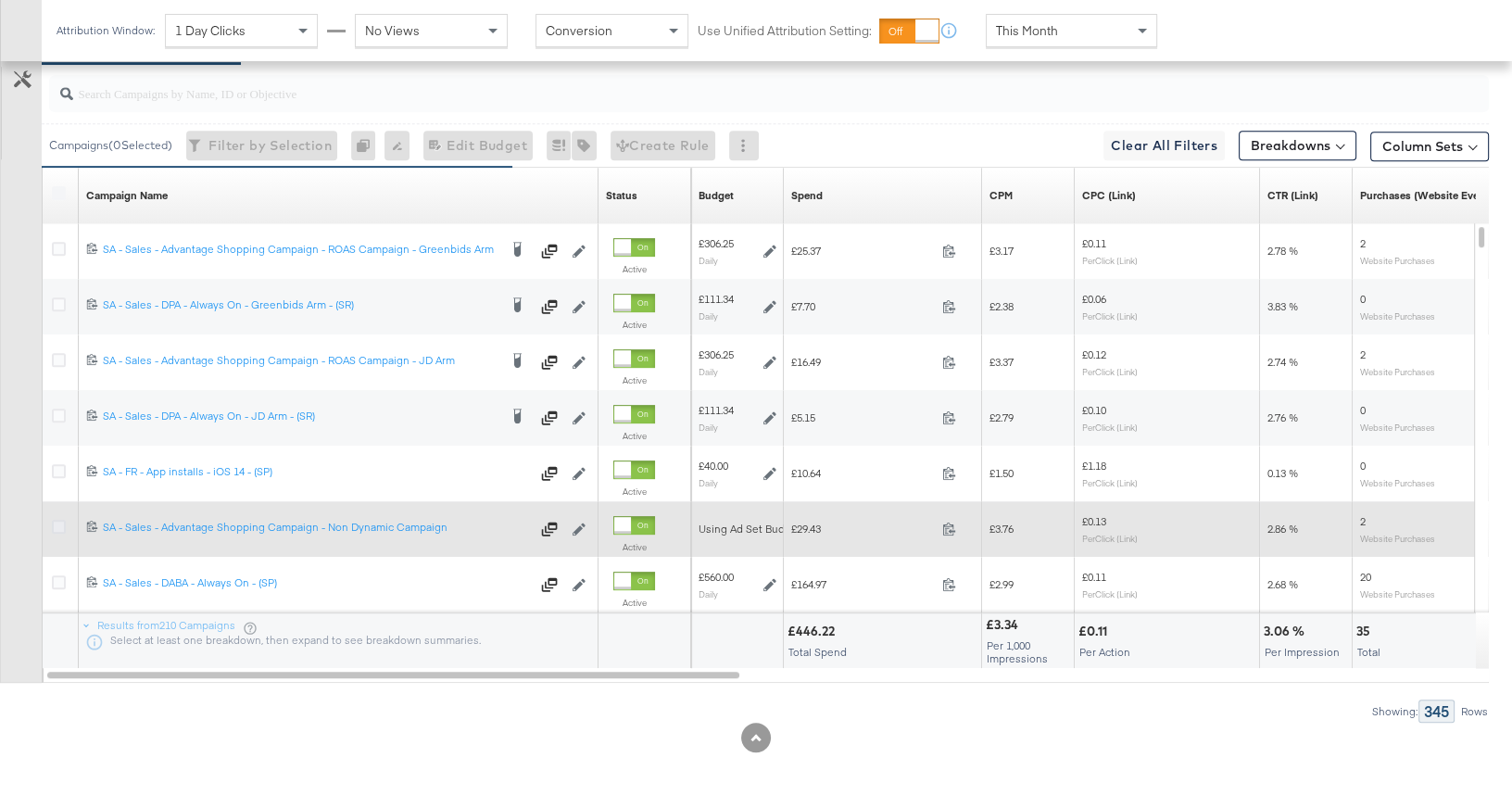 click at bounding box center [58, 526] 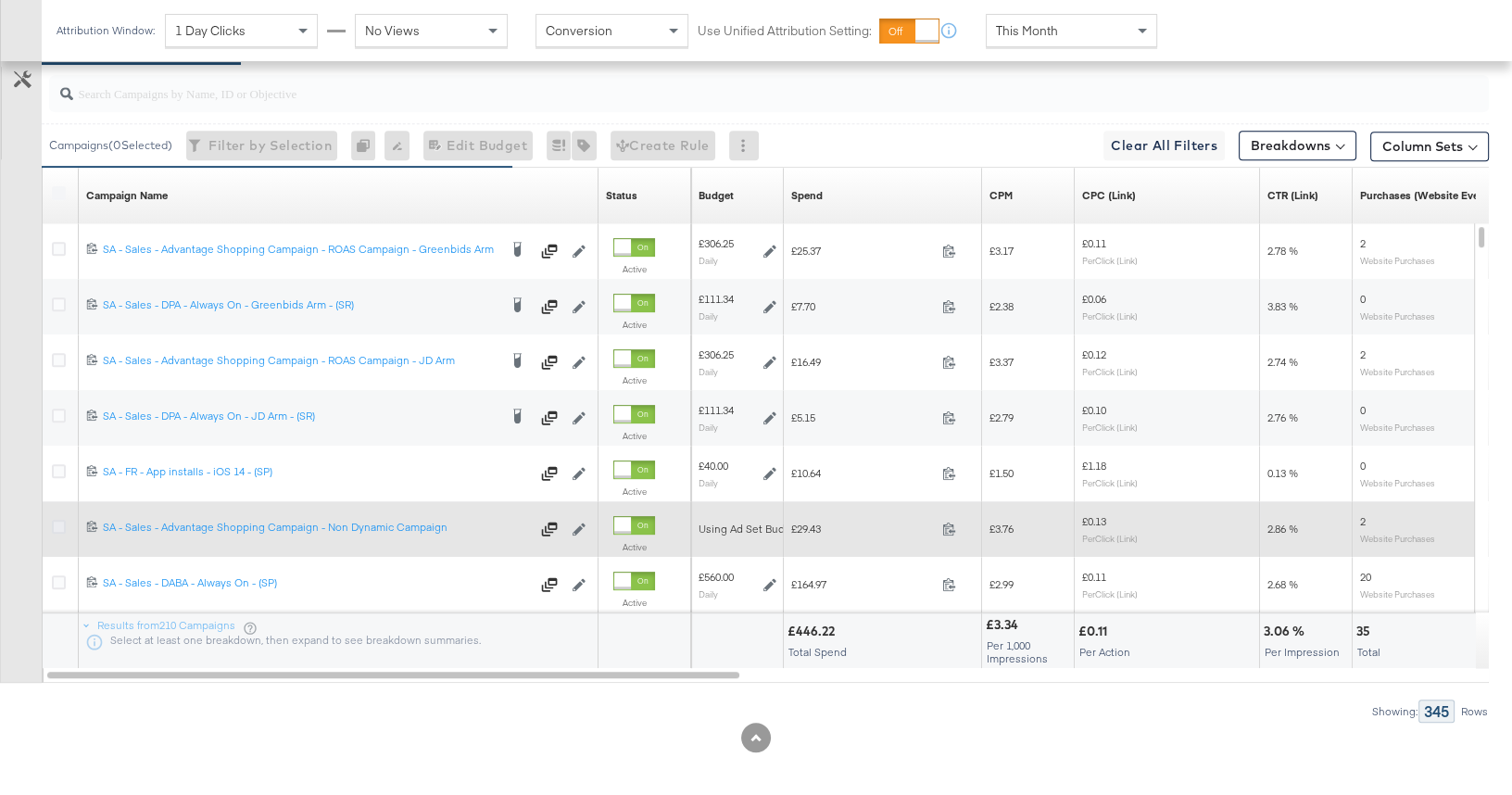 click at bounding box center (0, 0) 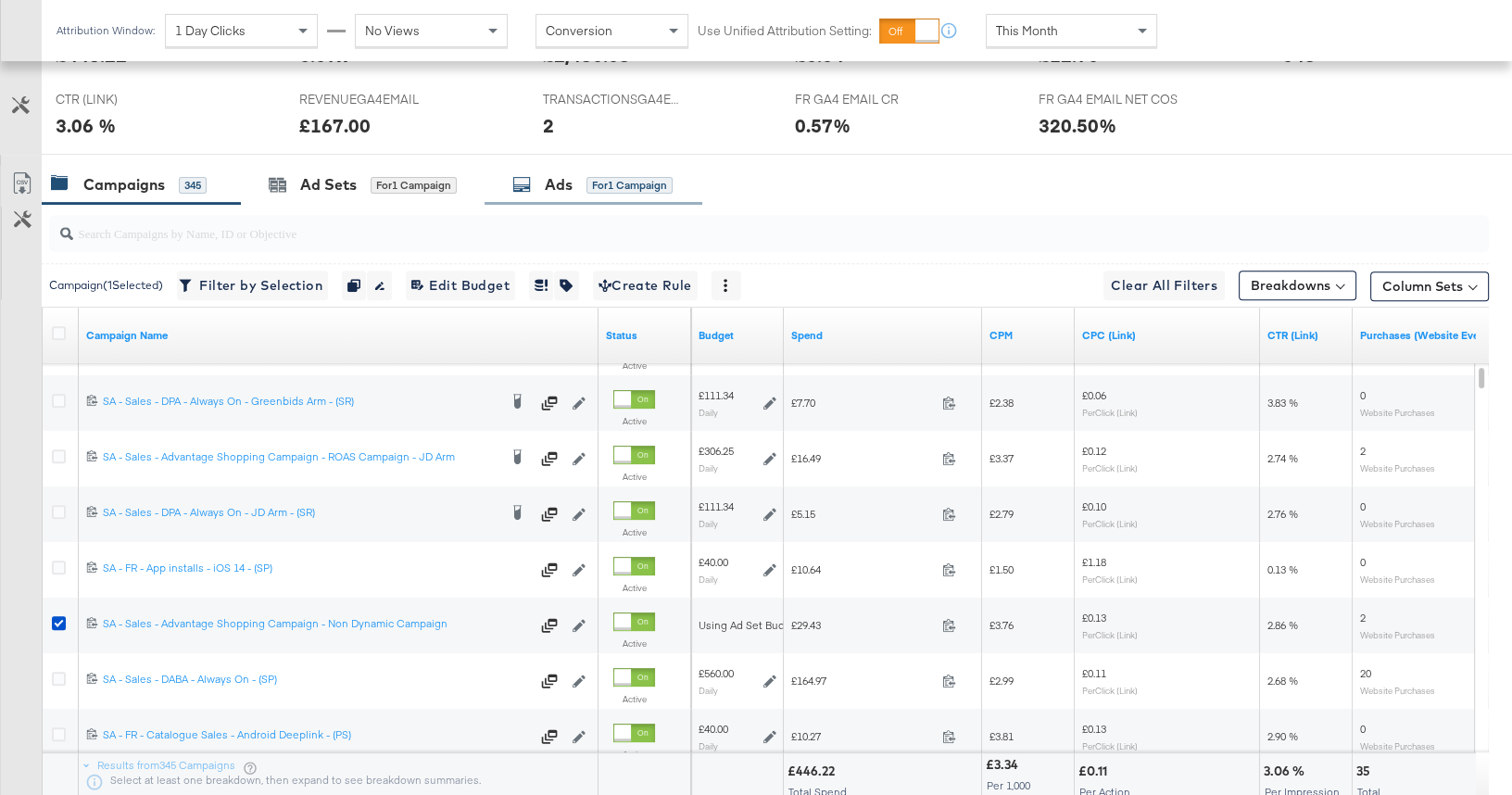 click on "for  1   Campaign" at bounding box center (629, 185) 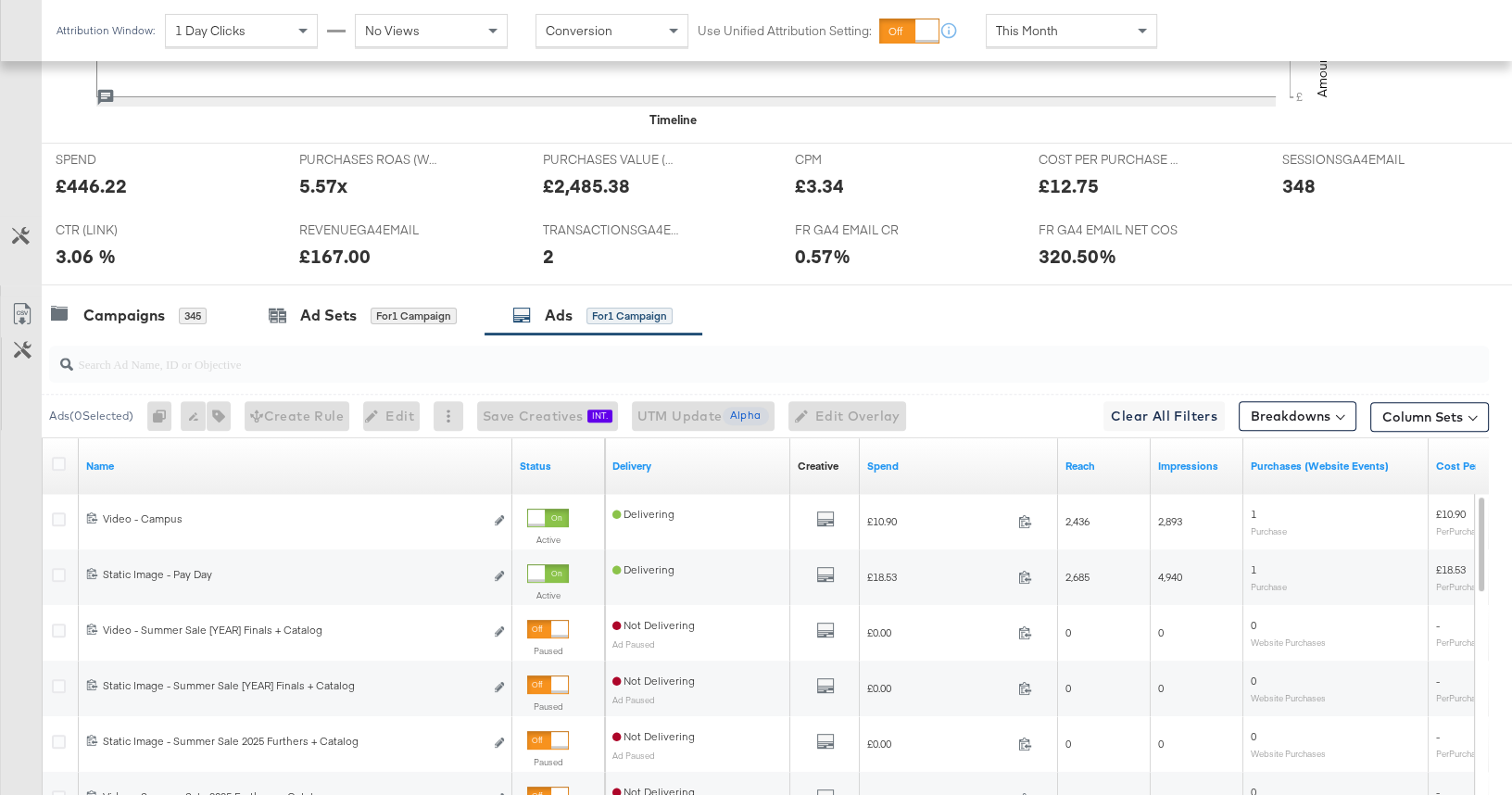 scroll, scrollTop: 834, scrollLeft: 0, axis: vertical 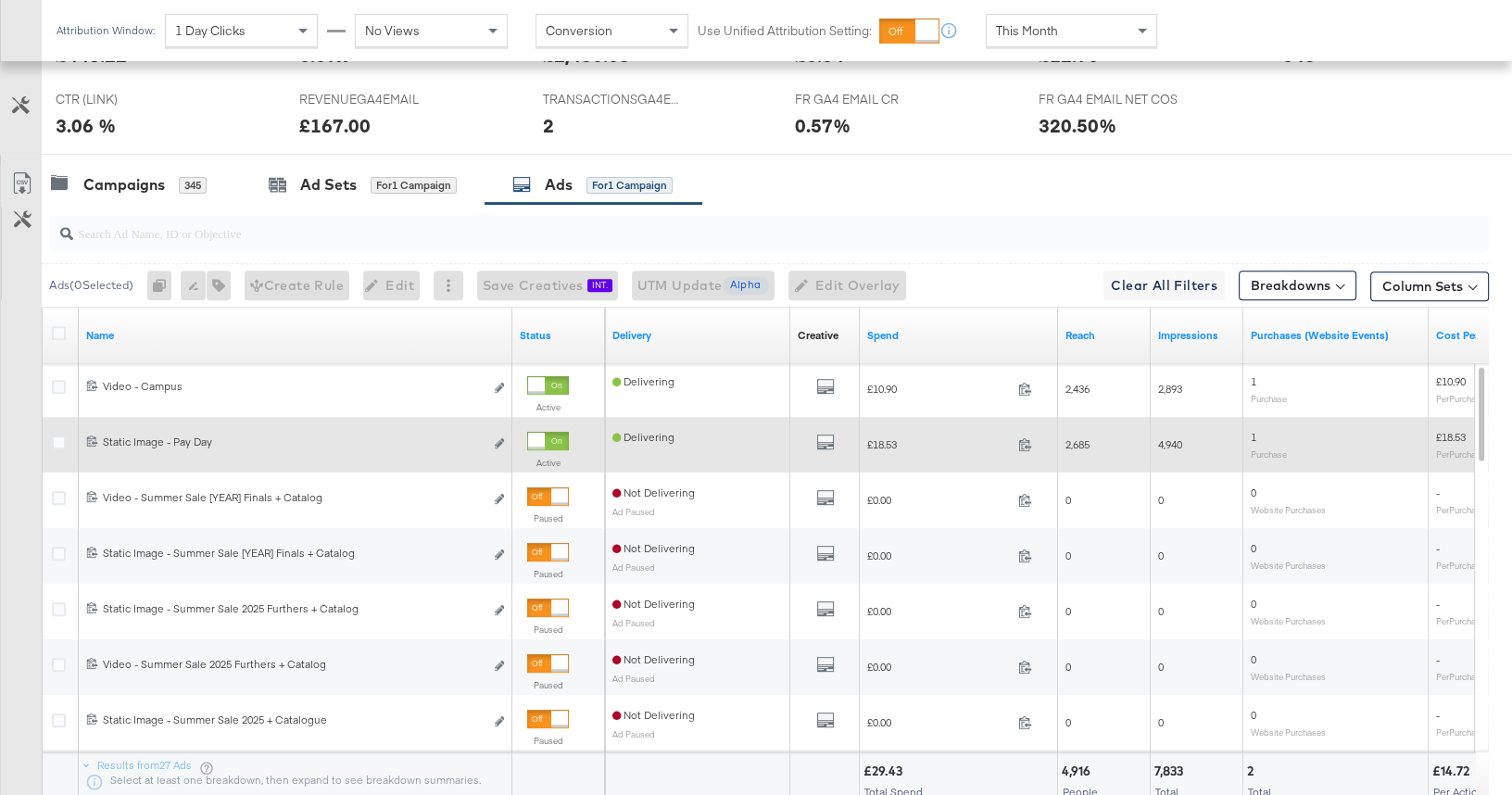 click at bounding box center (548, 441) 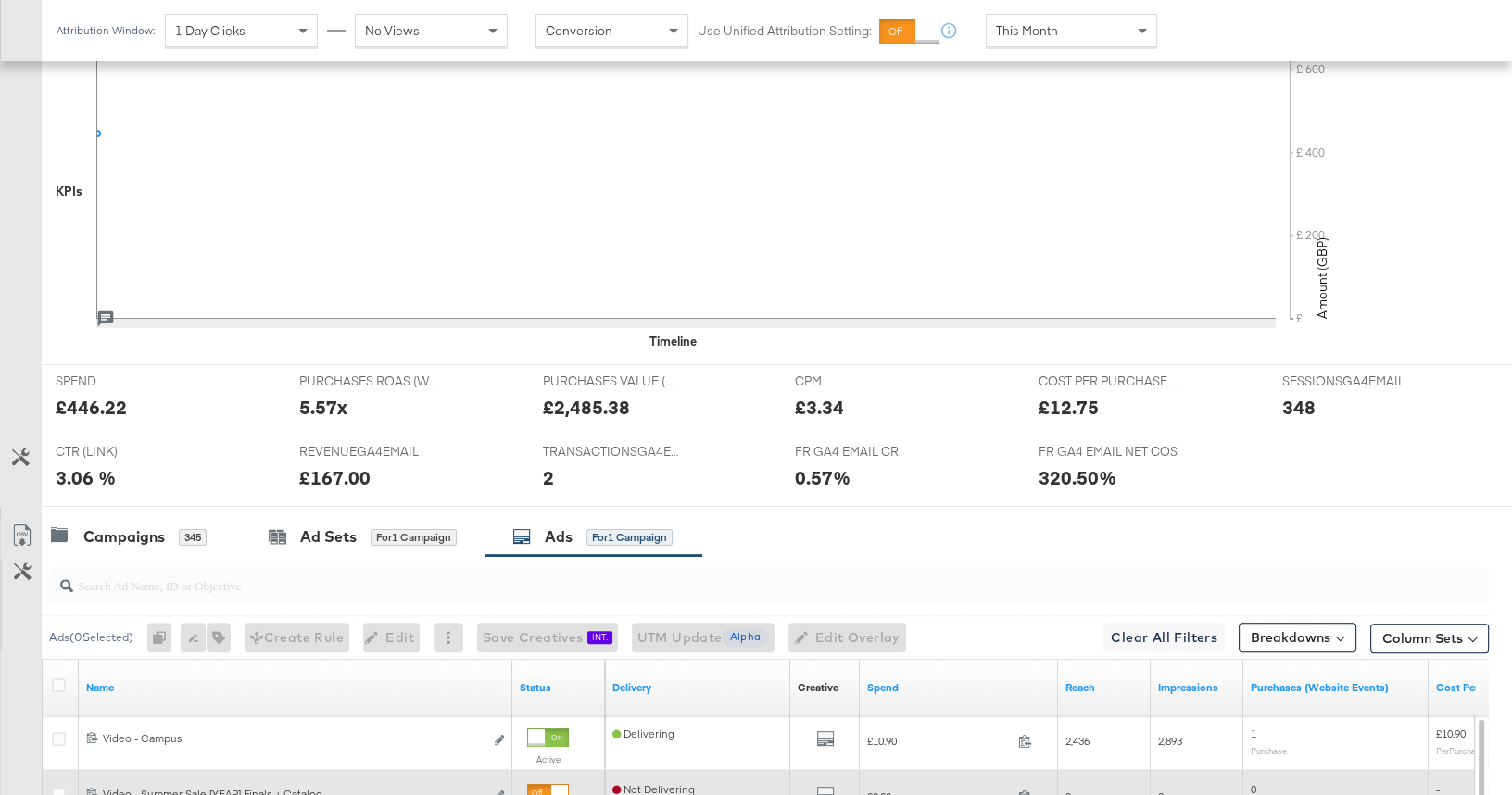 scroll, scrollTop: 0, scrollLeft: 0, axis: both 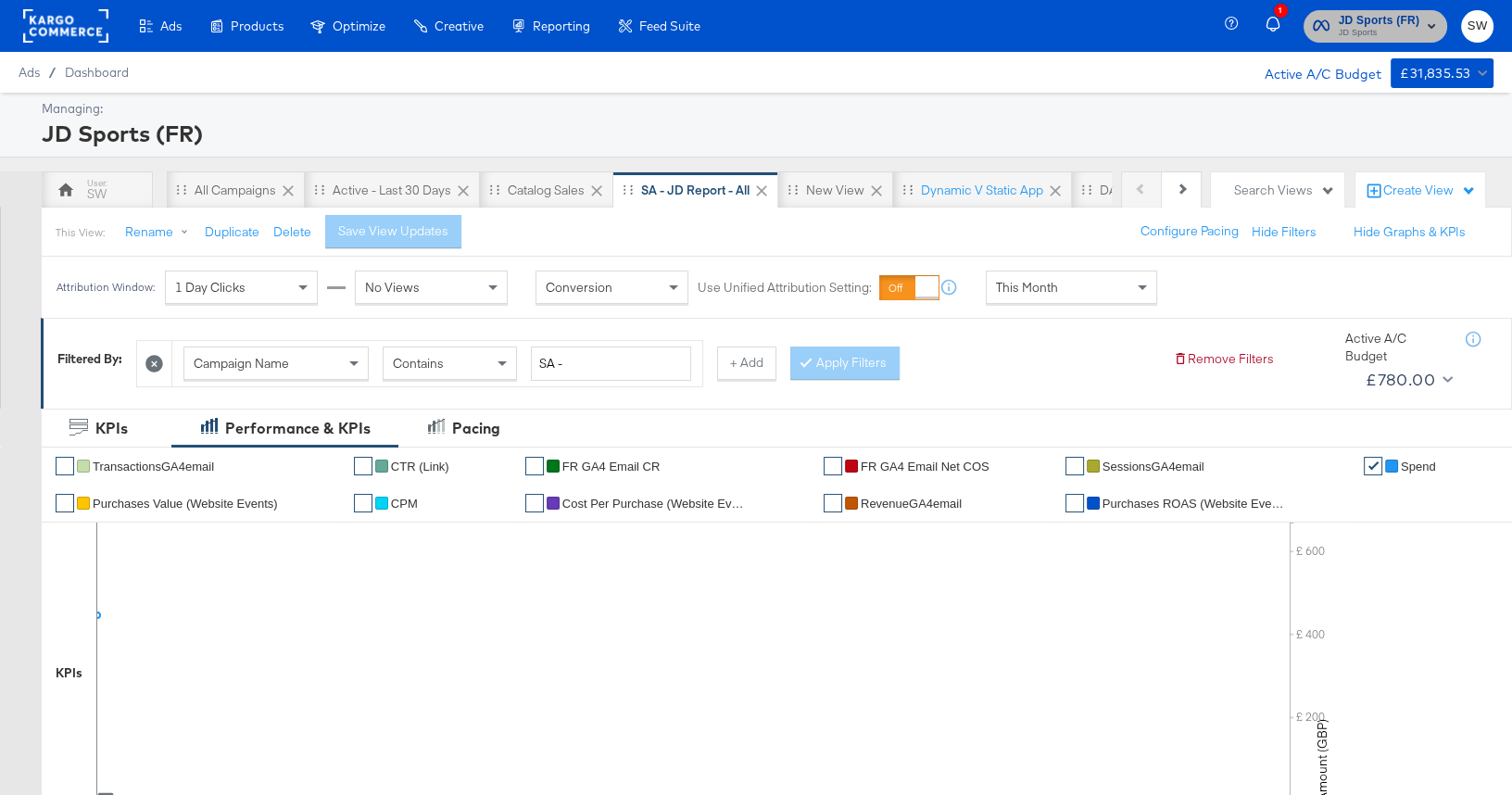 click on "[BRAND]" at bounding box center [1380, 33] 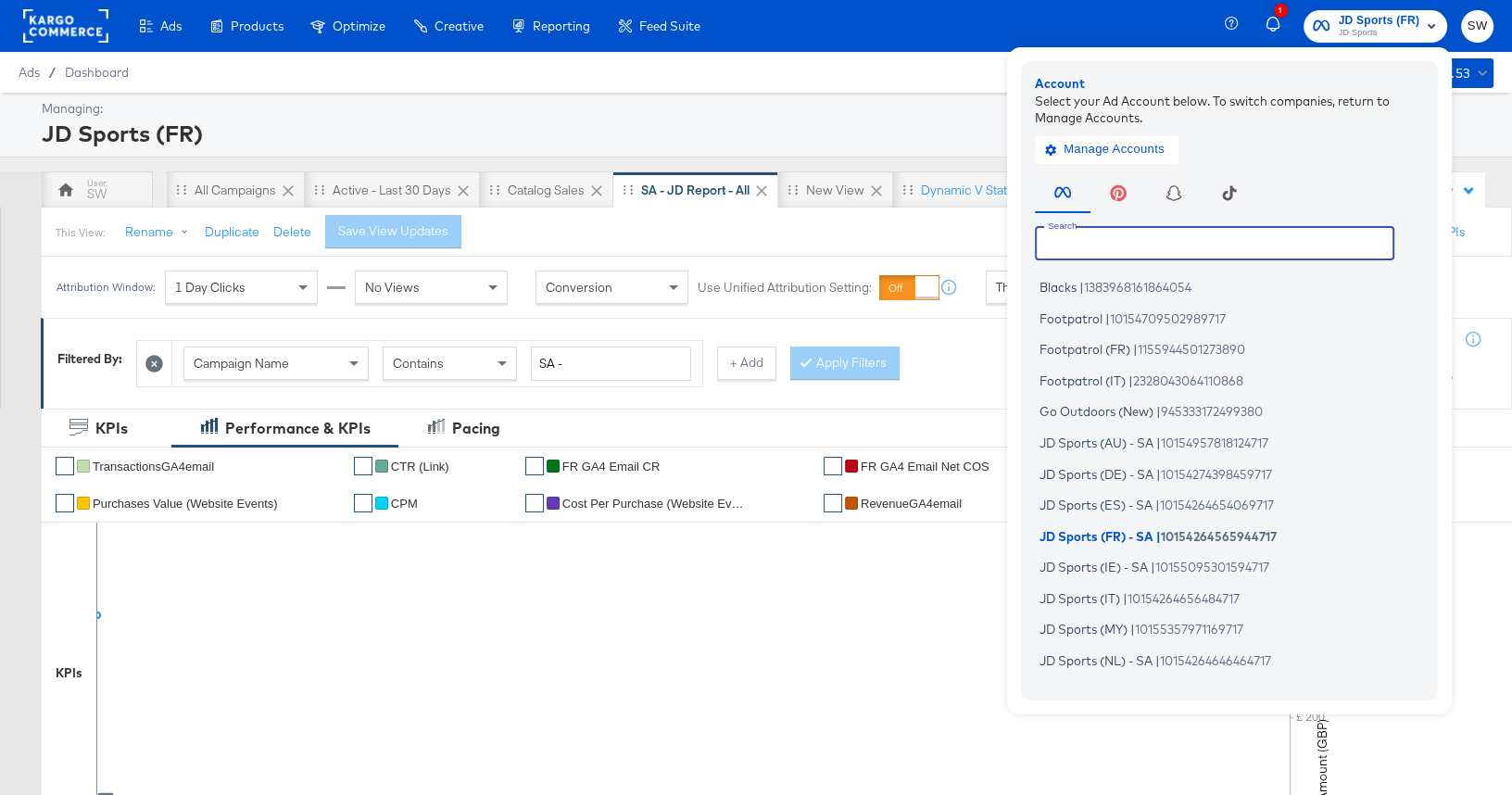 click at bounding box center [1215, 243] 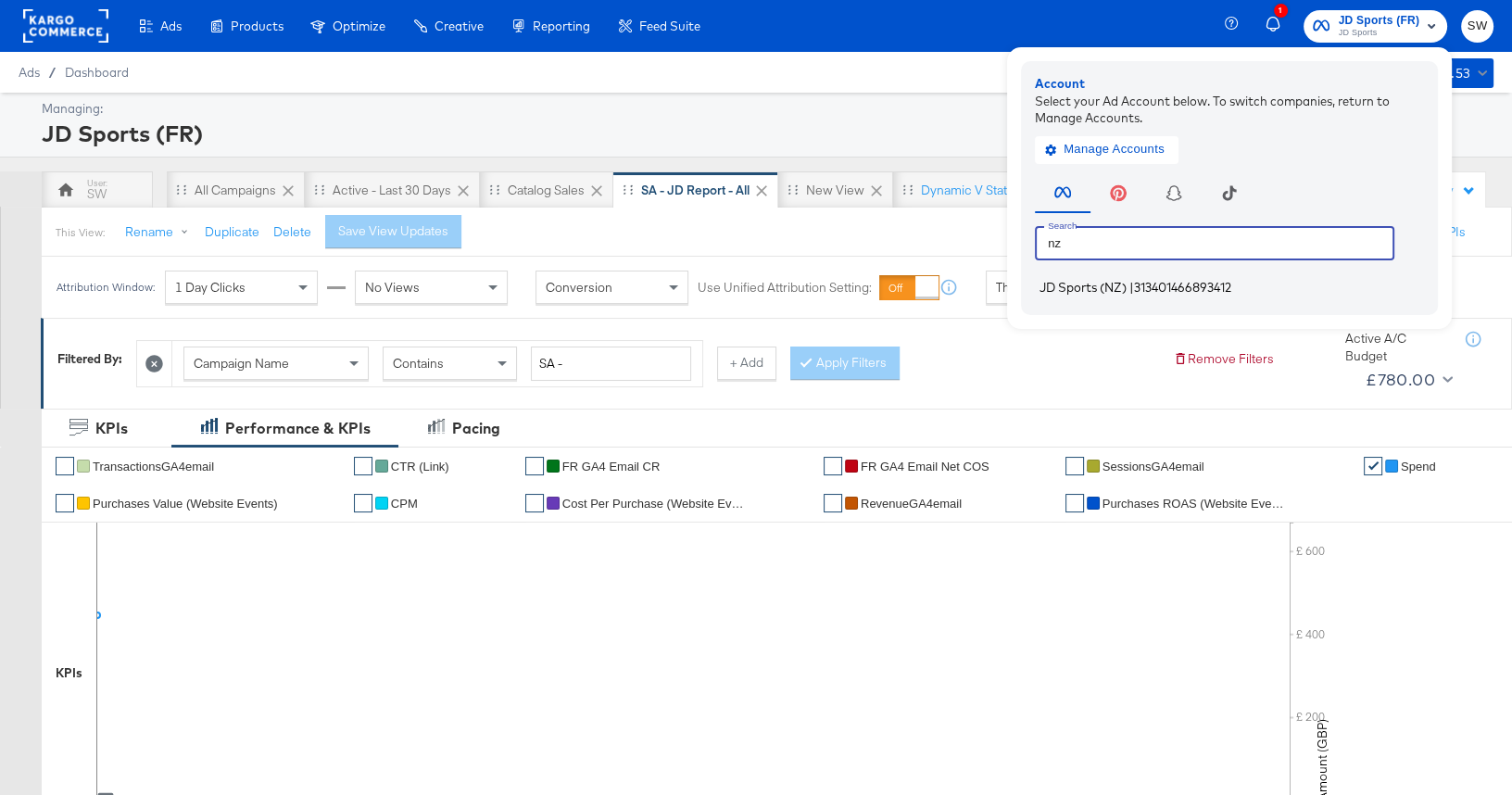 type on "nz" 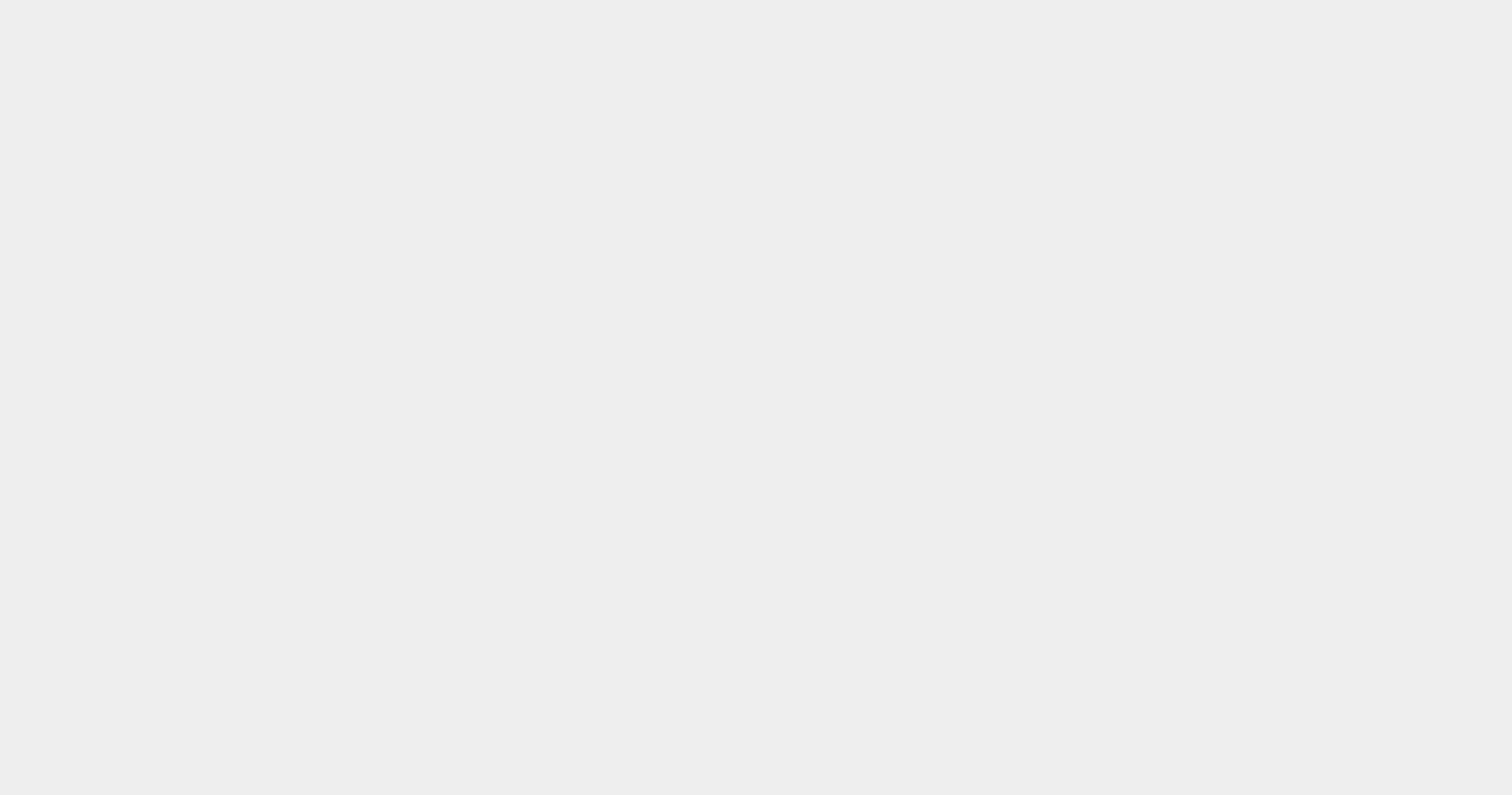 scroll, scrollTop: 0, scrollLeft: 0, axis: both 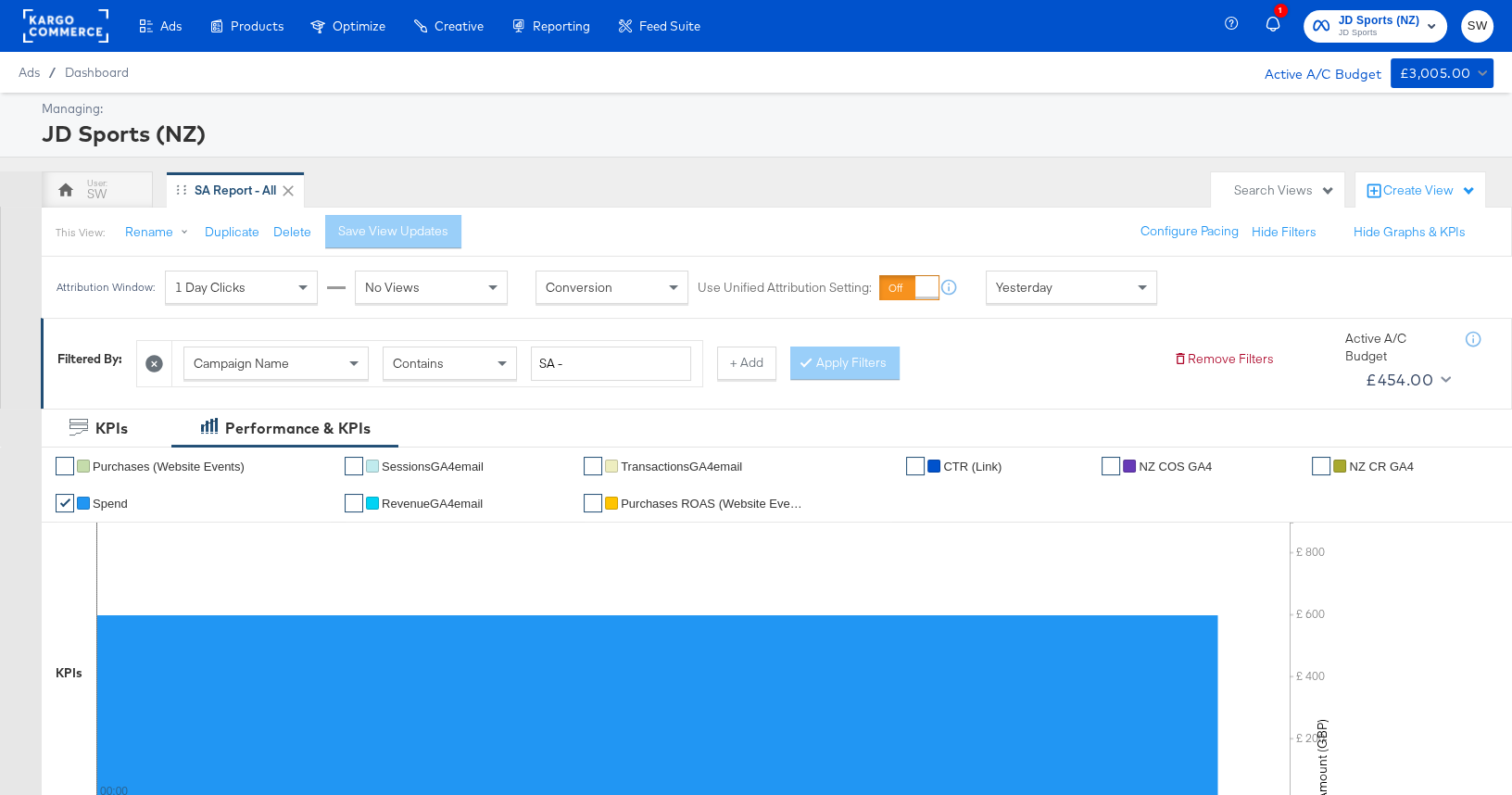 click on "Yesterday" at bounding box center [1071, 287] 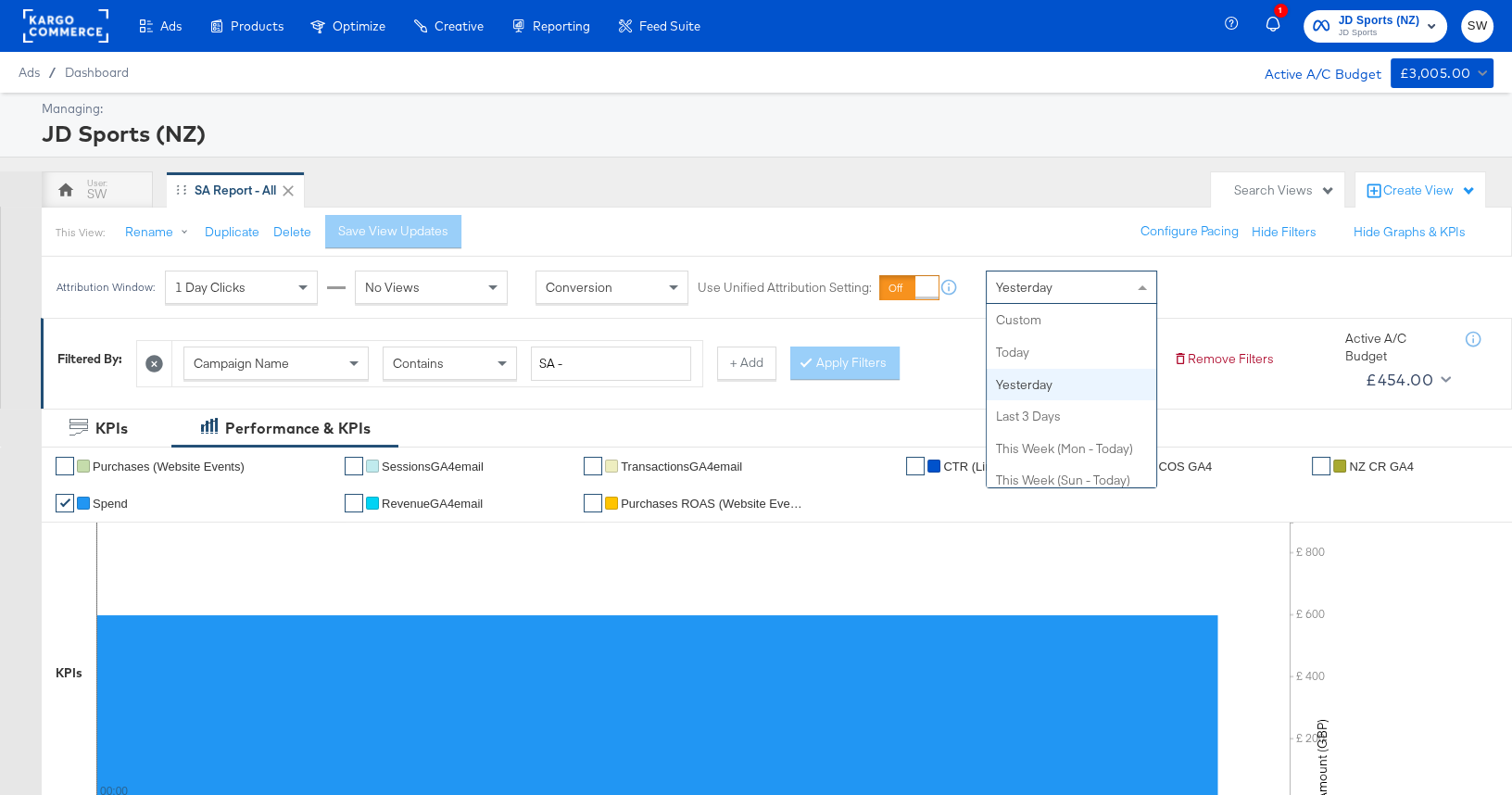 scroll, scrollTop: 64, scrollLeft: 0, axis: vertical 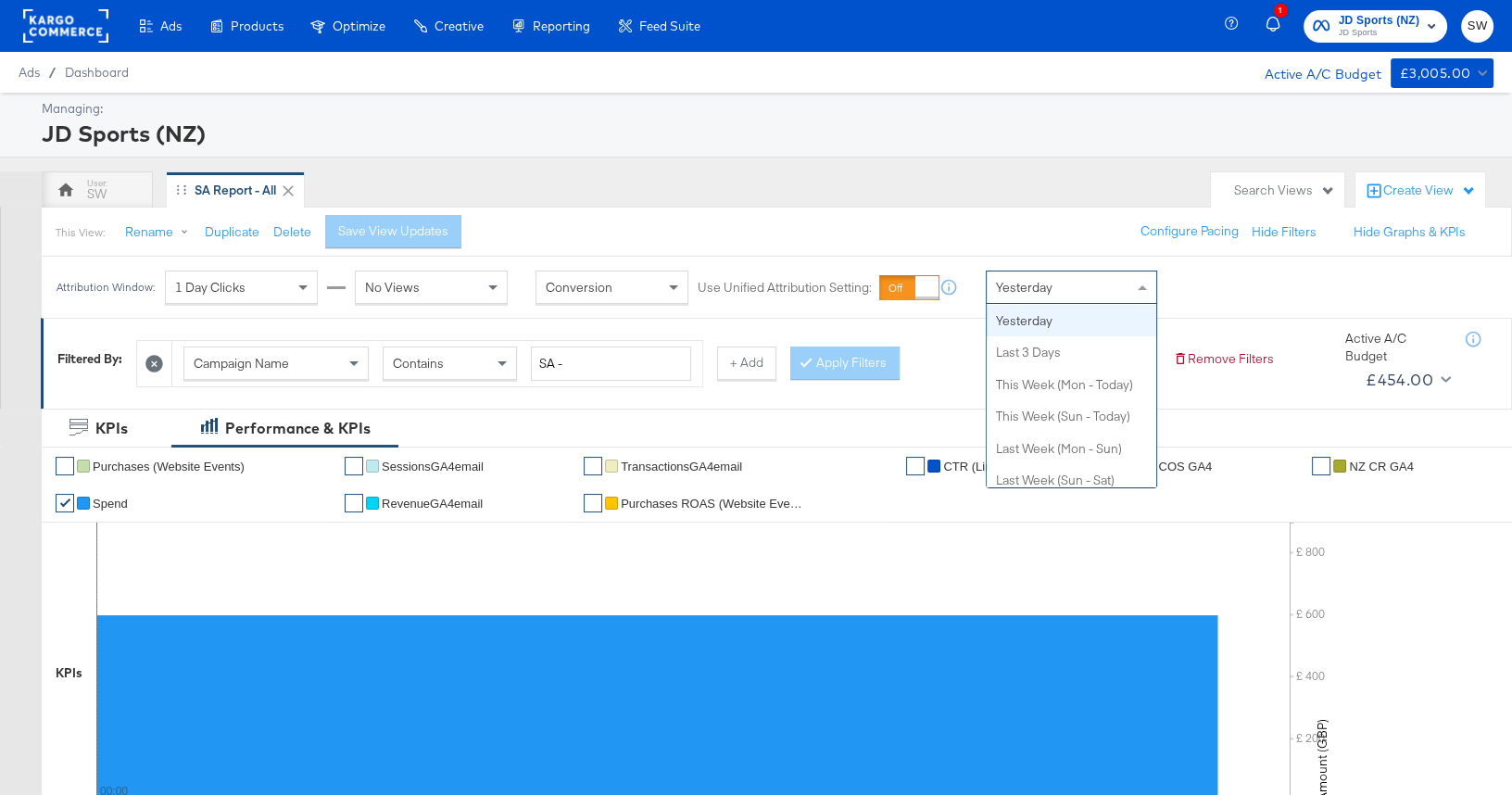 click on "Attribution Window:  1 Day Clicks No Views Conversion Use Unified Attribution Setting: If you set use unified attribution setting, your query's conversion metric attribution and campaign optimization will use the attribution setting of the ad object(s) being queried — a single period of time during which conversions are credited to ads and used to inform campaign optimization. Yesterday Custom Today Yesterday Last 3 Days This Week (Mon - Today) This Week (Sun - Today) Last Week (Mon - Sun) Last Week (Sun - Sat) Last 7 Days Last 14 Days Last 28 Days Last 30 Days Last 90 Days This Month Last Month This Year Last Year" at bounding box center (756, 287) 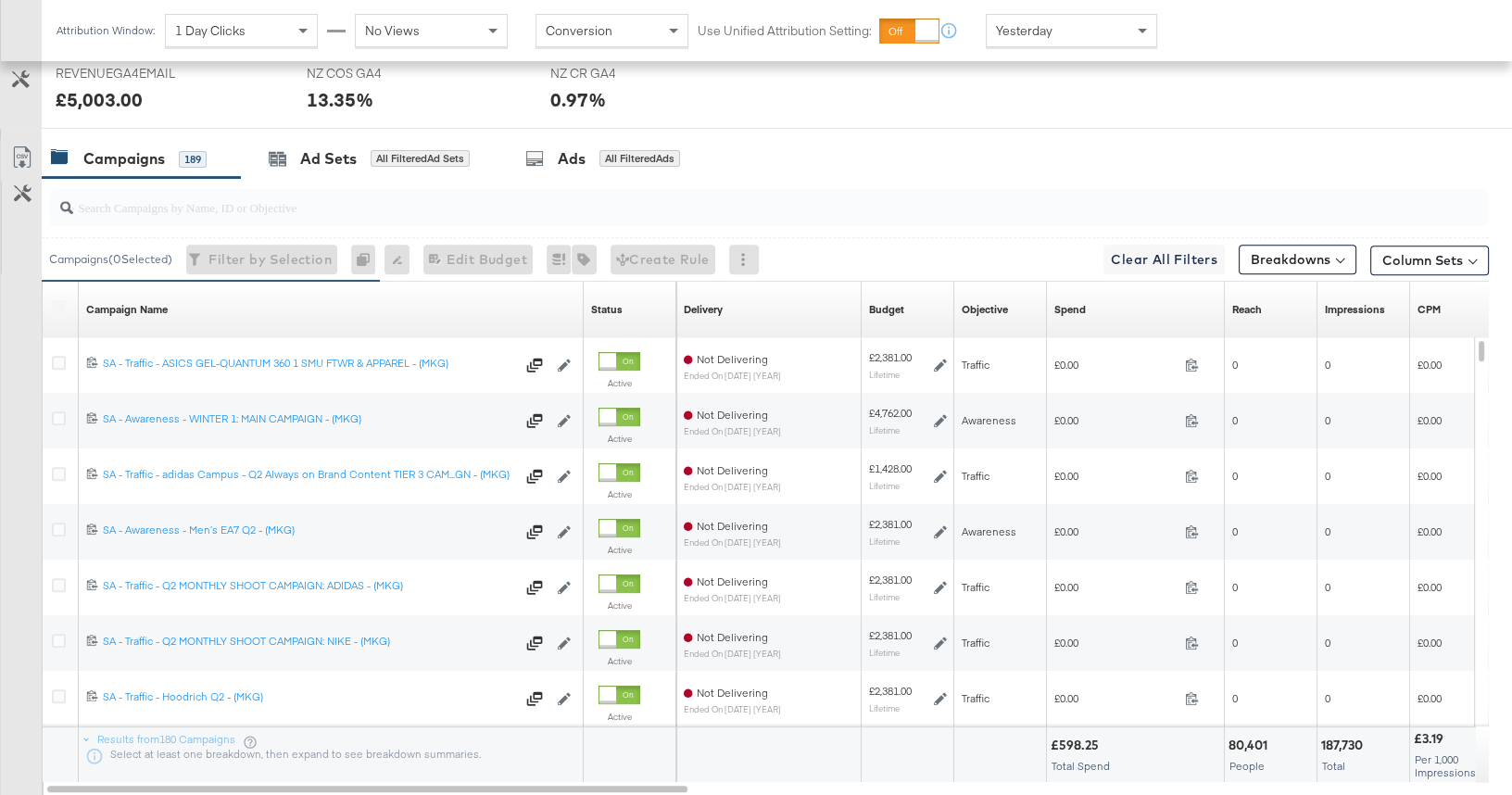 scroll, scrollTop: 817, scrollLeft: 0, axis: vertical 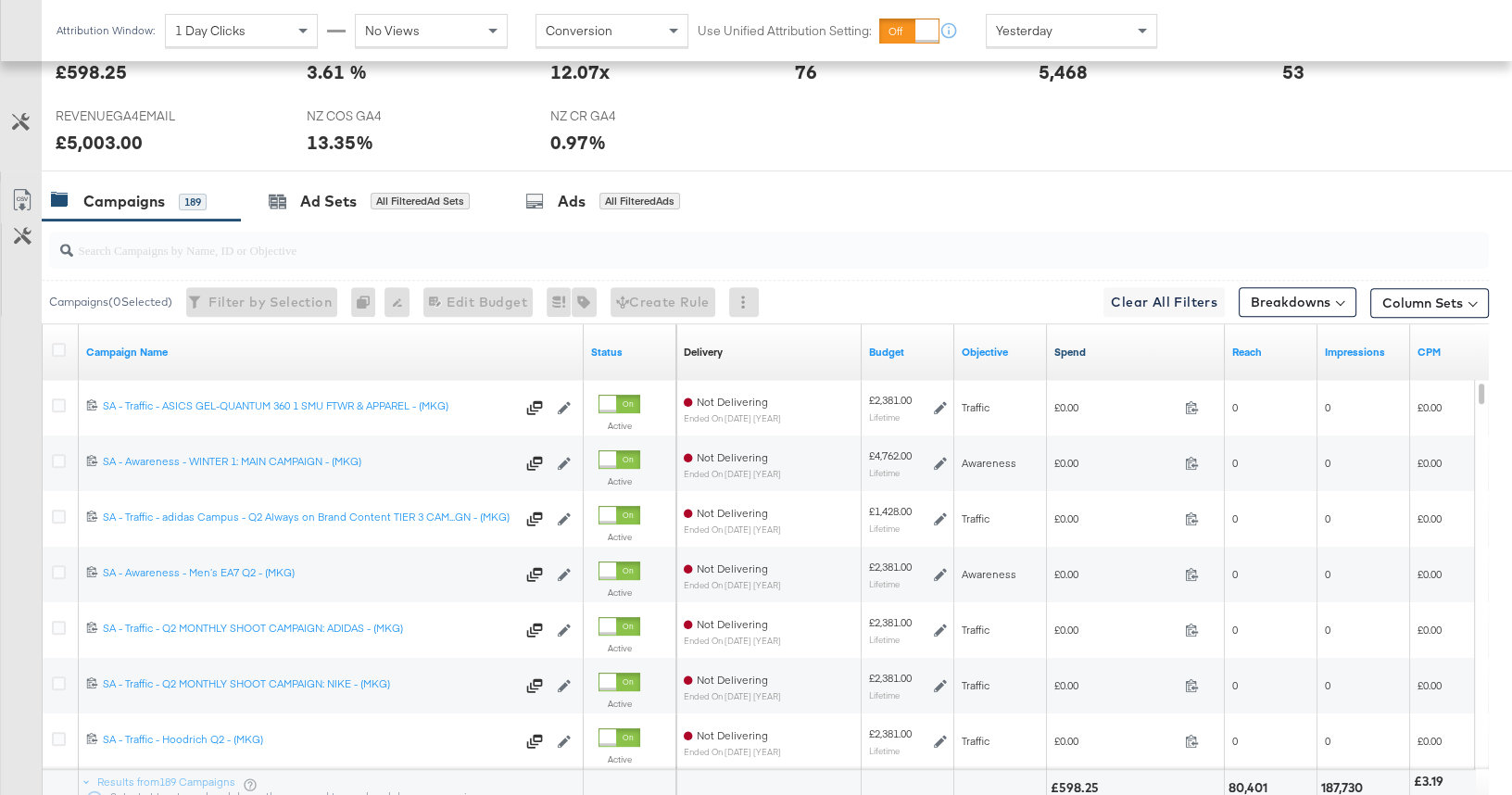 click on "Spend" at bounding box center [1136, 352] 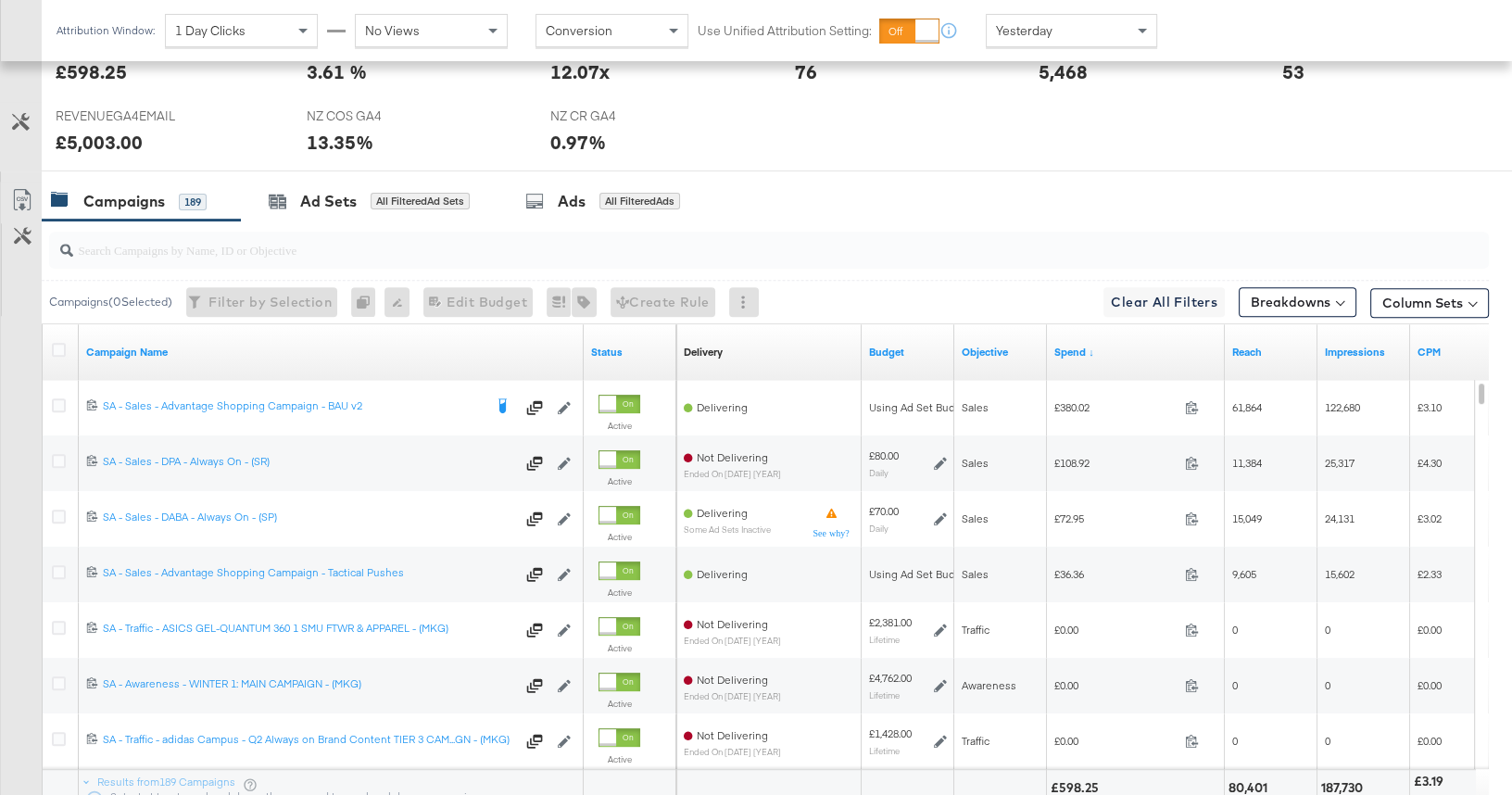 drag, startPoint x: 1023, startPoint y: 29, endPoint x: 1021, endPoint y: 38, distance: 9.219544 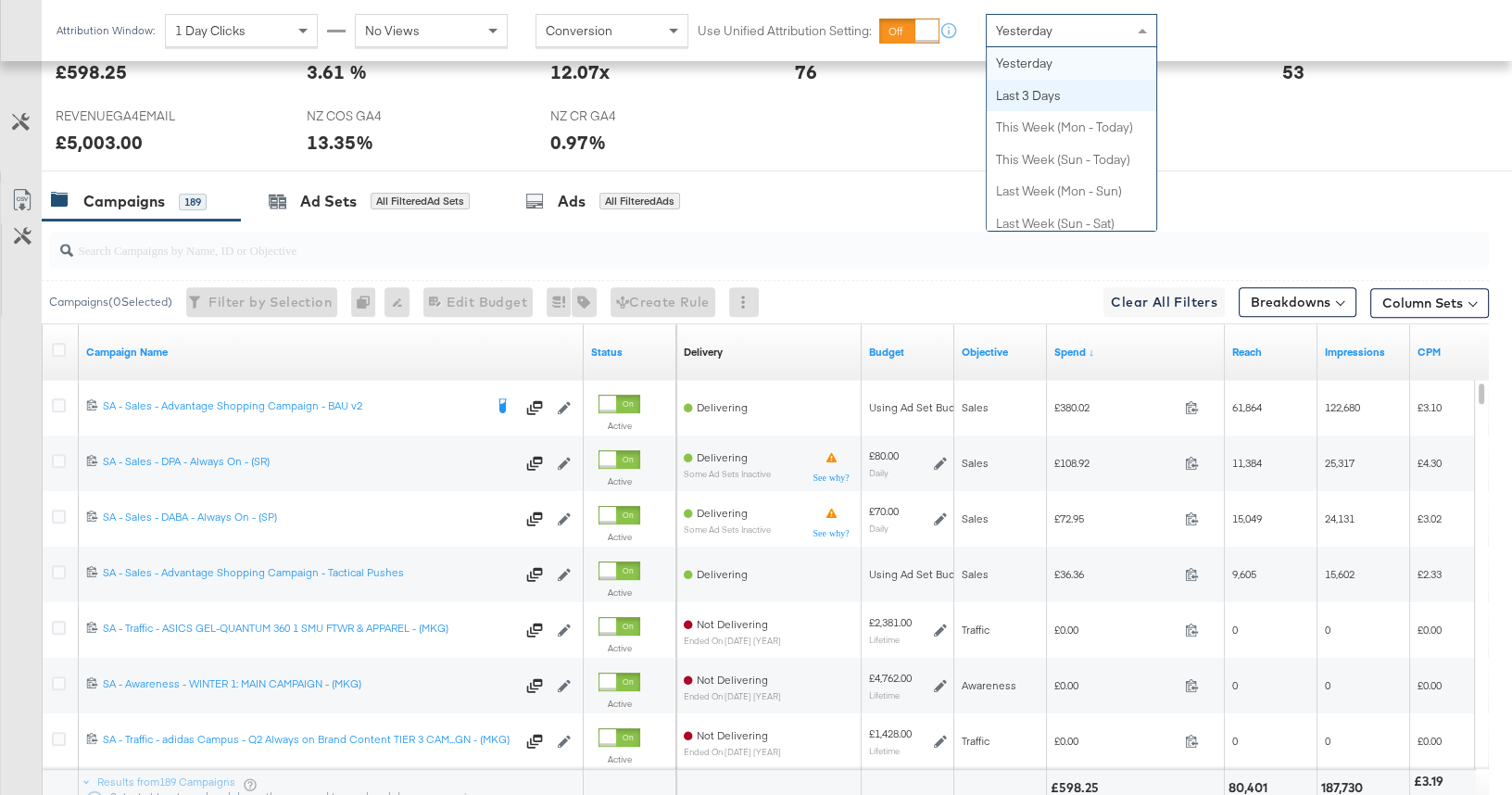 scroll, scrollTop: 0, scrollLeft: 0, axis: both 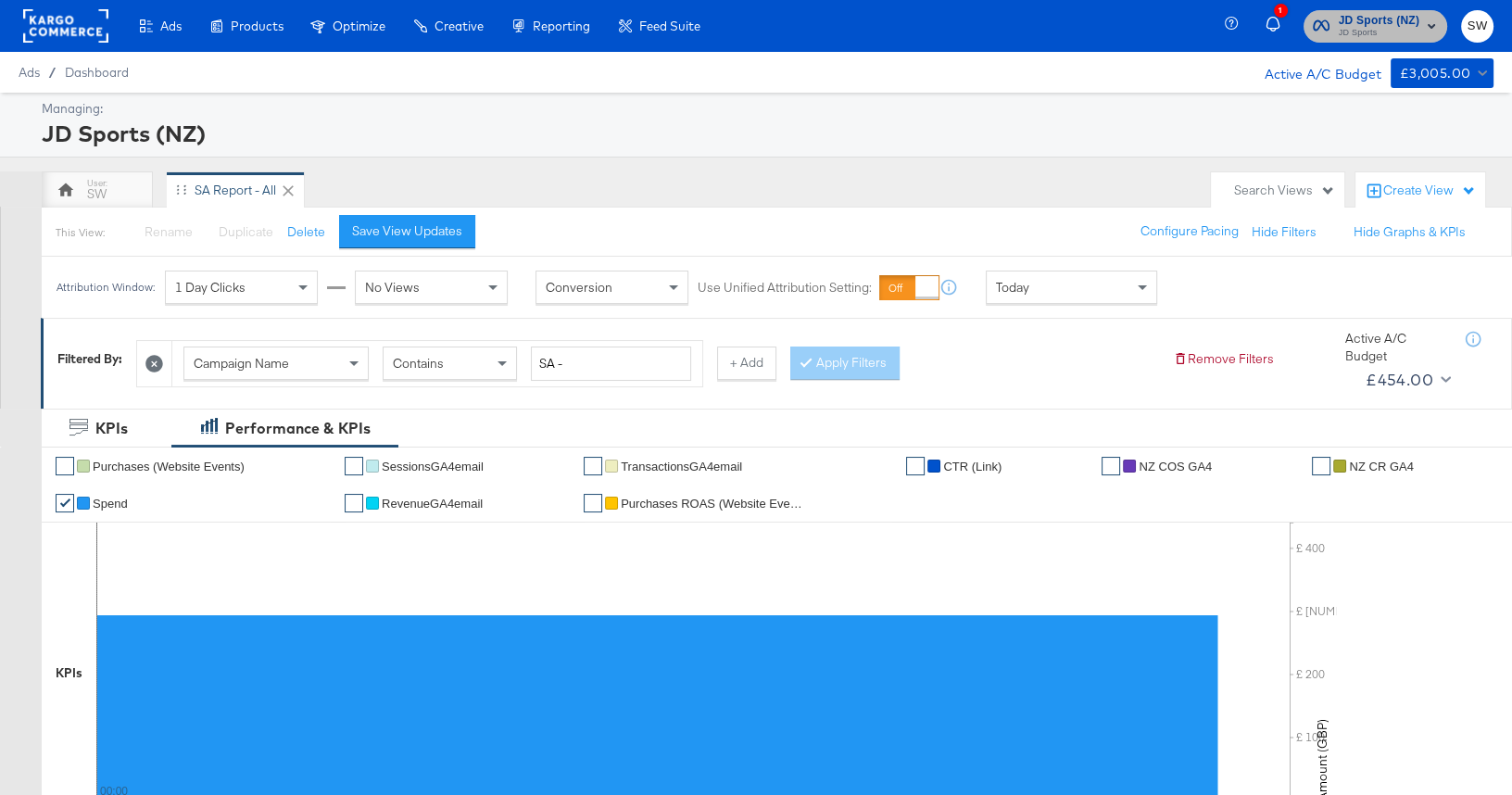 click on "JD Sports (NZ)" at bounding box center [1380, 20] 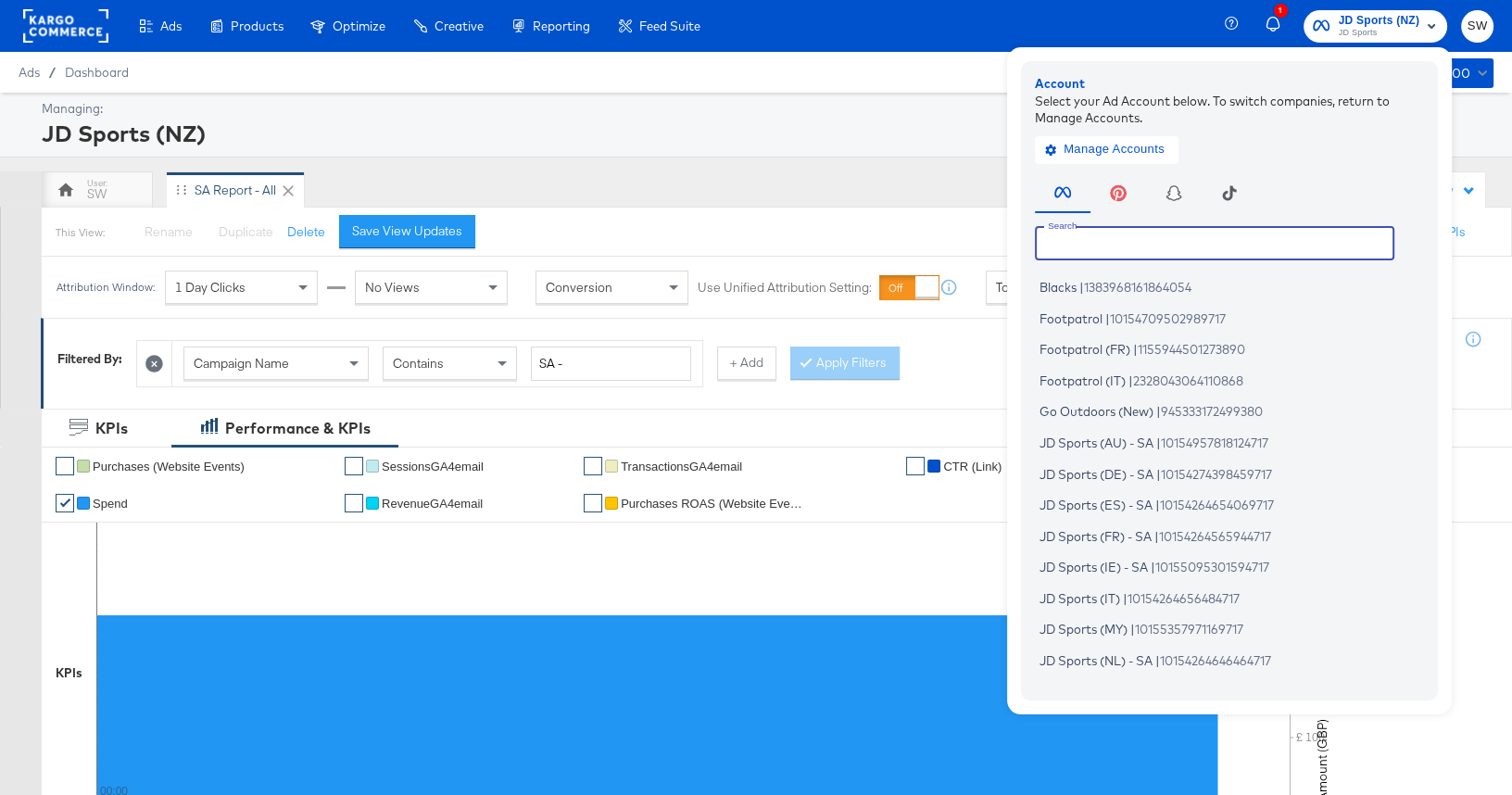 click at bounding box center (1215, 243) 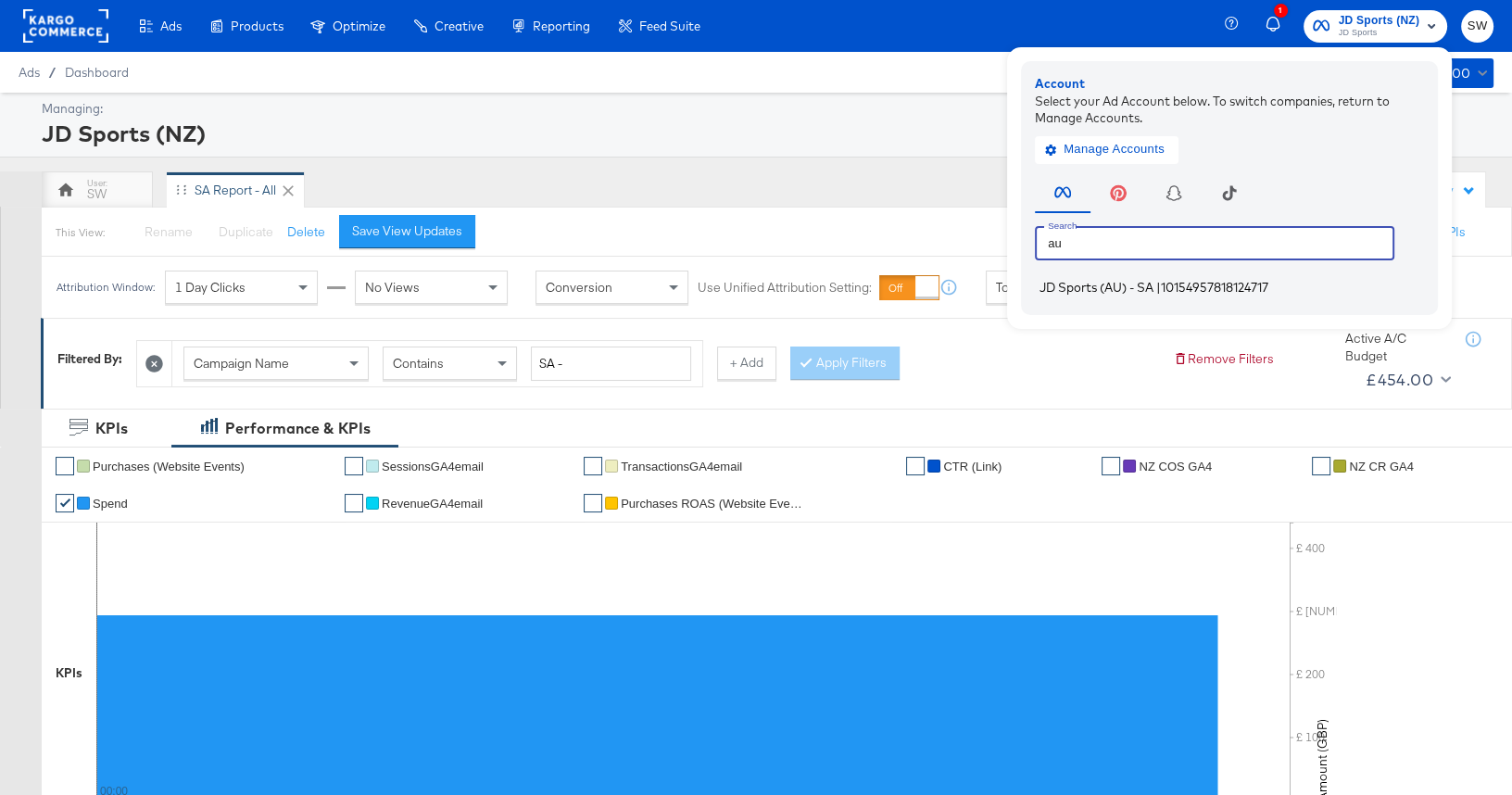 type on "au" 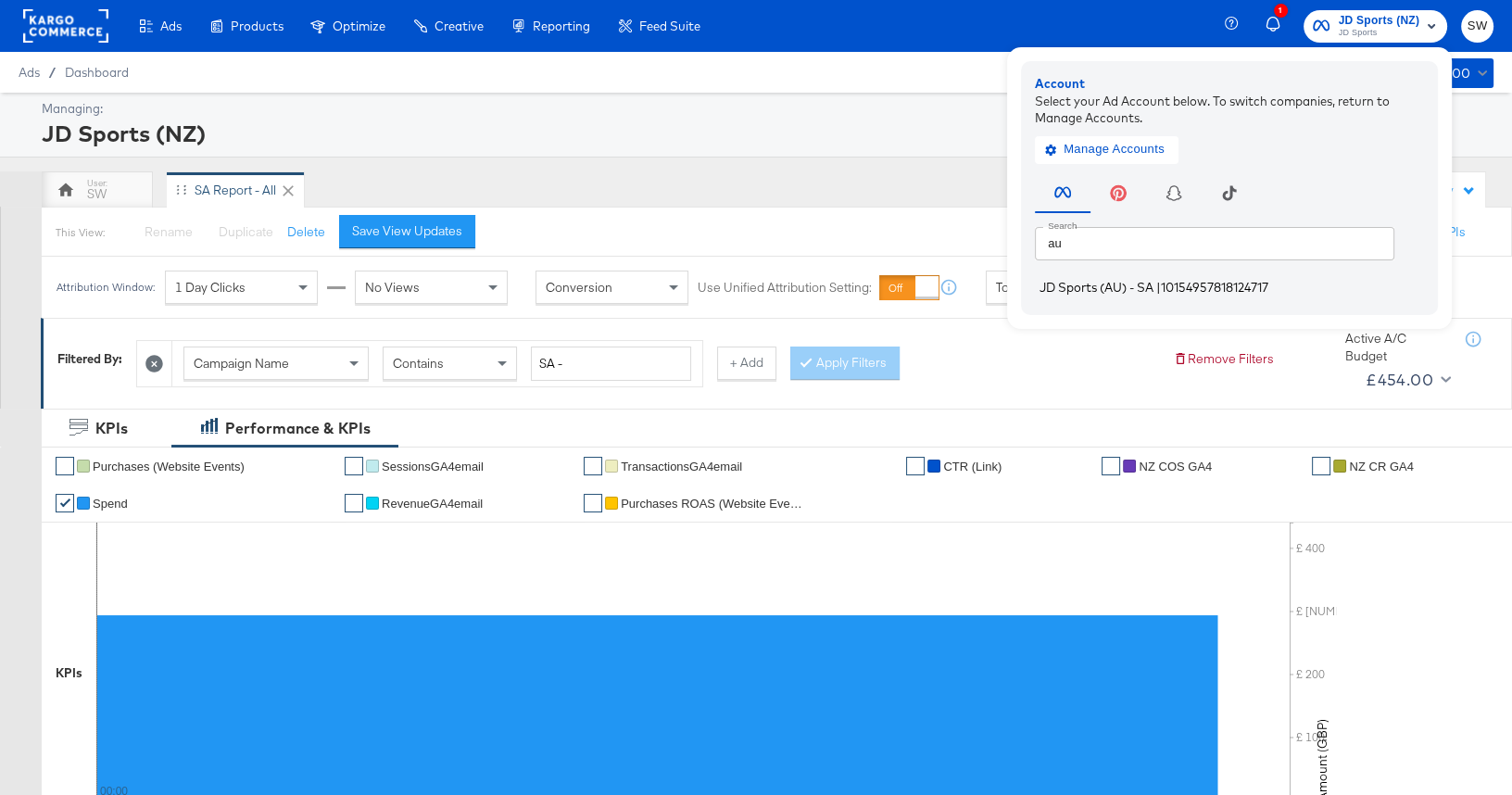 click on "JD Sports (AU) - SA" at bounding box center (1096, 287) 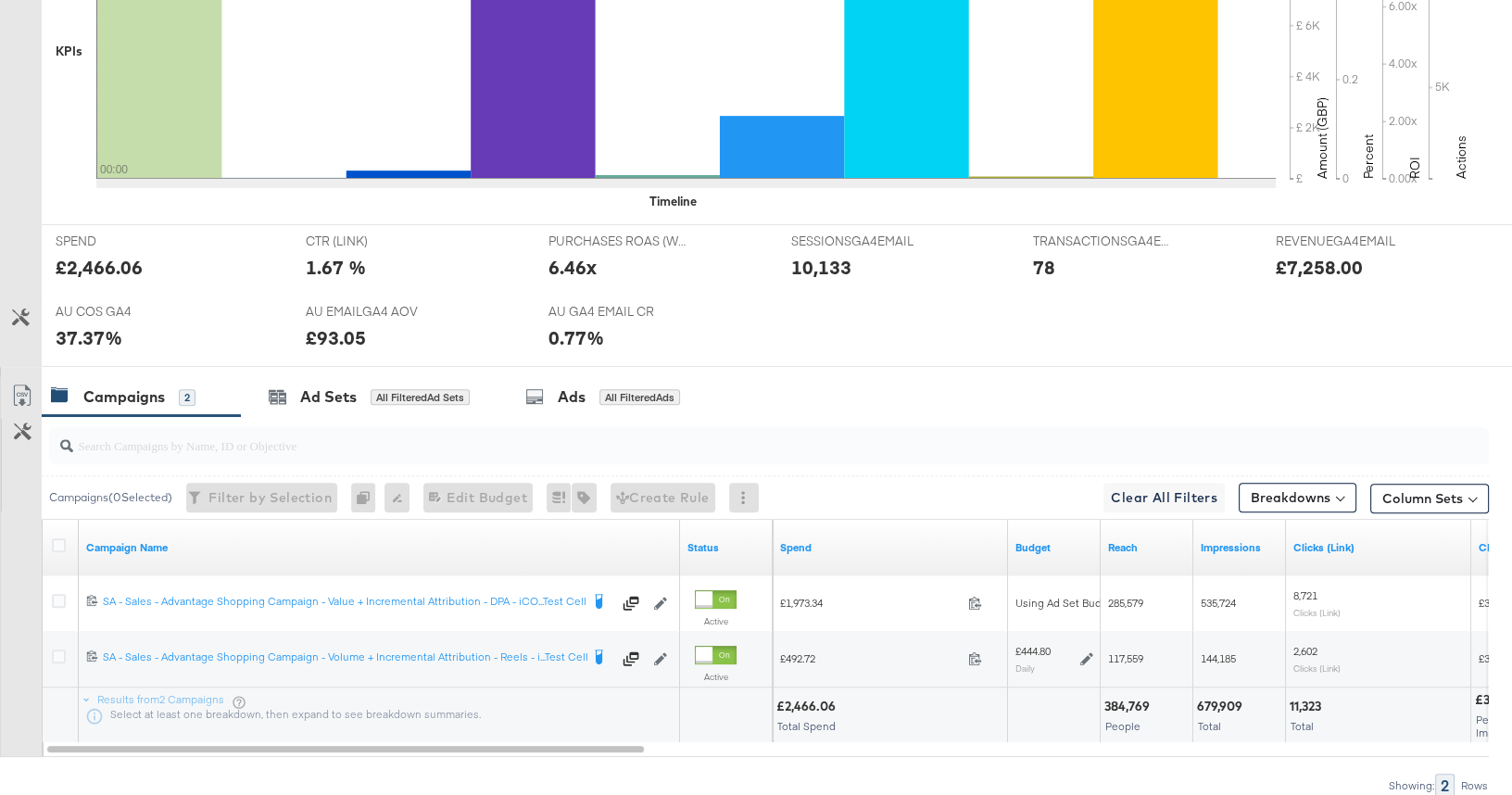 scroll, scrollTop: 744, scrollLeft: 0, axis: vertical 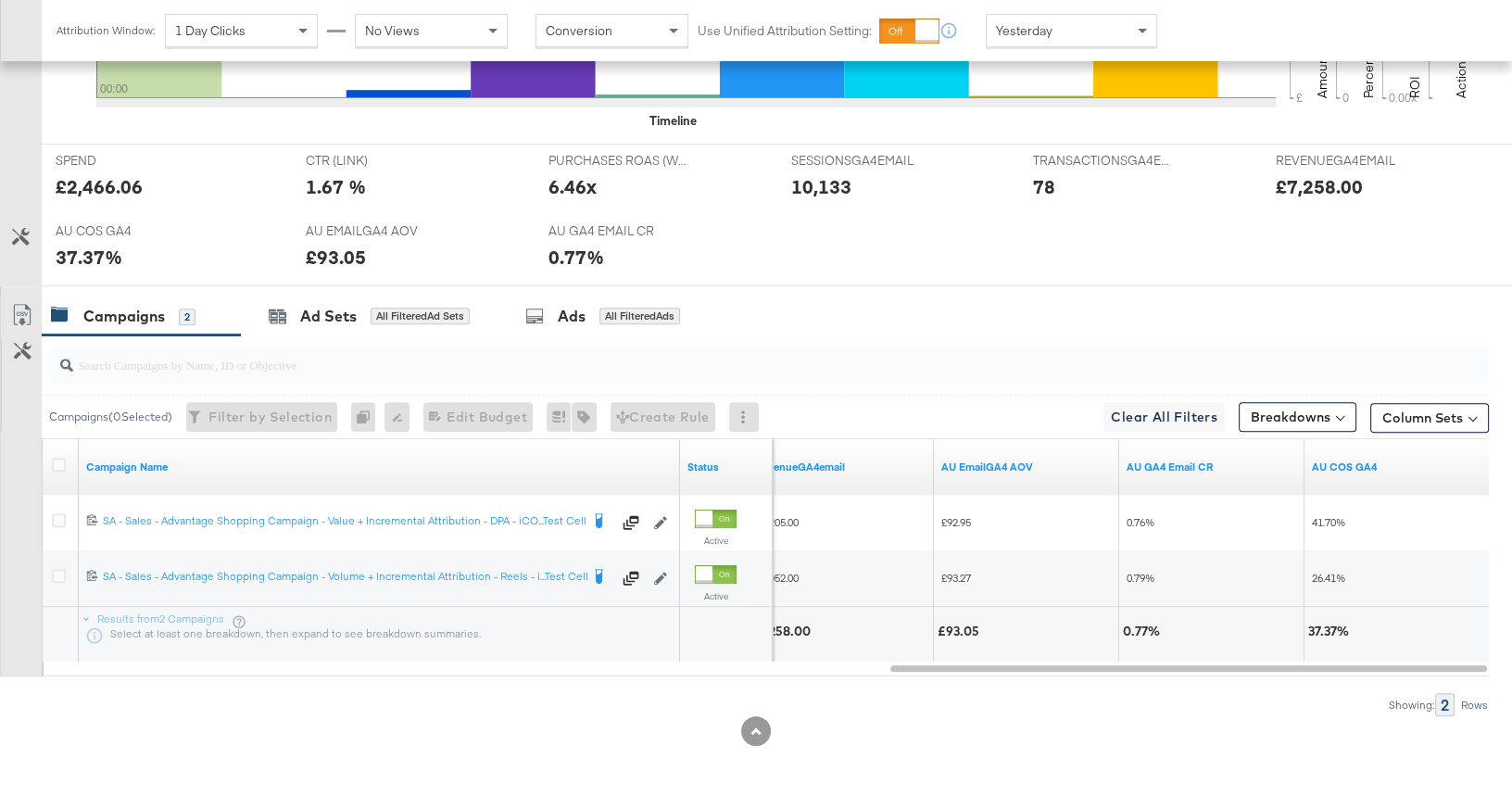 click on "Yesterday" at bounding box center [1024, 31] 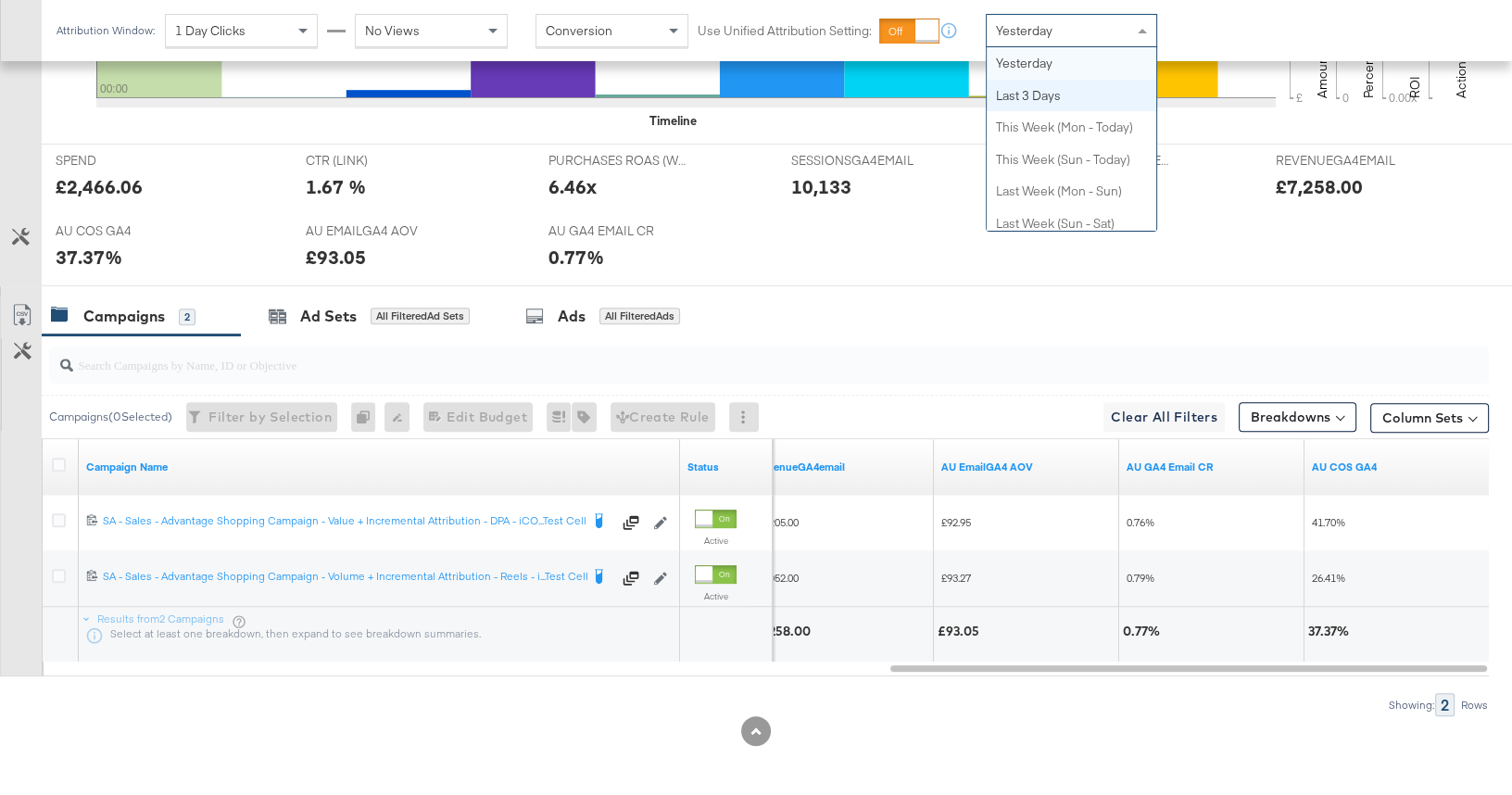 scroll, scrollTop: 0, scrollLeft: 0, axis: both 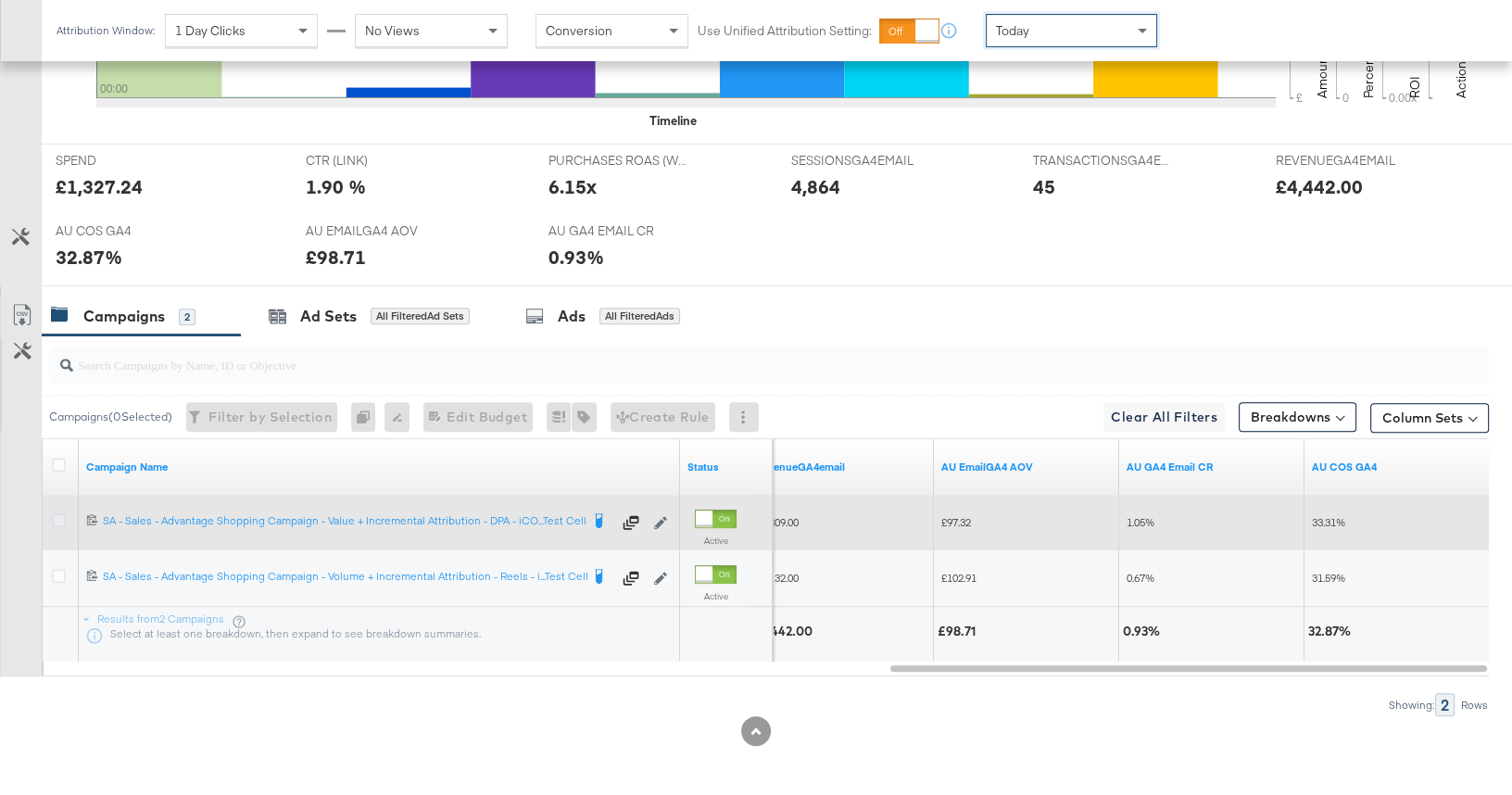 click at bounding box center (58, 520) 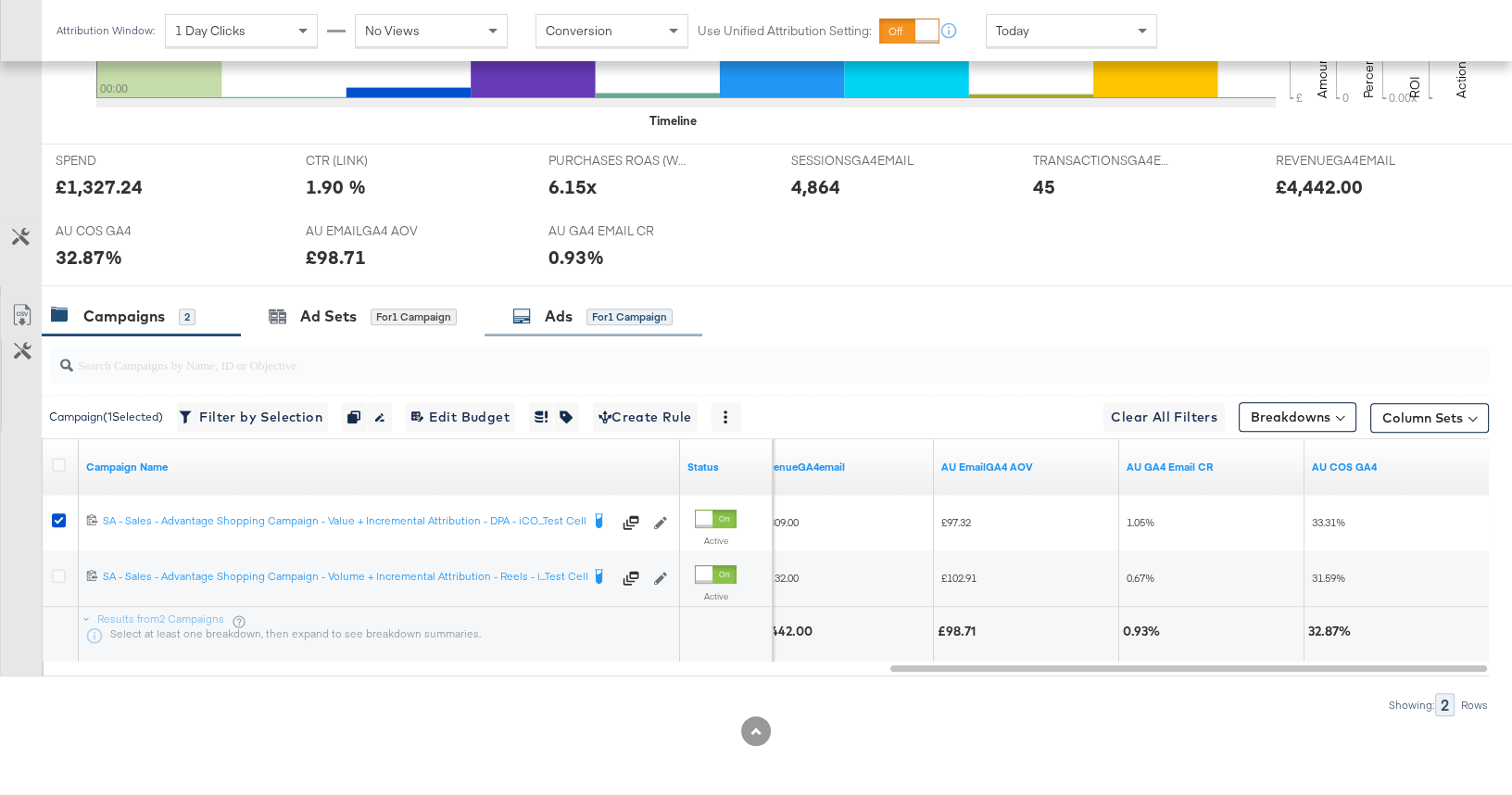 click on "Ads" at bounding box center [559, 316] 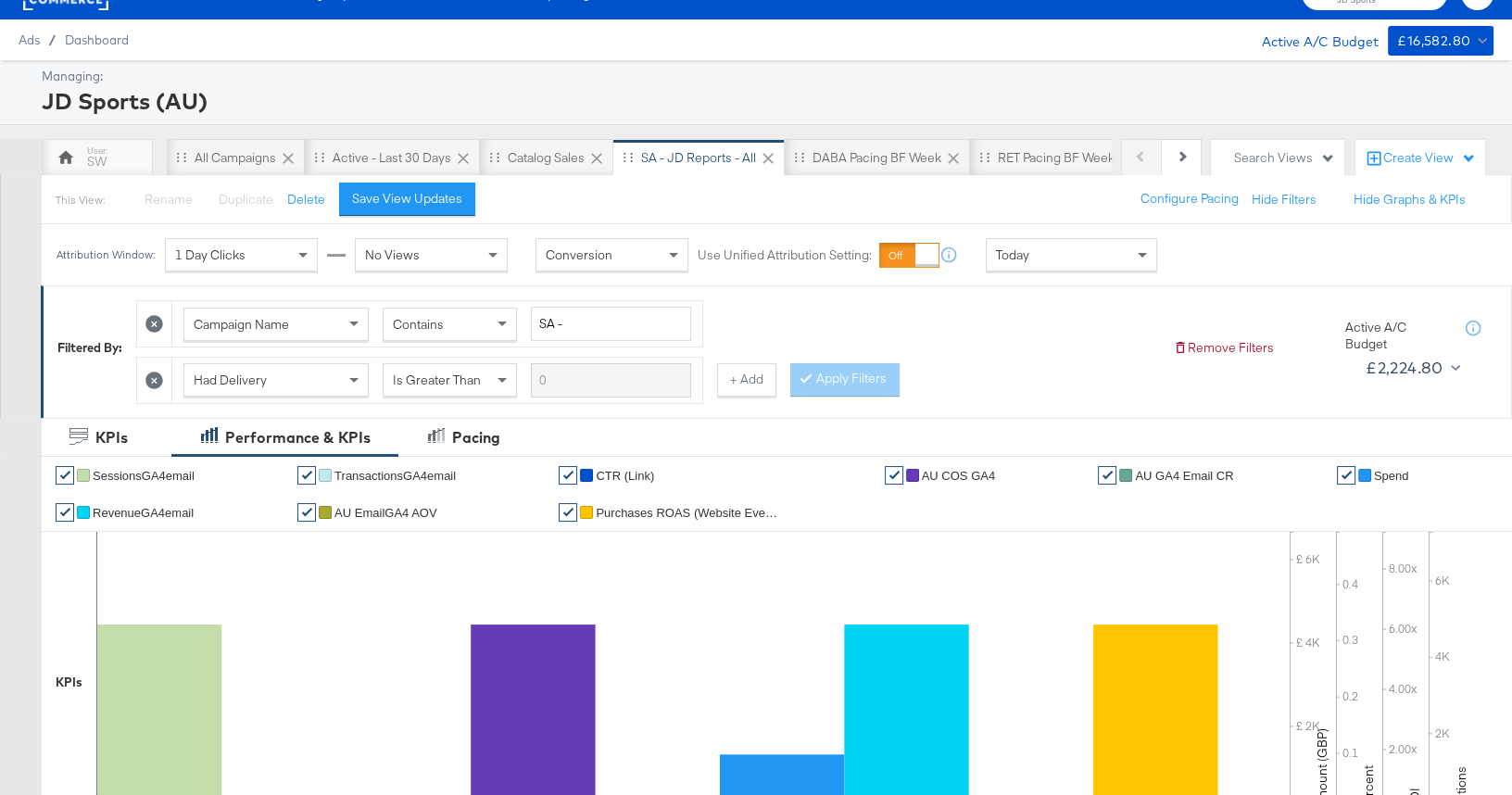scroll, scrollTop: 0, scrollLeft: 0, axis: both 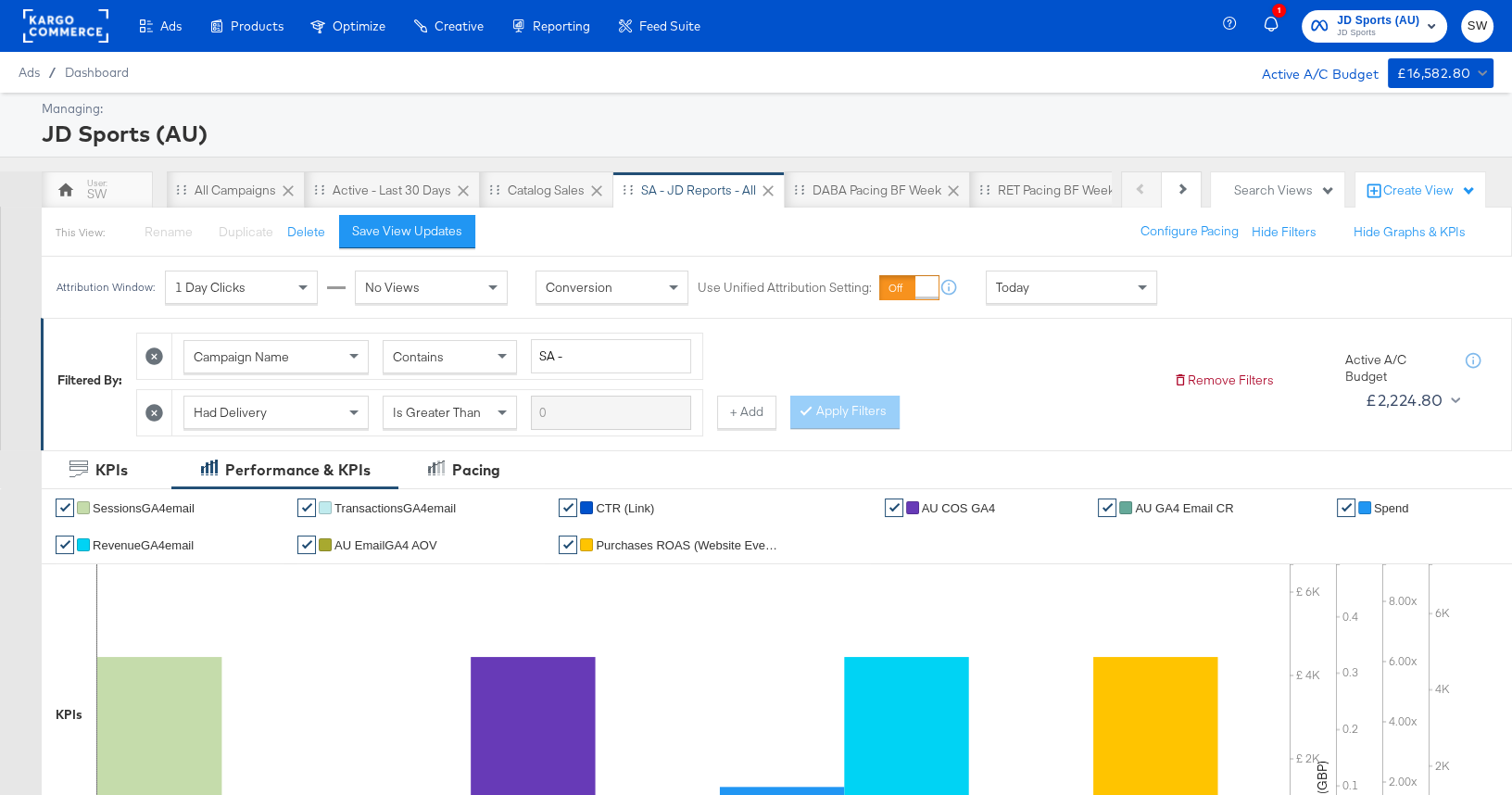 click 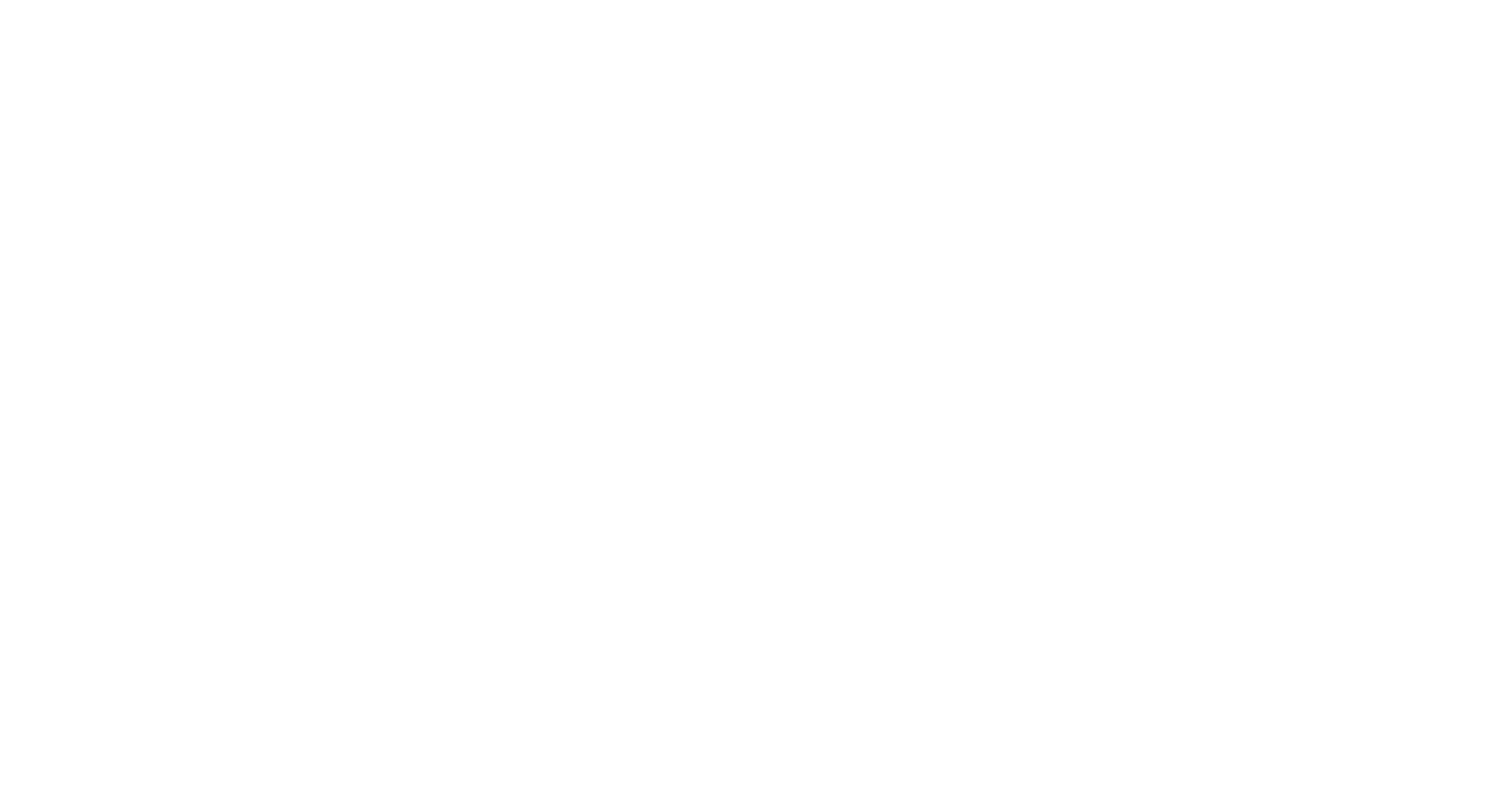 scroll, scrollTop: 0, scrollLeft: 0, axis: both 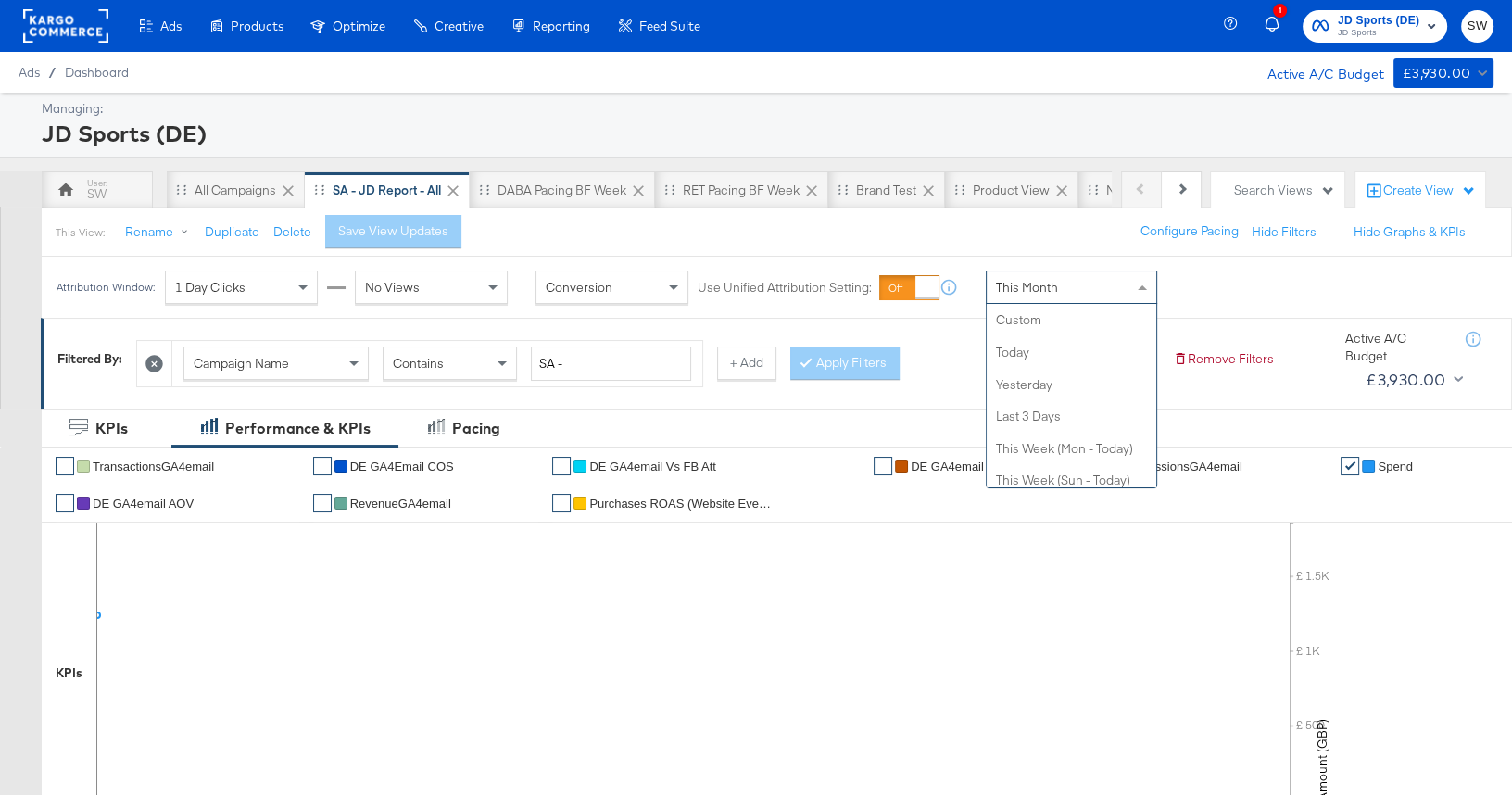 click on "This Month" at bounding box center (1027, 287) 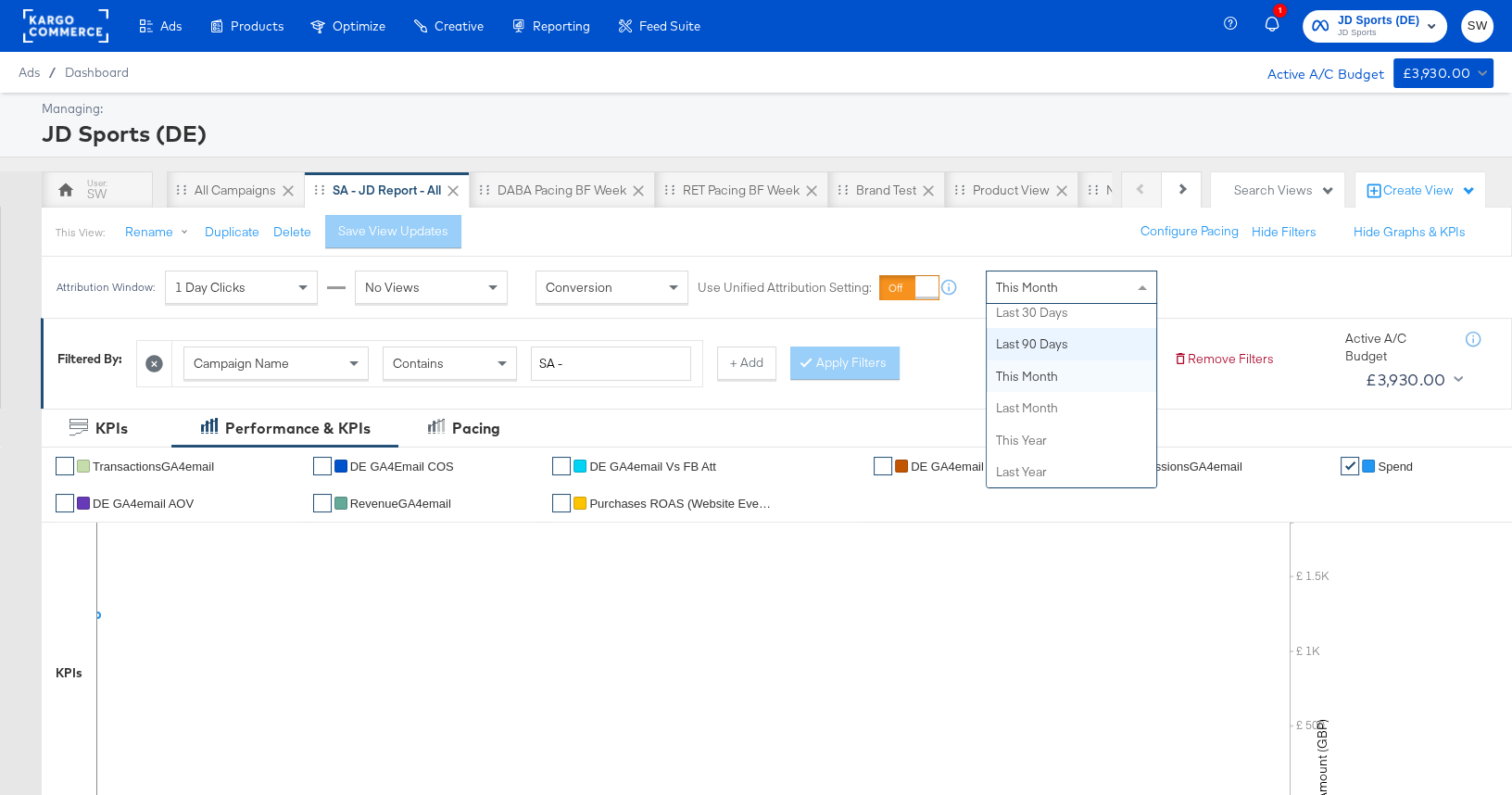 scroll, scrollTop: 0, scrollLeft: 0, axis: both 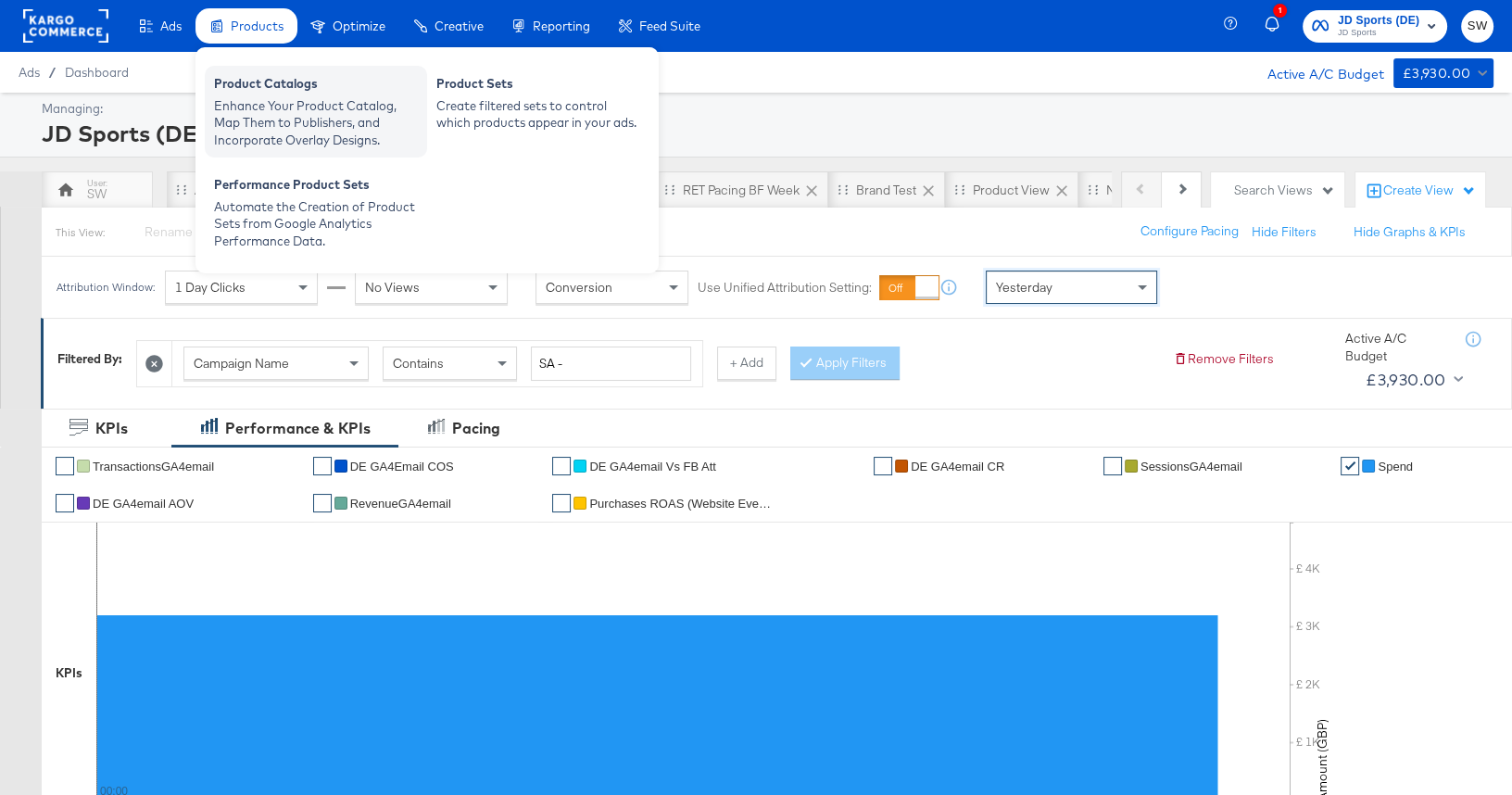 click on "Enhance Your Product Catalog, Map Them to Publishers, and Incorporate Overlay Designs." at bounding box center [316, 123] 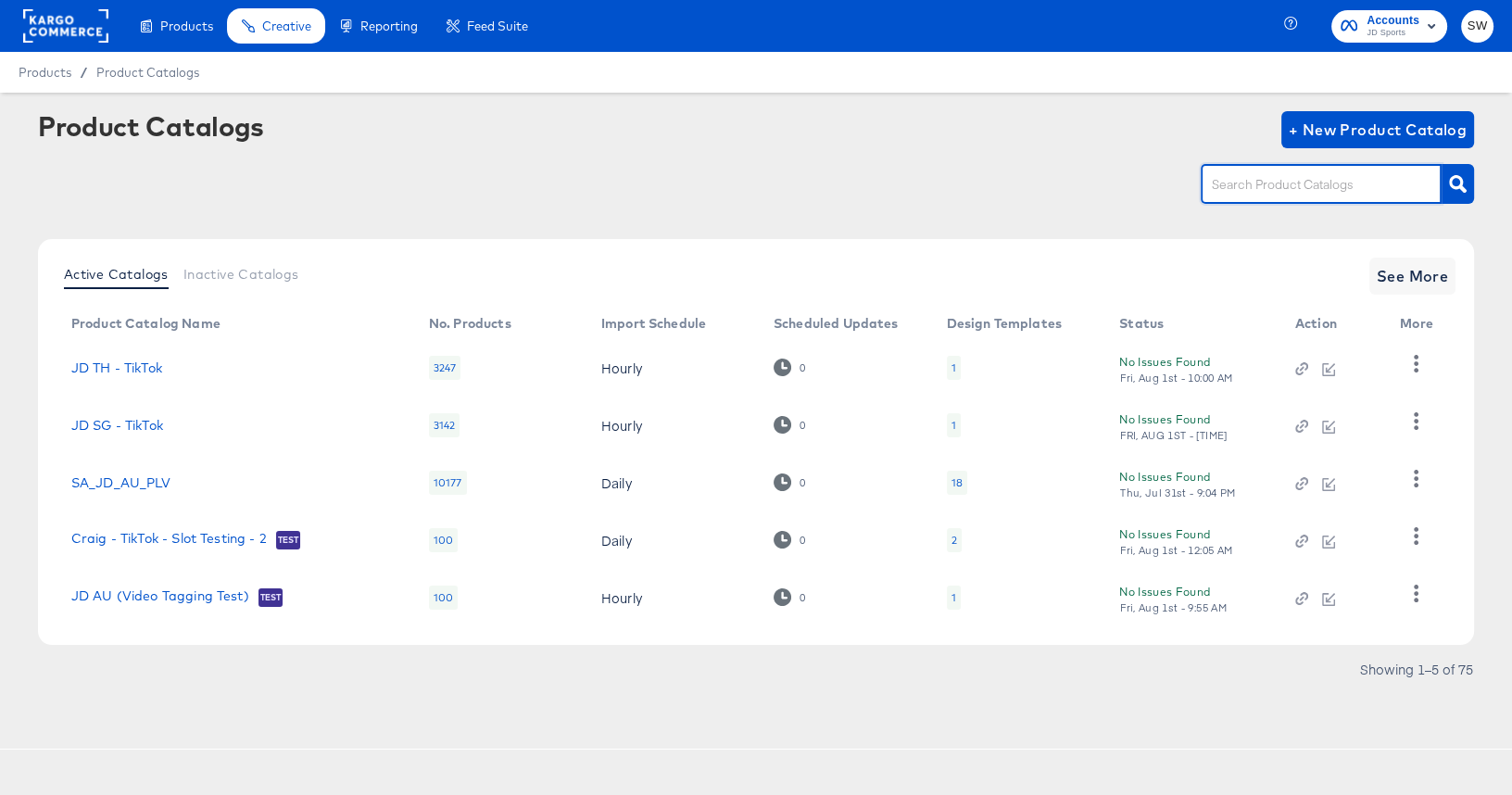 click at bounding box center (1306, 184) 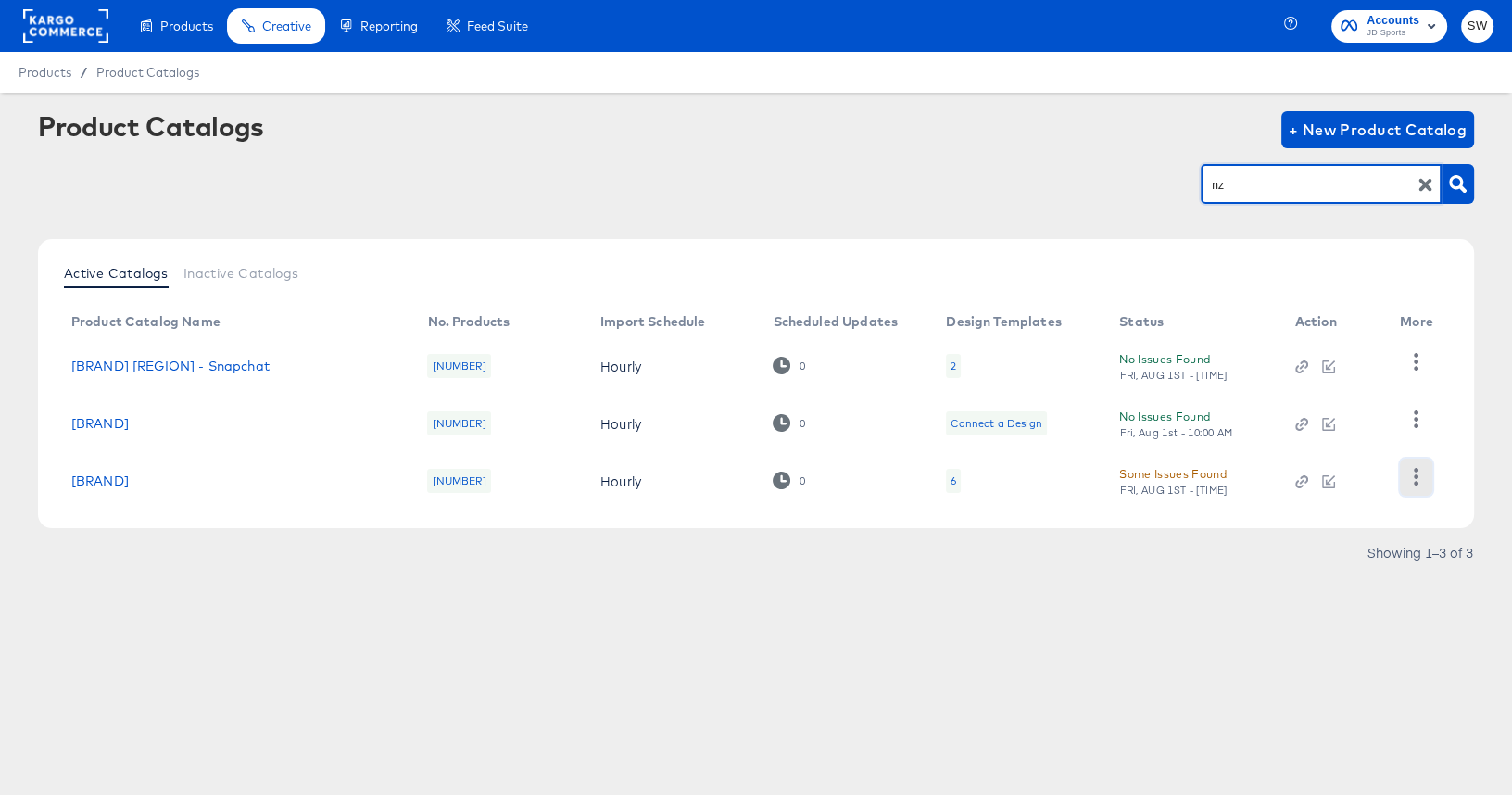 click 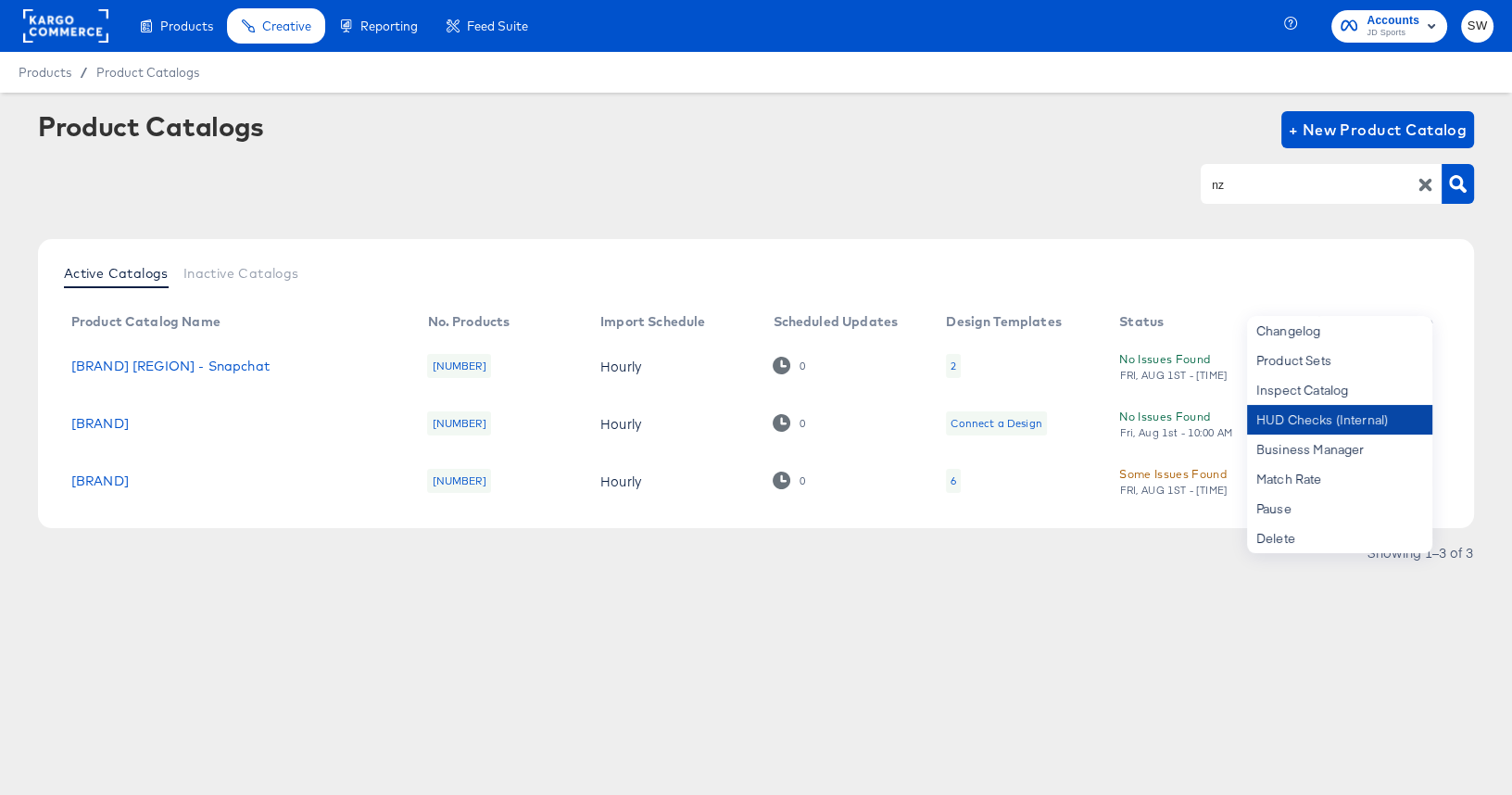 click on "HUD Checks (Internal)" at bounding box center (1340, 420) 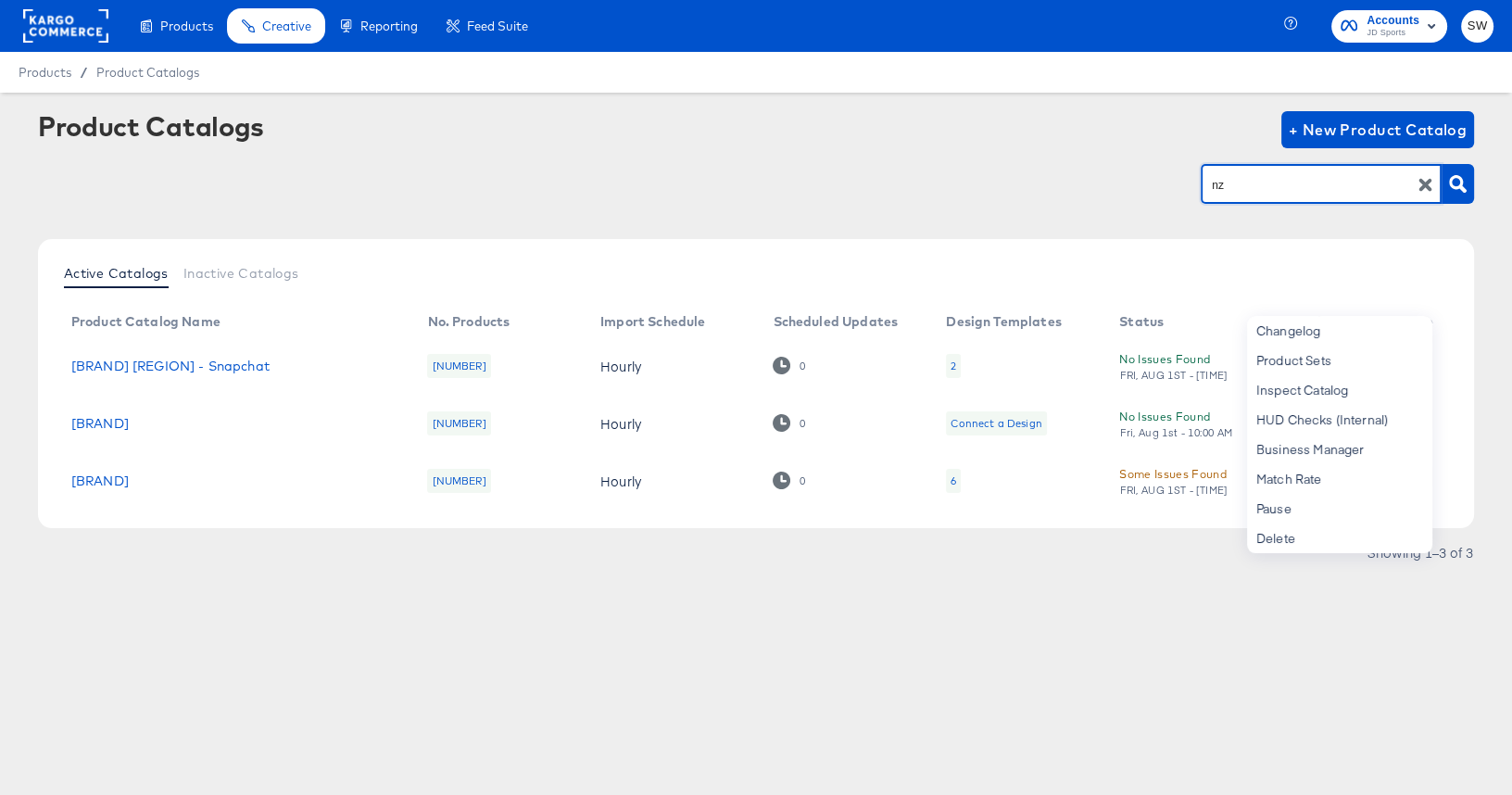 drag, startPoint x: 1241, startPoint y: 193, endPoint x: 1174, endPoint y: 186, distance: 67.36468 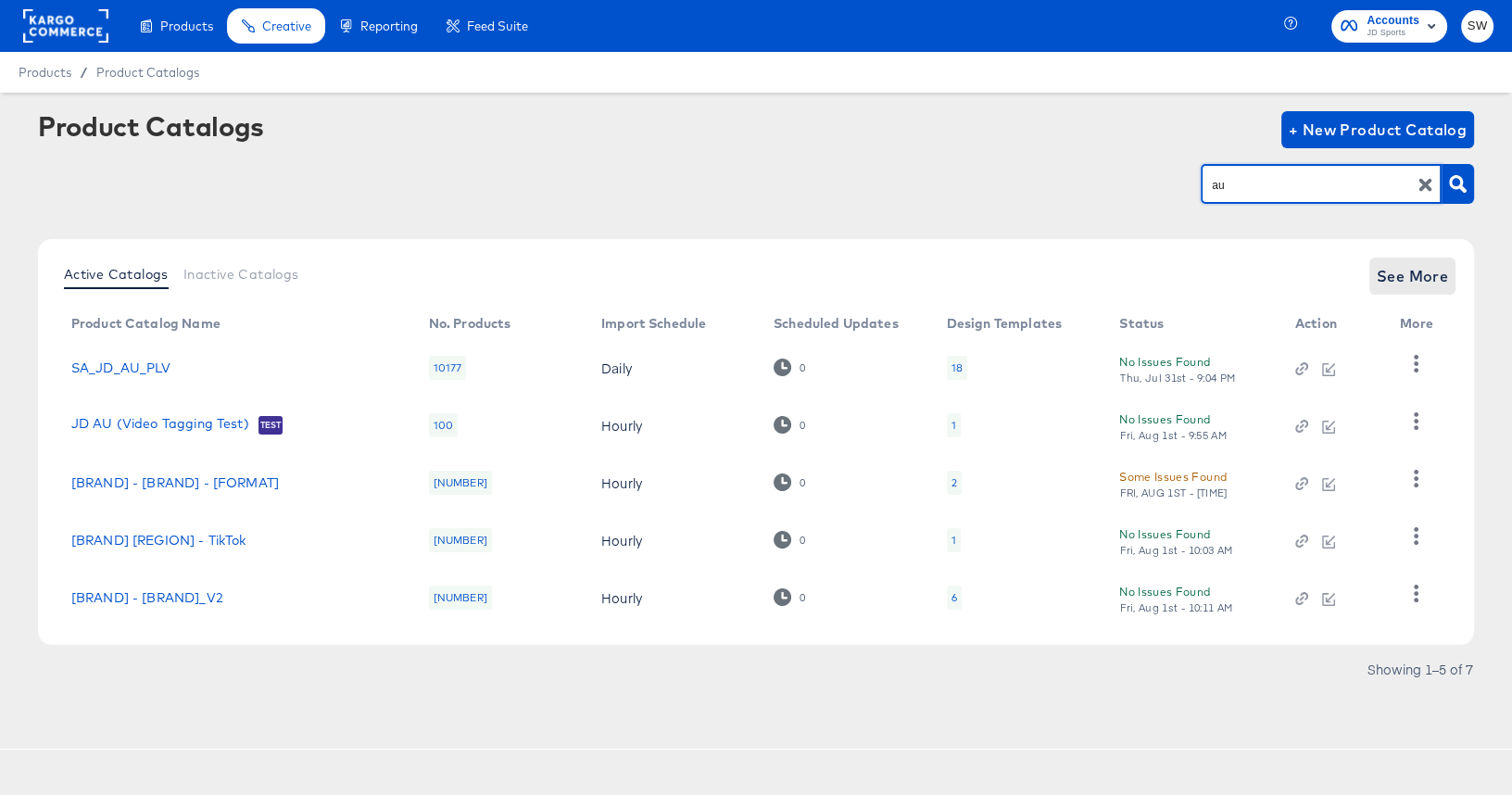 click on "Active Catalogs Inactive Catalogs See More Product Catalog Name No. Products Import Schedule Scheduled Updates Design Templates Status Action More SA_JD_AU_PLV 10177 Daily 0 18 No Issues Found Thu, Jul 31st - 9:04 PM JD AU (Video Tagging Test) Test 100 Hourly 0 1 No Issues Found Fri, Aug 1st - 9:55 AM JD AU - Snap 8779 Hourly 0 2 Some Issues Found Fri, Aug 1st - 10:43 AM JD AU - TikTok 10416 Hourly 0 1 No Issues Found Fri, Aug 1st - 10:03 AM JD AU - Snapchat_V2 10416 Hourly 0 6 No Issues Found Fri, Aug 1st - 10:11 AM" at bounding box center (756, 442) 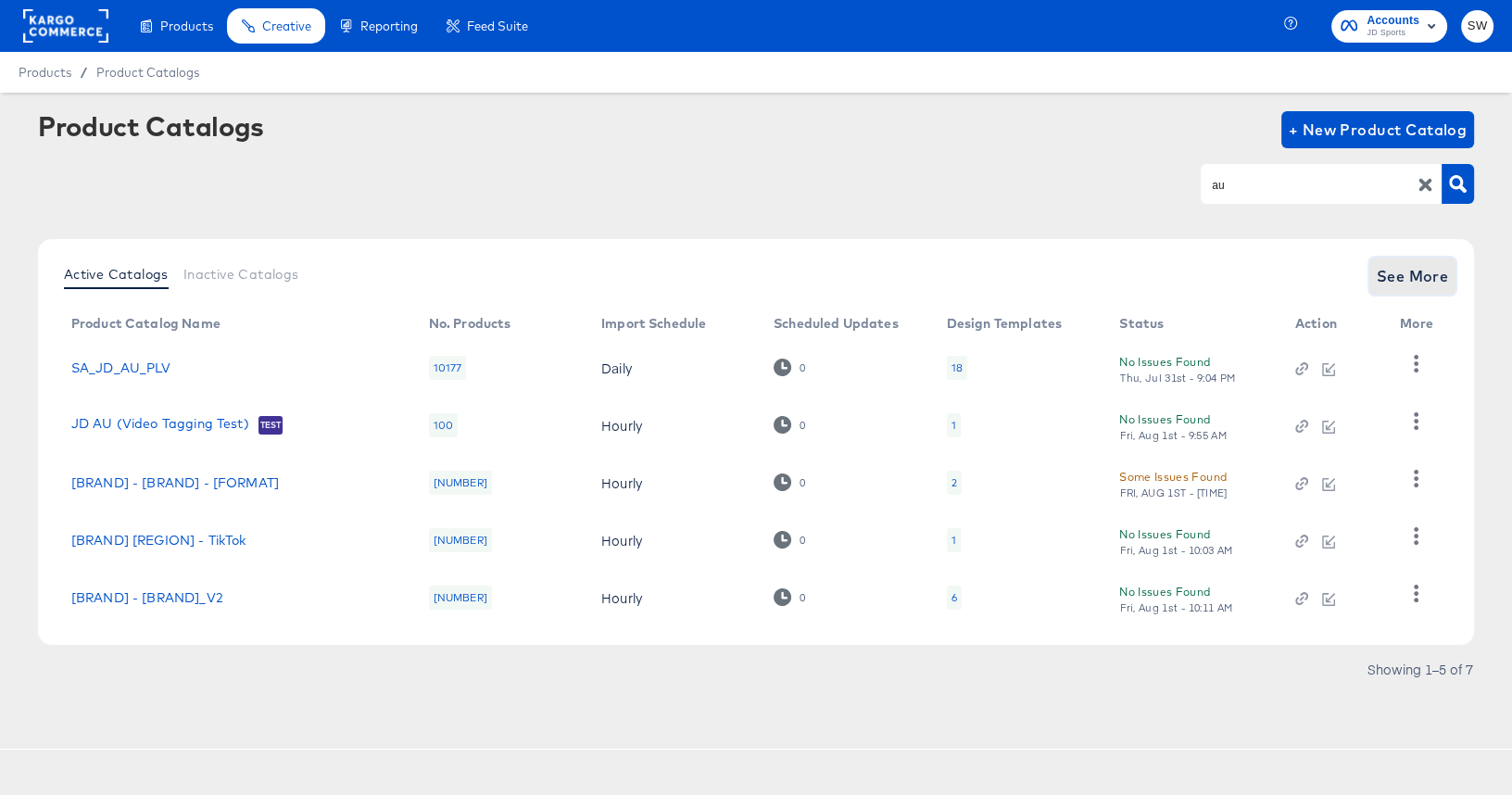 click on "See More" at bounding box center (1413, 276) 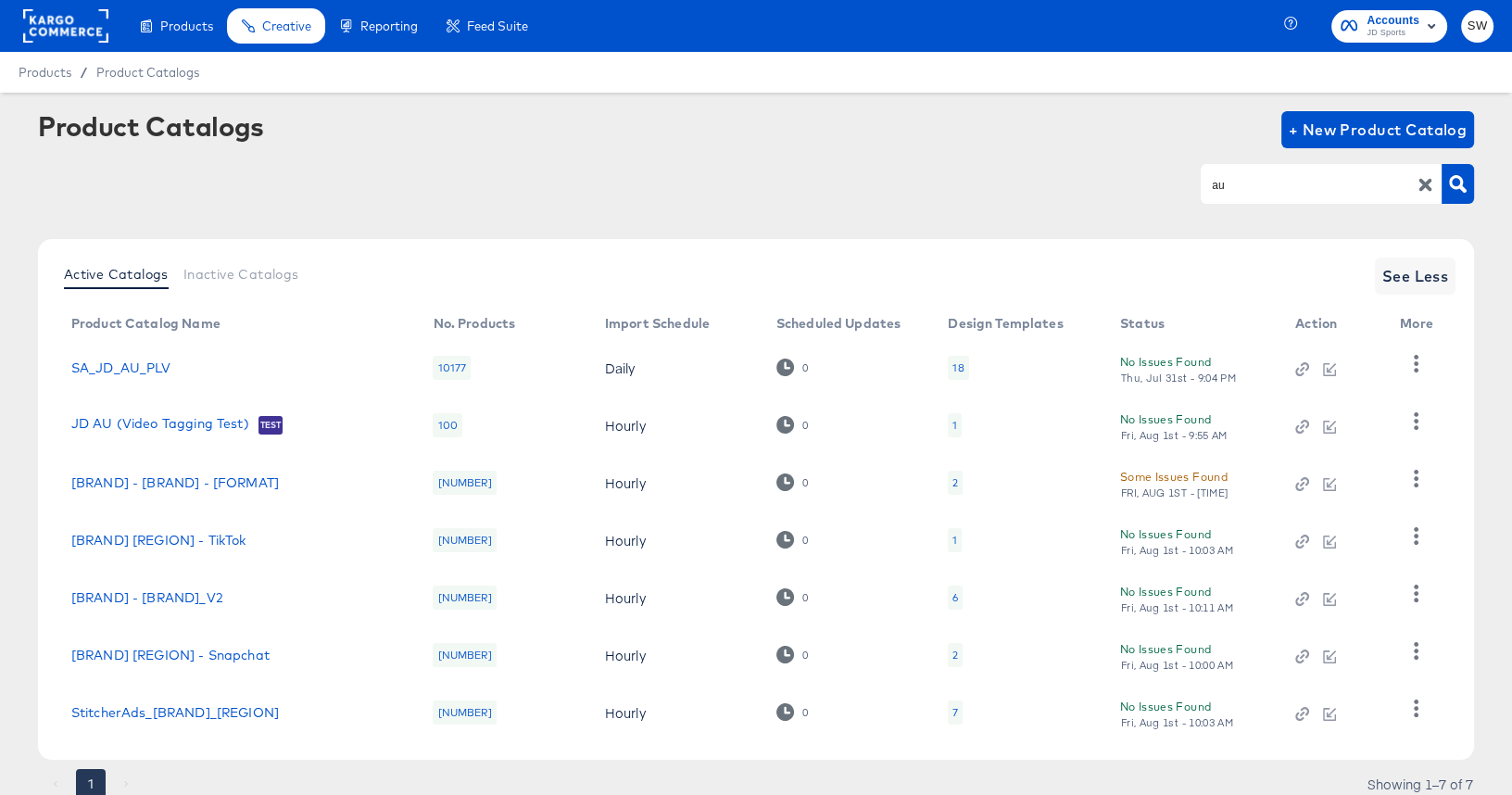 scroll, scrollTop: 68, scrollLeft: 0, axis: vertical 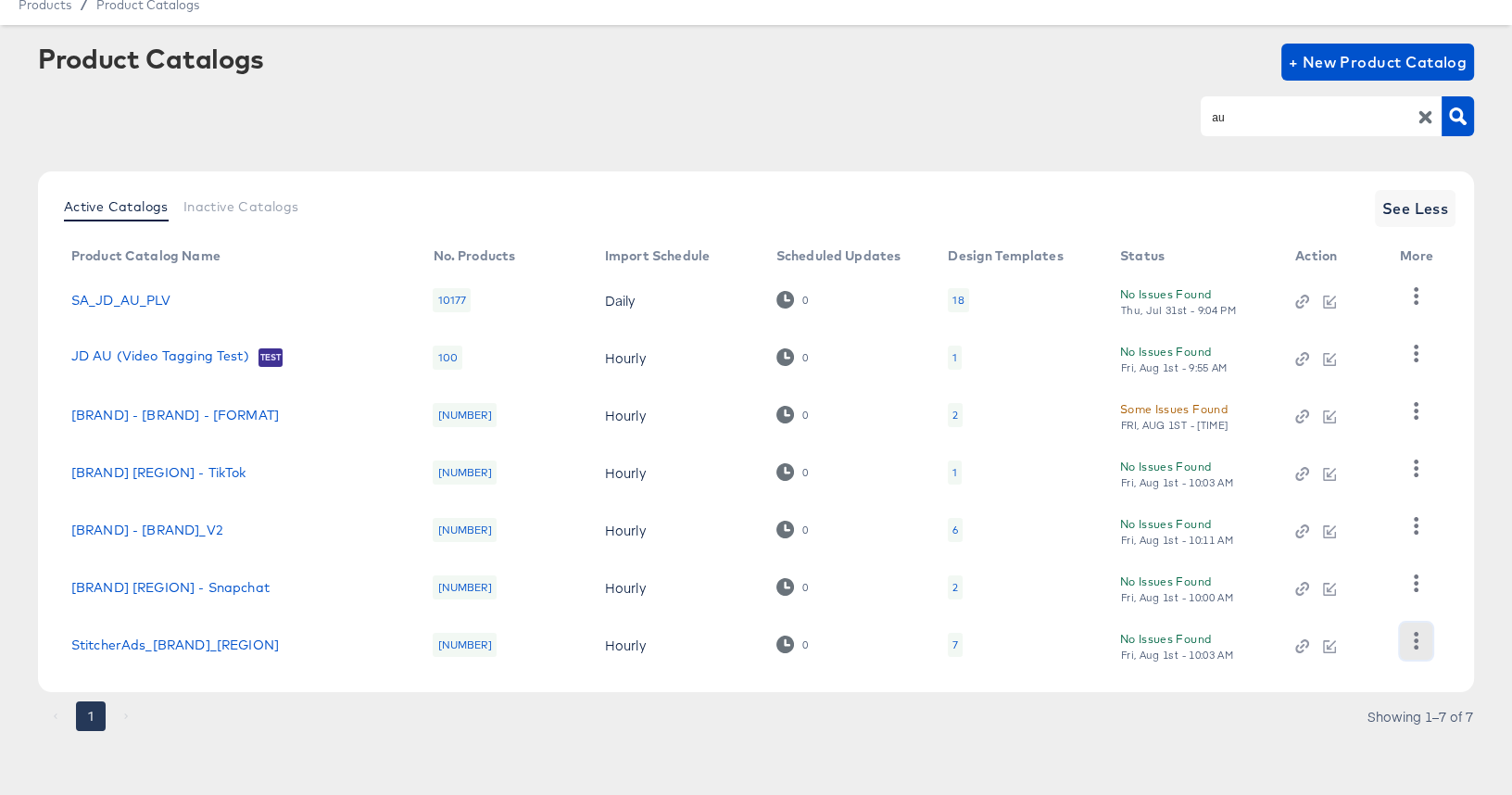 click at bounding box center [1416, 641] 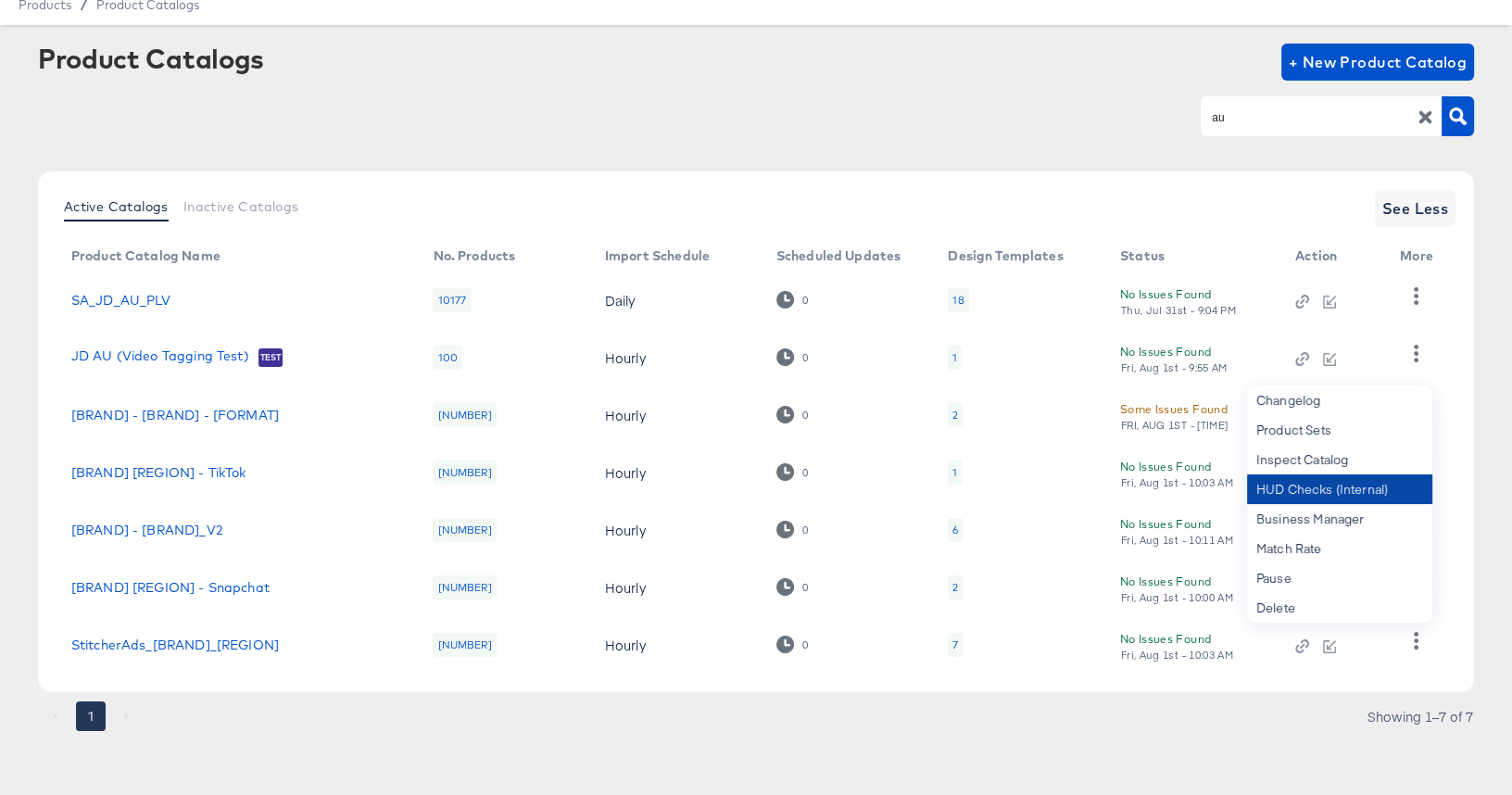 click on "HUD Checks (Internal)" at bounding box center [1340, 489] 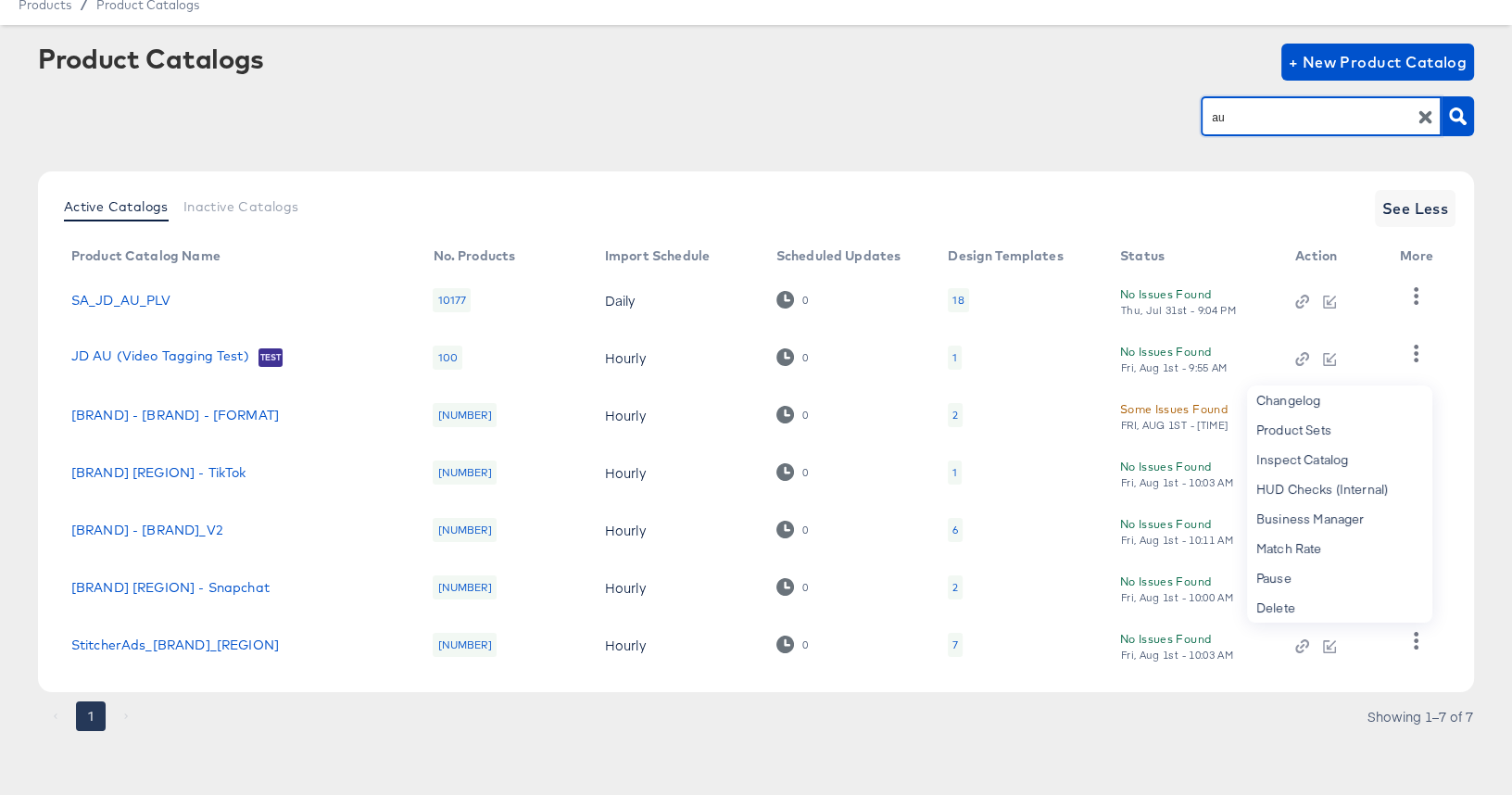 drag, startPoint x: 1241, startPoint y: 121, endPoint x: 1163, endPoint y: 114, distance: 78.31347 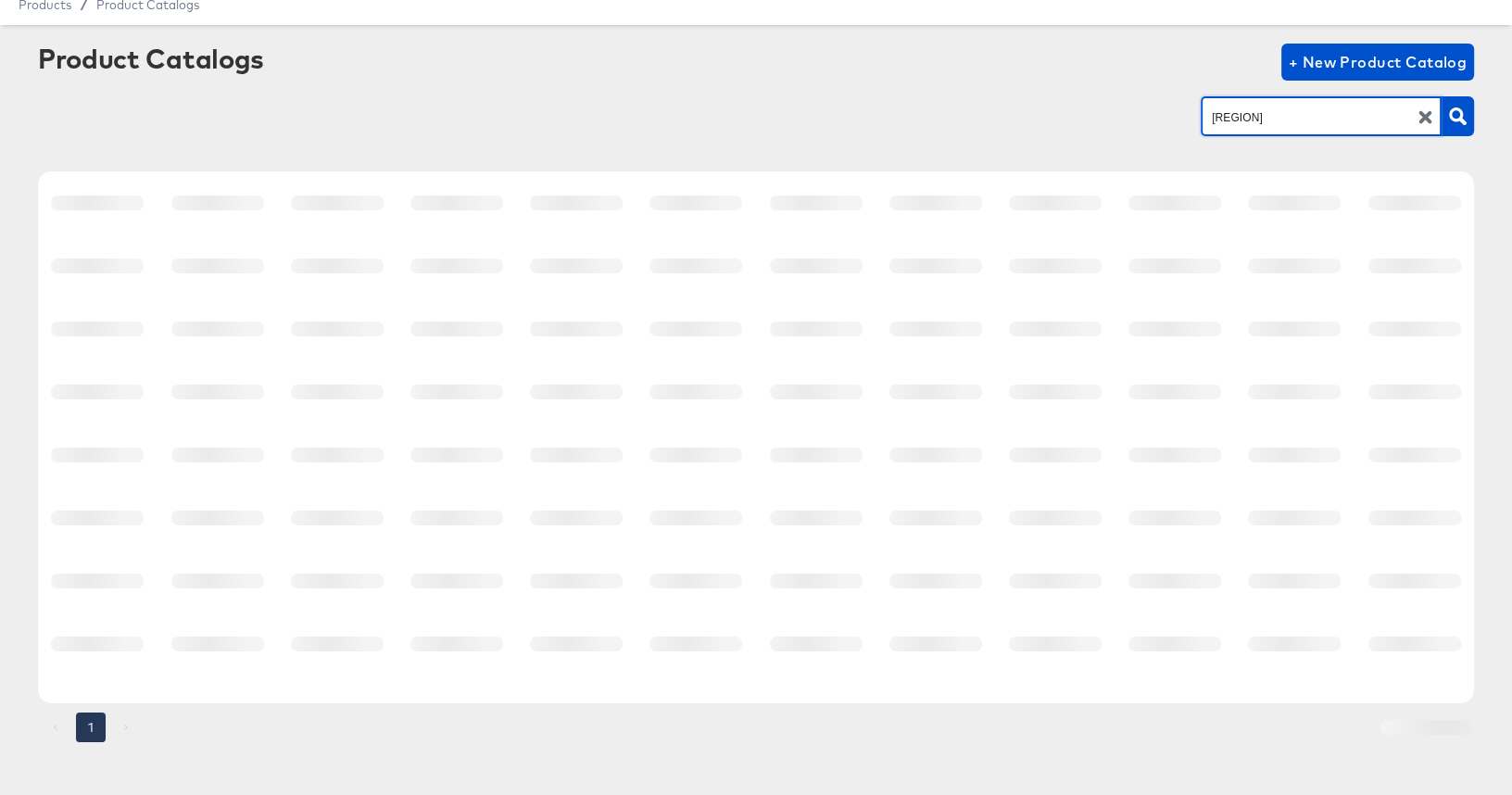 scroll, scrollTop: 0, scrollLeft: 0, axis: both 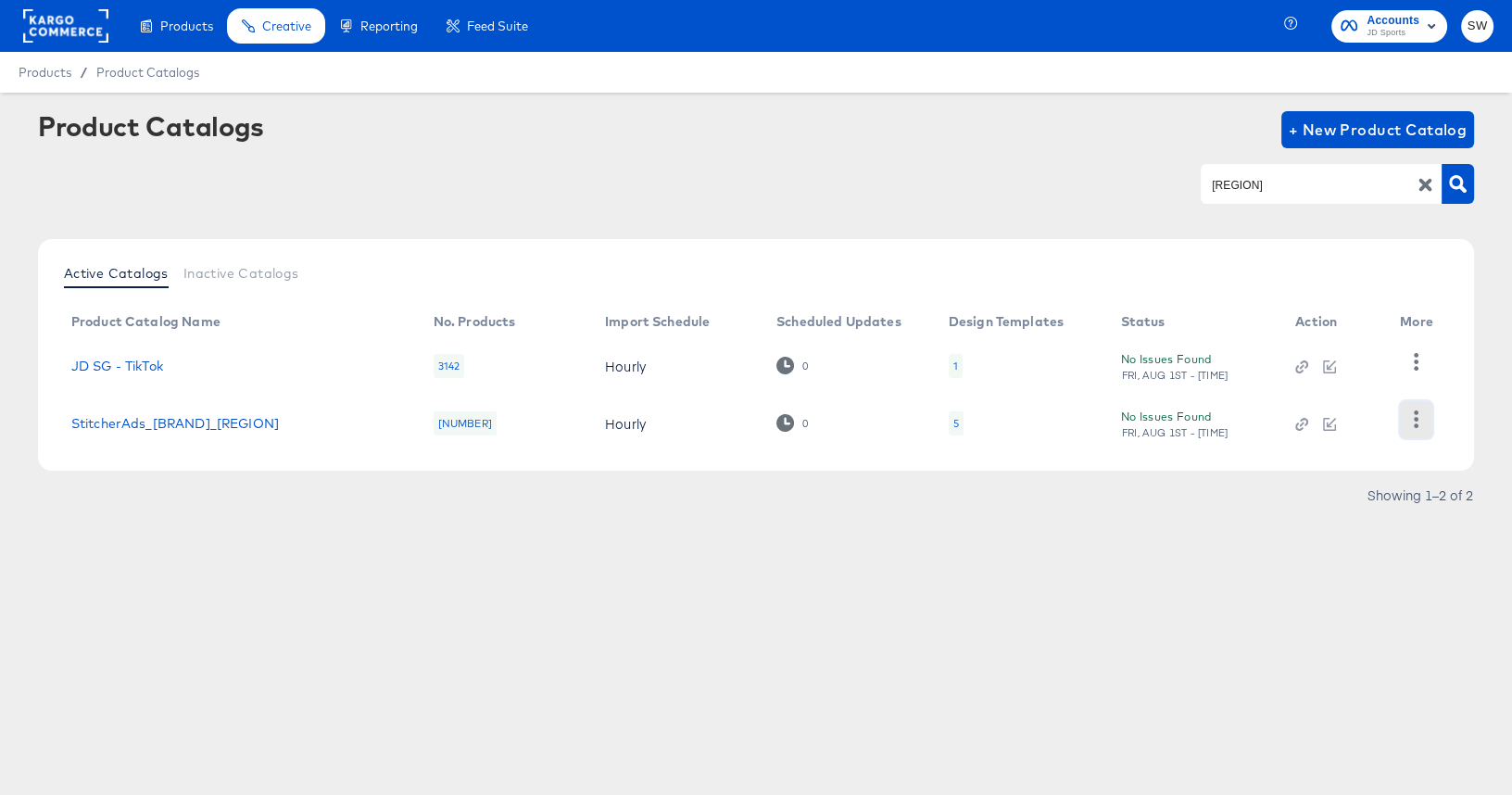 click 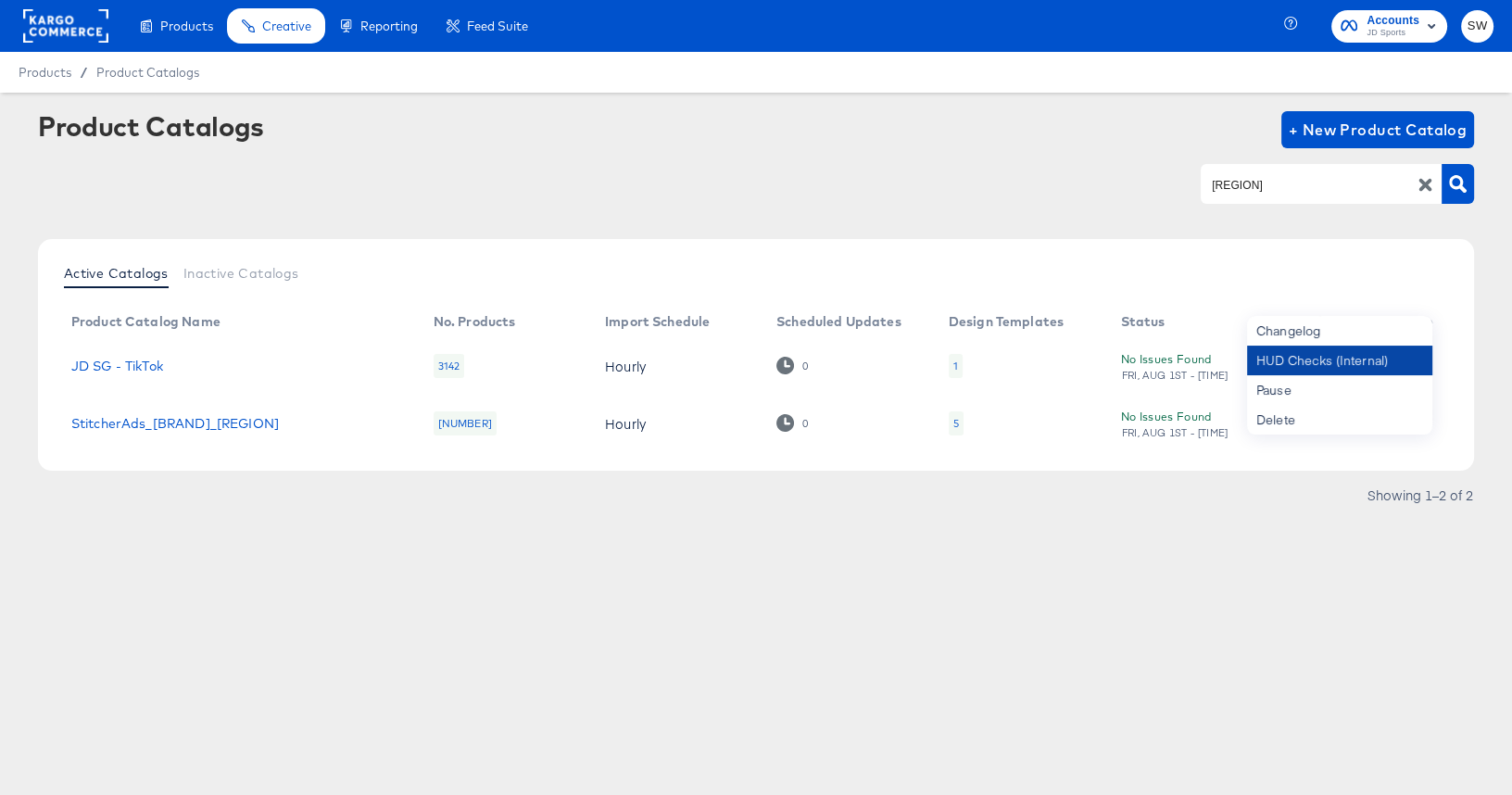 click on "HUD Checks (Internal)" at bounding box center (1340, 360) 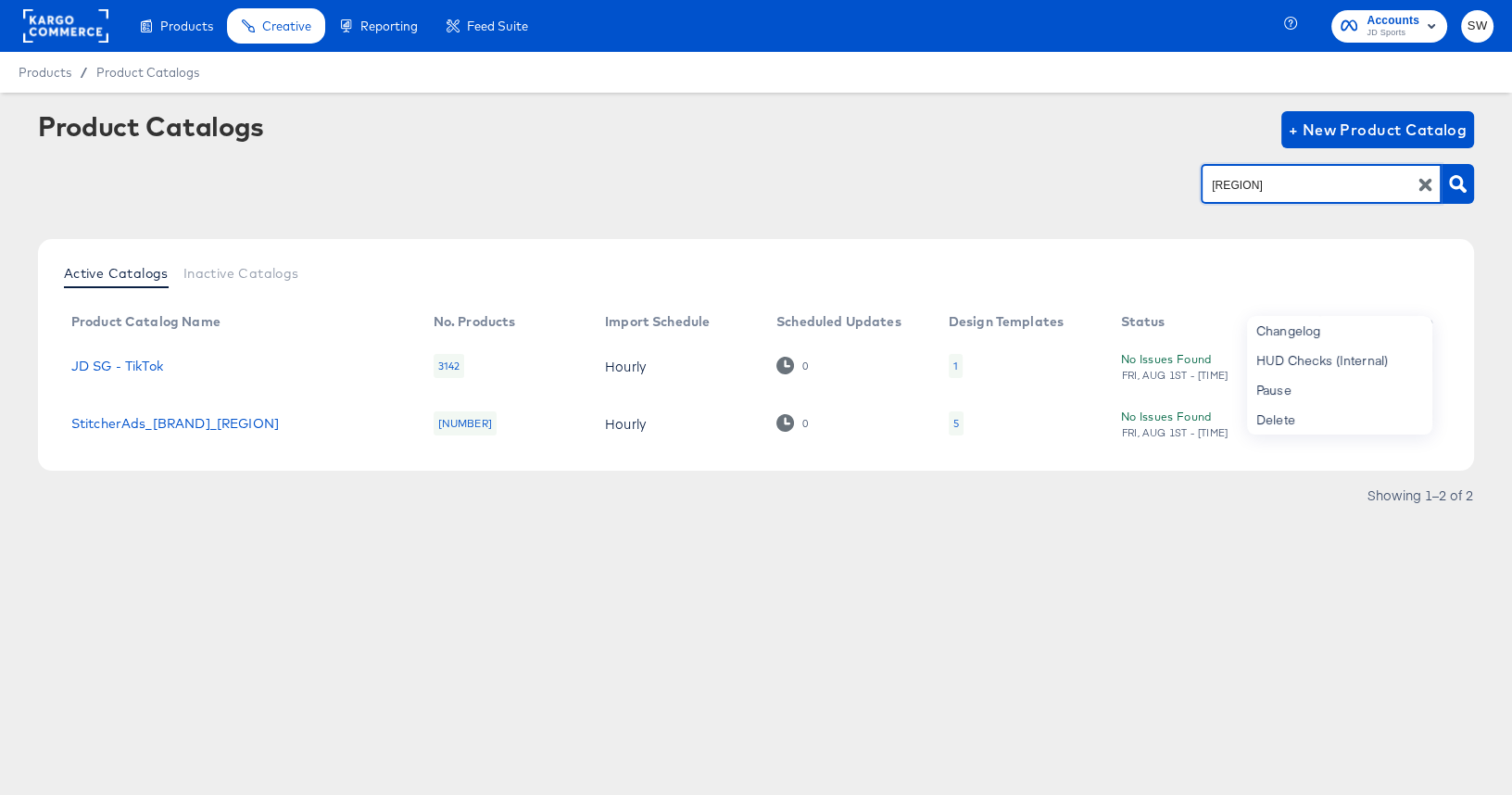 drag, startPoint x: 1250, startPoint y: 192, endPoint x: 1172, endPoint y: 183, distance: 78.51751 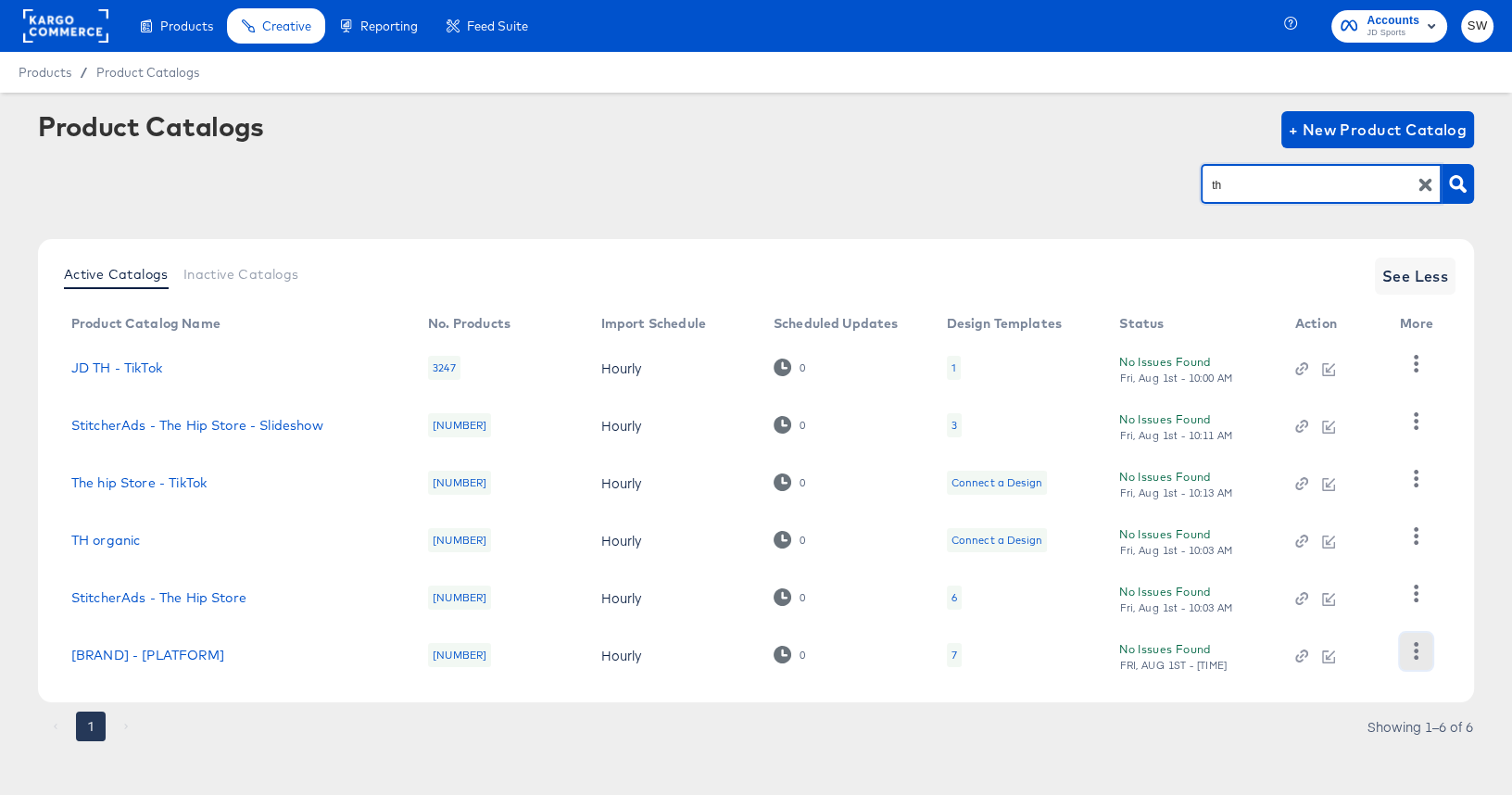 click 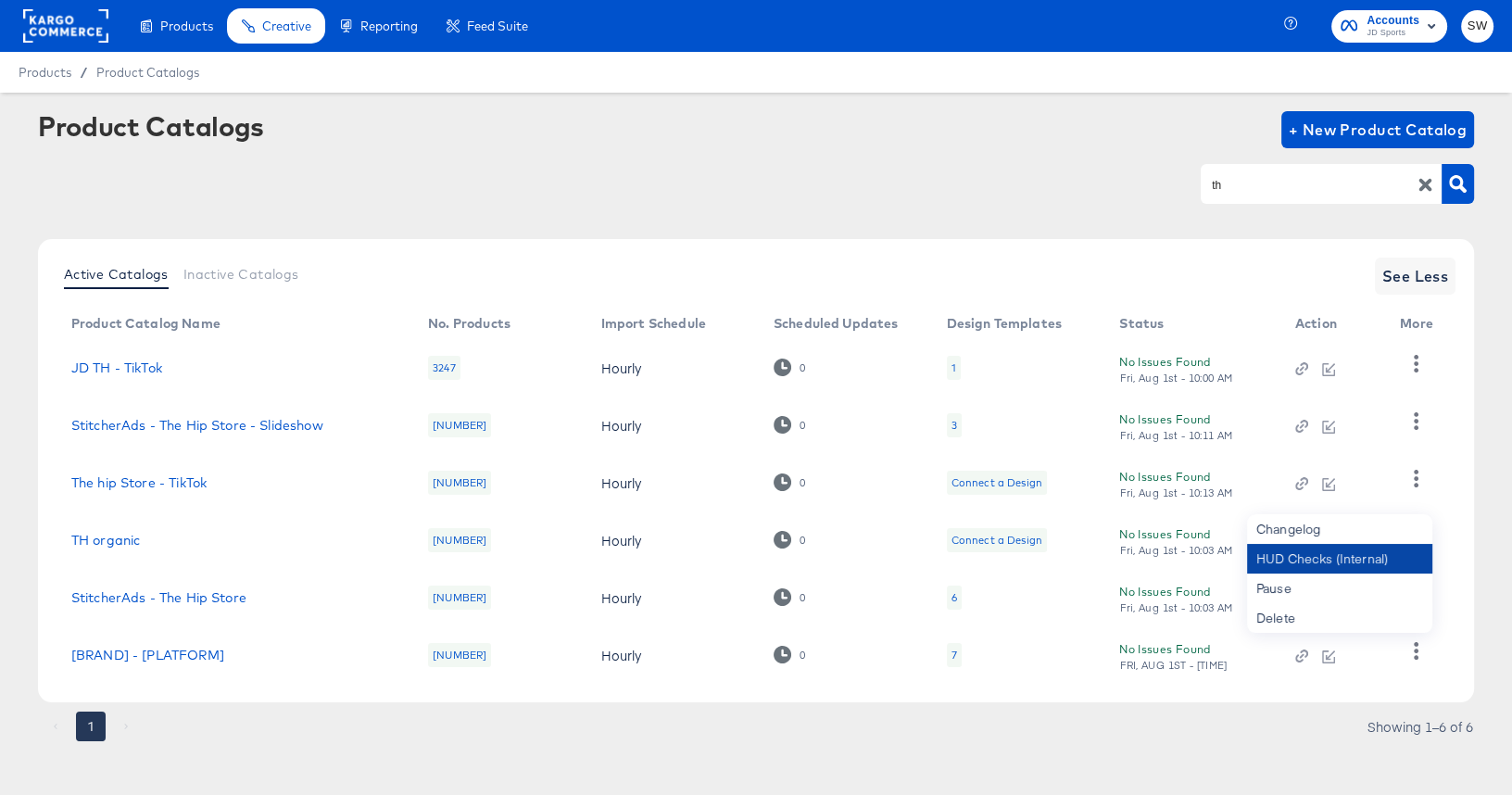 click on "HUD Checks (Internal)" at bounding box center [1340, 559] 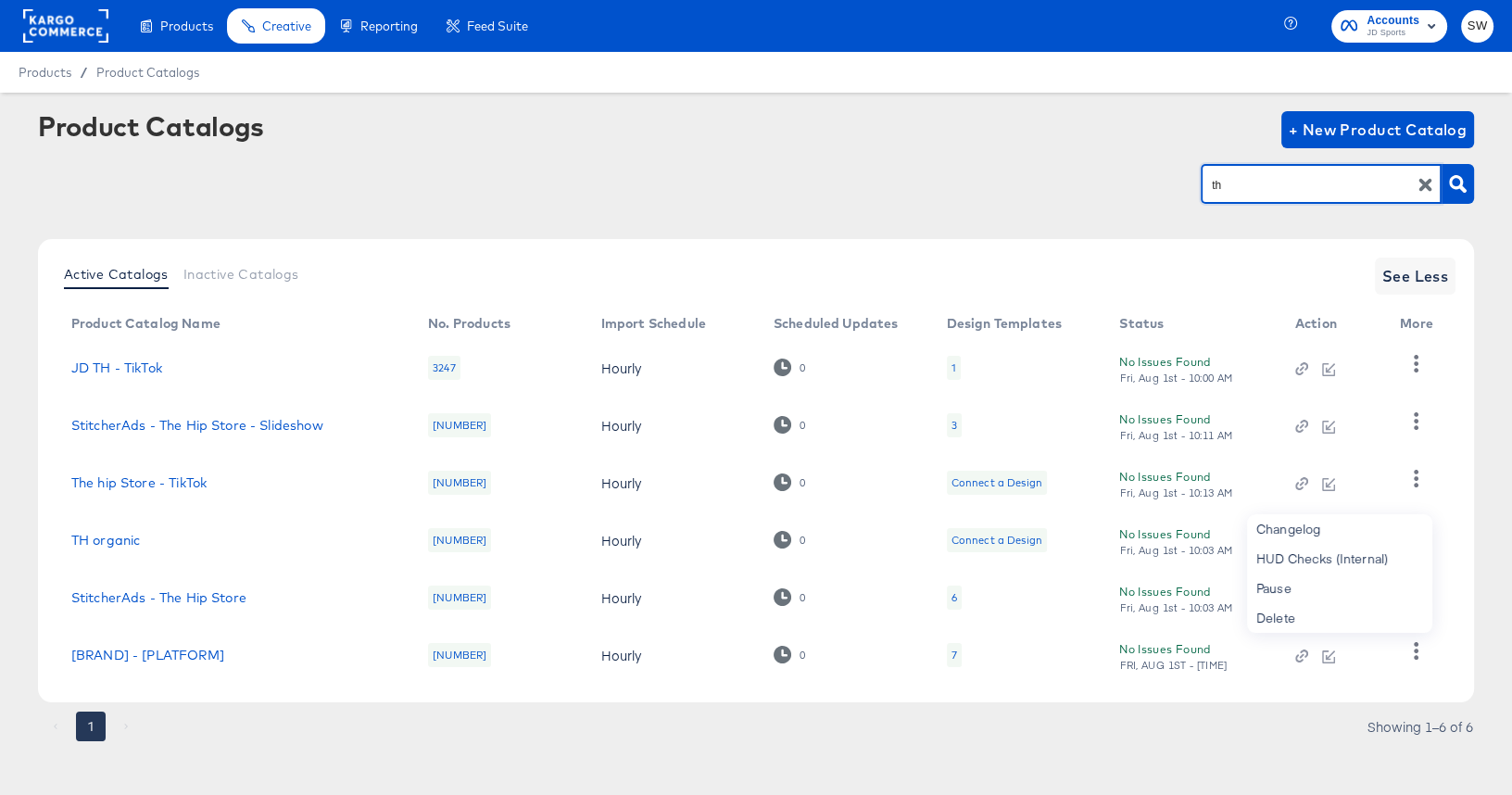 drag, startPoint x: 1312, startPoint y: 187, endPoint x: 1152, endPoint y: 190, distance: 160.02812 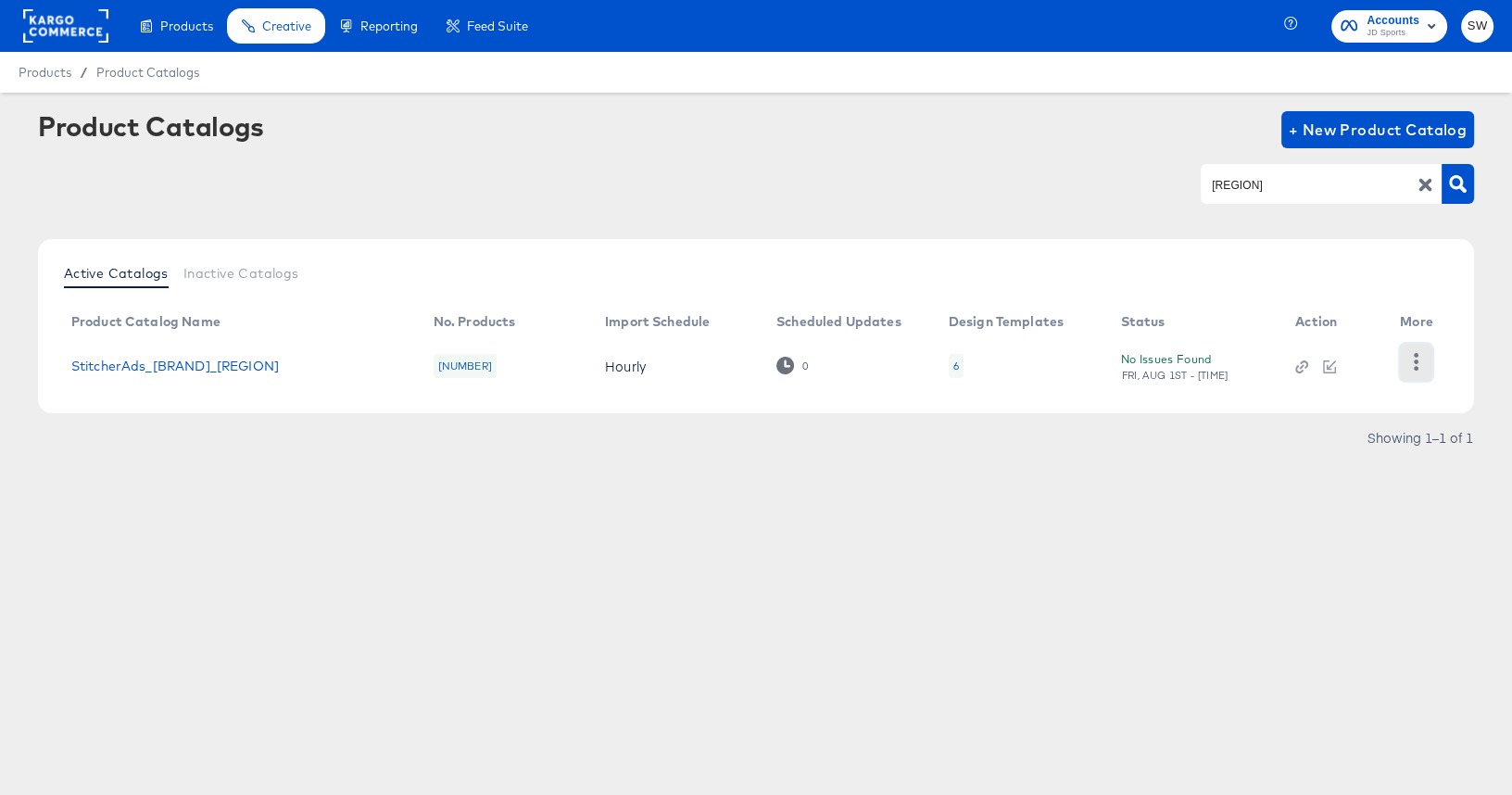 click 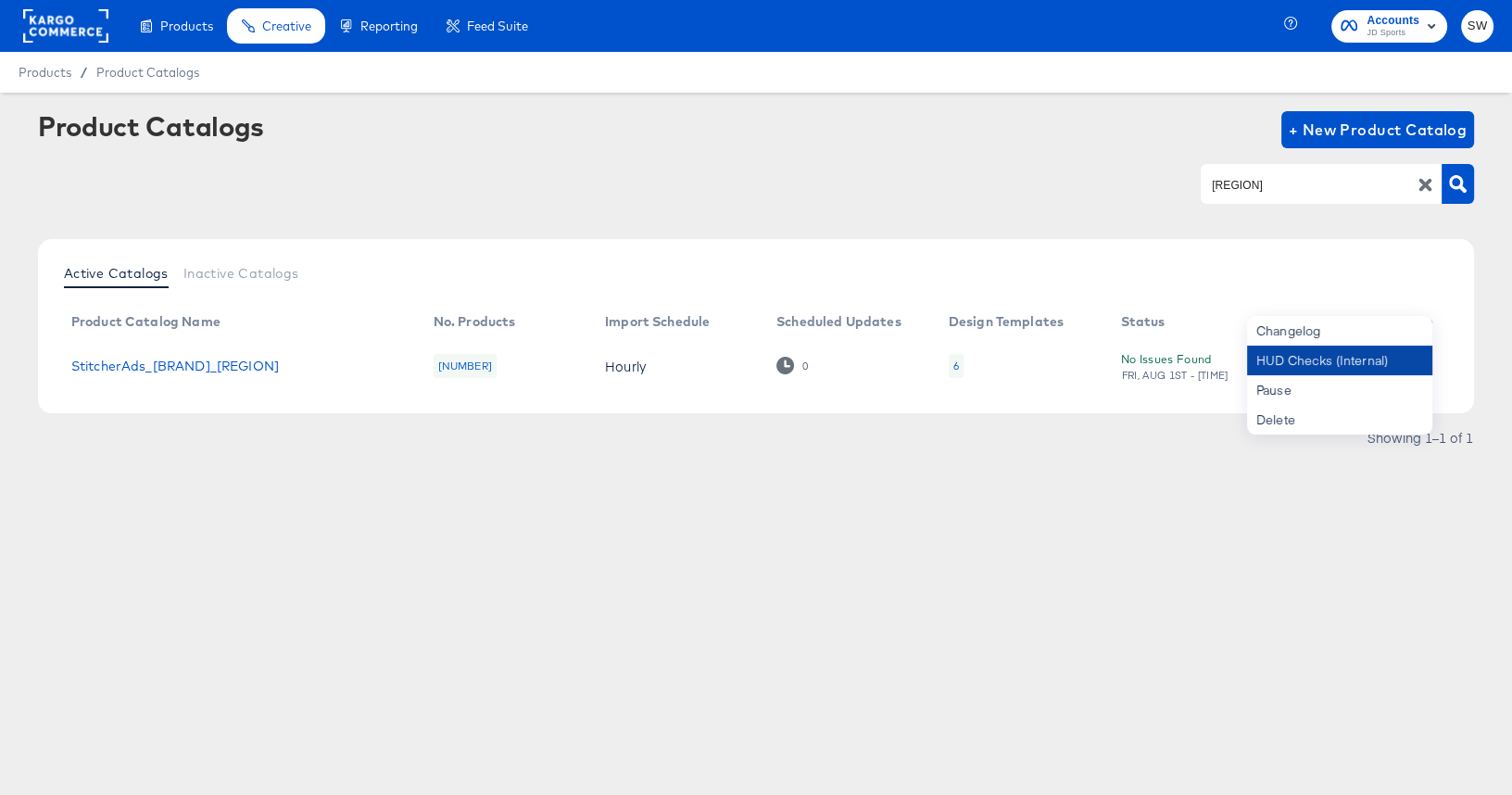 click on "HUD Checks (Internal)" at bounding box center [1340, 360] 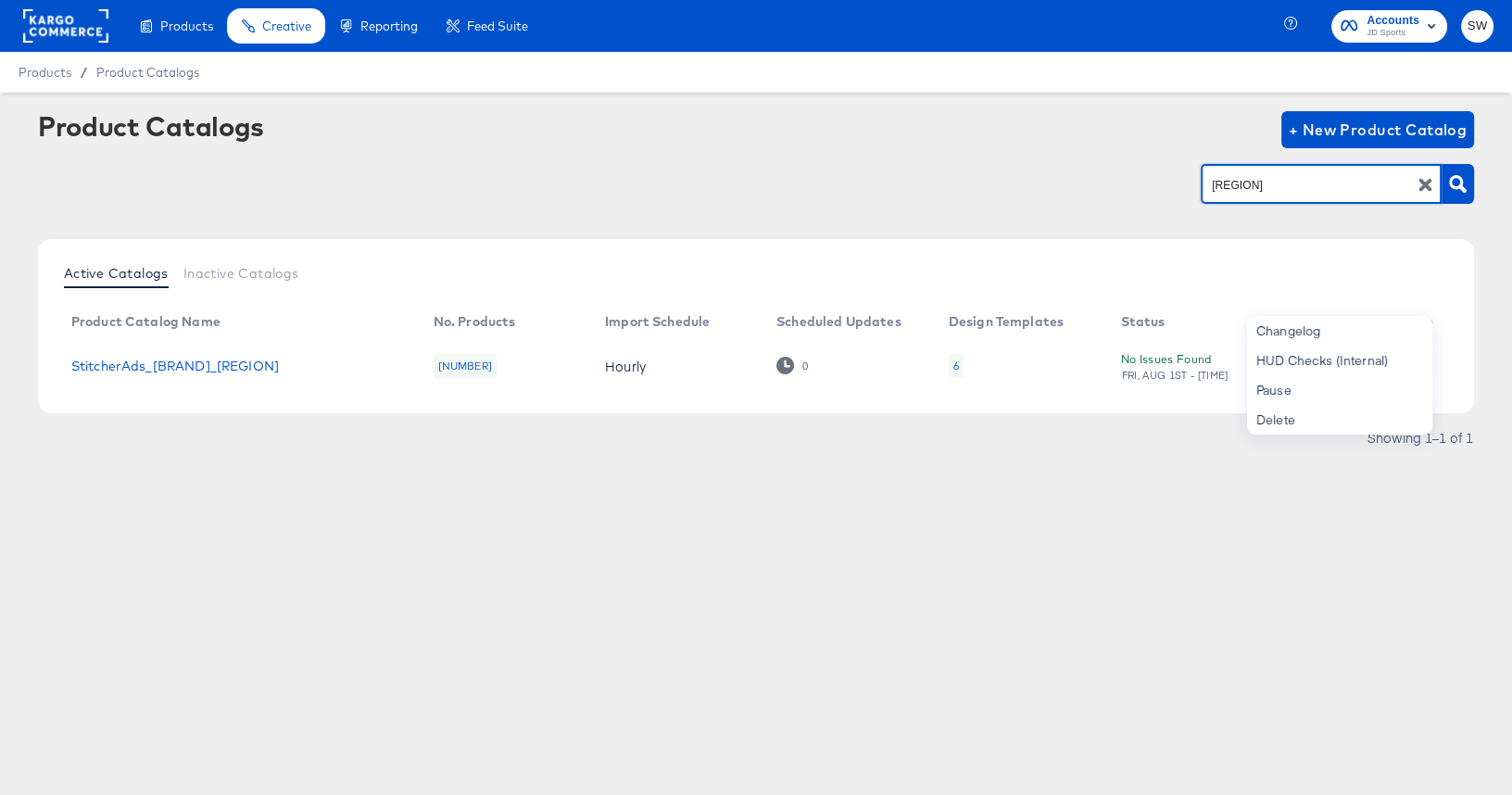 drag, startPoint x: 1272, startPoint y: 178, endPoint x: 1225, endPoint y: 179, distance: 47.010637 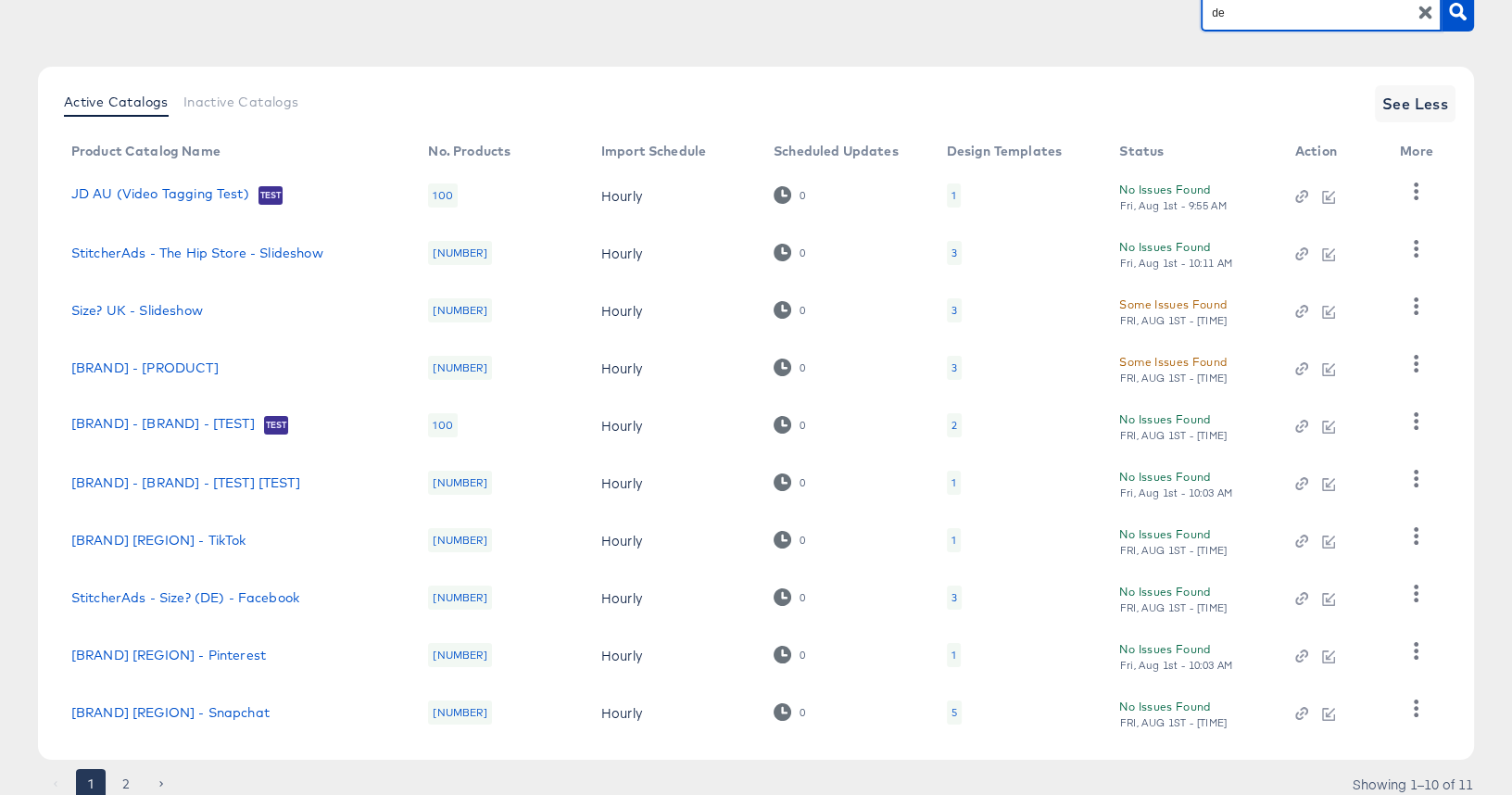 scroll, scrollTop: 240, scrollLeft: 0, axis: vertical 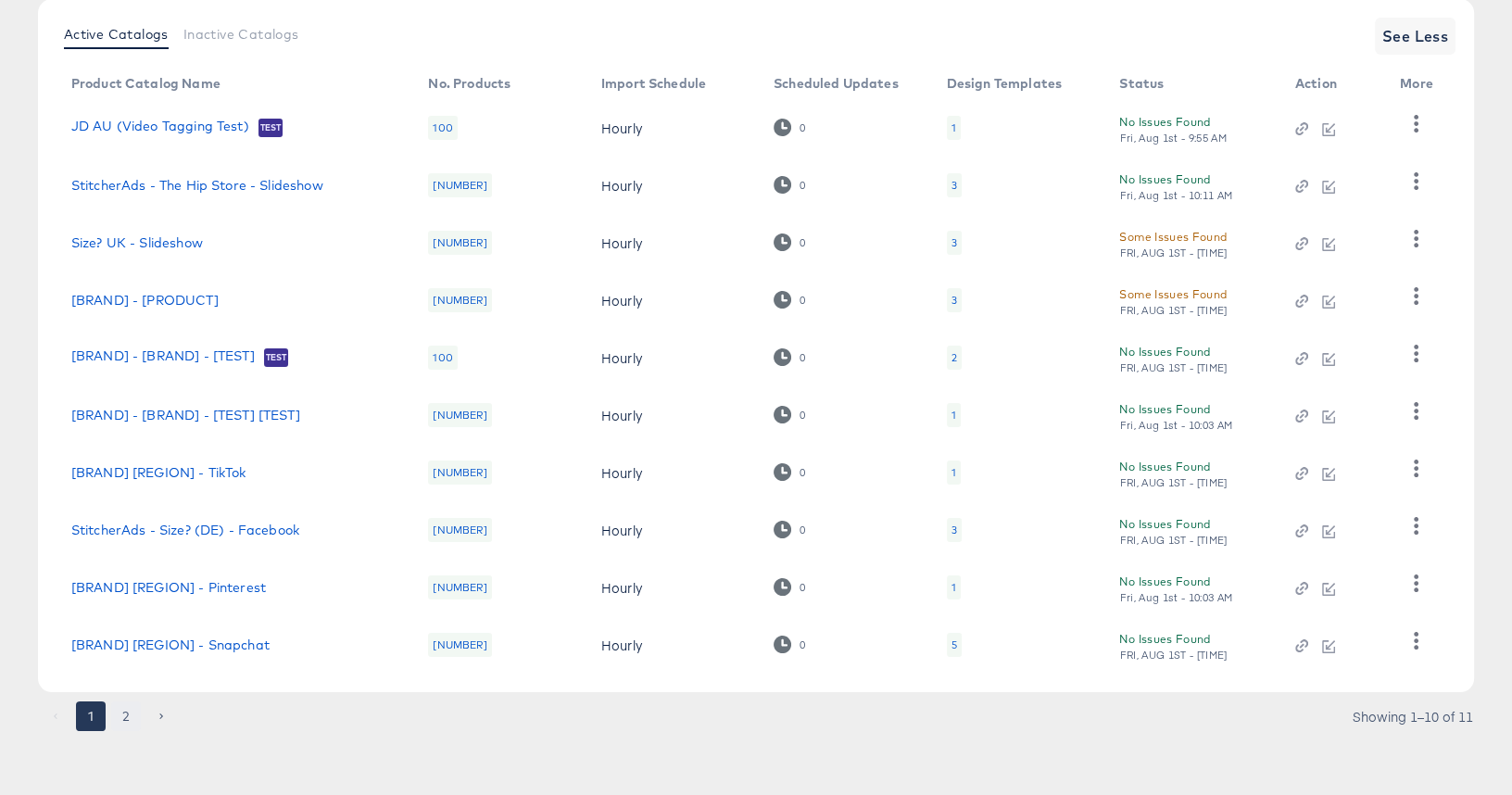 click on "2" at bounding box center [126, 716] 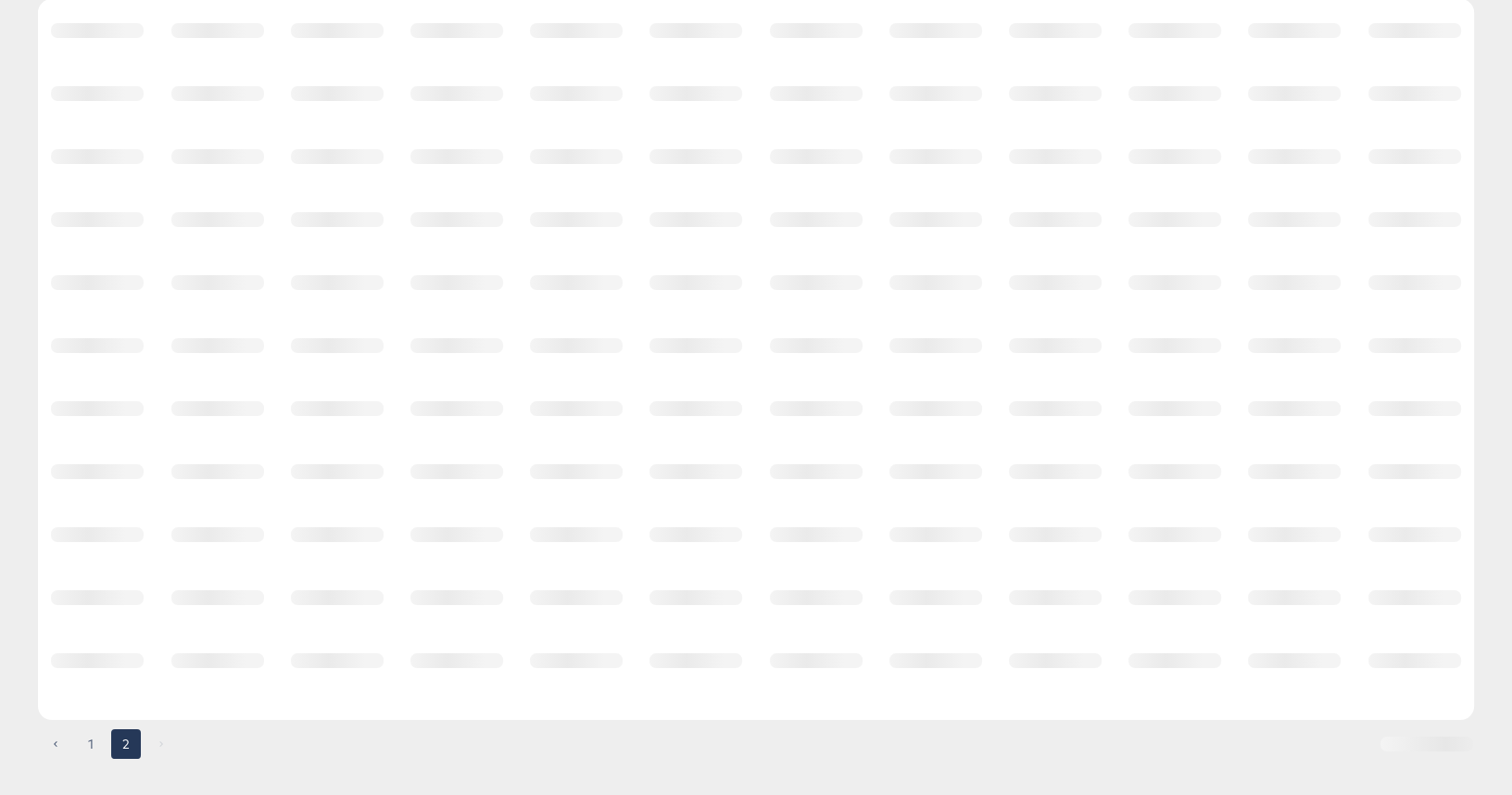 scroll, scrollTop: 0, scrollLeft: 0, axis: both 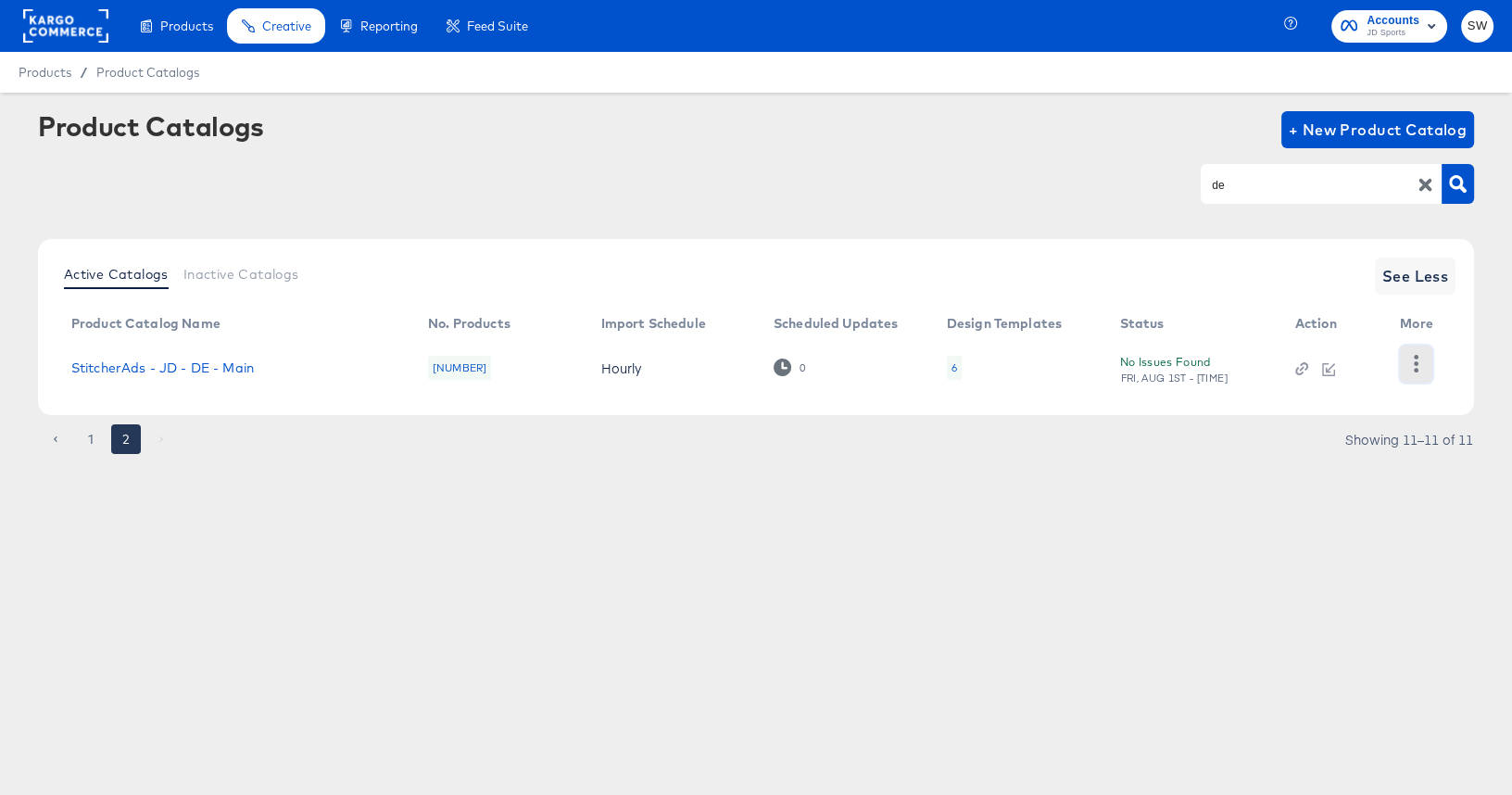 click 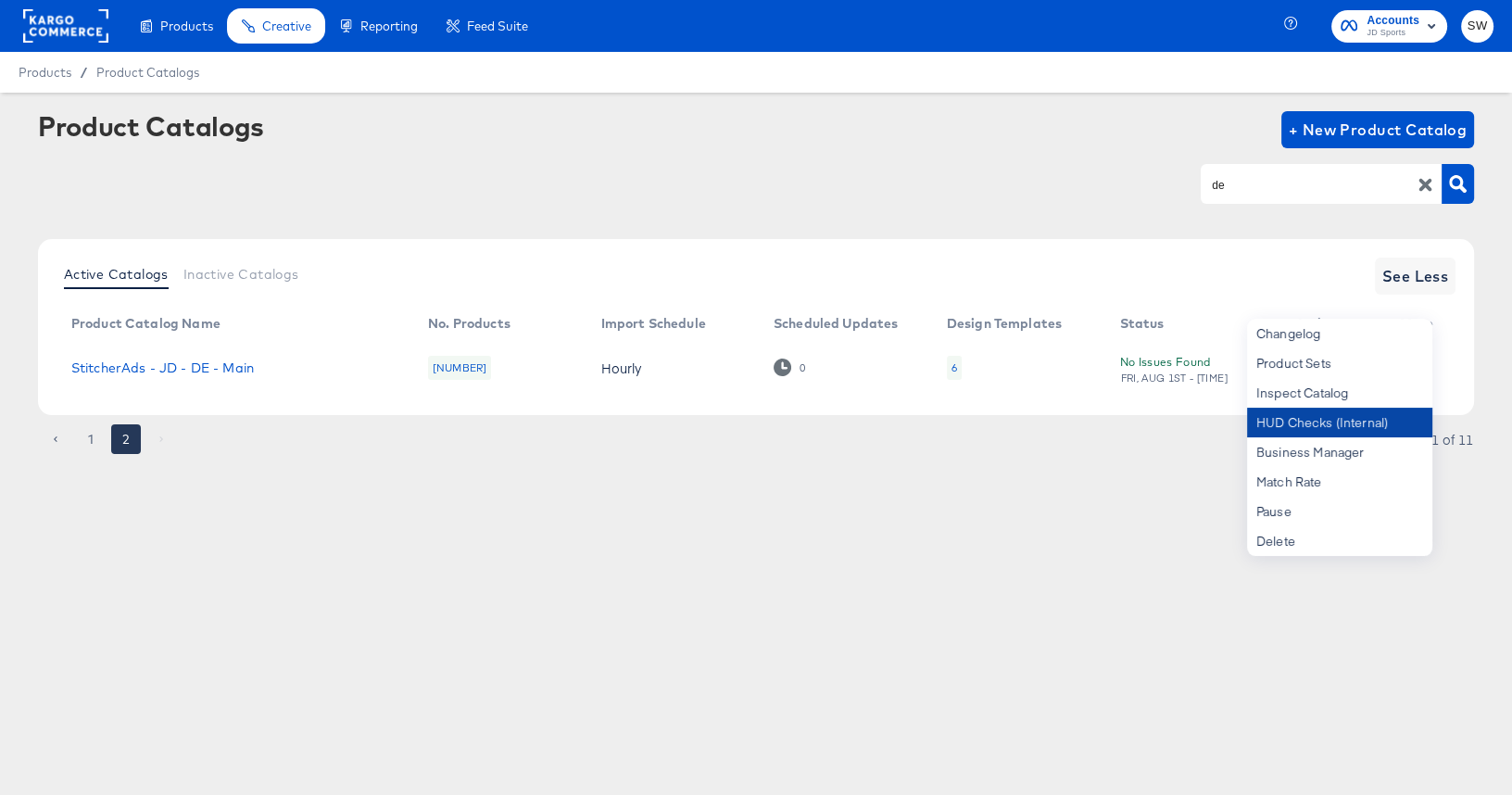 click on "HUD Checks (Internal)" at bounding box center (1340, 423) 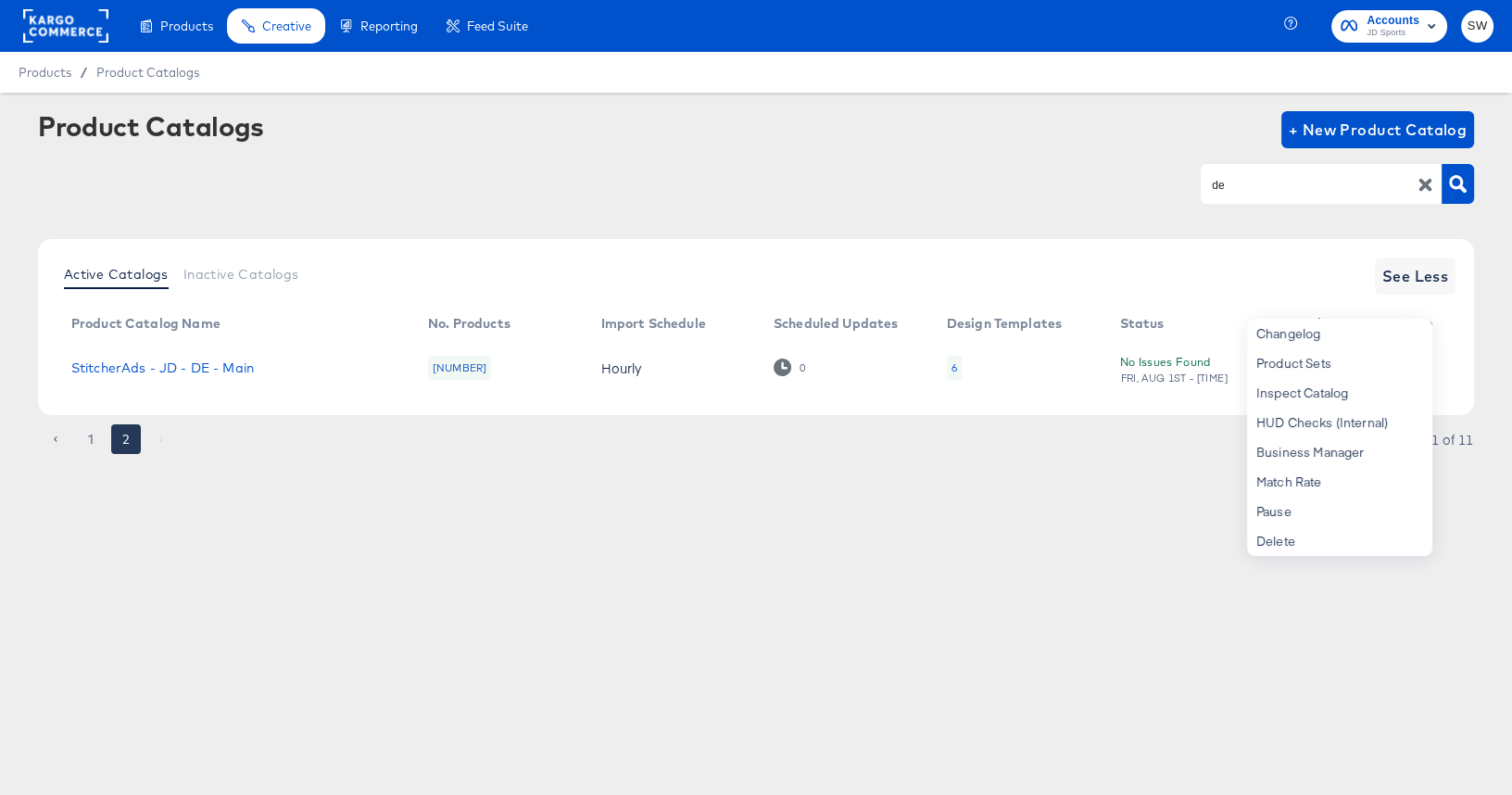 drag, startPoint x: 1258, startPoint y: 173, endPoint x: 1223, endPoint y: 185, distance: 37 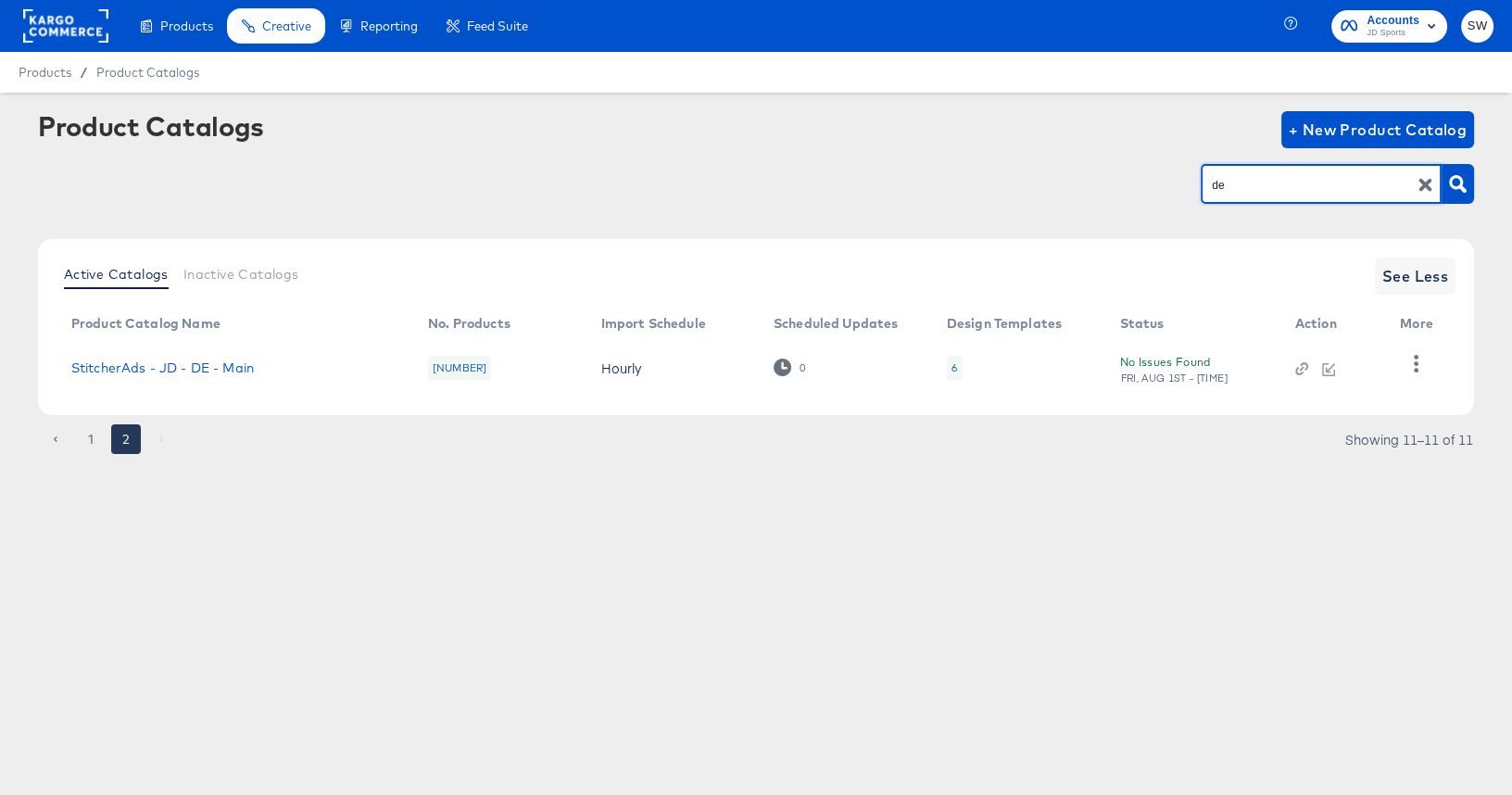 drag, startPoint x: 1228, startPoint y: 184, endPoint x: 1179, endPoint y: 183, distance: 49.0102 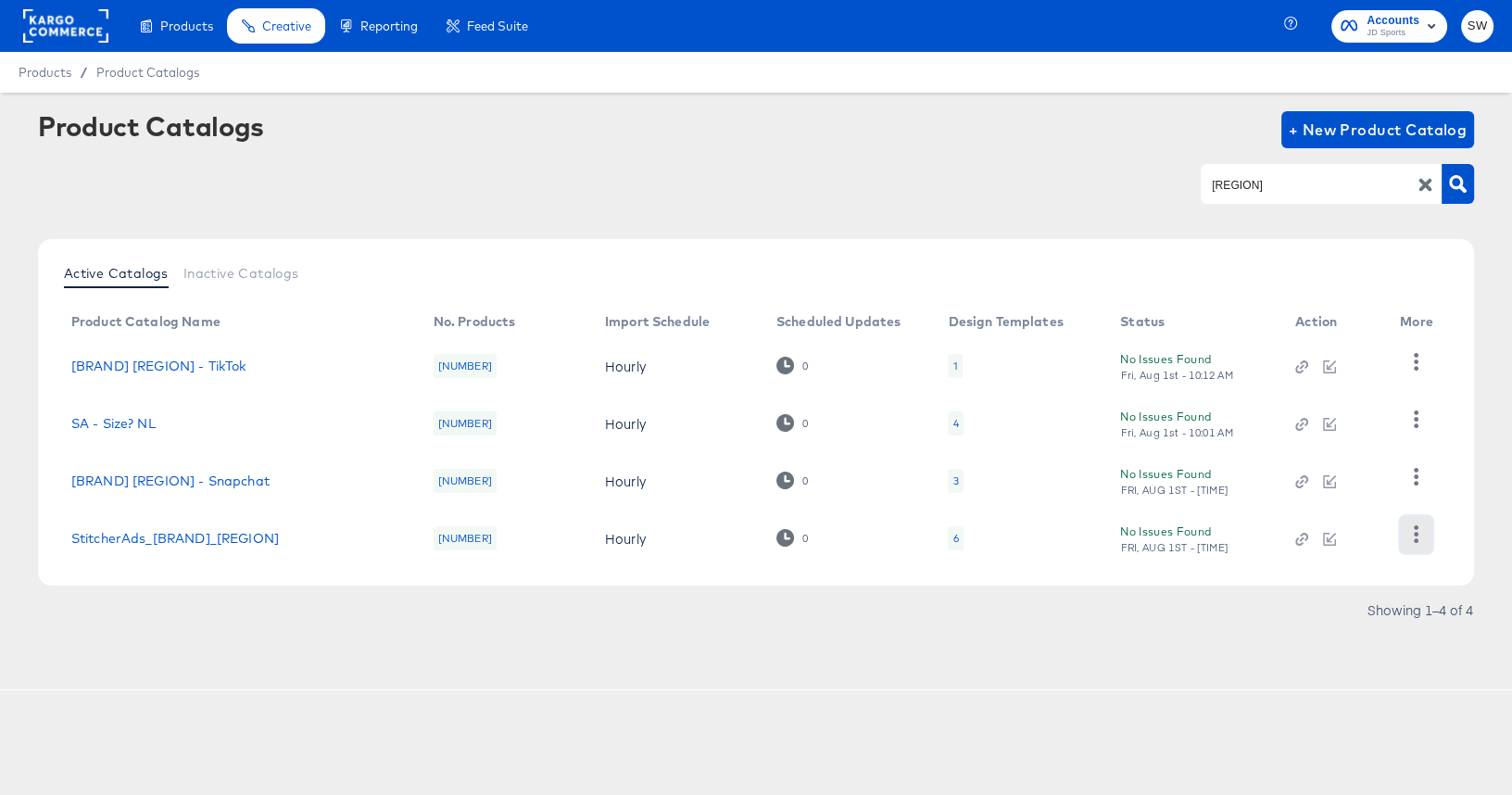 click 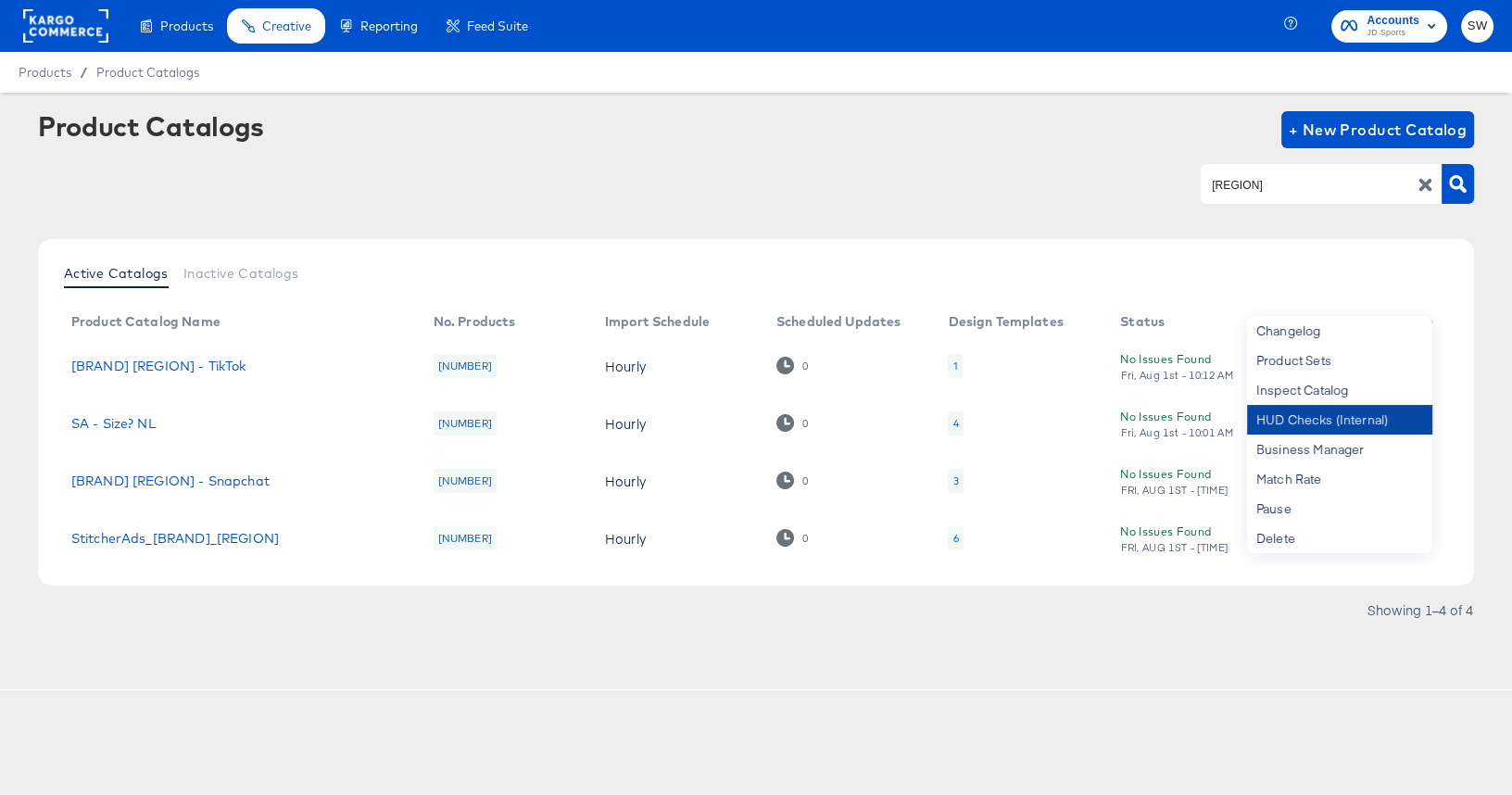 click on "HUD Checks (Internal)" at bounding box center [1340, 420] 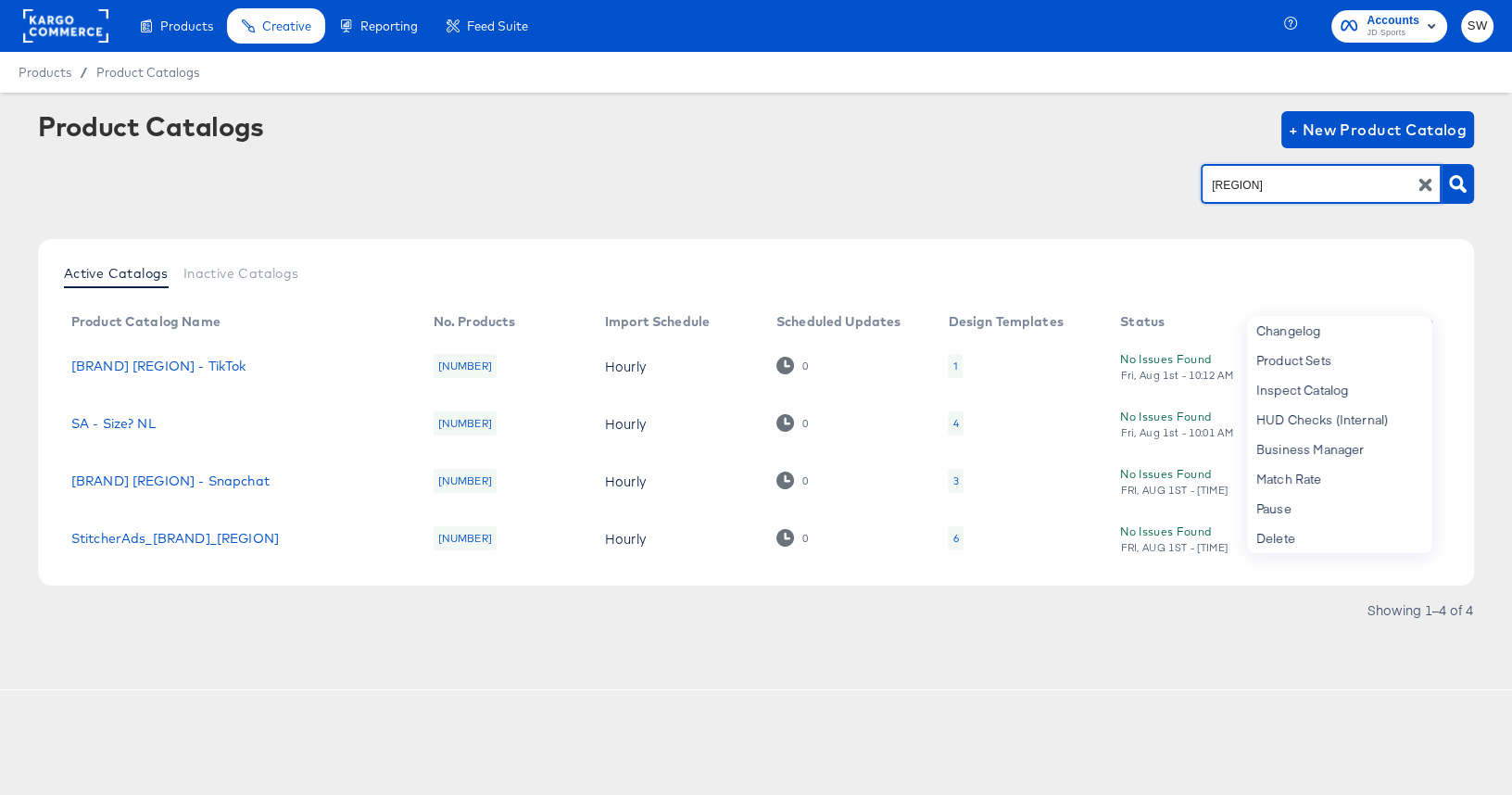 drag, startPoint x: 1248, startPoint y: 190, endPoint x: 1192, endPoint y: 181, distance: 56.718604 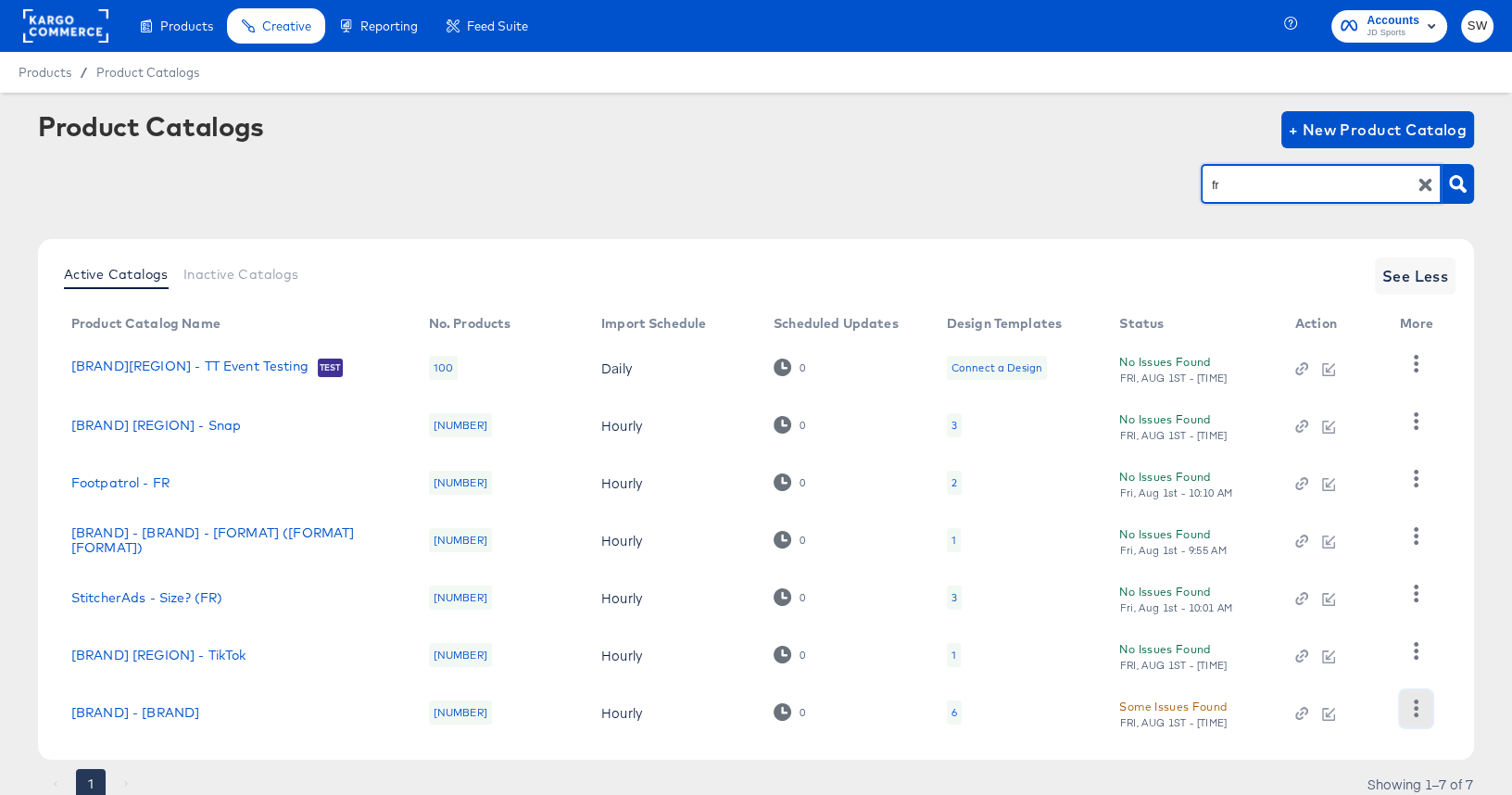 click at bounding box center (1416, 709) 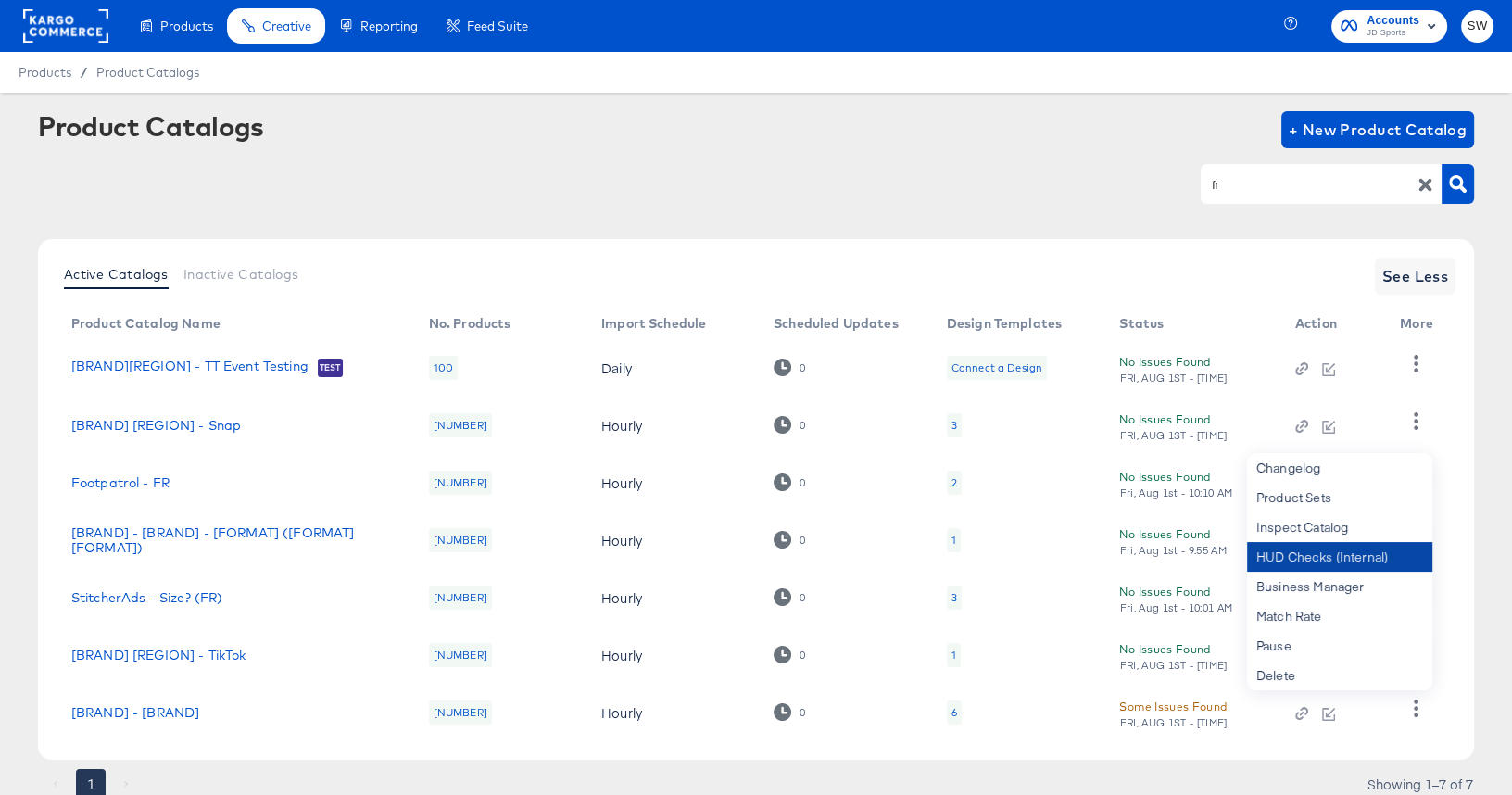 click on "HUD Checks (Internal)" at bounding box center [1340, 557] 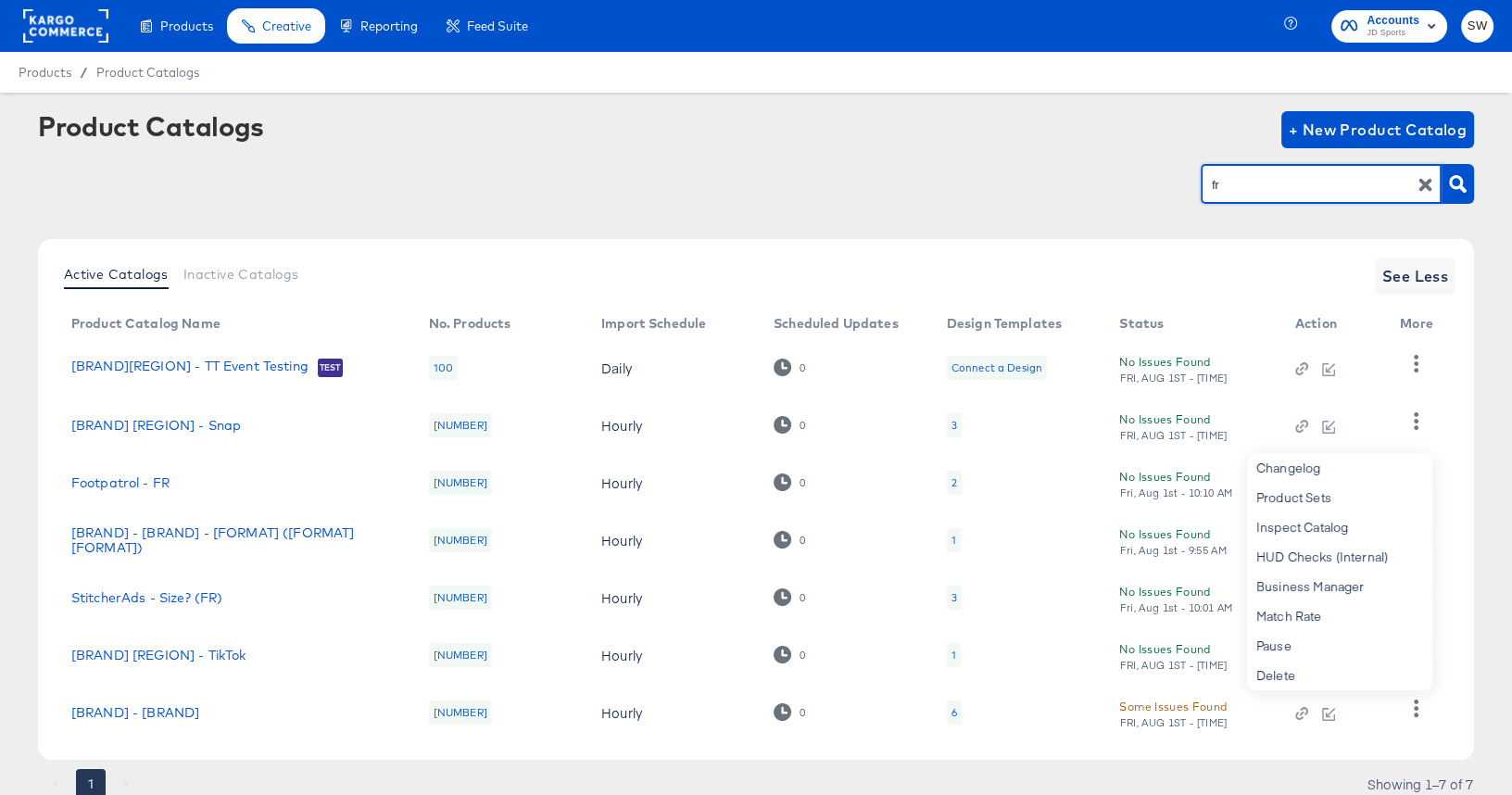 drag, startPoint x: 1289, startPoint y: 187, endPoint x: 1191, endPoint y: 186, distance: 98.005102 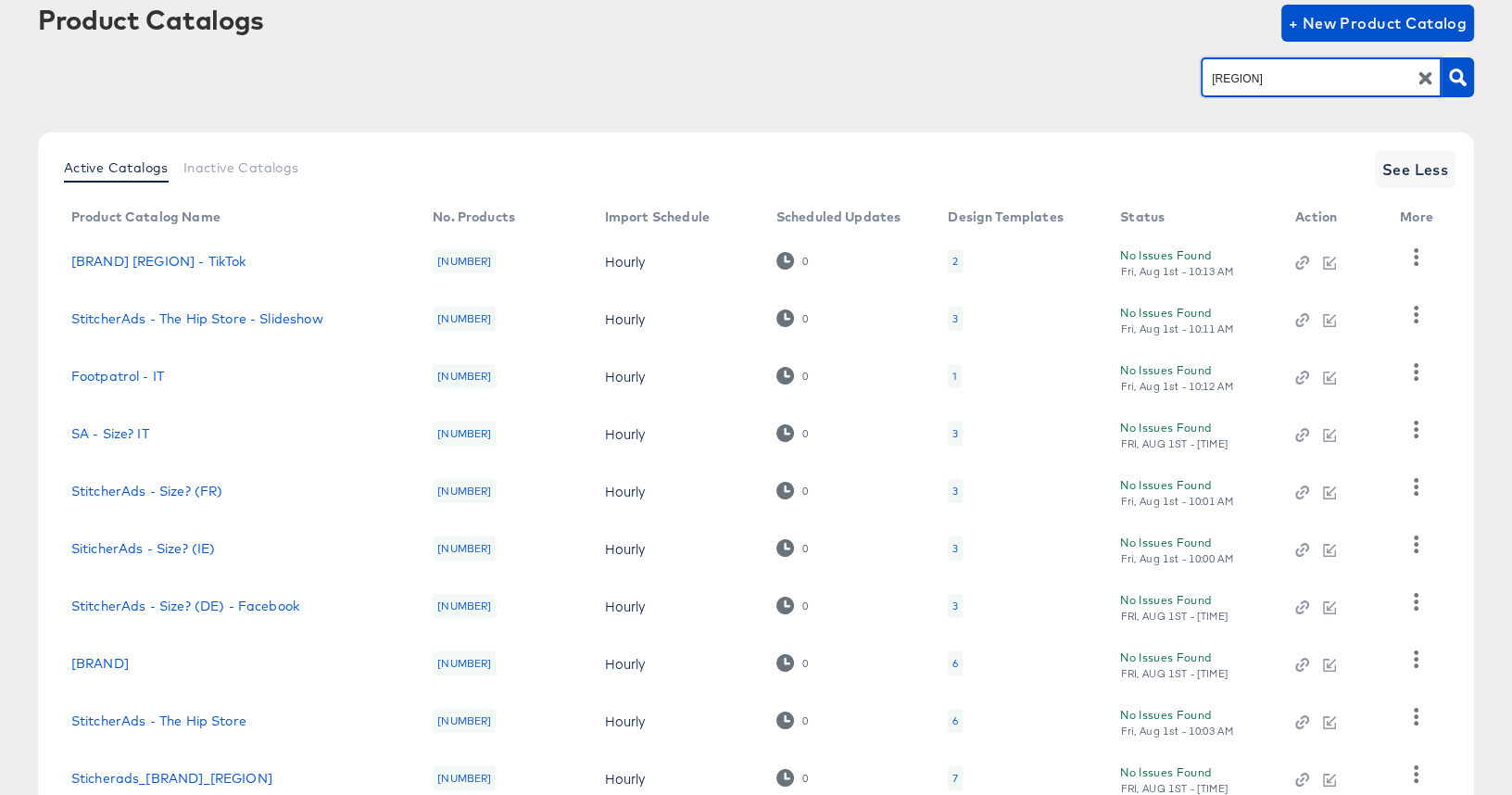 scroll, scrollTop: 240, scrollLeft: 0, axis: vertical 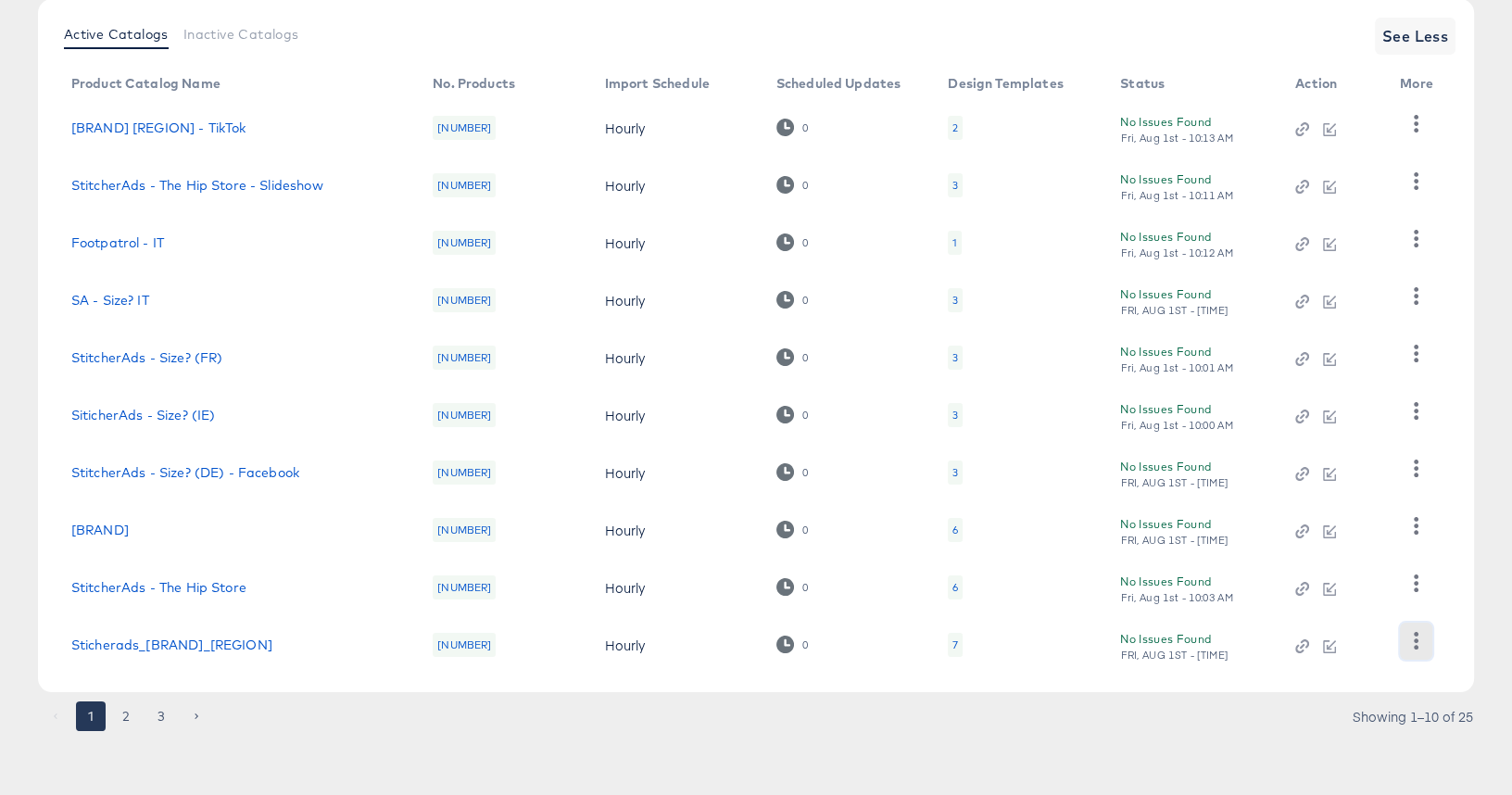 click 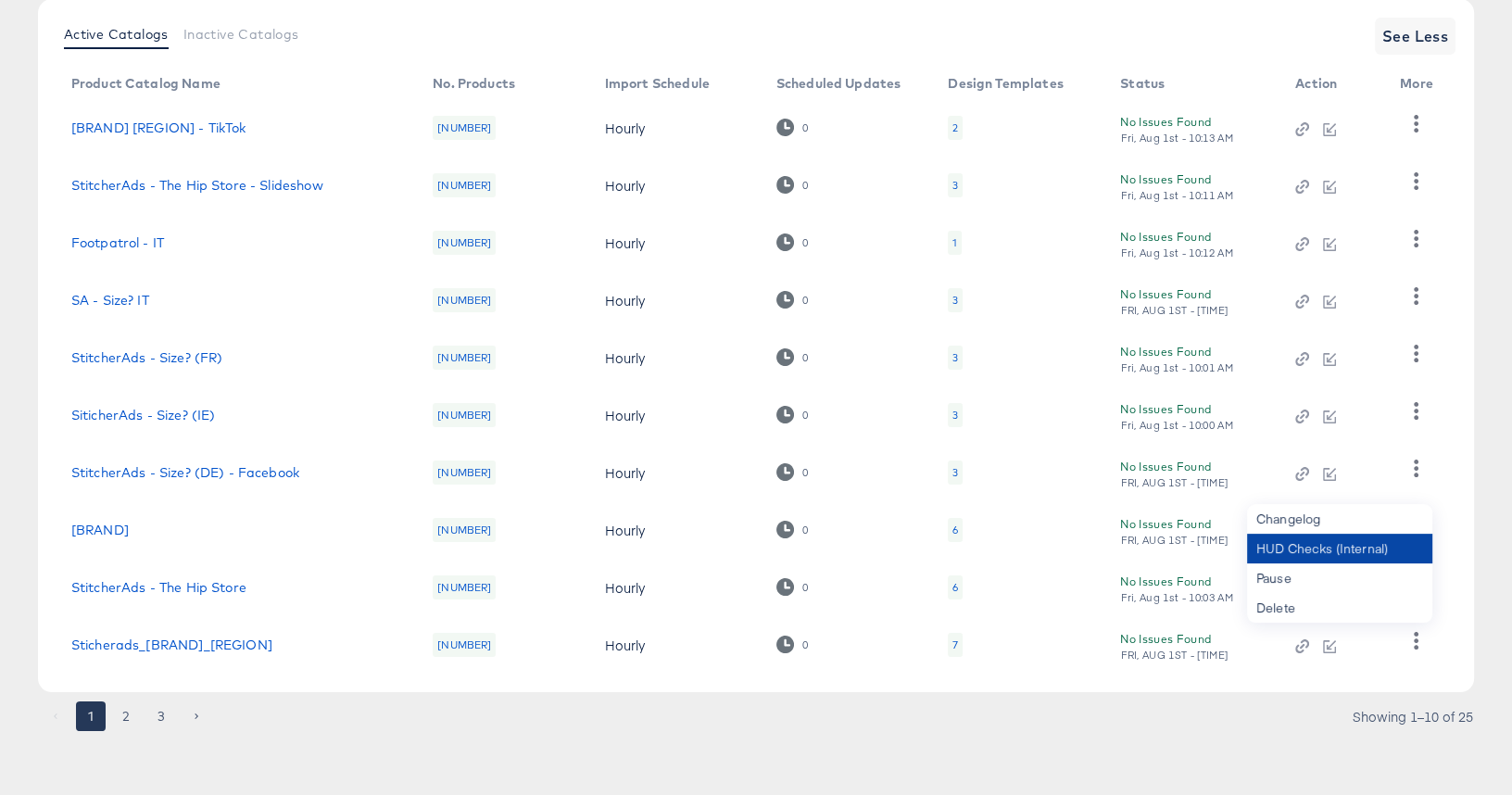 click on "HUD Checks (Internal)" at bounding box center [1340, 549] 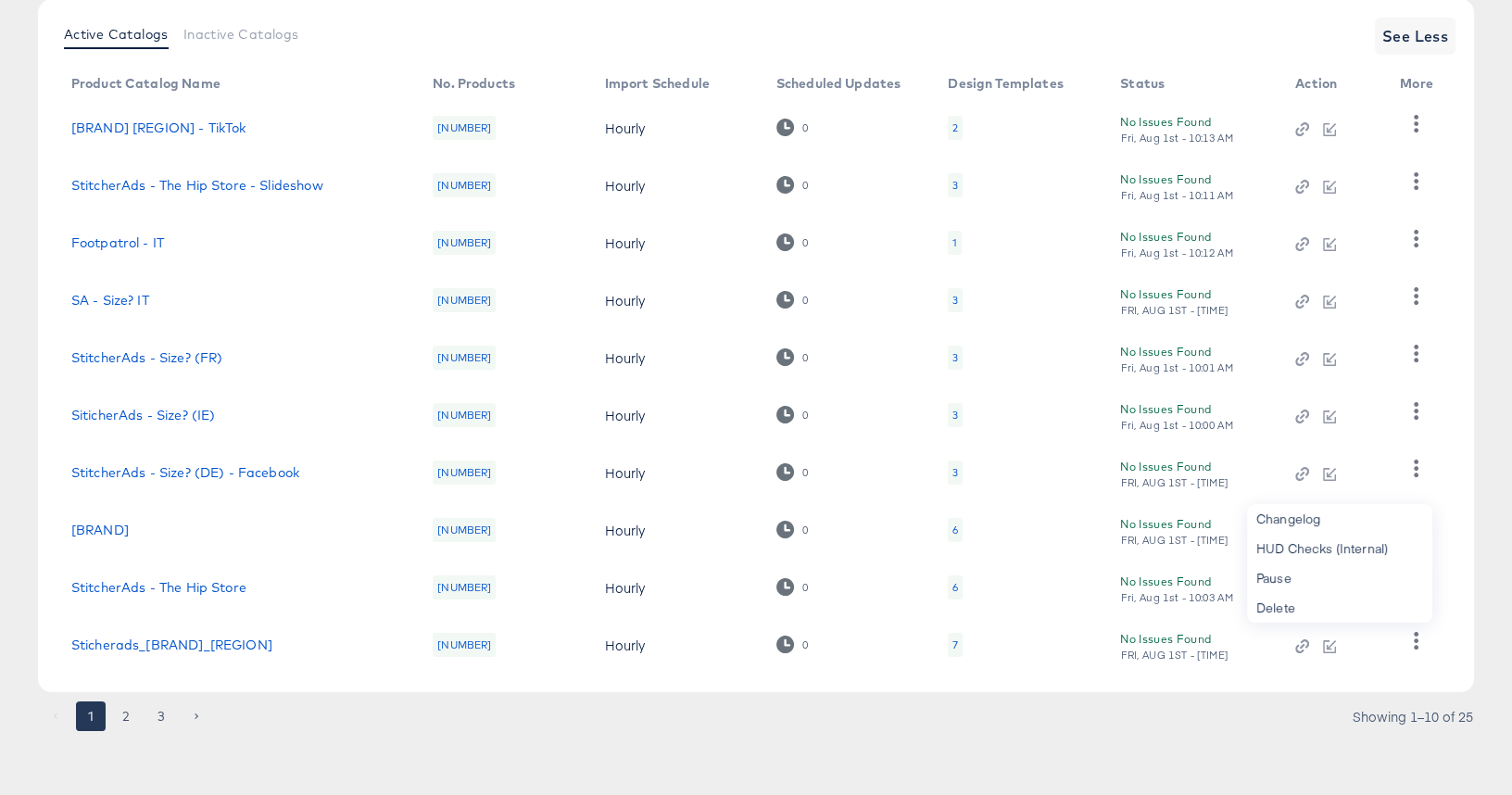 scroll, scrollTop: 0, scrollLeft: 0, axis: both 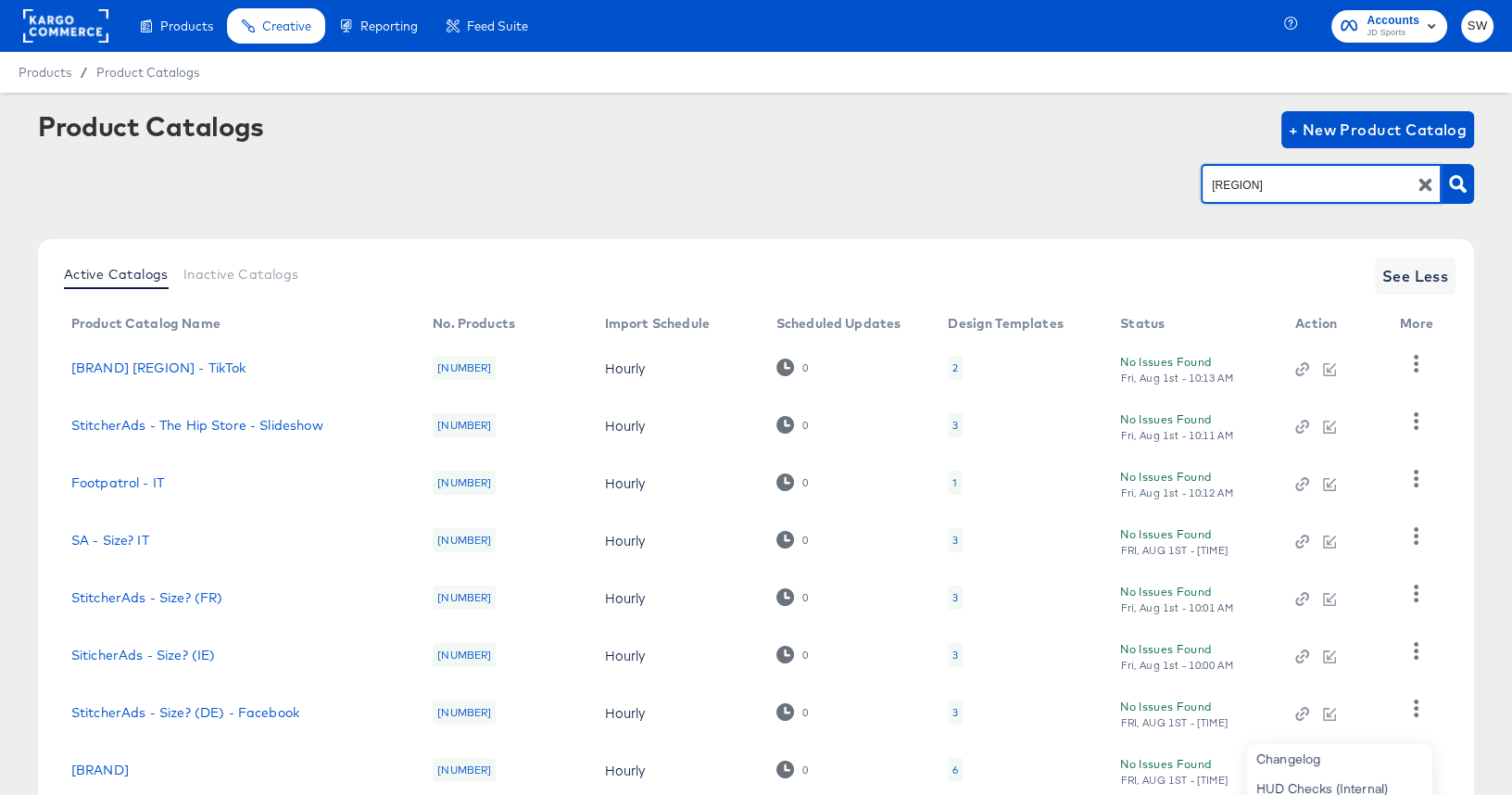 drag, startPoint x: 1277, startPoint y: 189, endPoint x: 1174, endPoint y: 182, distance: 103.23759 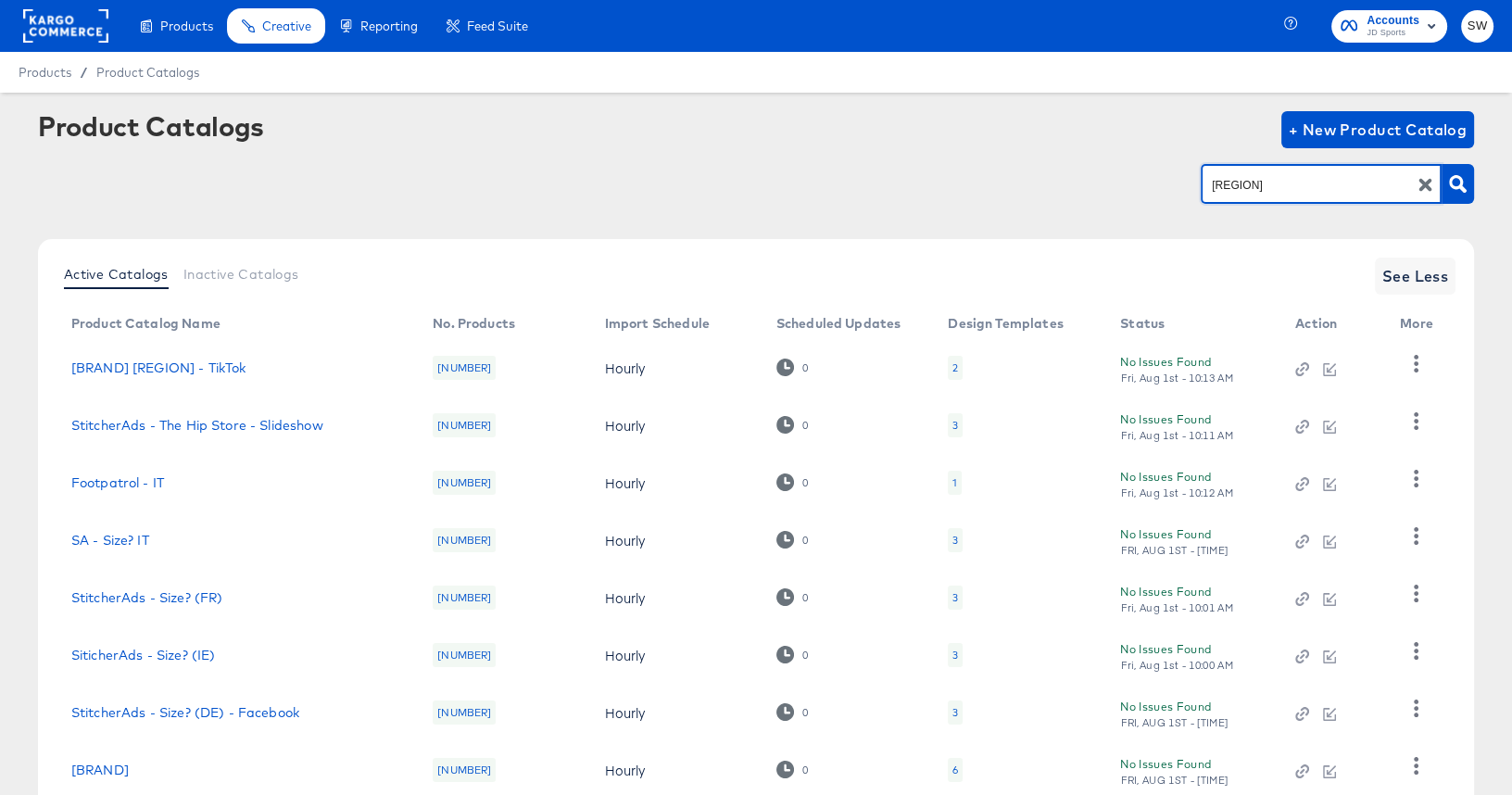 type on "es" 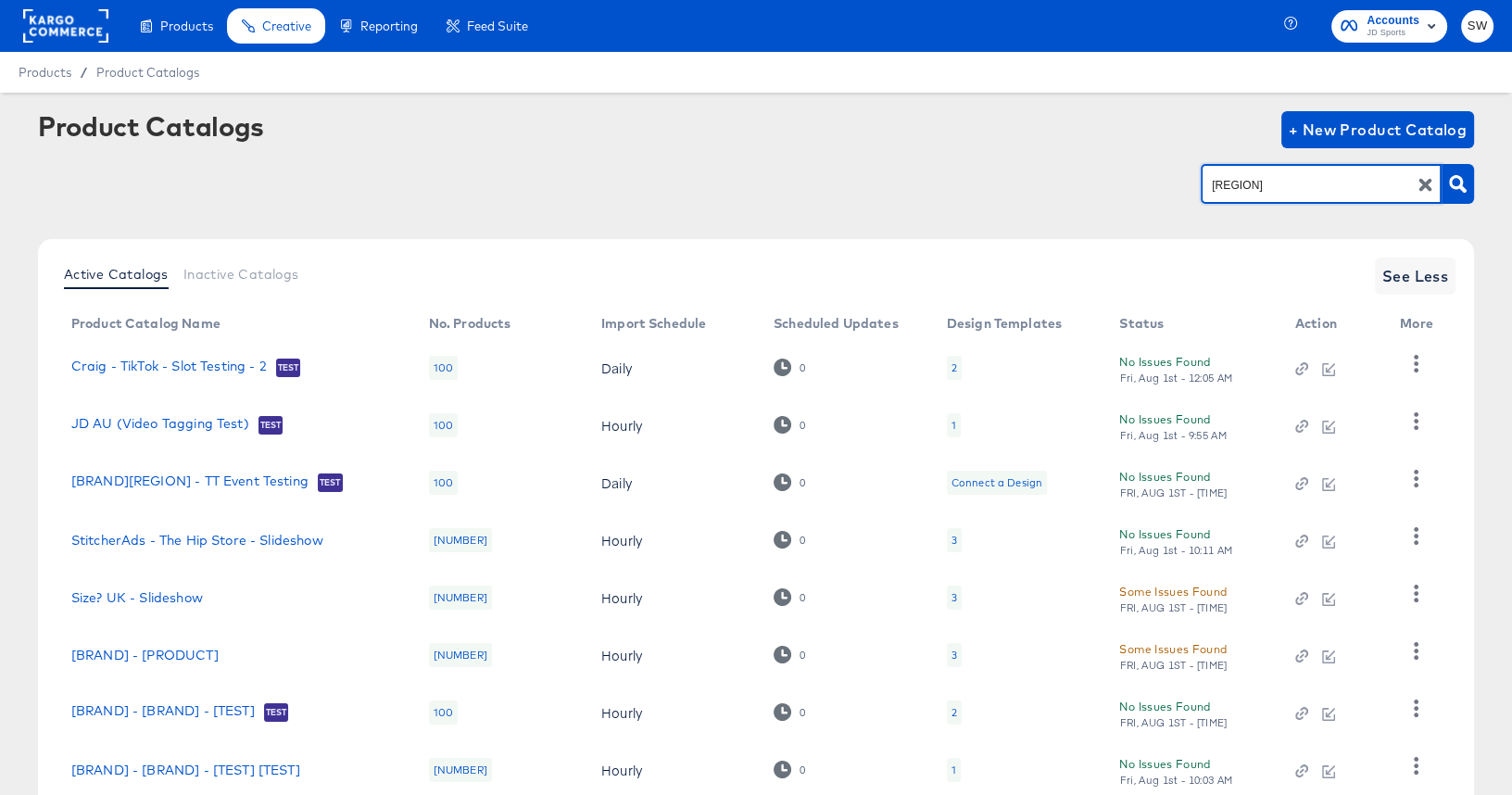 scroll, scrollTop: 197, scrollLeft: 0, axis: vertical 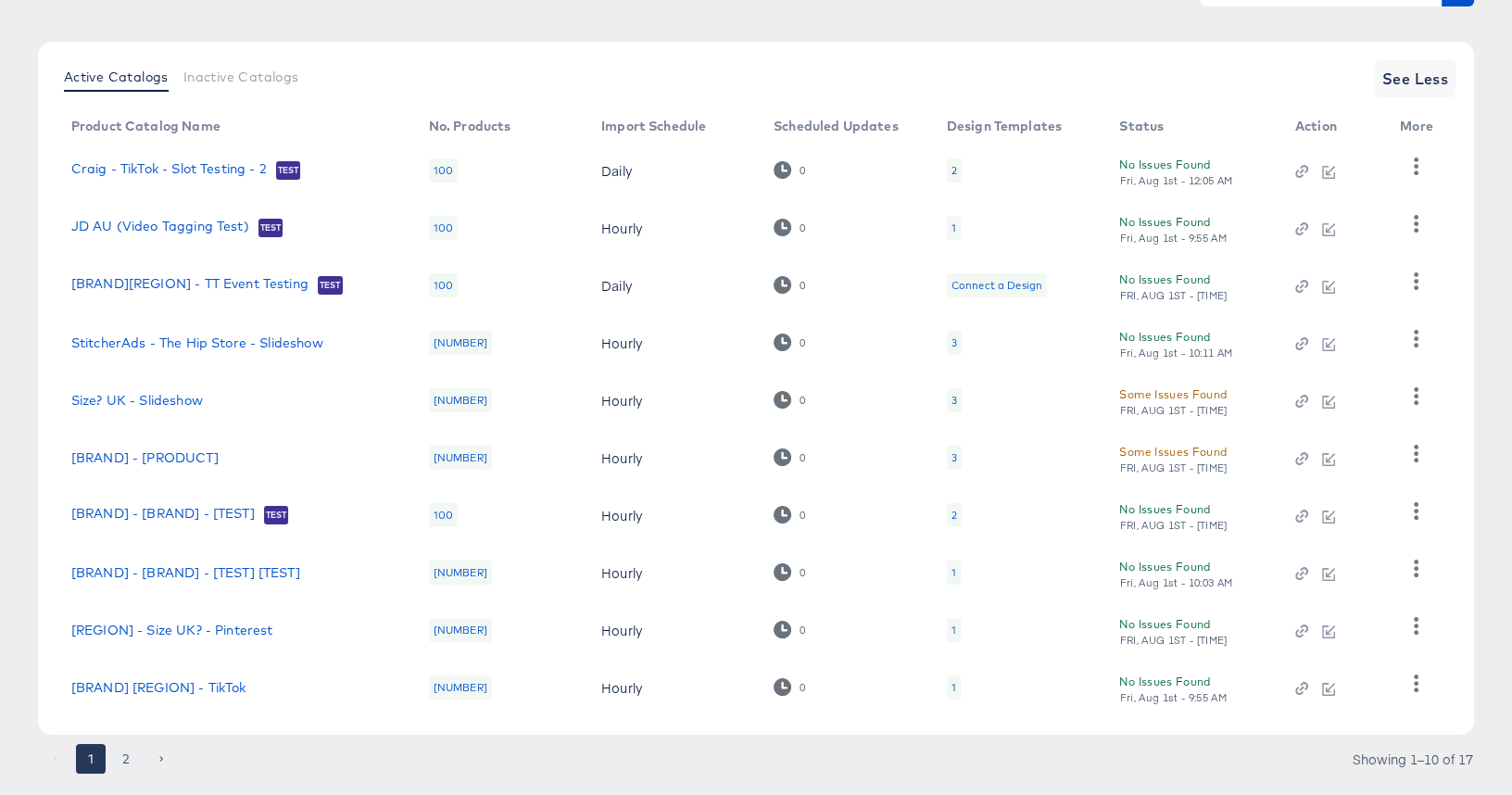 drag, startPoint x: 129, startPoint y: 758, endPoint x: 157, endPoint y: 736, distance: 35.608988 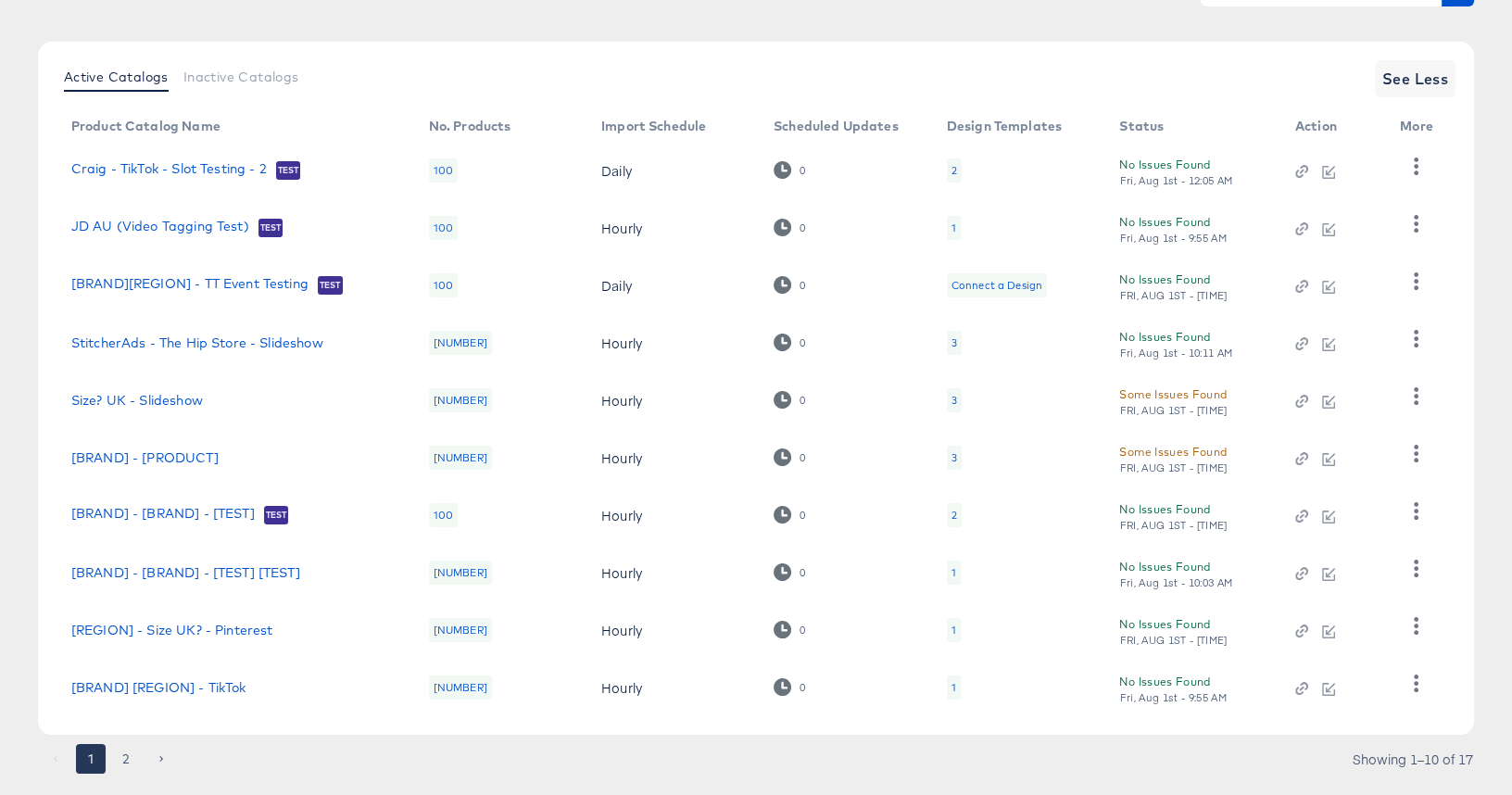 click on "2" at bounding box center [126, 759] 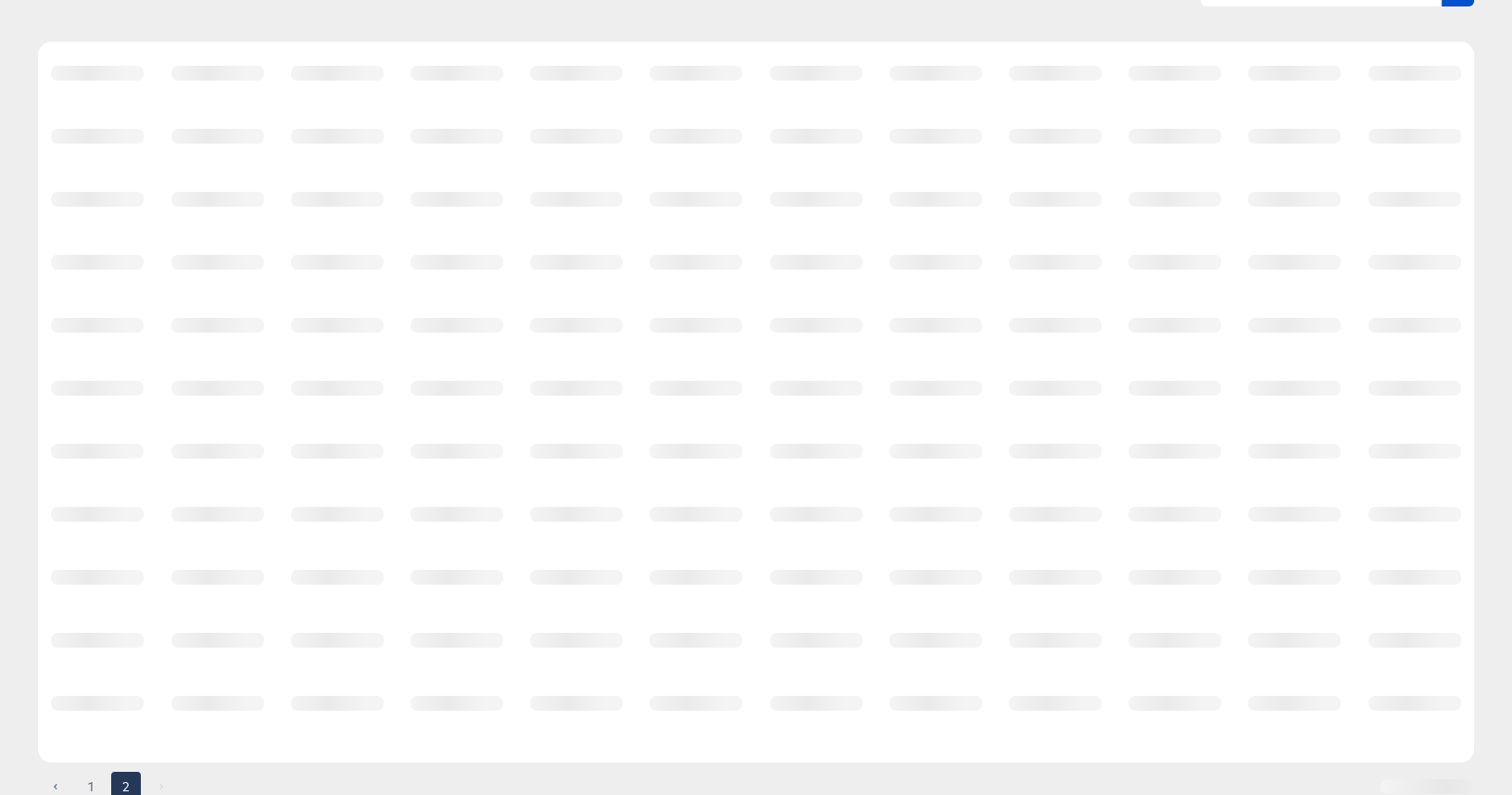 scroll, scrollTop: 68, scrollLeft: 0, axis: vertical 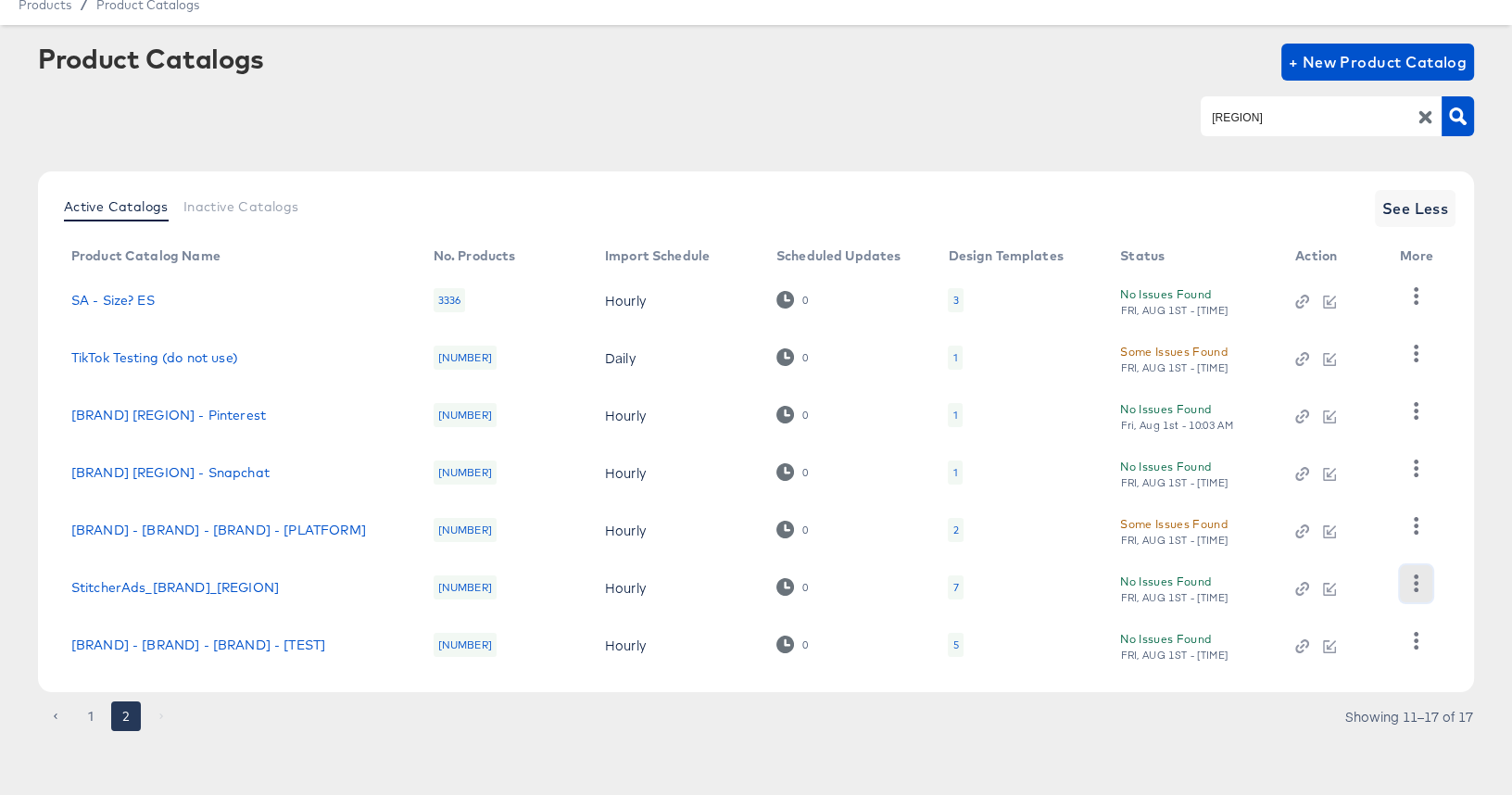 click 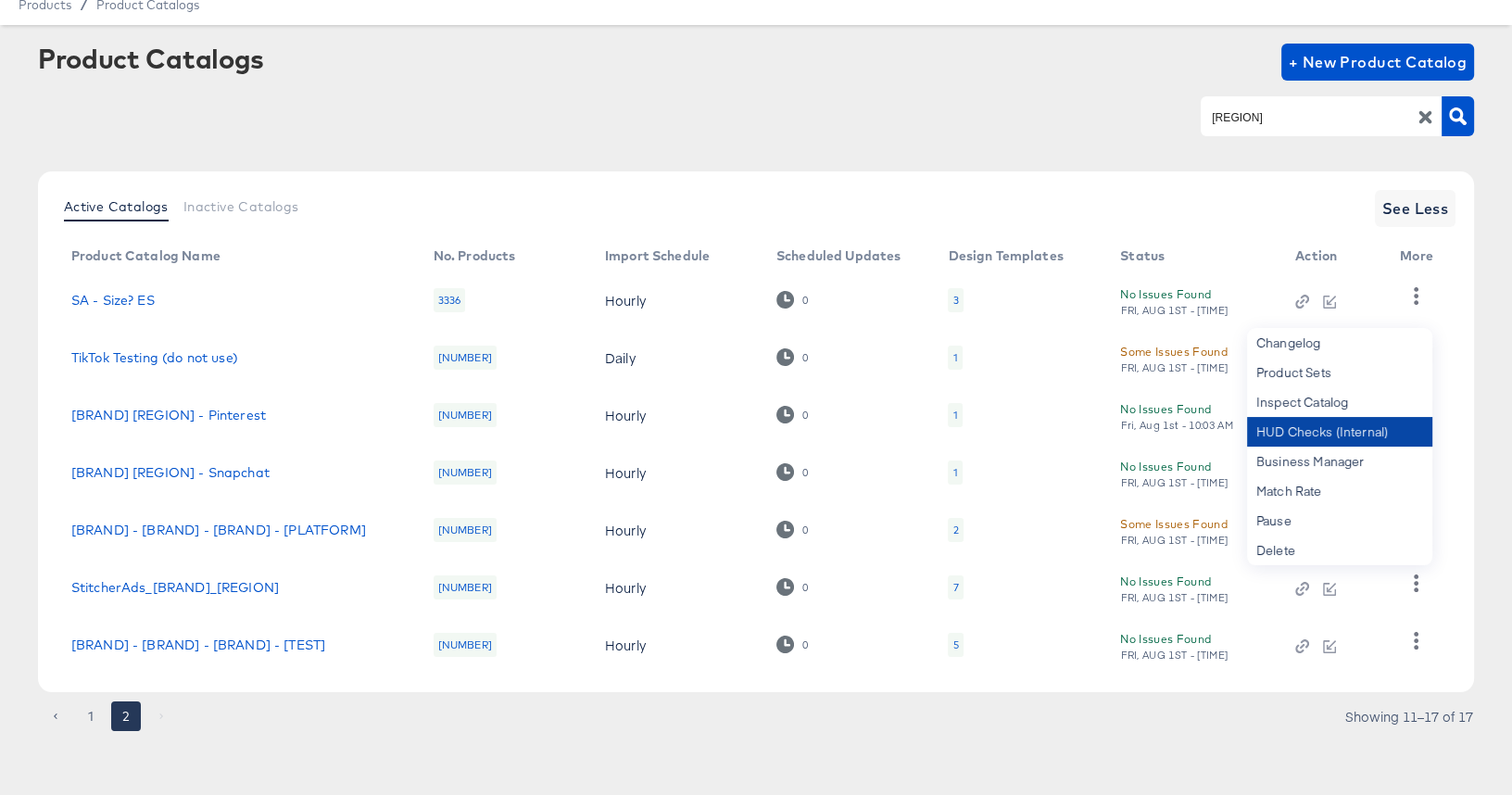 click on "HUD Checks (Internal)" at bounding box center [1340, 432] 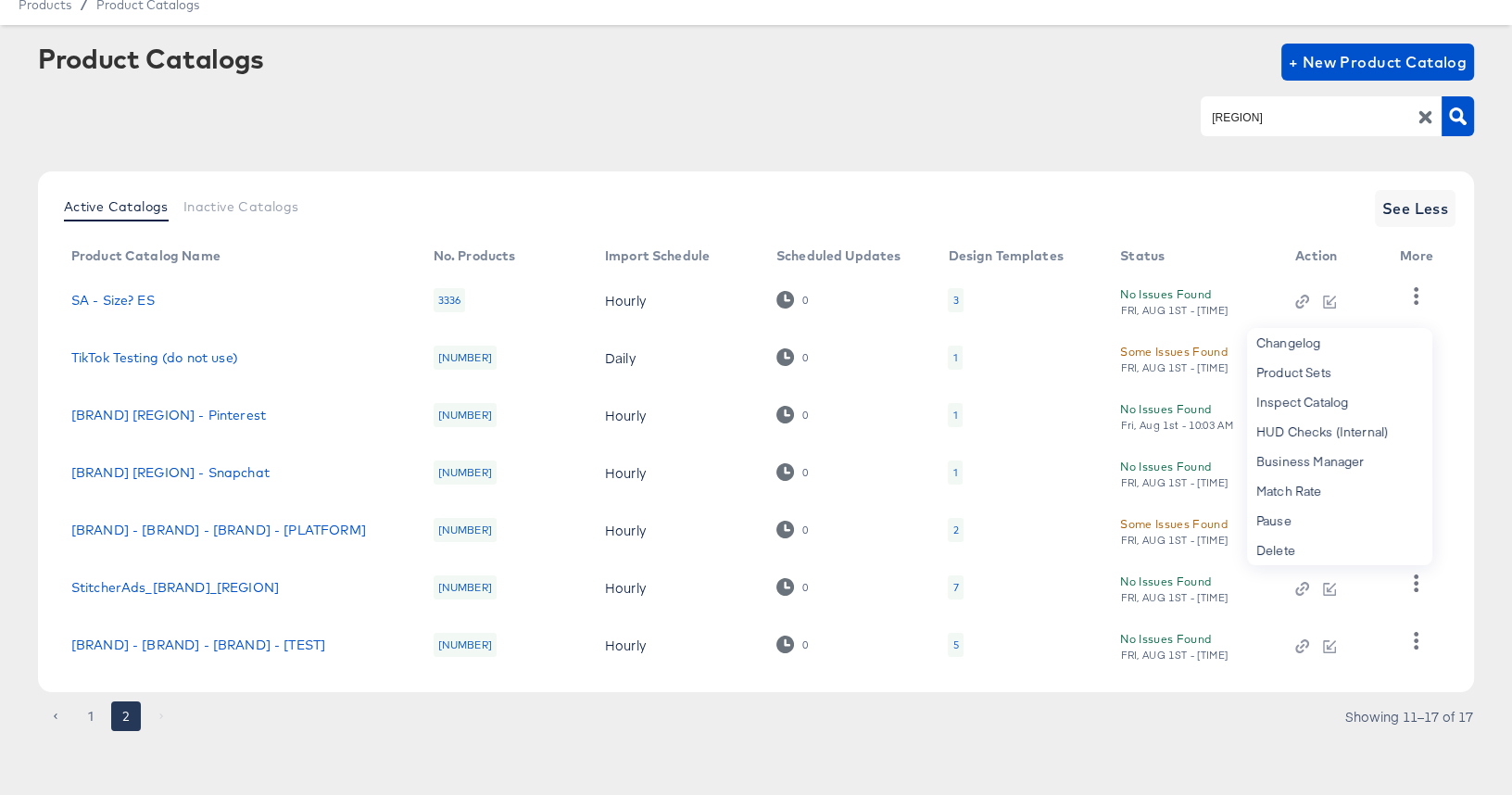 scroll, scrollTop: 0, scrollLeft: 0, axis: both 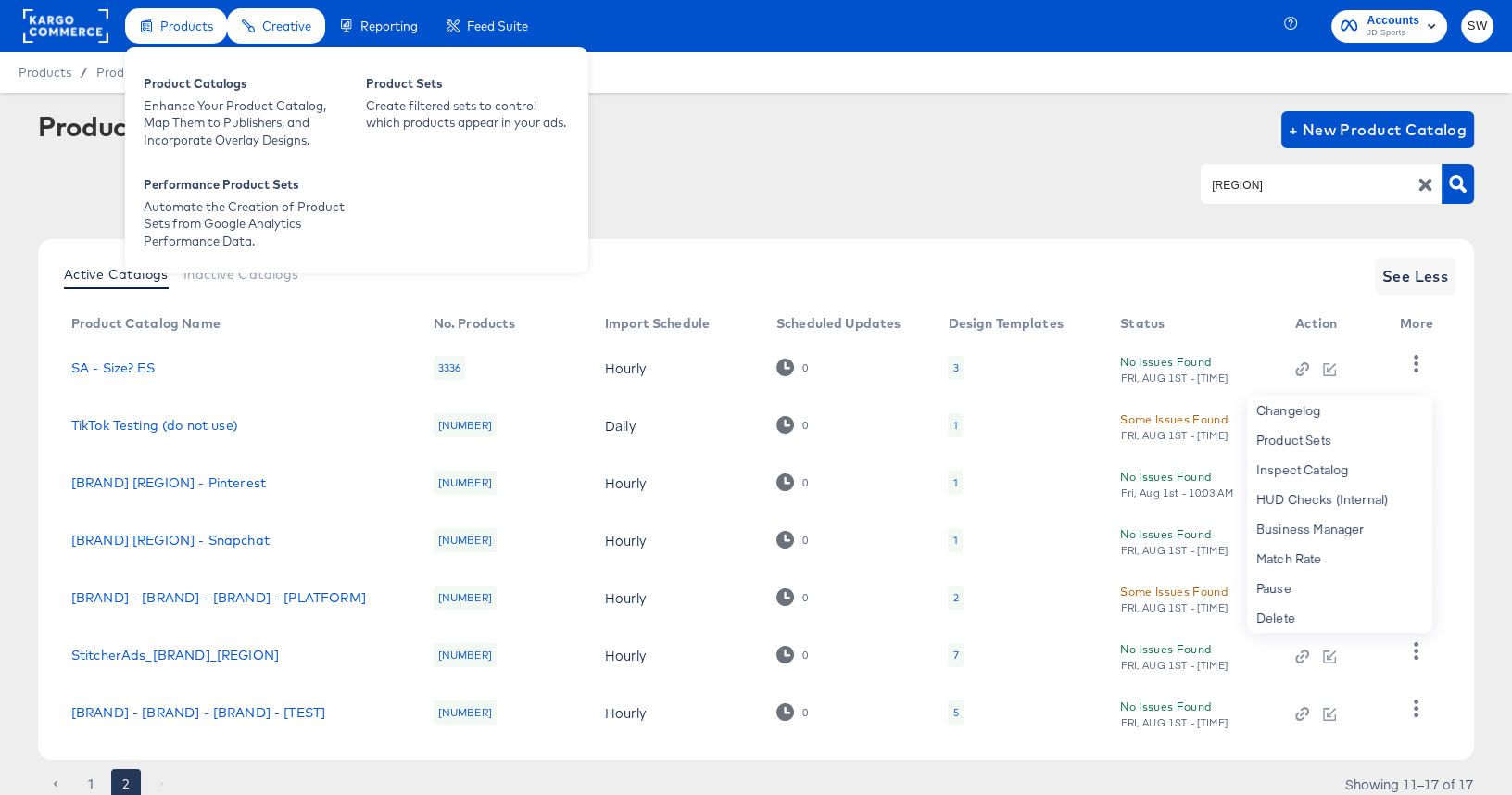 drag, startPoint x: 80, startPoint y: 14, endPoint x: 146, endPoint y: 28, distance: 67.468511 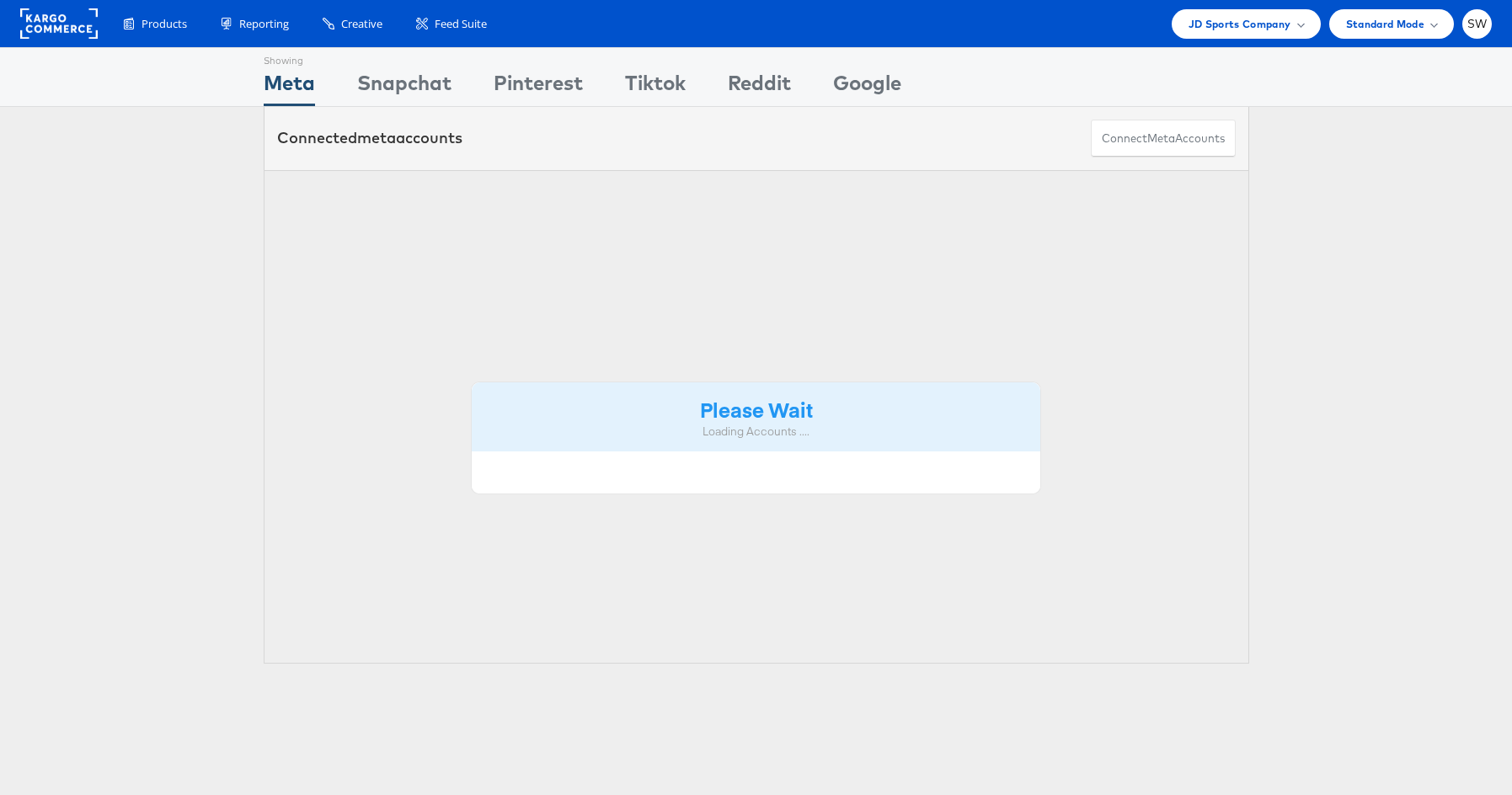 scroll, scrollTop: 0, scrollLeft: 0, axis: both 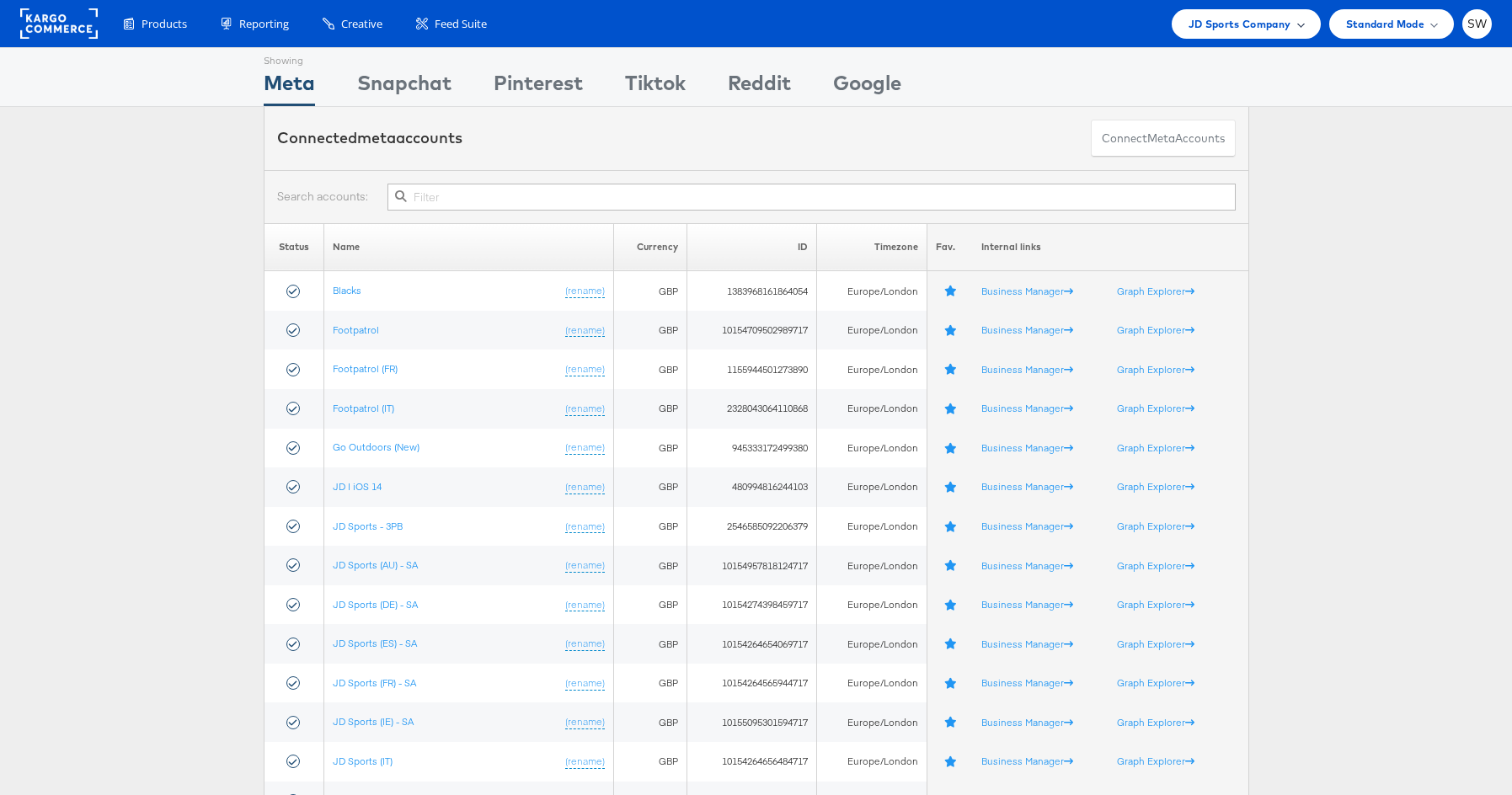 click on "JD Sports Company" at bounding box center [1240, 24] 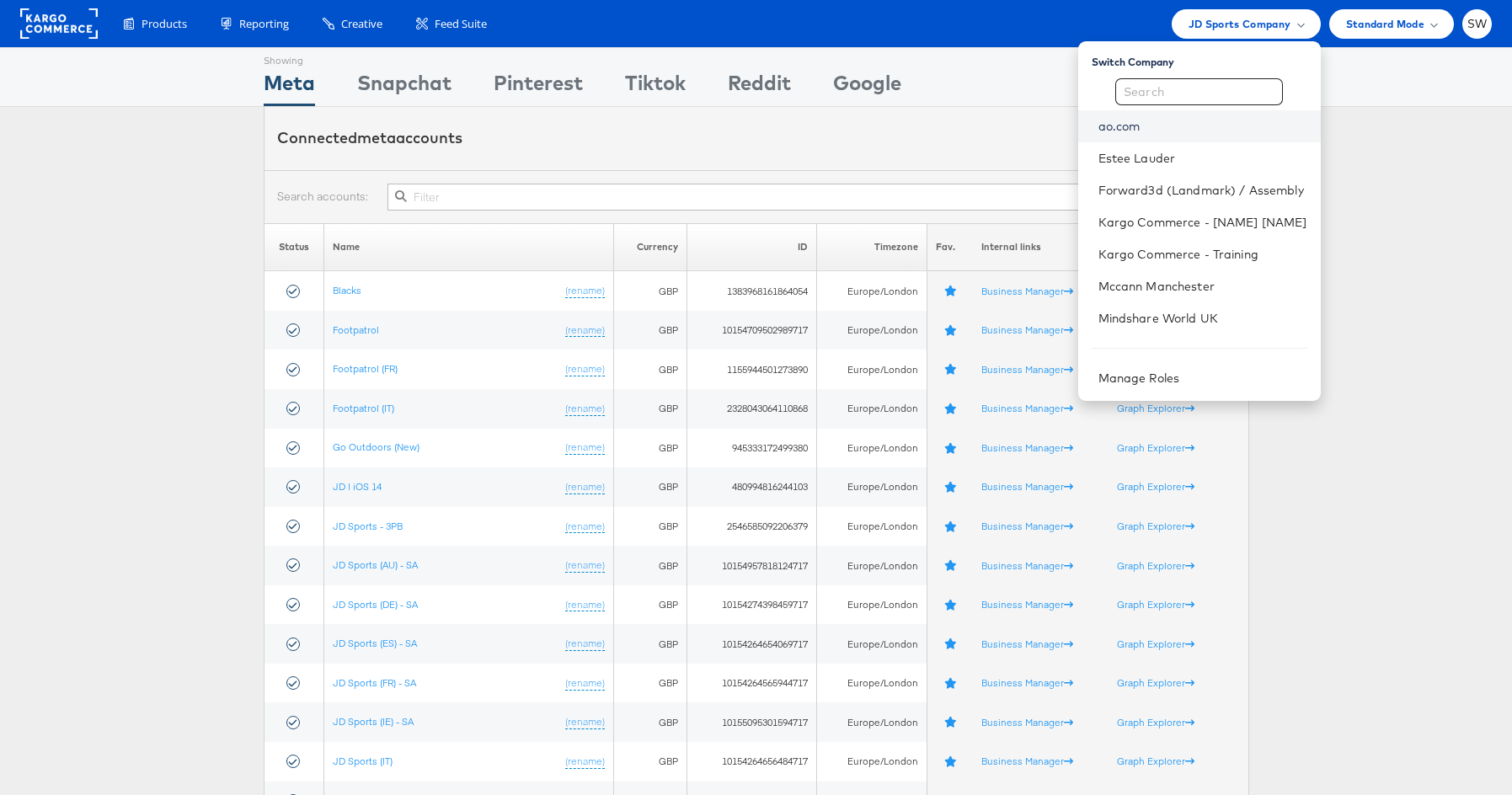 click on "ao.com" at bounding box center [1203, 126] 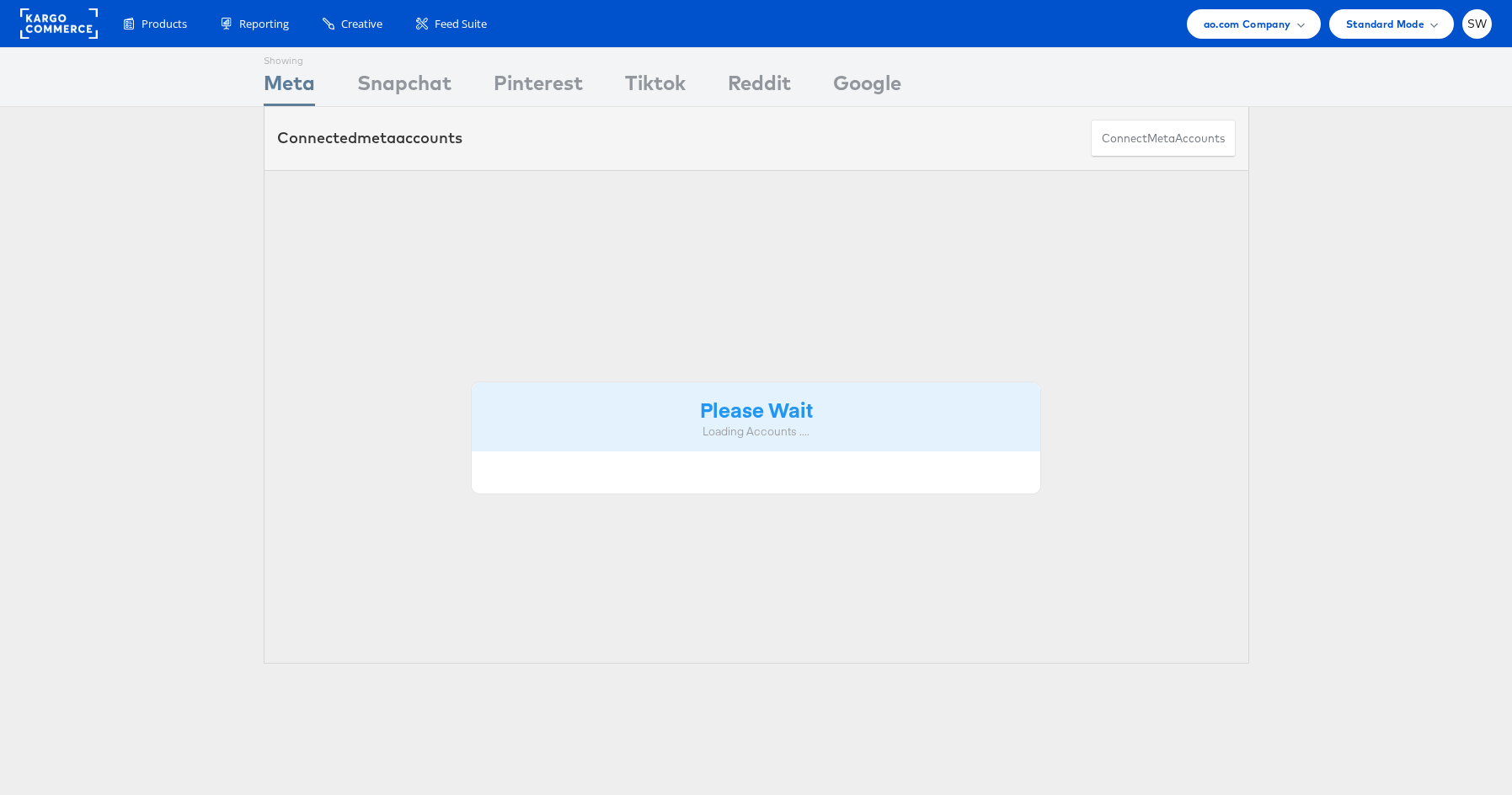 scroll, scrollTop: 0, scrollLeft: 0, axis: both 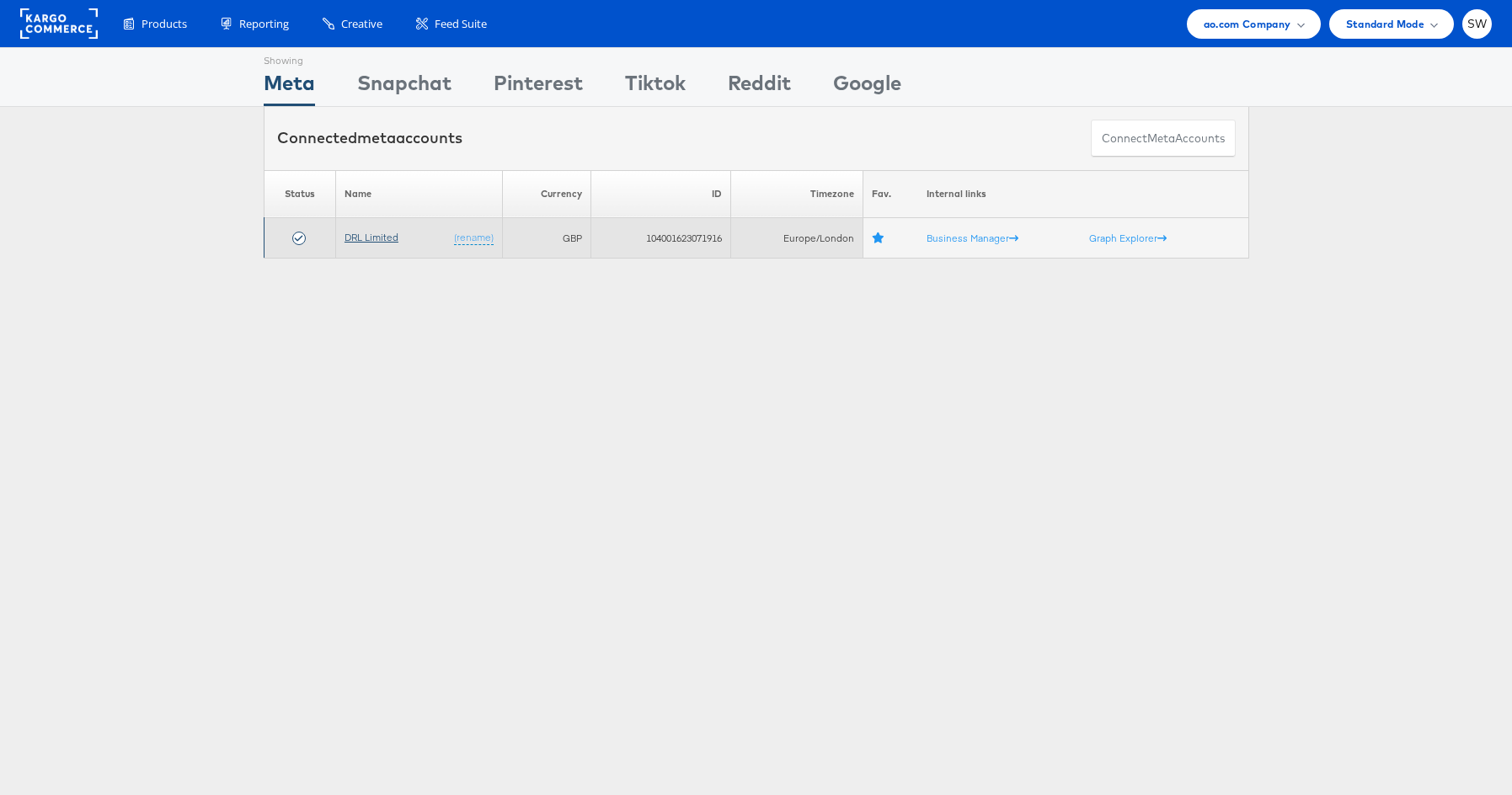 click on "DRL Limited" at bounding box center [371, 237] 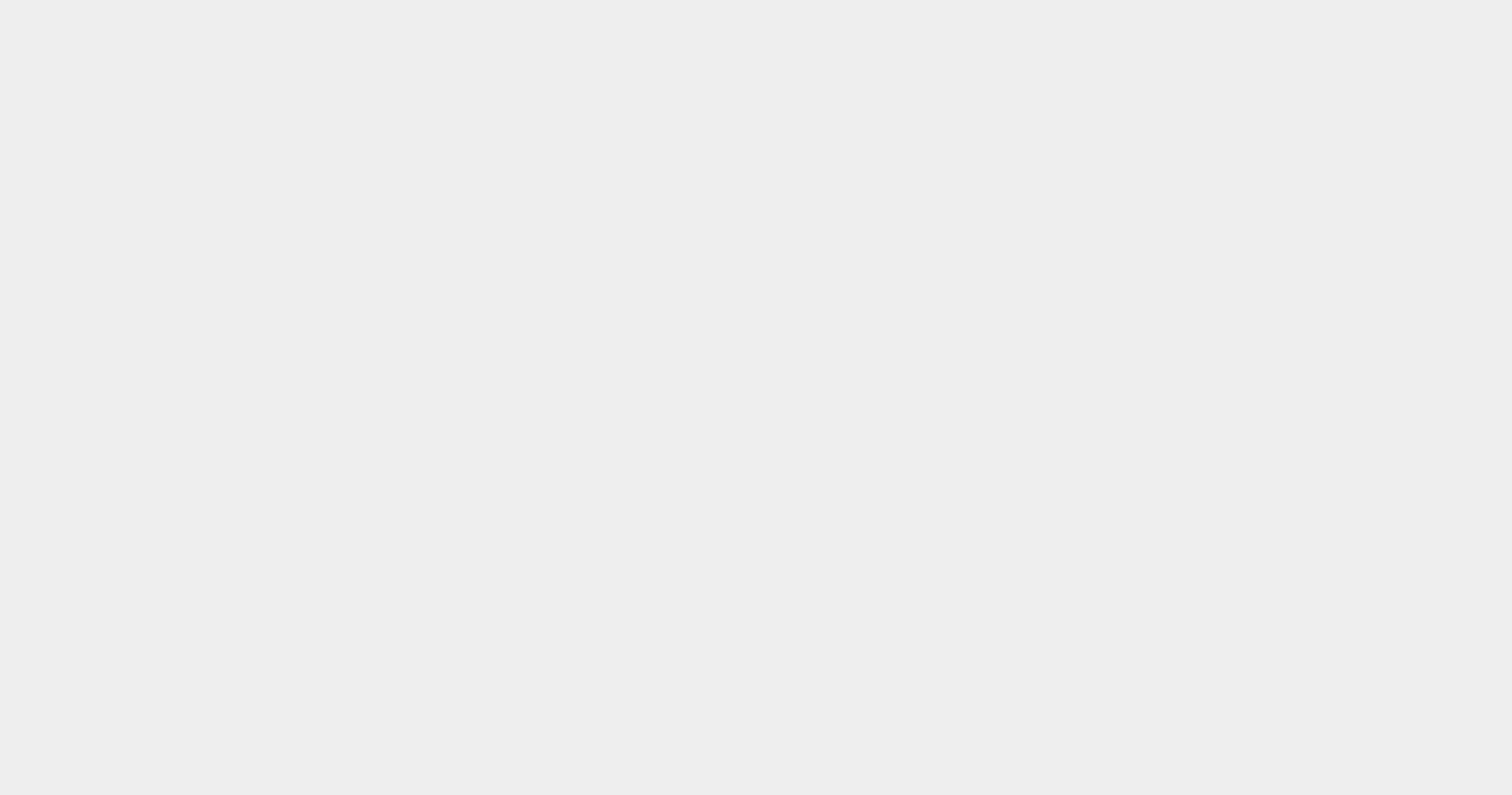 scroll, scrollTop: 0, scrollLeft: 0, axis: both 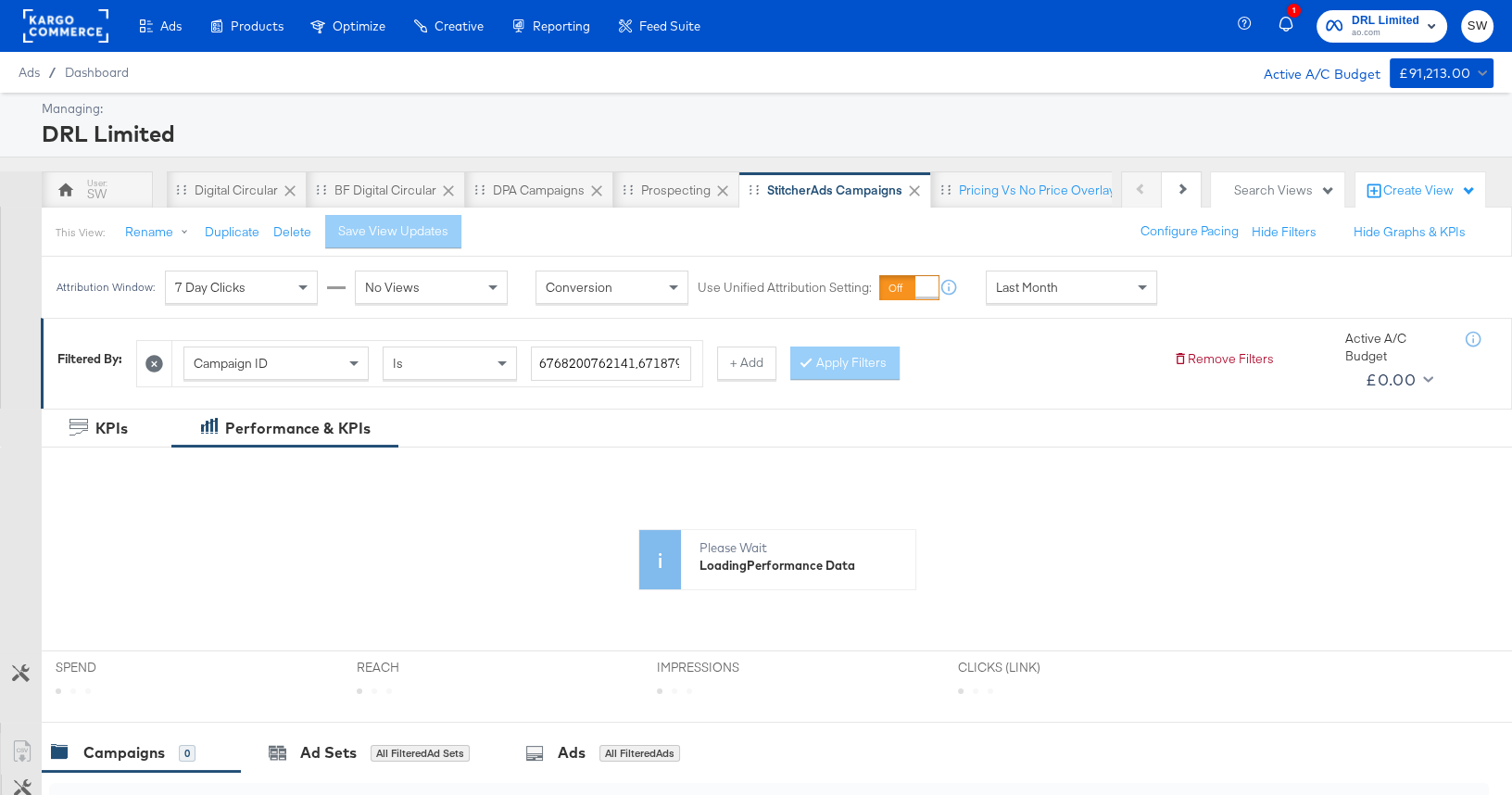 click on "Last Month" at bounding box center [1027, 287] 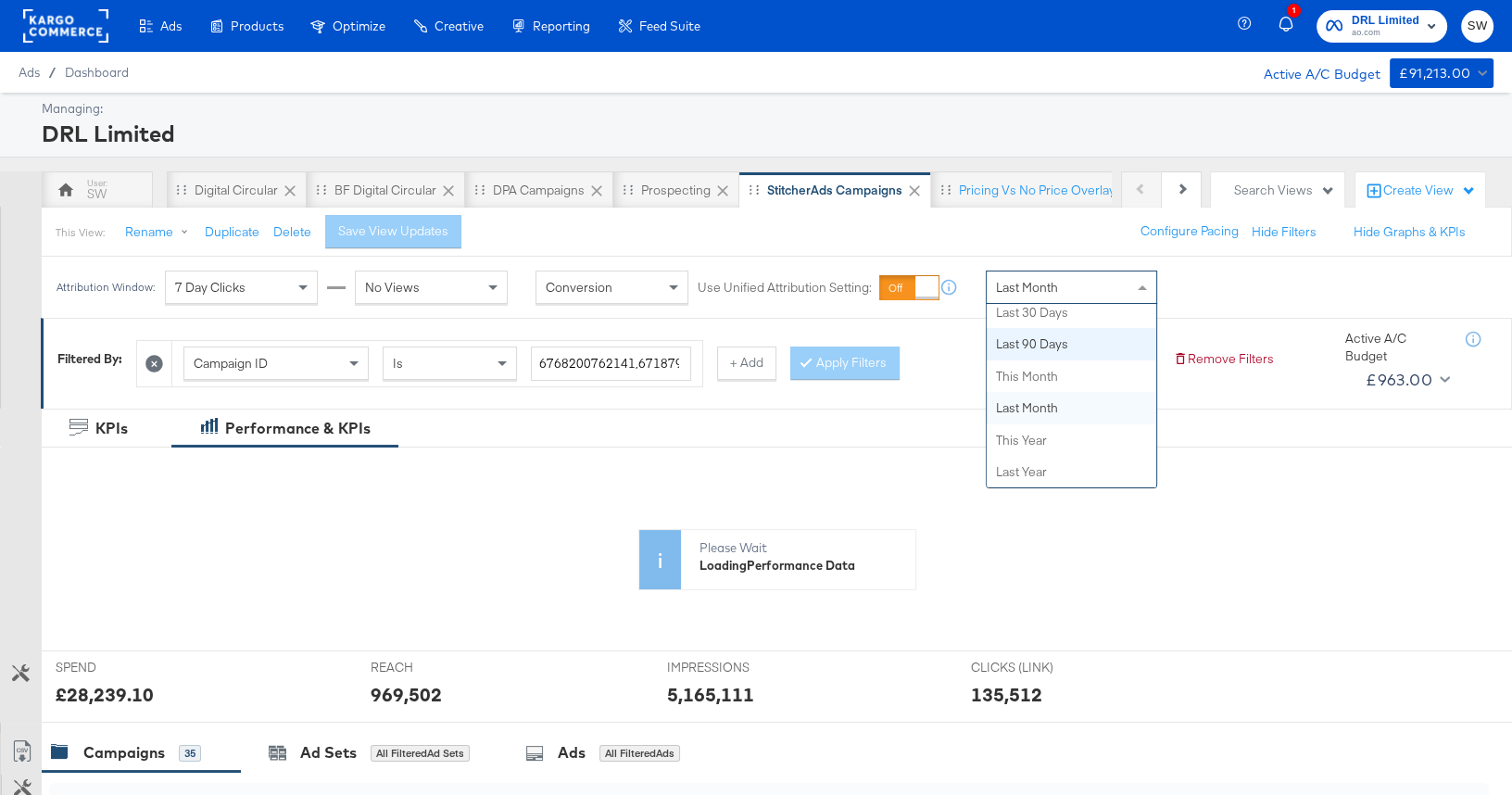 scroll, scrollTop: 0, scrollLeft: 0, axis: both 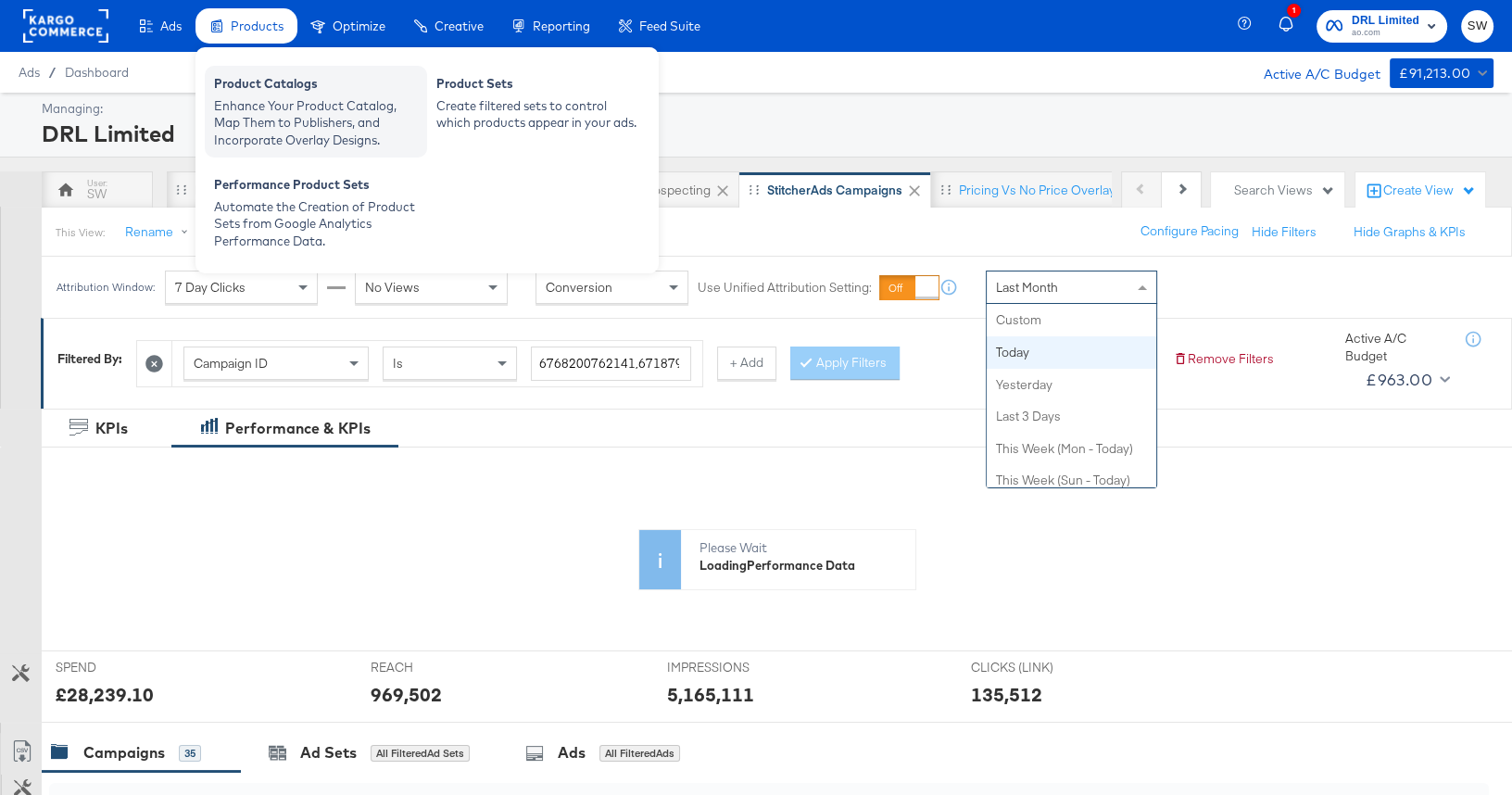 click on "Product Catalogs" at bounding box center [316, 86] 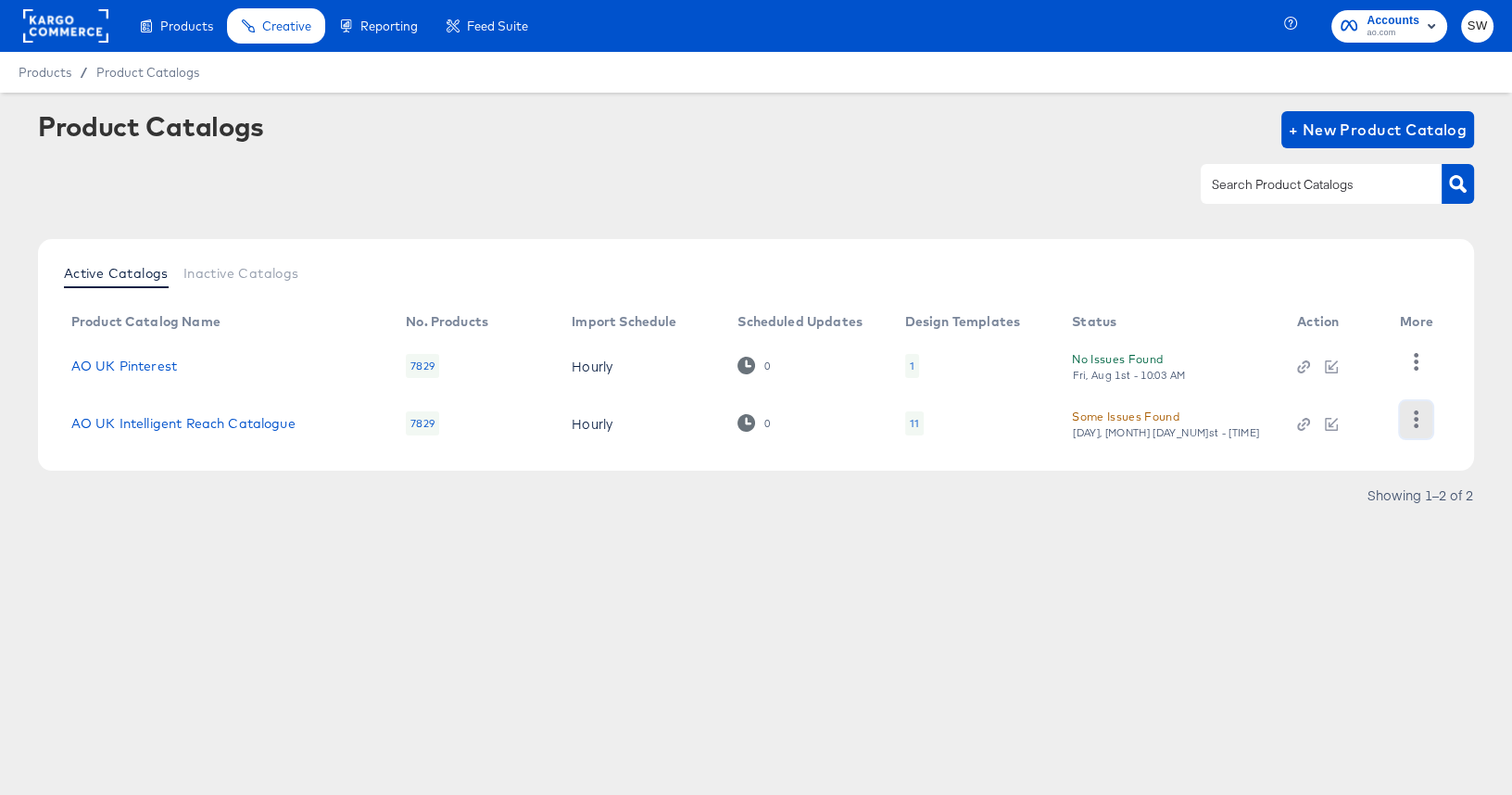 click 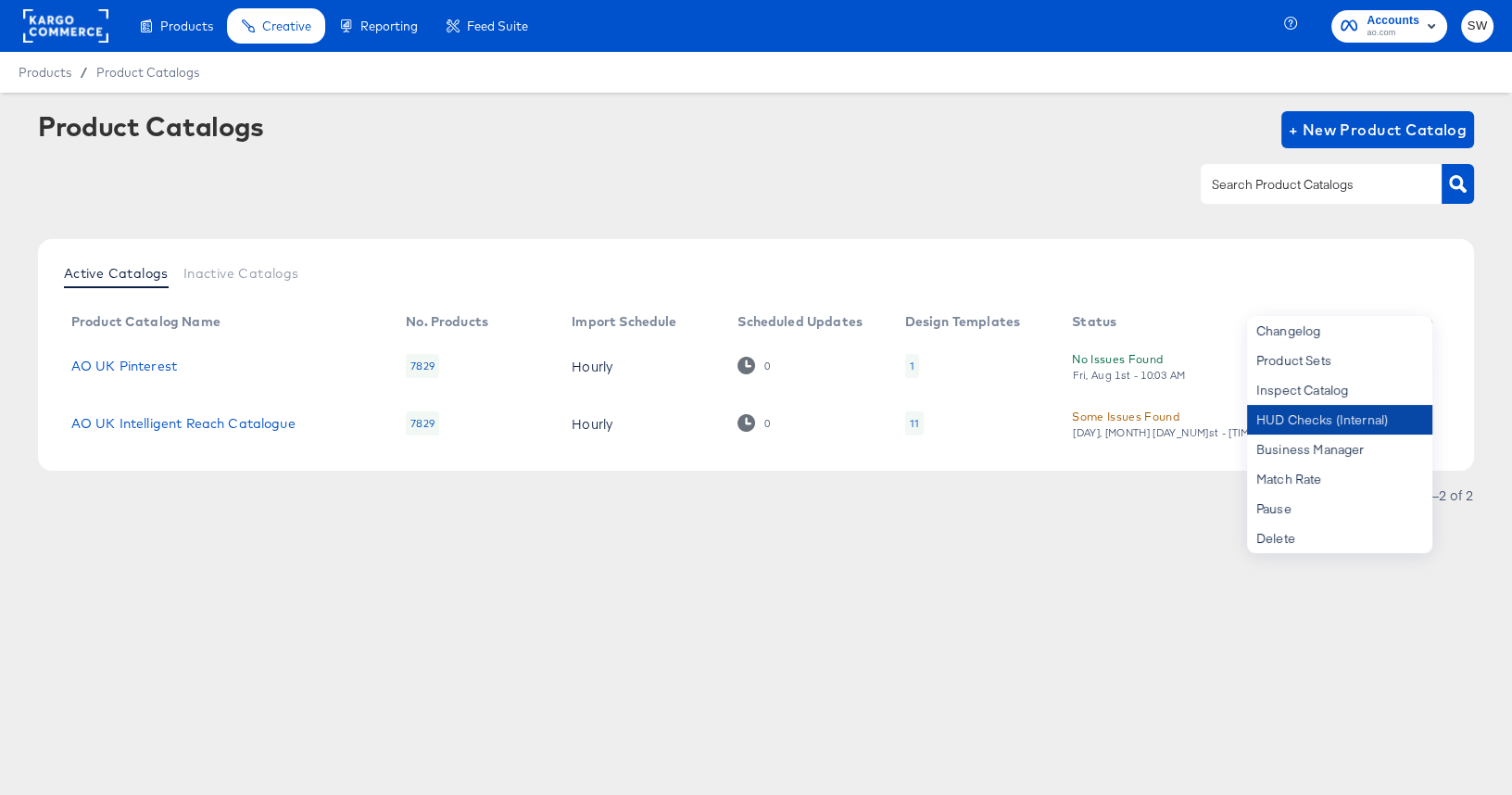 click on "HUD Checks (Internal)" at bounding box center (1340, 420) 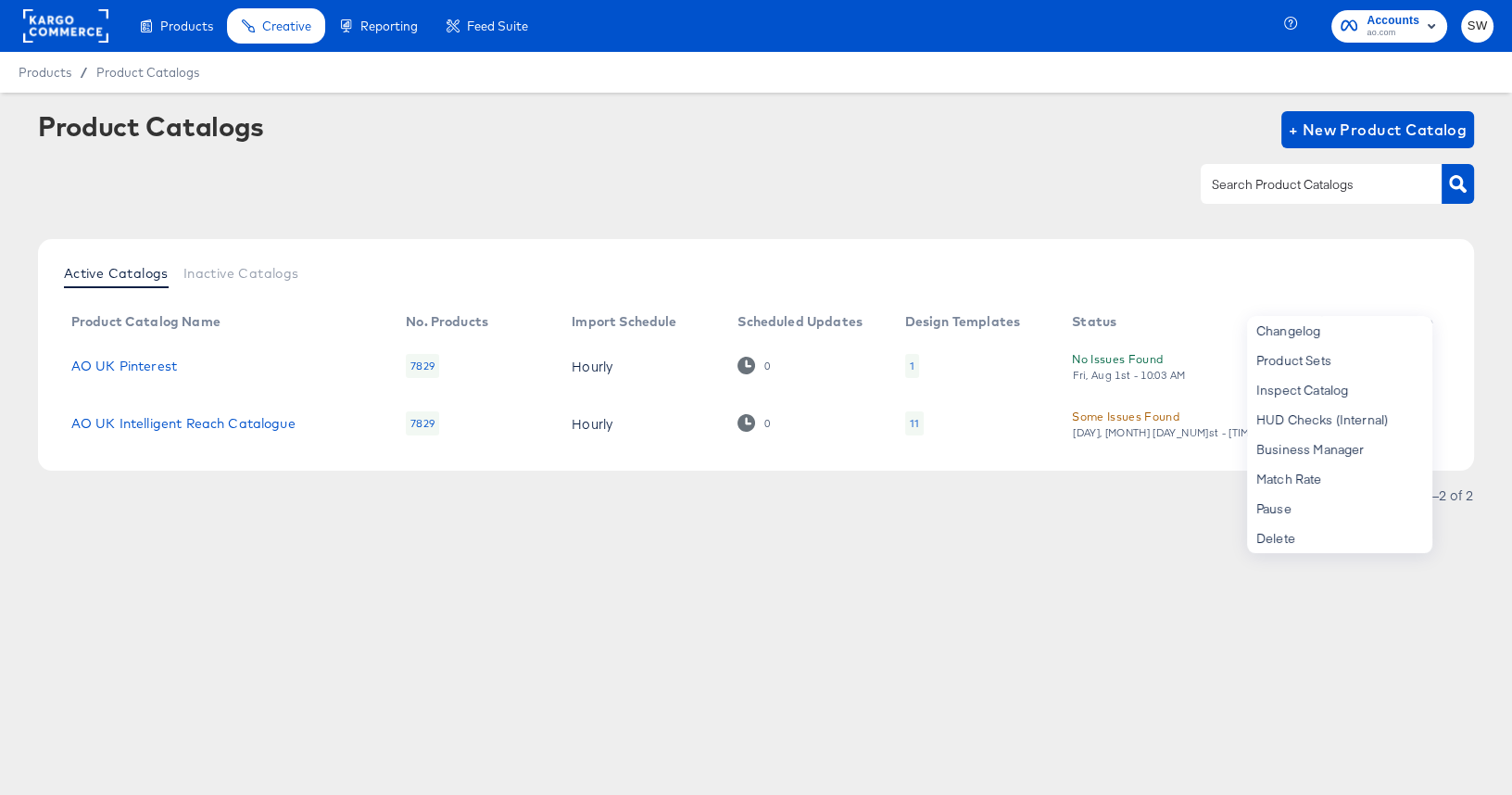 click 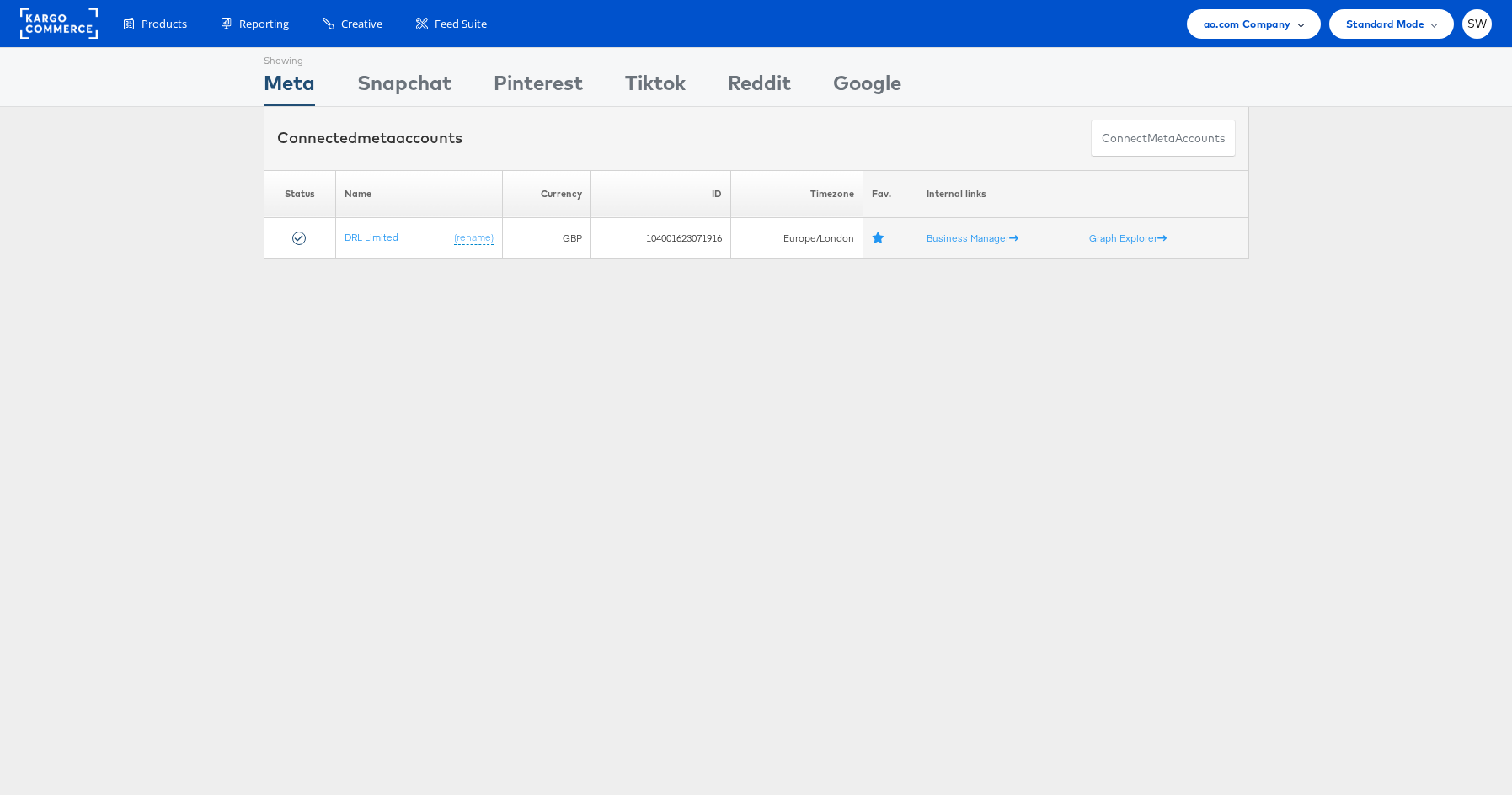 scroll, scrollTop: 0, scrollLeft: 0, axis: both 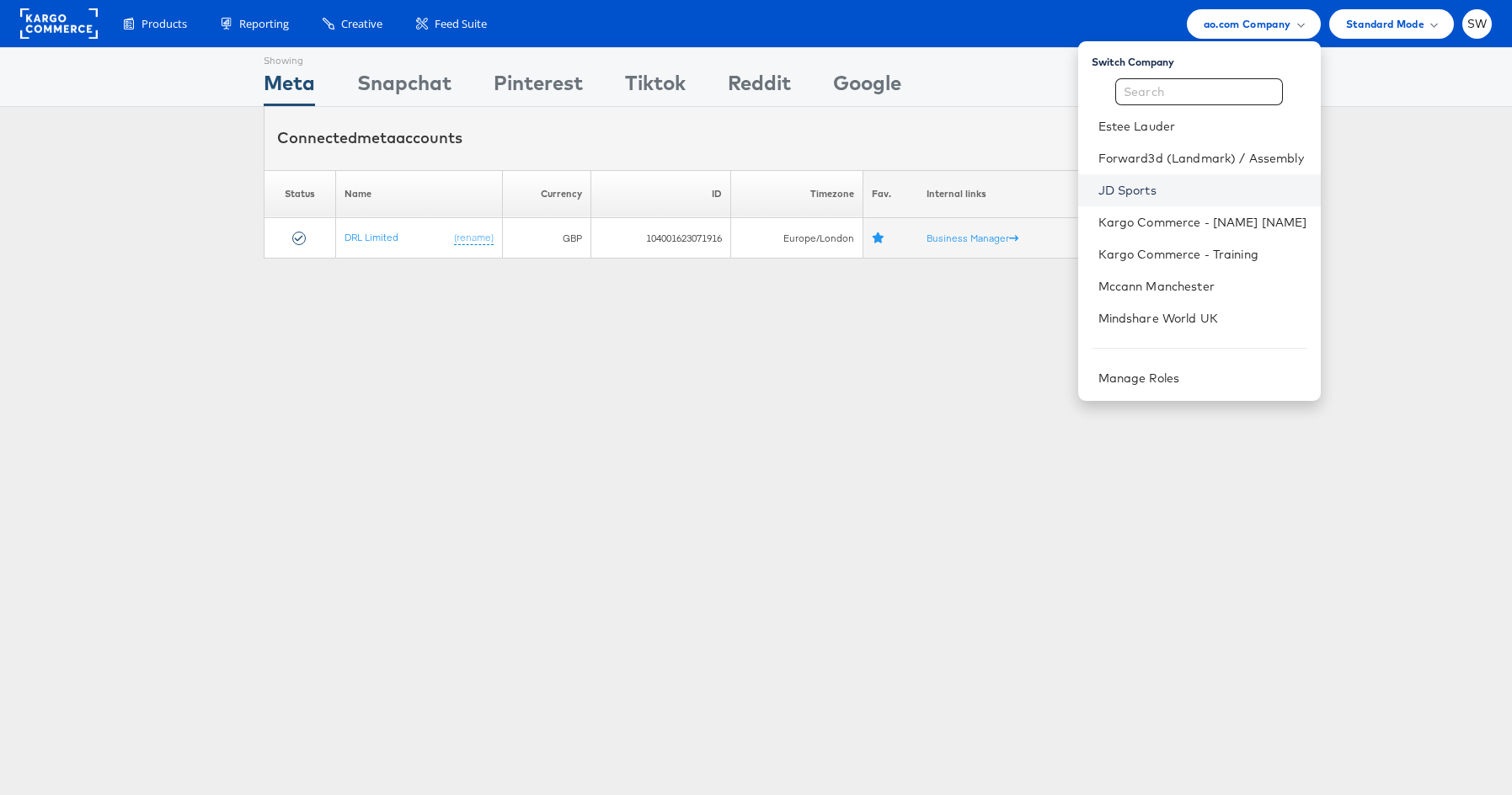click on "JD Sports" at bounding box center (1203, 190) 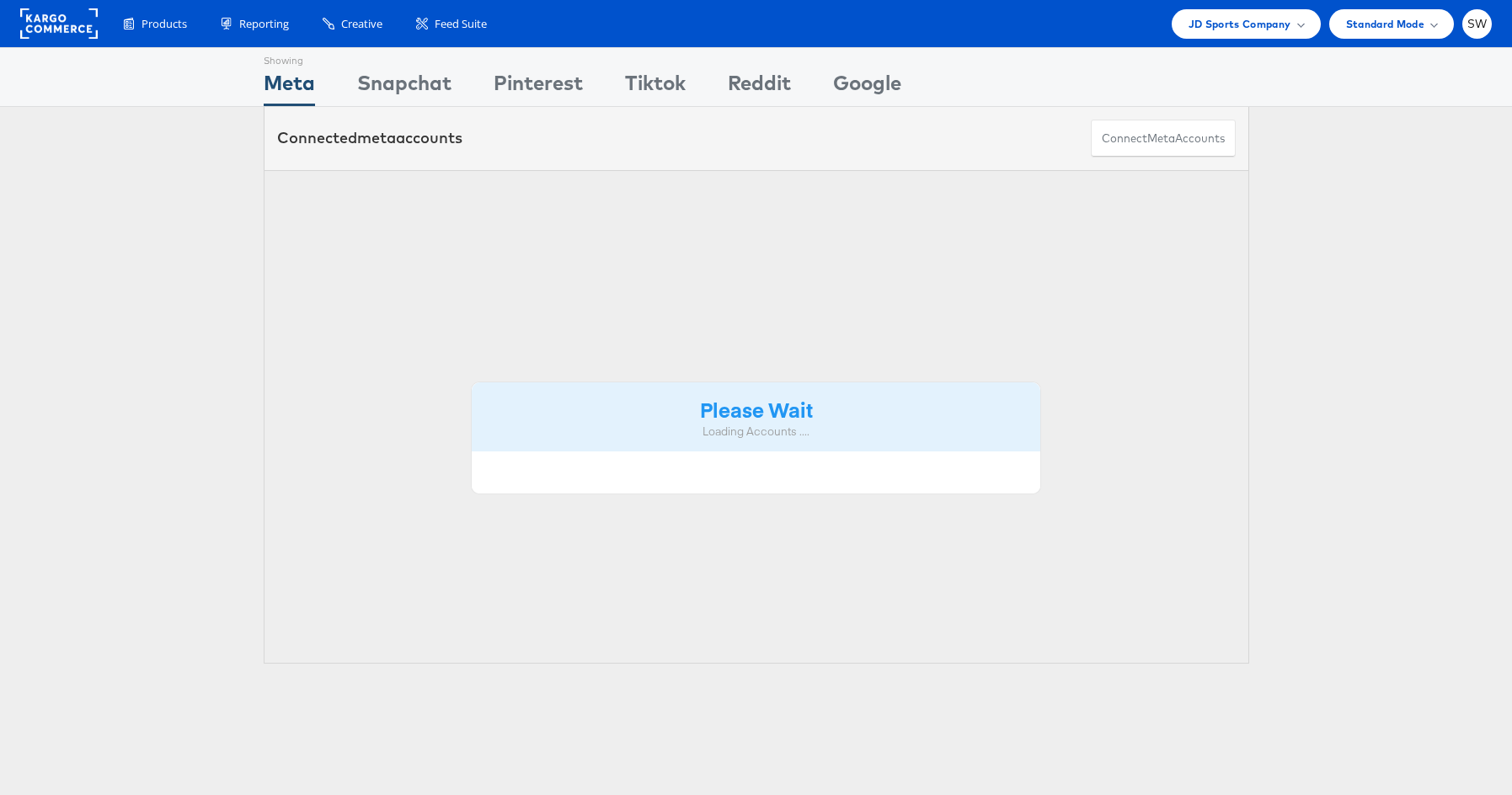 scroll, scrollTop: 0, scrollLeft: 0, axis: both 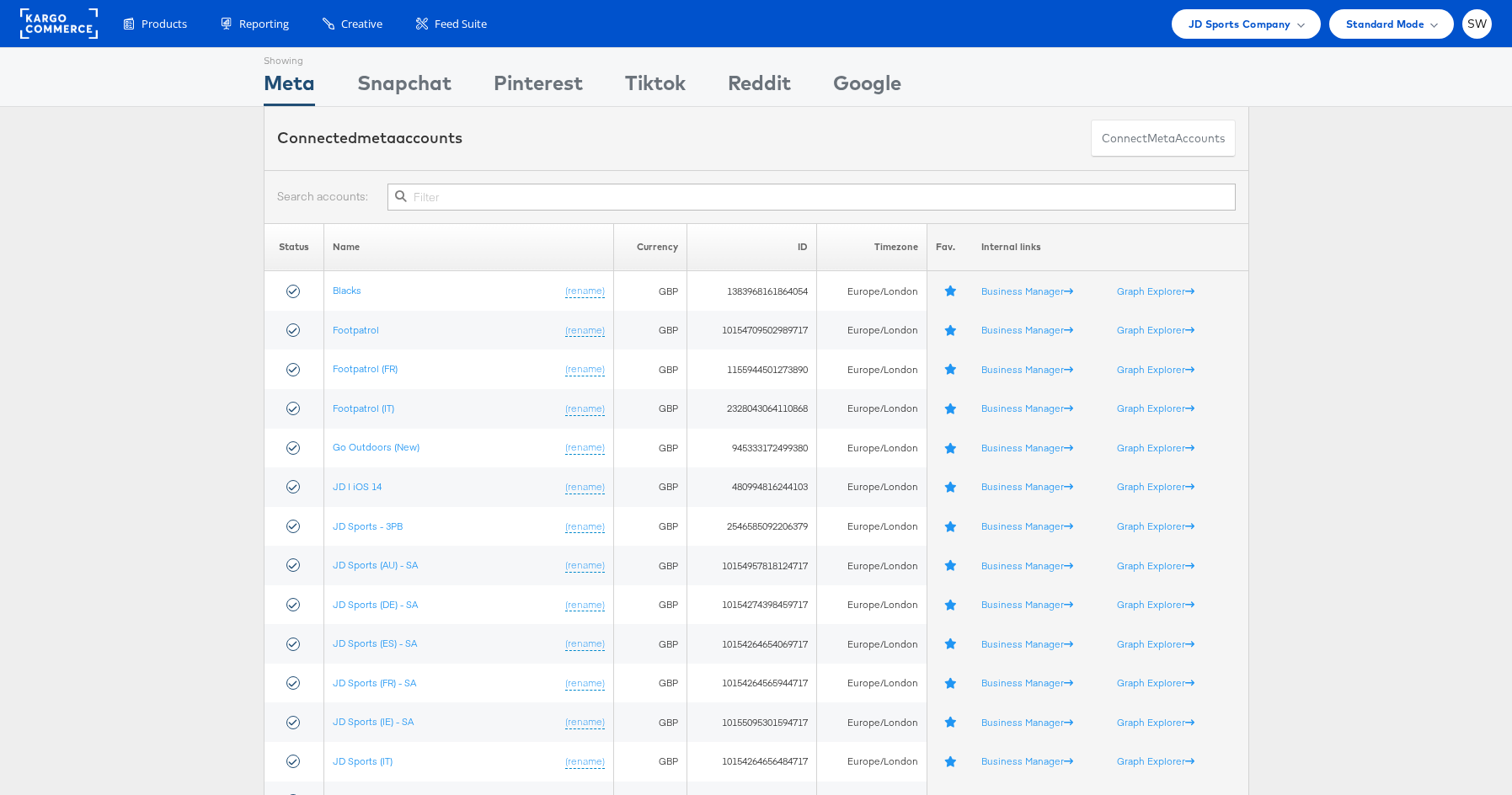 click at bounding box center [811, 197] 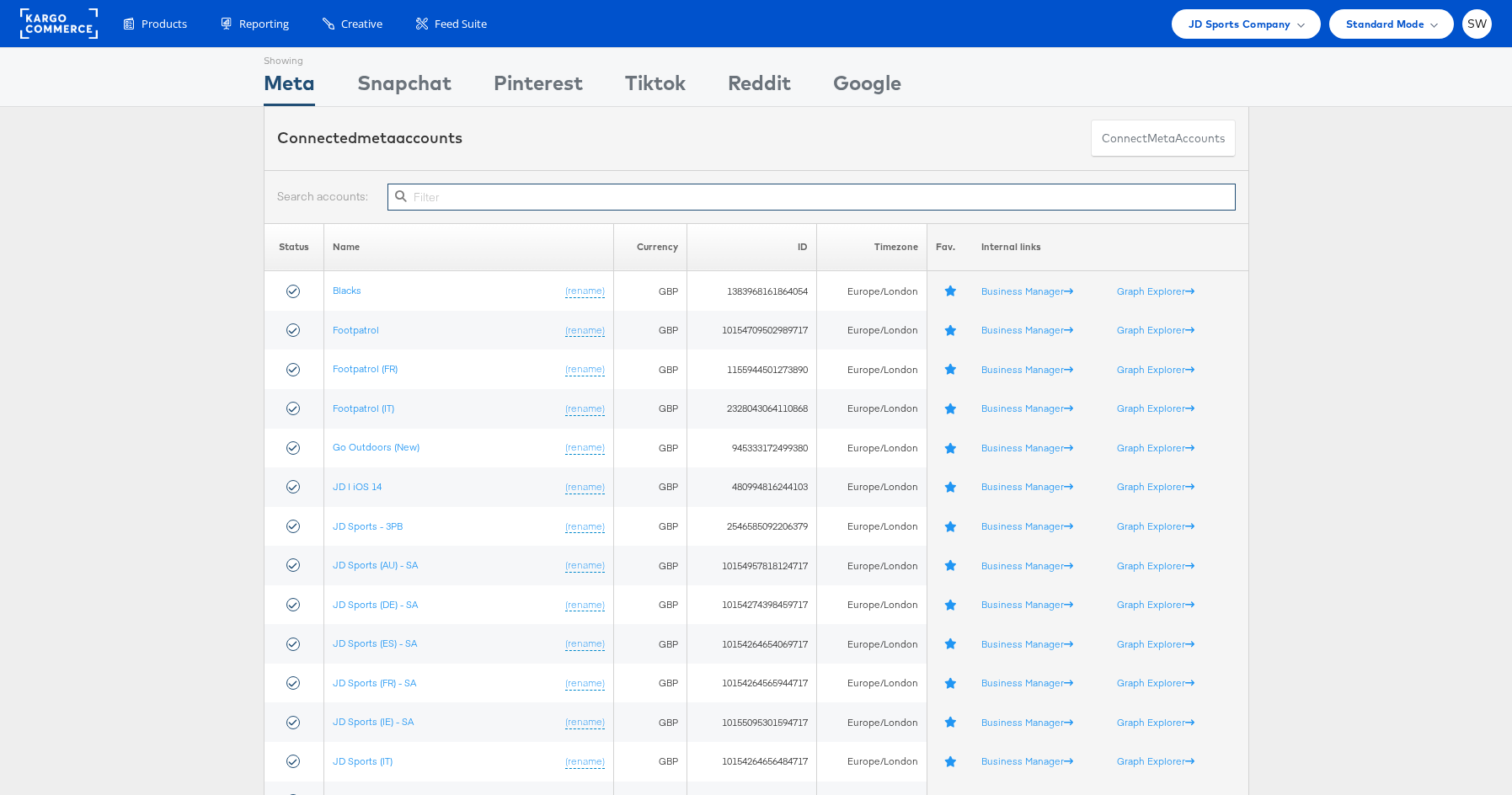 click at bounding box center (811, 197) 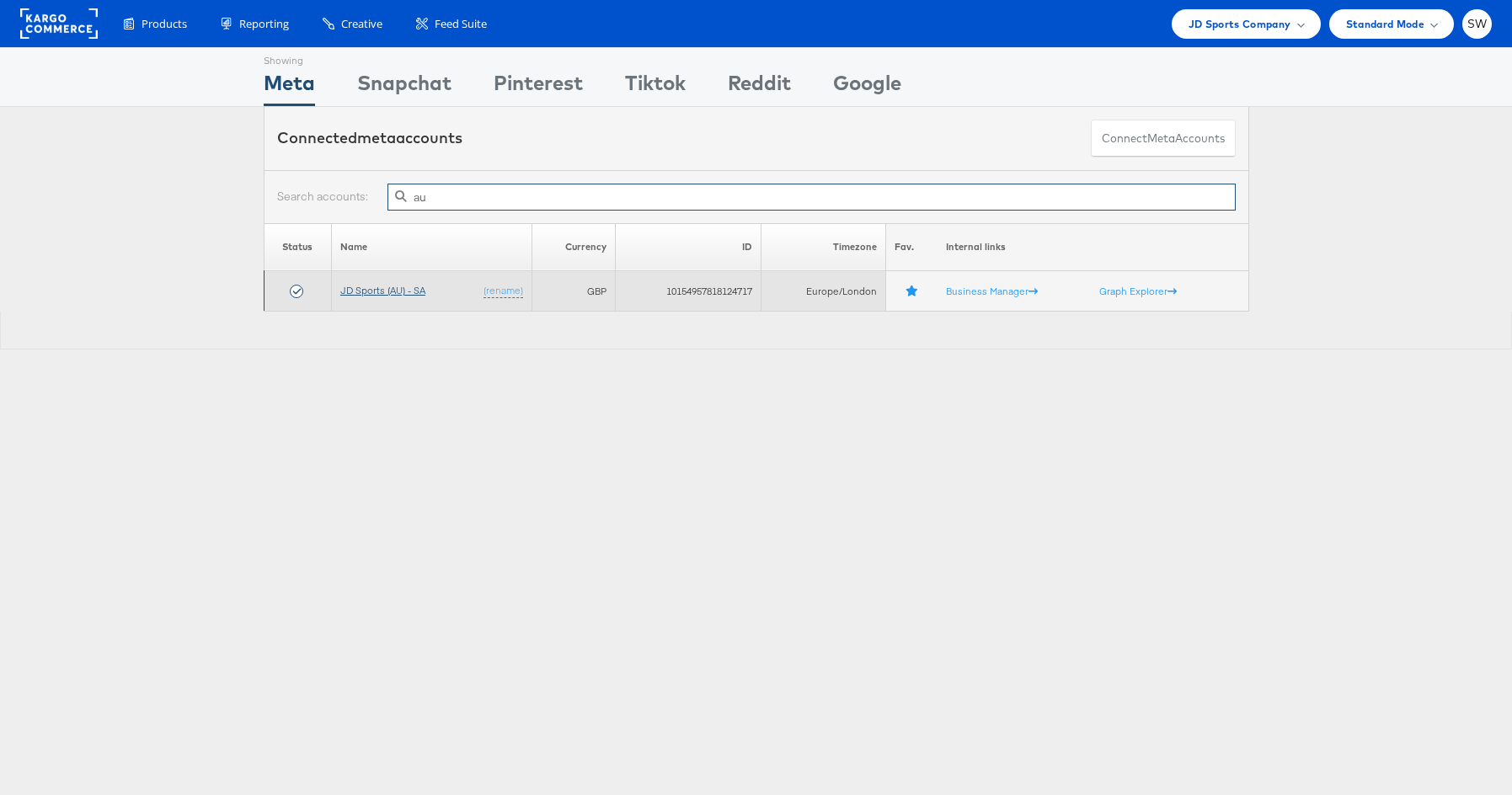 type on "au" 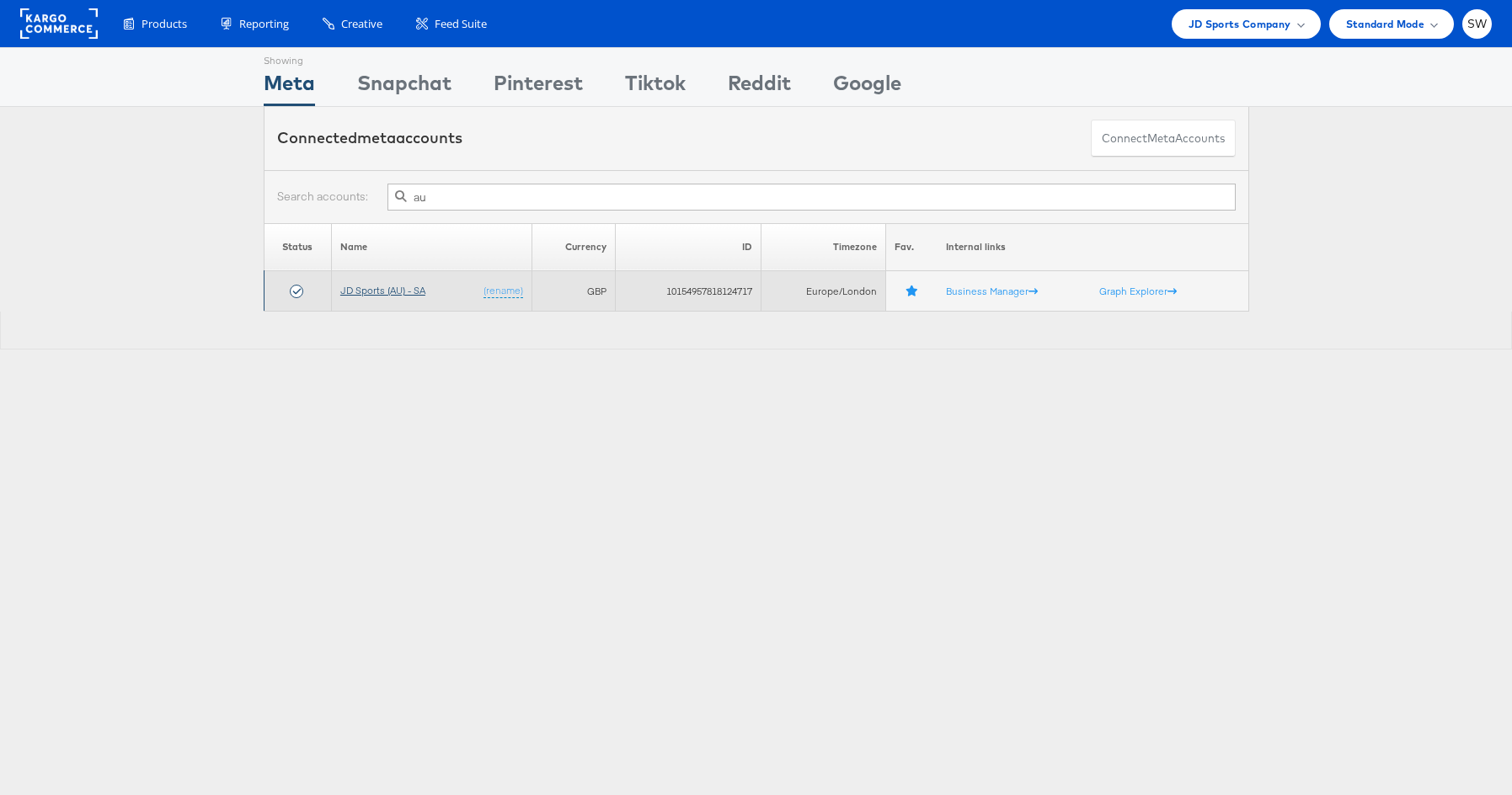 click on "JD Sports (AU) - SA" at bounding box center [382, 290] 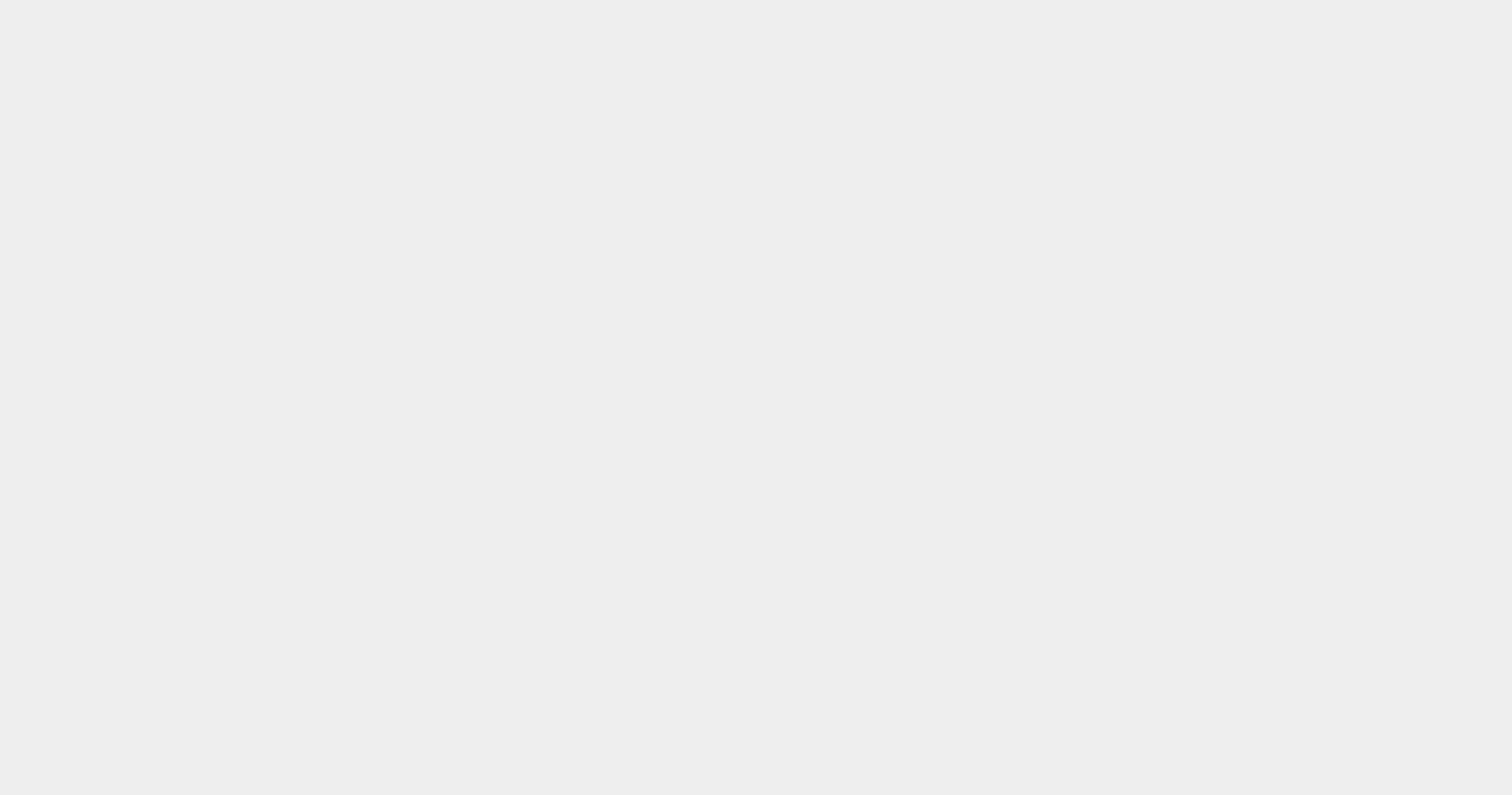 scroll, scrollTop: 0, scrollLeft: 0, axis: both 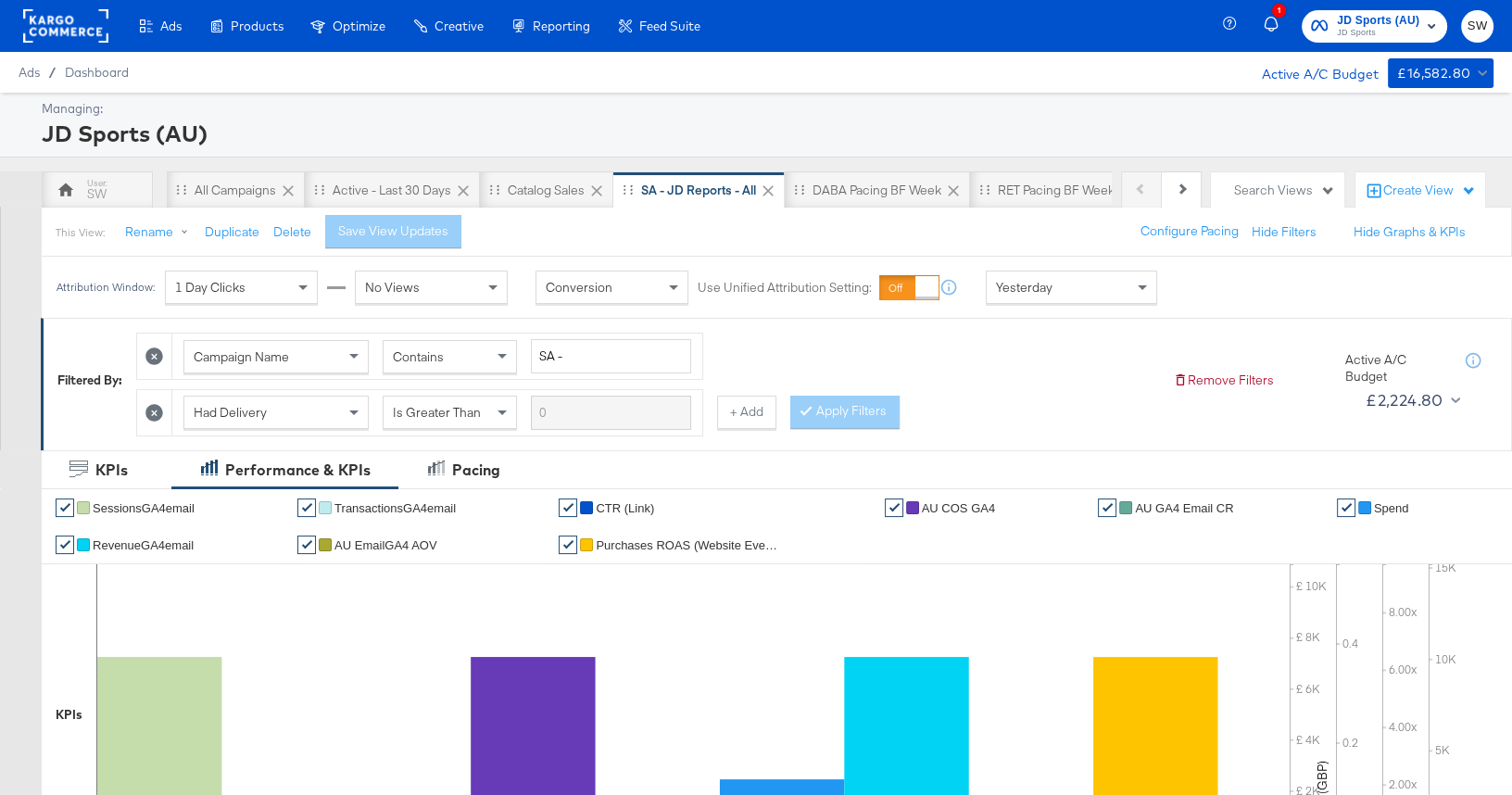click on "Yesterday" at bounding box center [1071, 287] 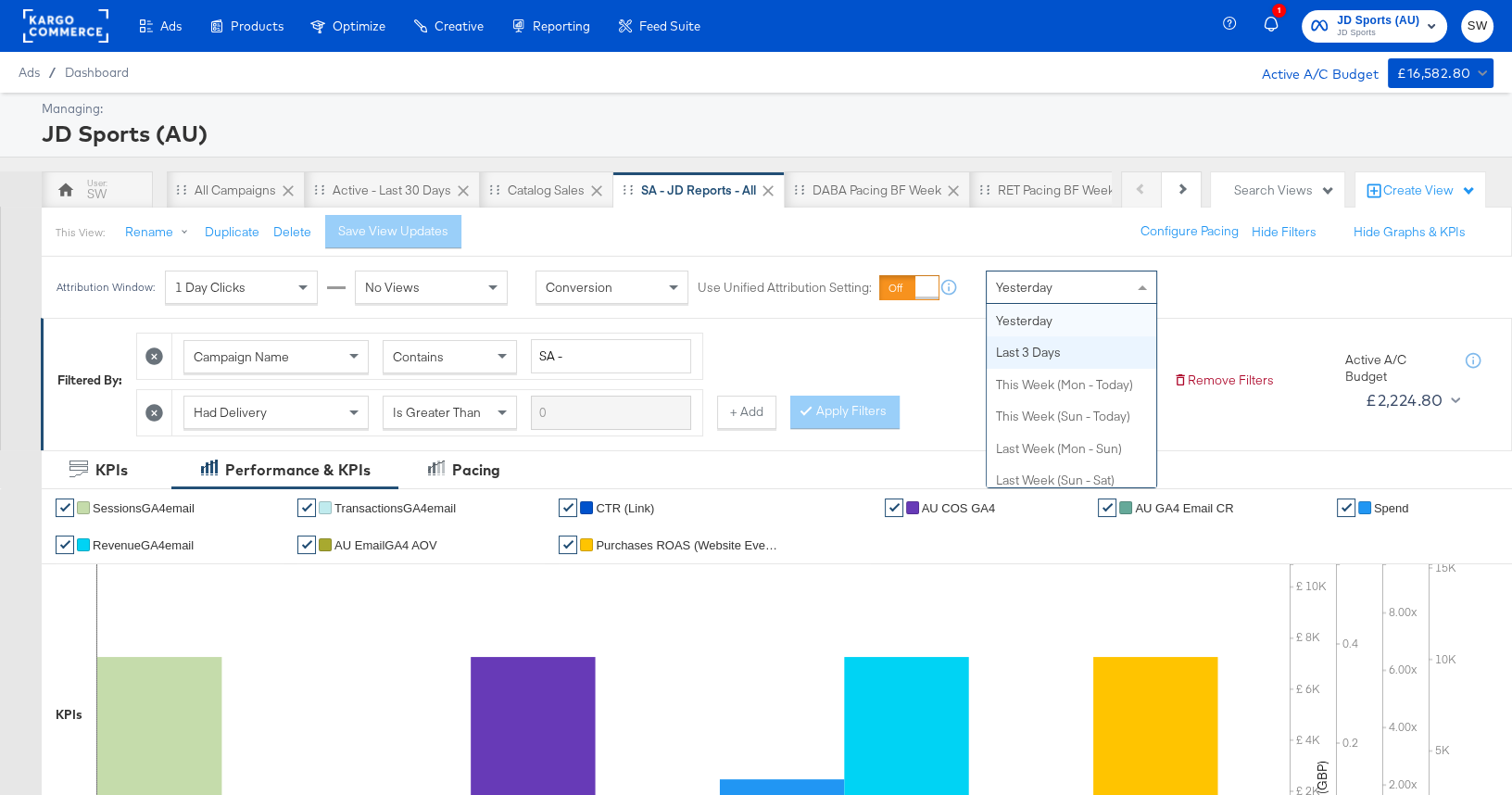 scroll, scrollTop: 0, scrollLeft: 0, axis: both 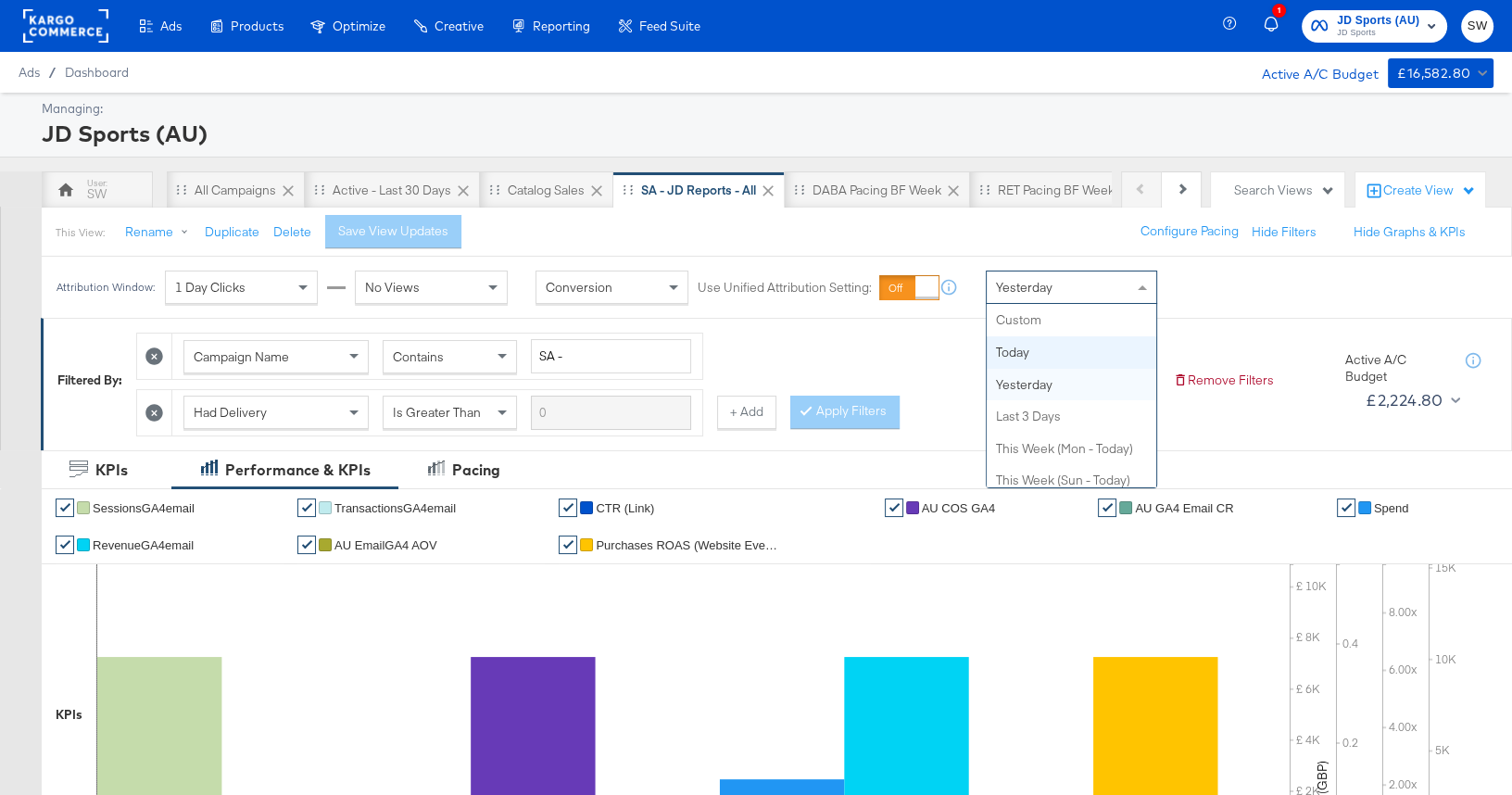 drag, startPoint x: 1090, startPoint y: 349, endPoint x: 1210, endPoint y: 323, distance: 122.78436 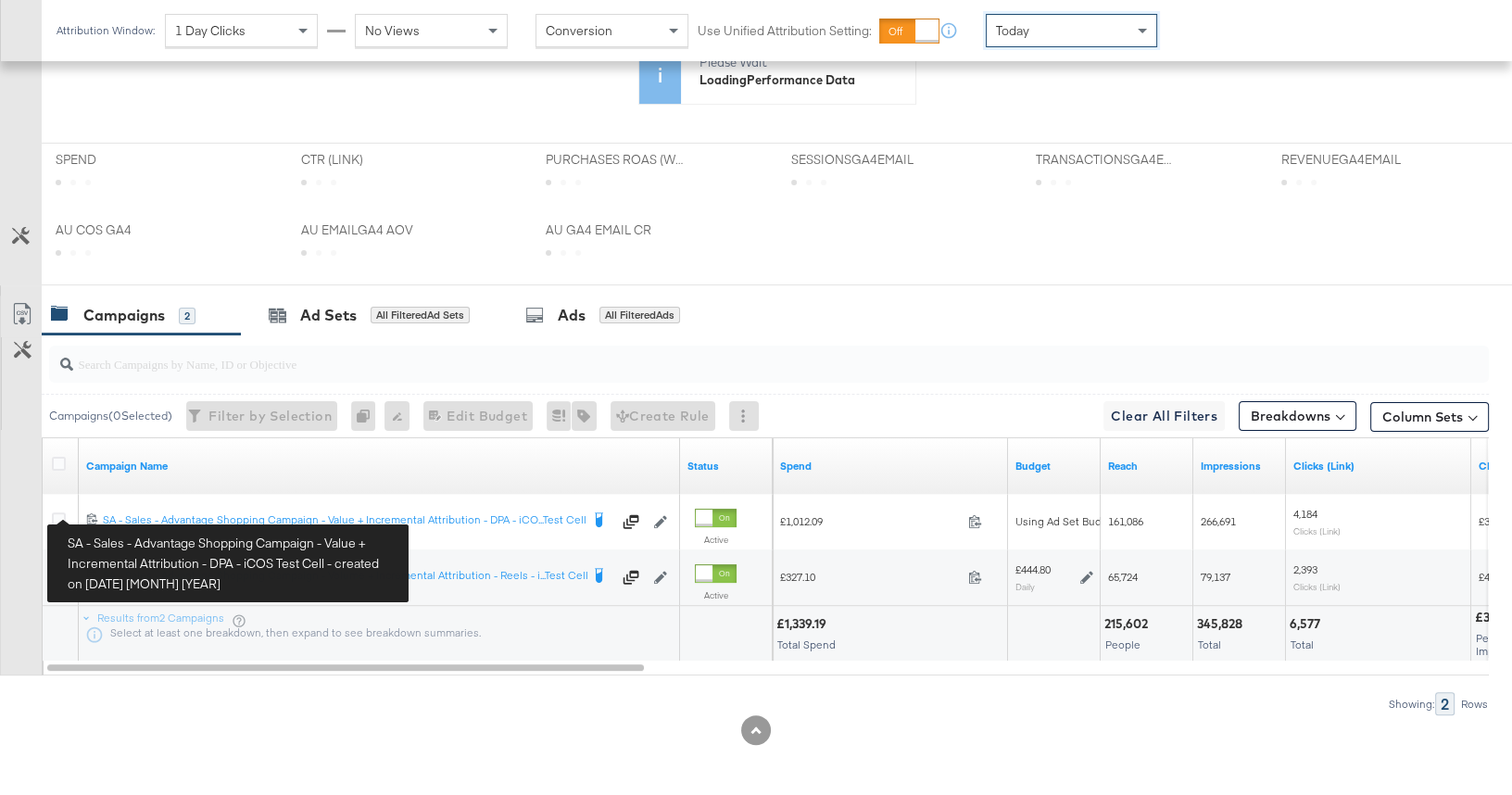 scroll, scrollTop: 744, scrollLeft: 0, axis: vertical 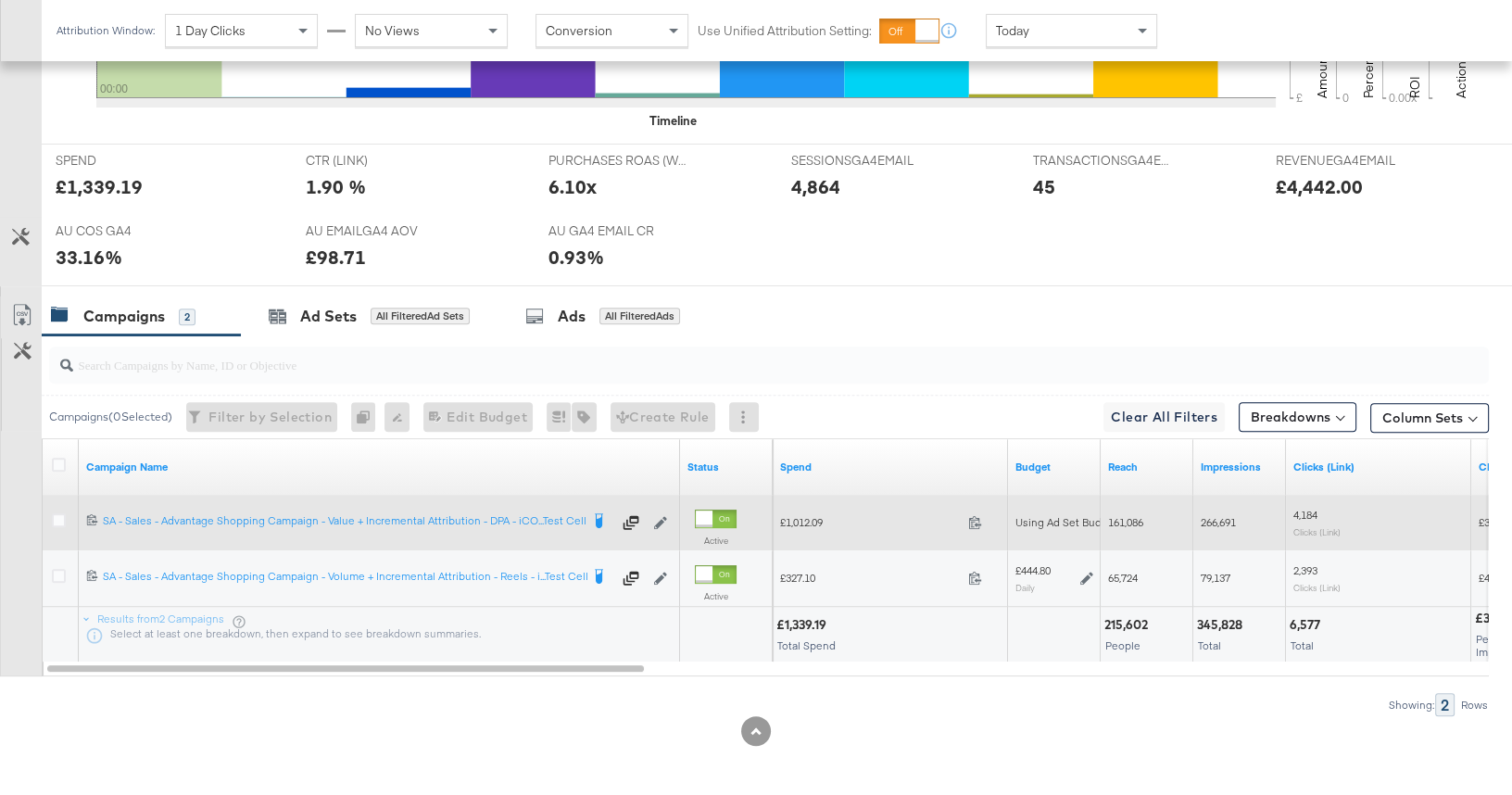 drag, startPoint x: 56, startPoint y: 515, endPoint x: 72, endPoint y: 503, distance: 20 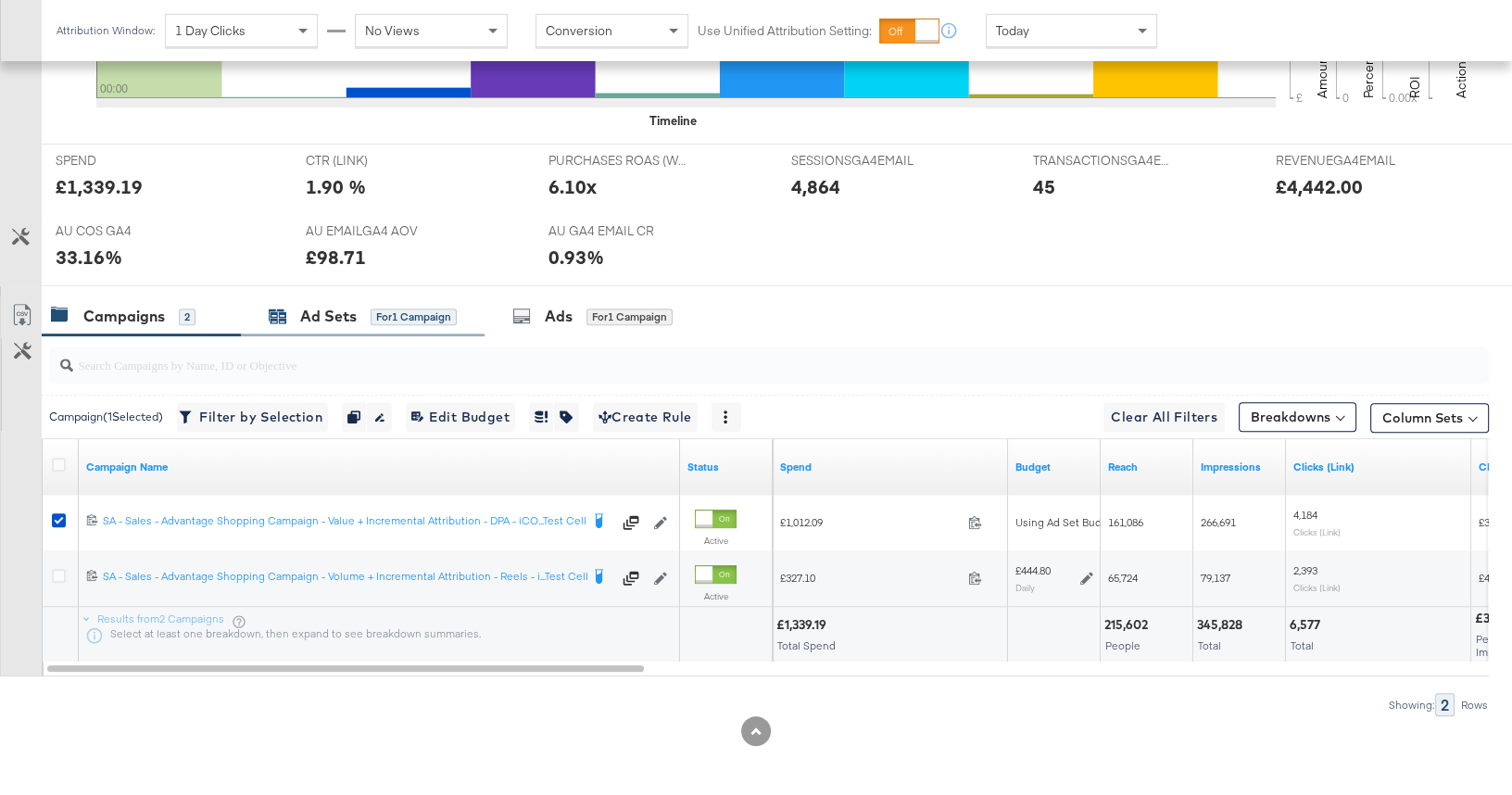 click on "for  1   Campaign" at bounding box center (413, 317) 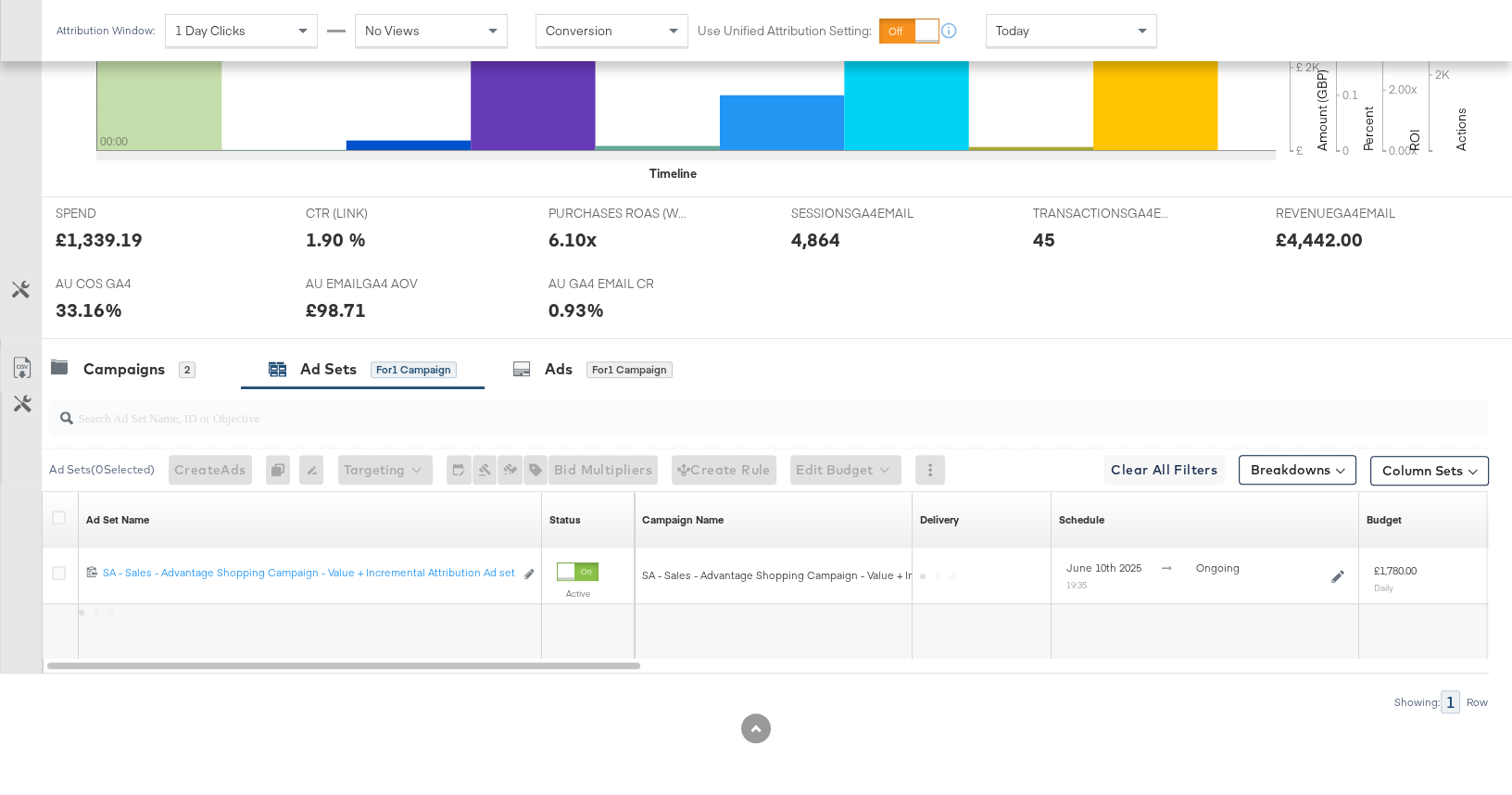 scroll, scrollTop: 688, scrollLeft: 0, axis: vertical 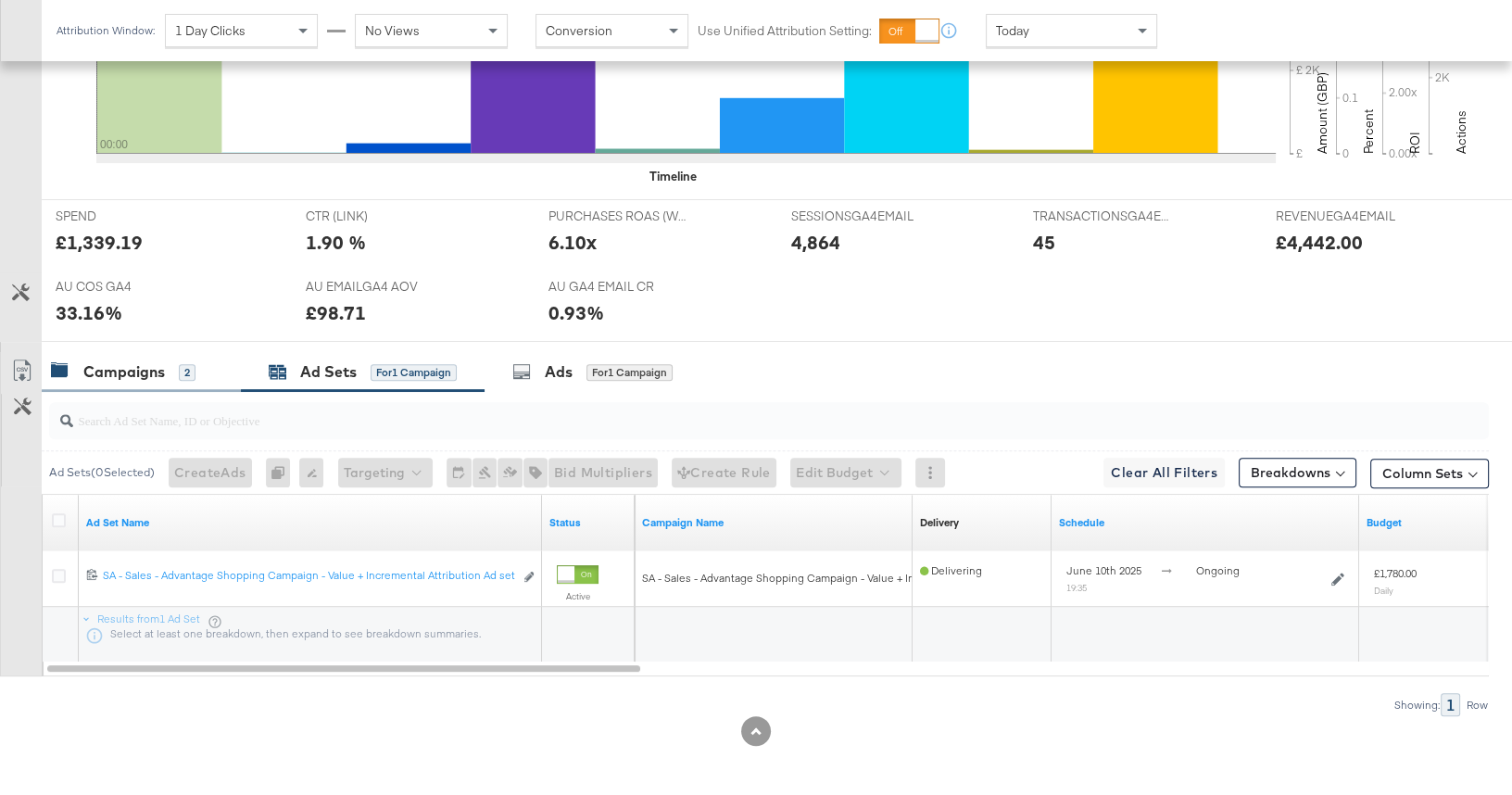 click on "Campaigns 2" at bounding box center (141, 372) 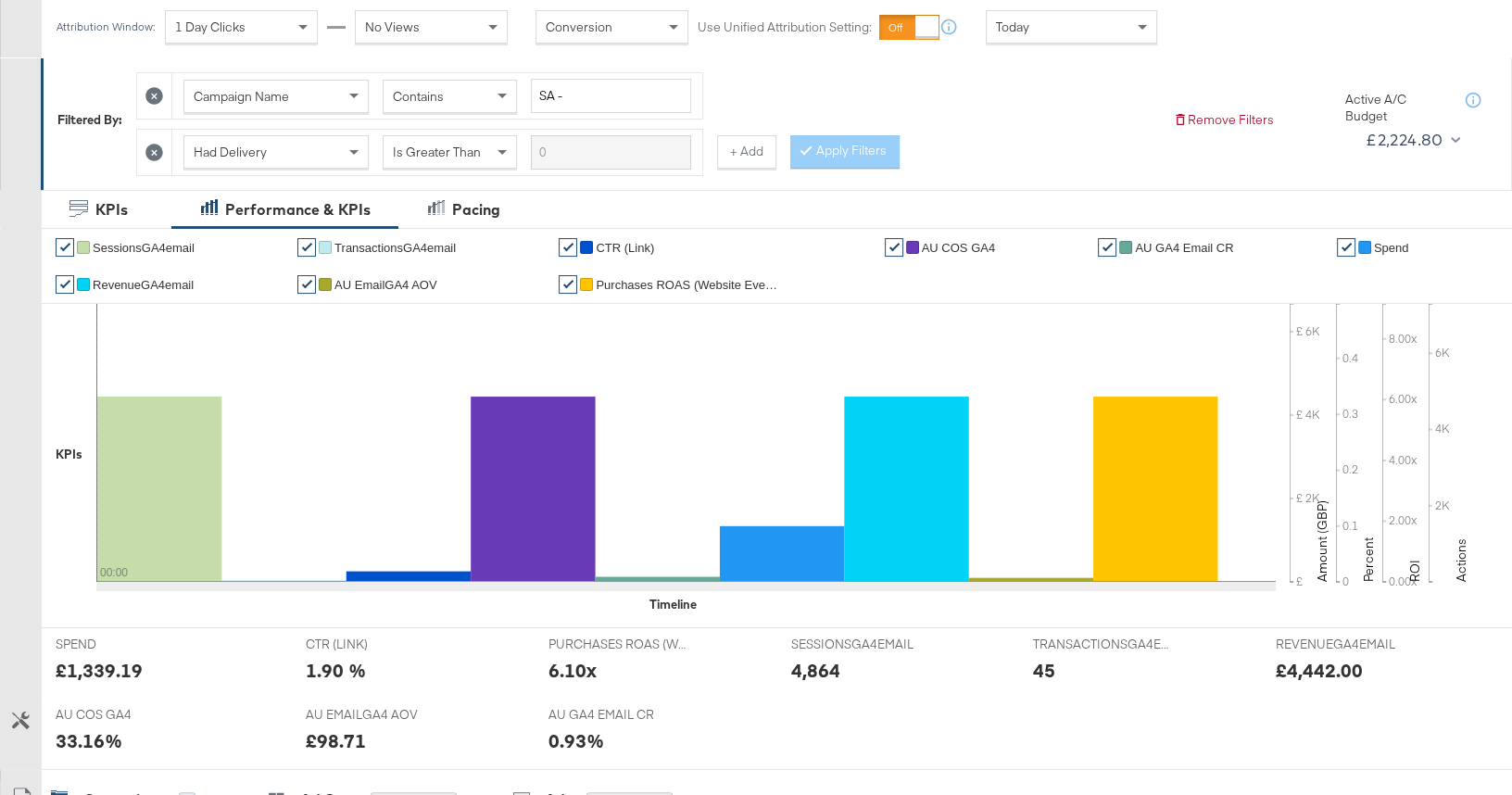 scroll, scrollTop: 0, scrollLeft: 0, axis: both 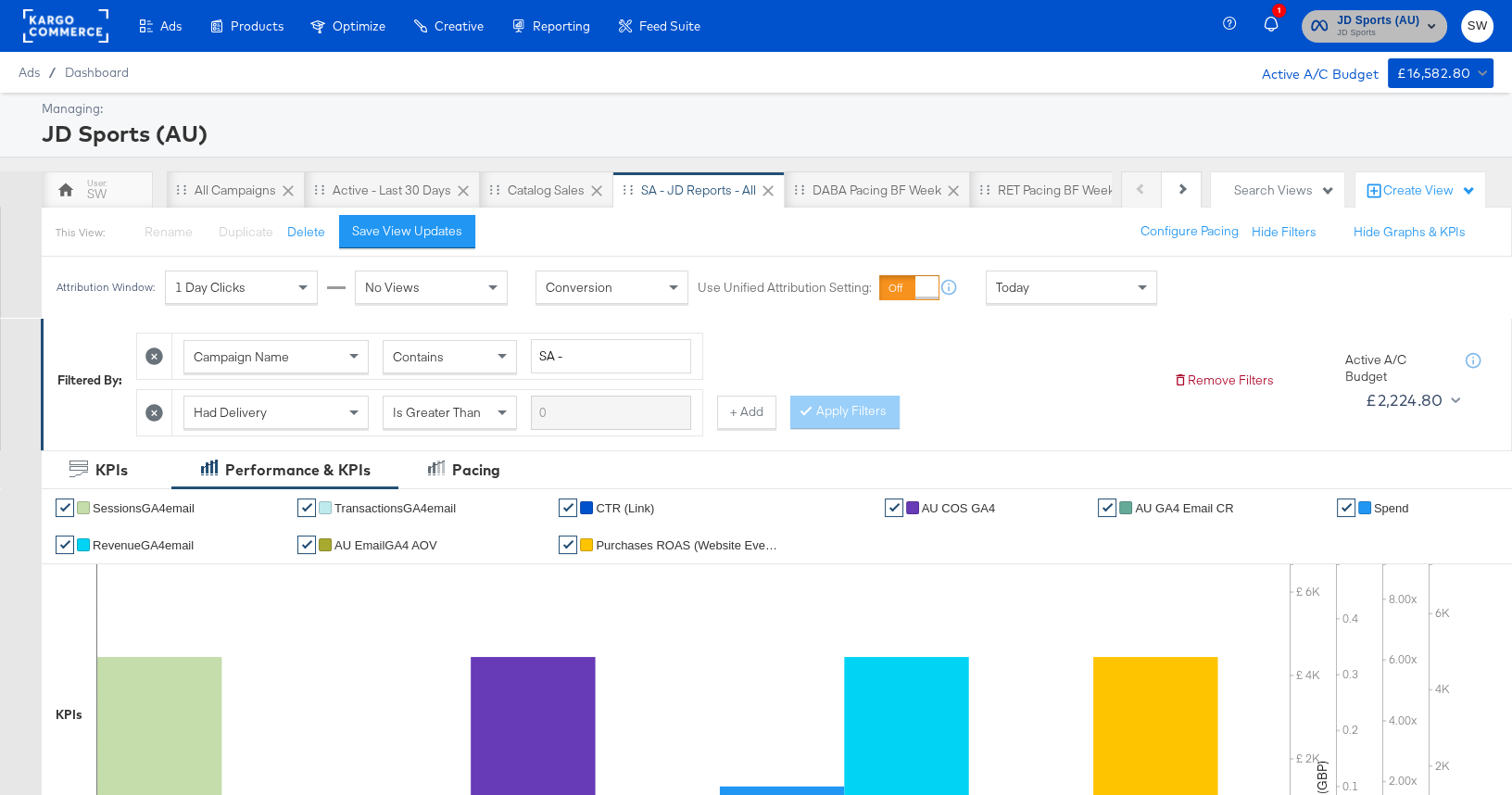 click on "JD Sports (AU)" at bounding box center (1378, 20) 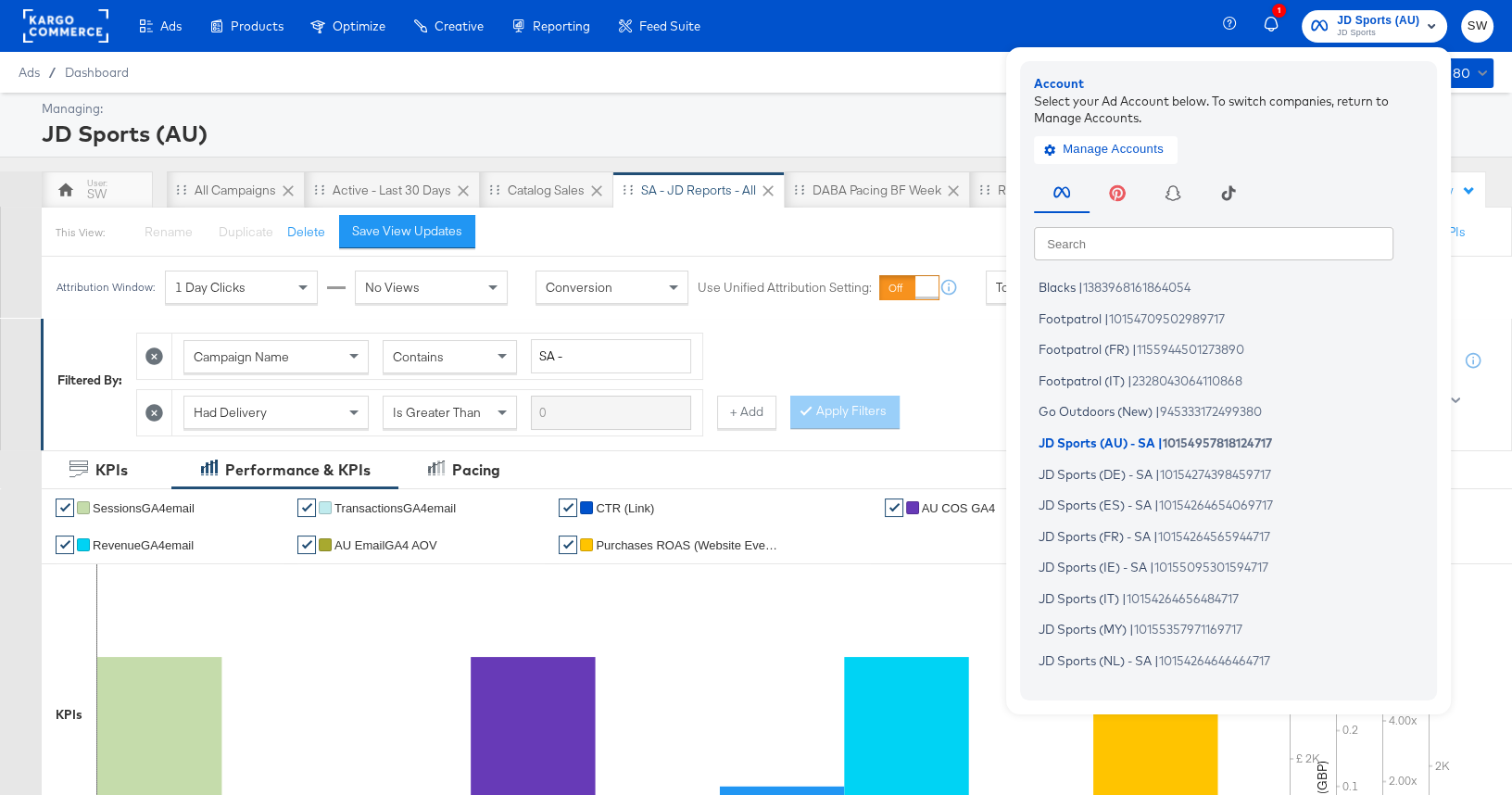 click at bounding box center [1214, 243] 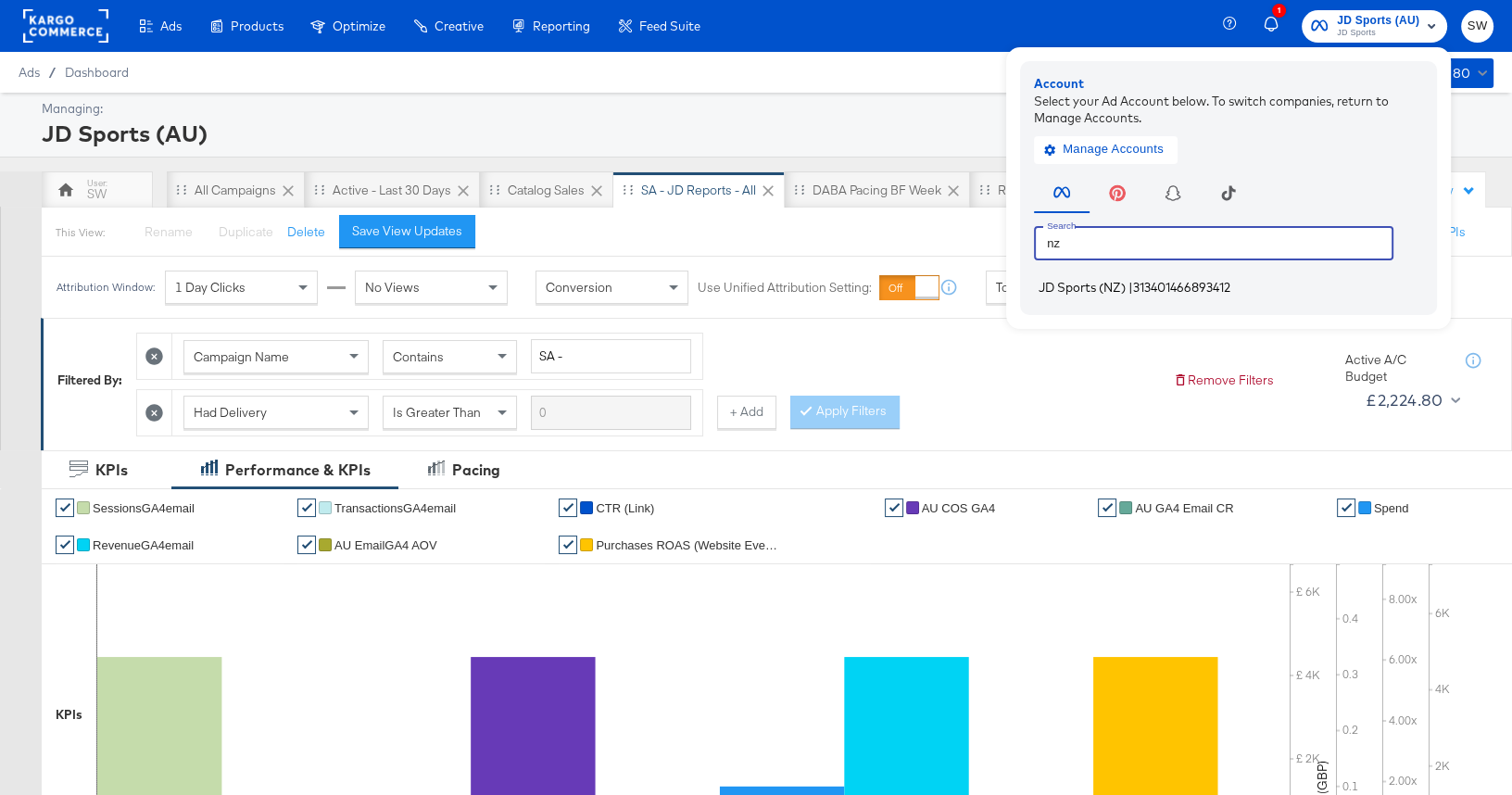 type on "nz" 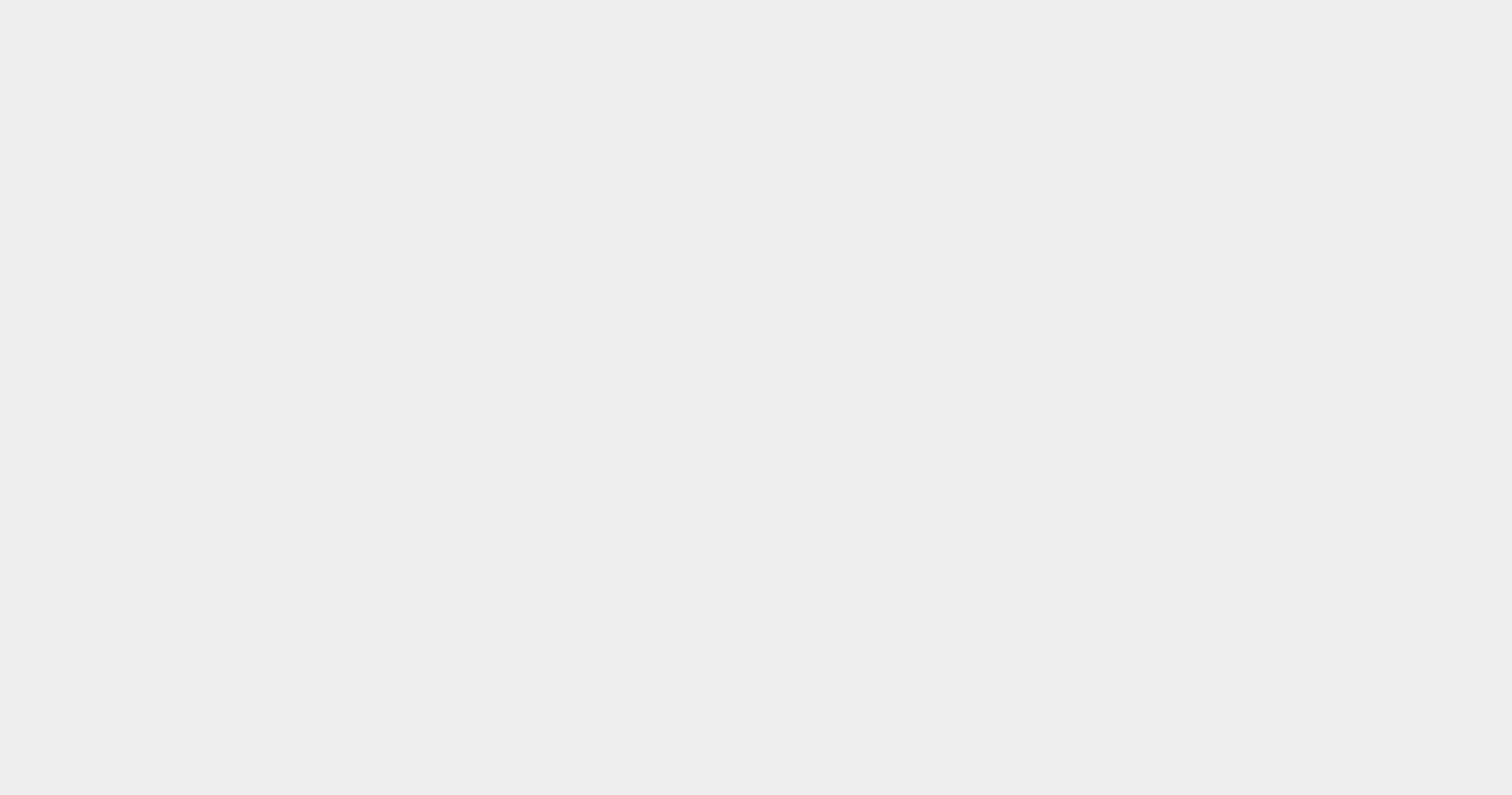 scroll, scrollTop: 0, scrollLeft: 0, axis: both 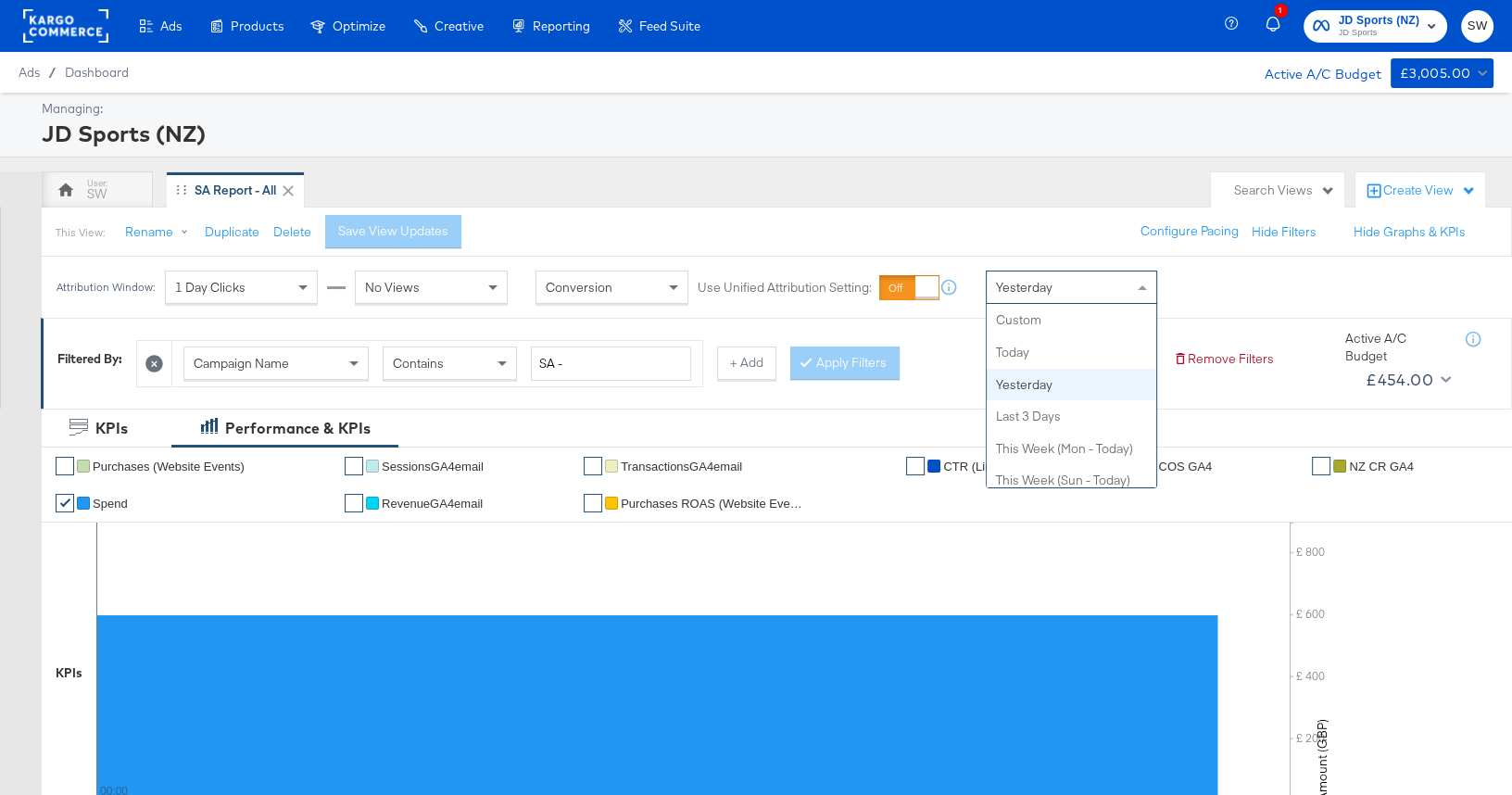 click on "Yesterday" at bounding box center (1071, 287) 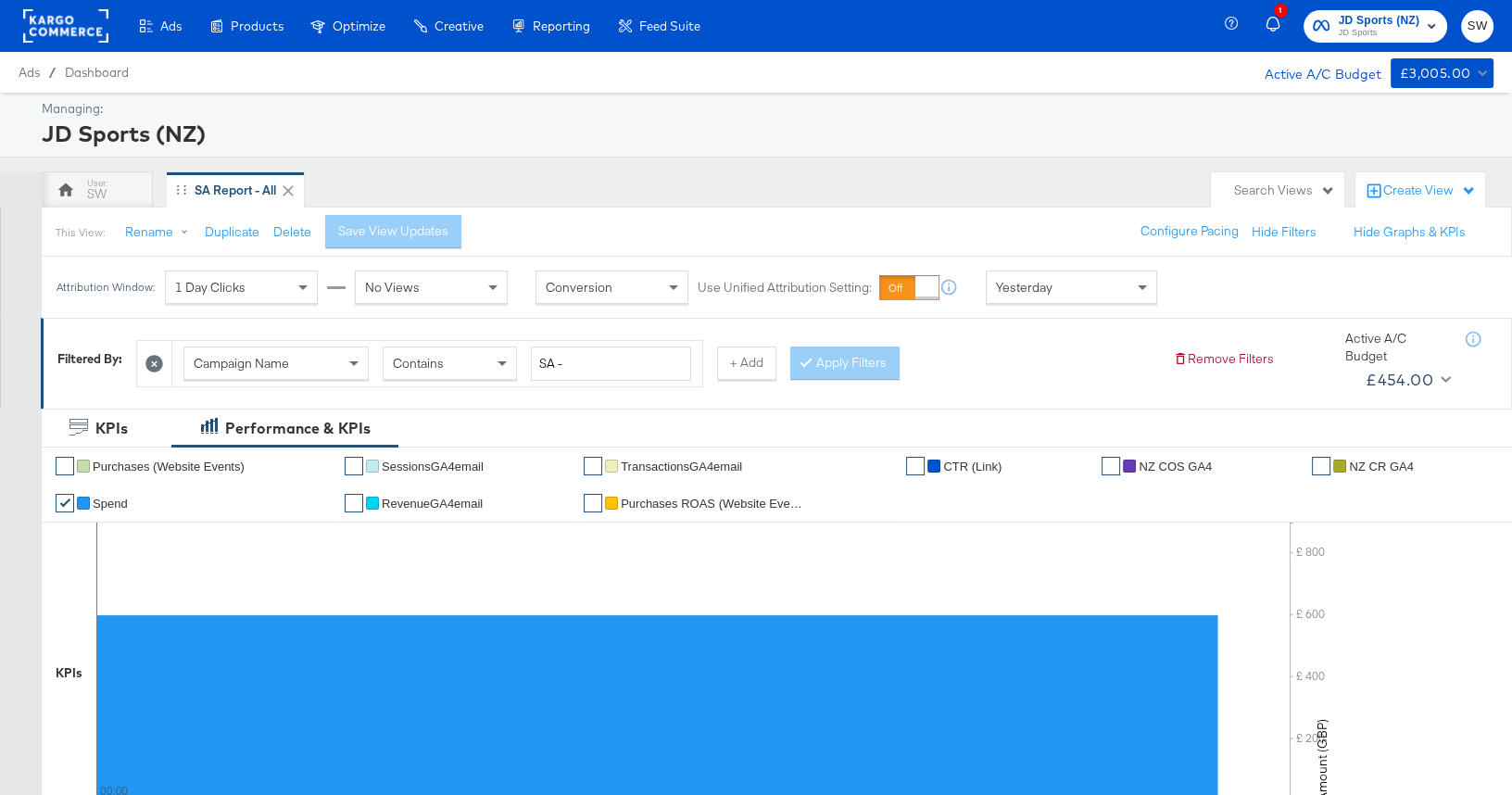 click on "Yesterday" at bounding box center [1083, 287] 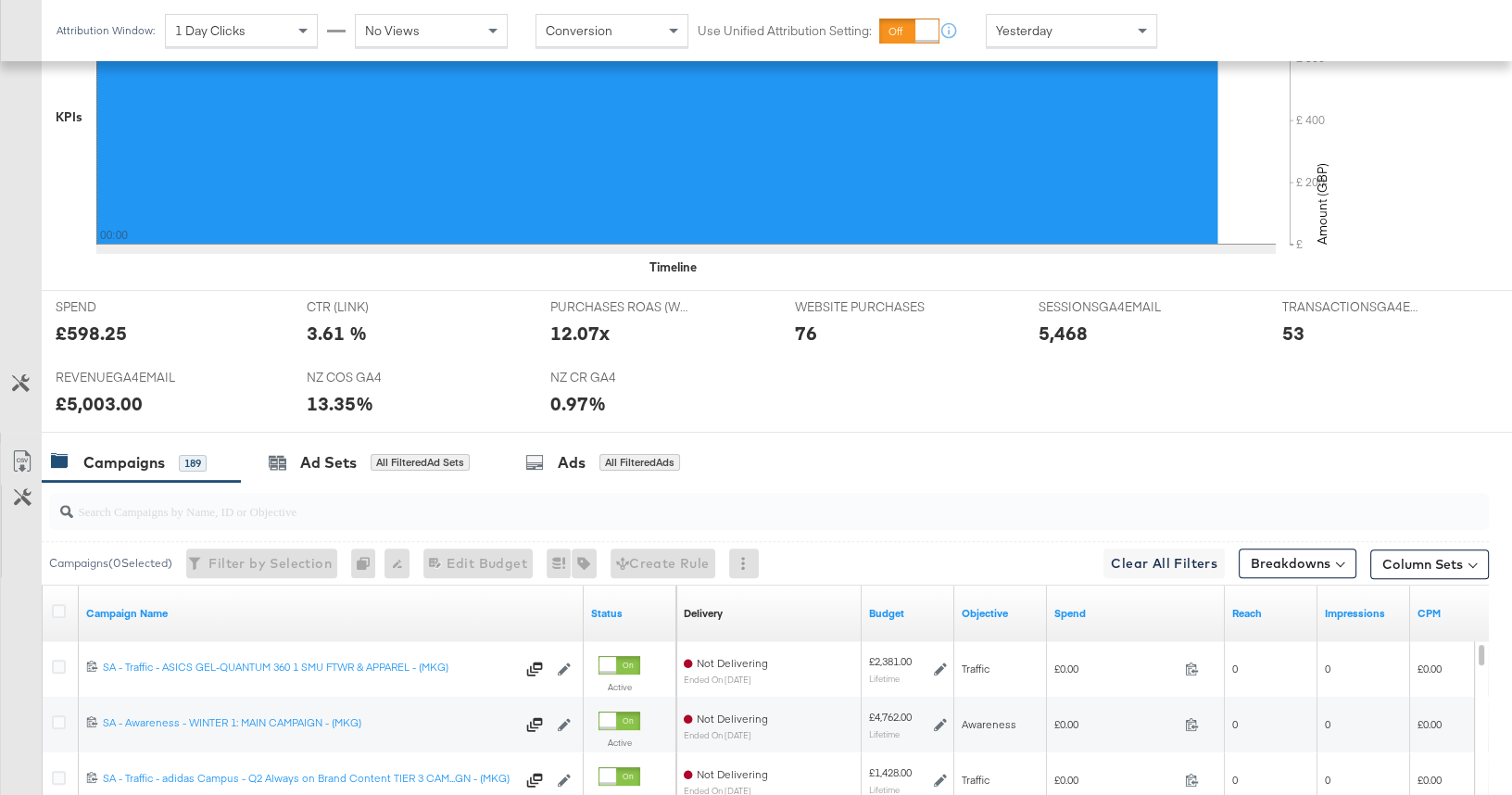 scroll, scrollTop: 981, scrollLeft: 0, axis: vertical 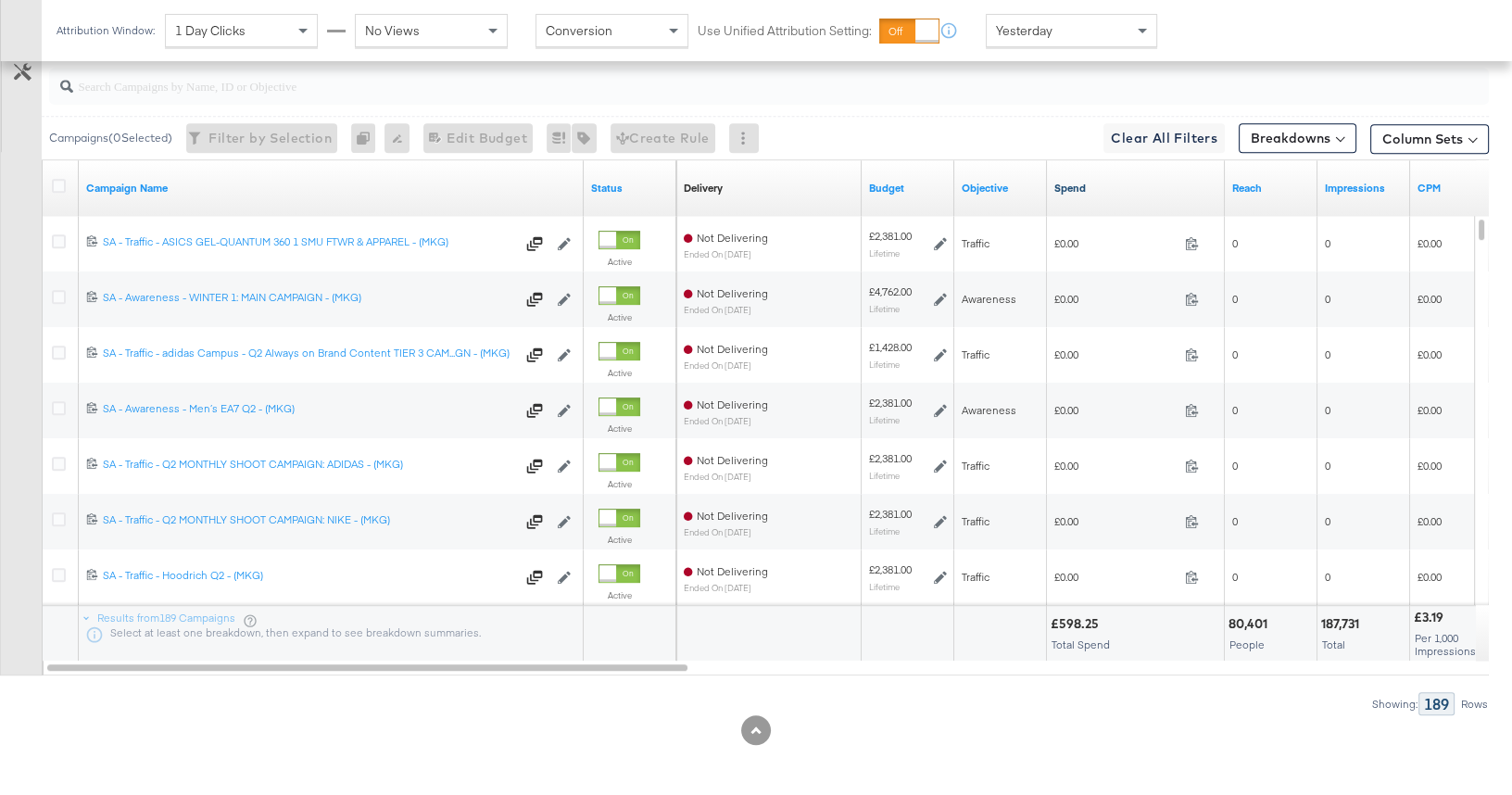 click on "Spend" at bounding box center [1136, 188] 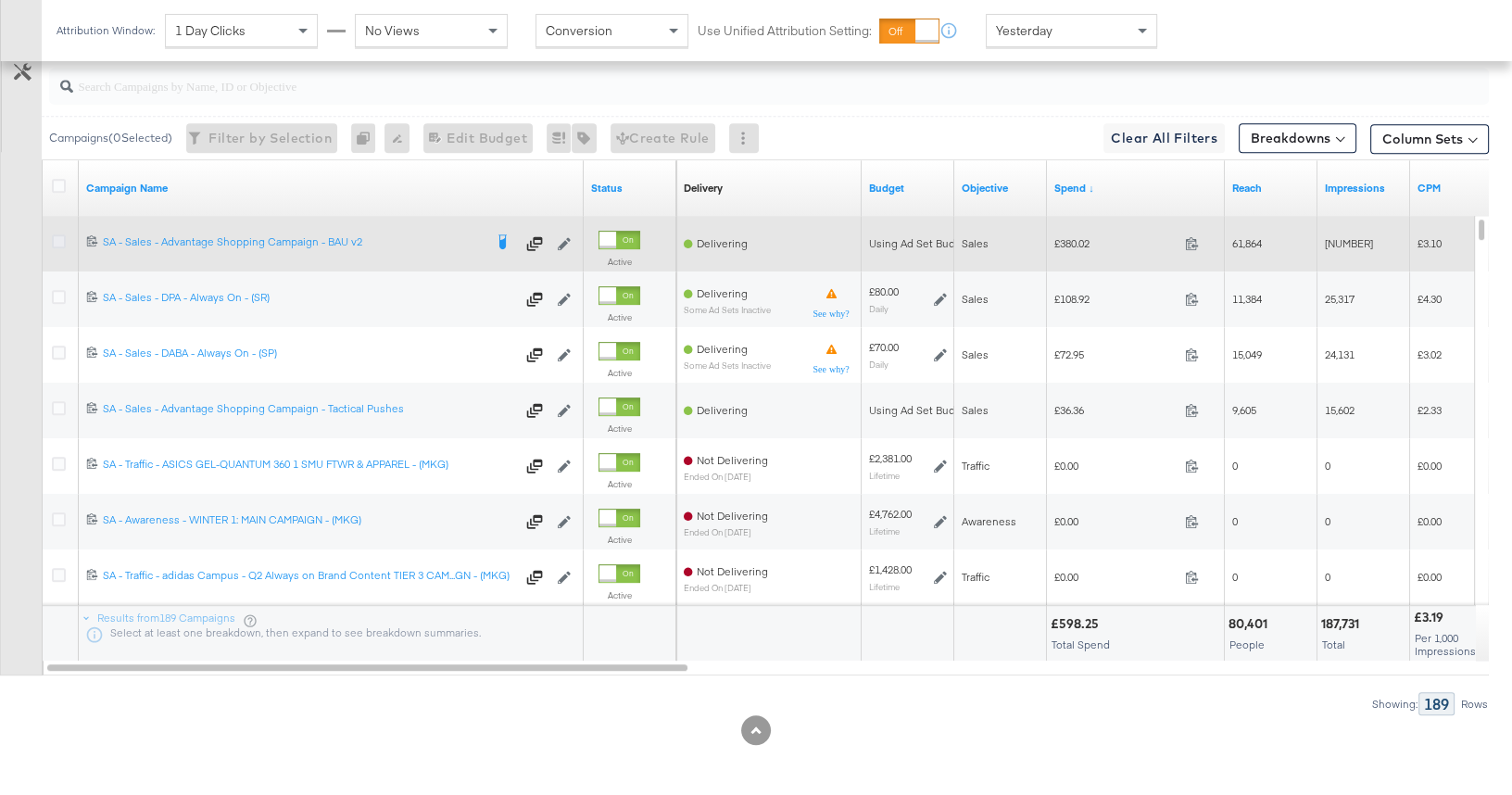 click at bounding box center (58, 241) 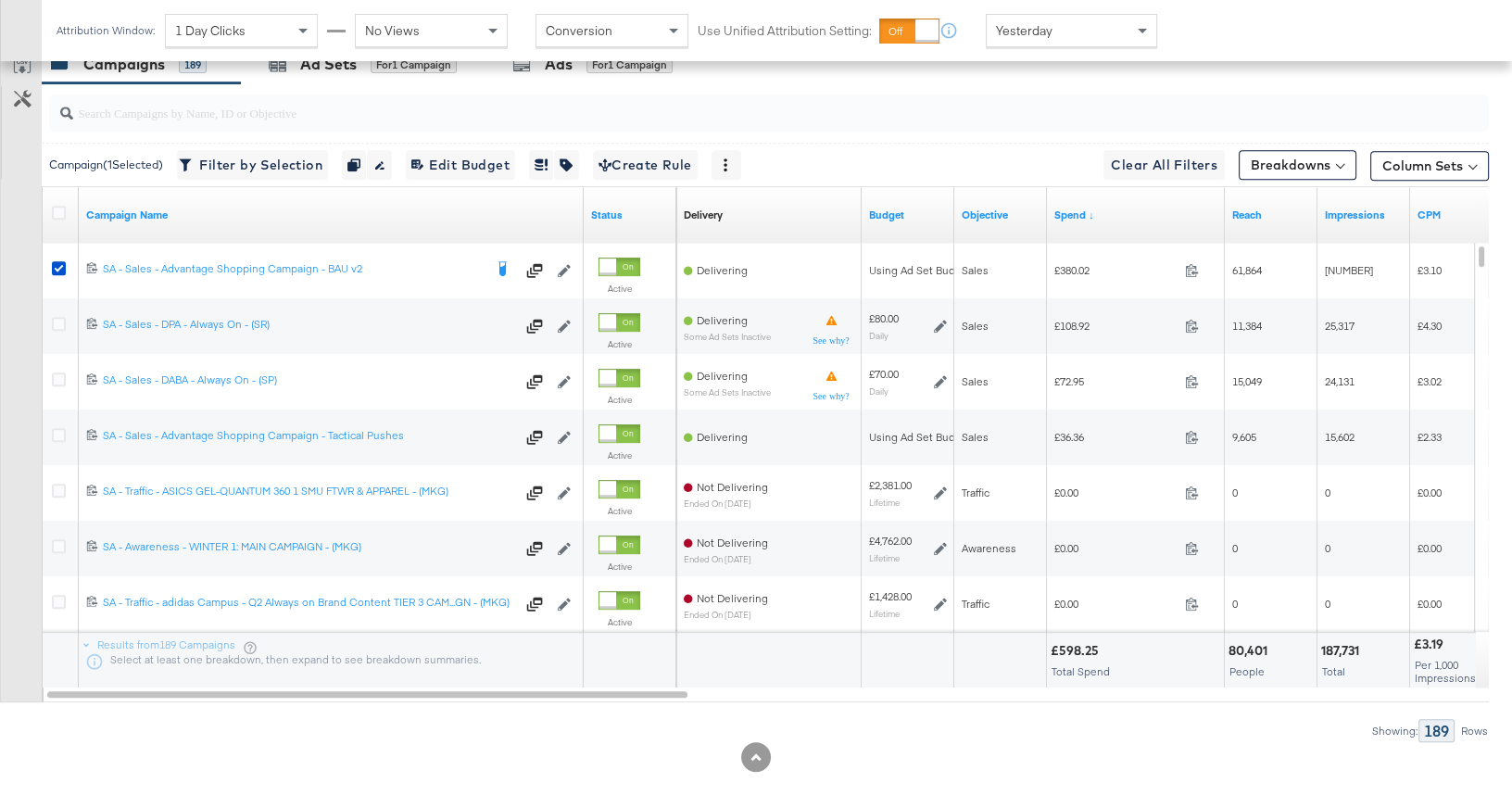 scroll, scrollTop: 932, scrollLeft: 0, axis: vertical 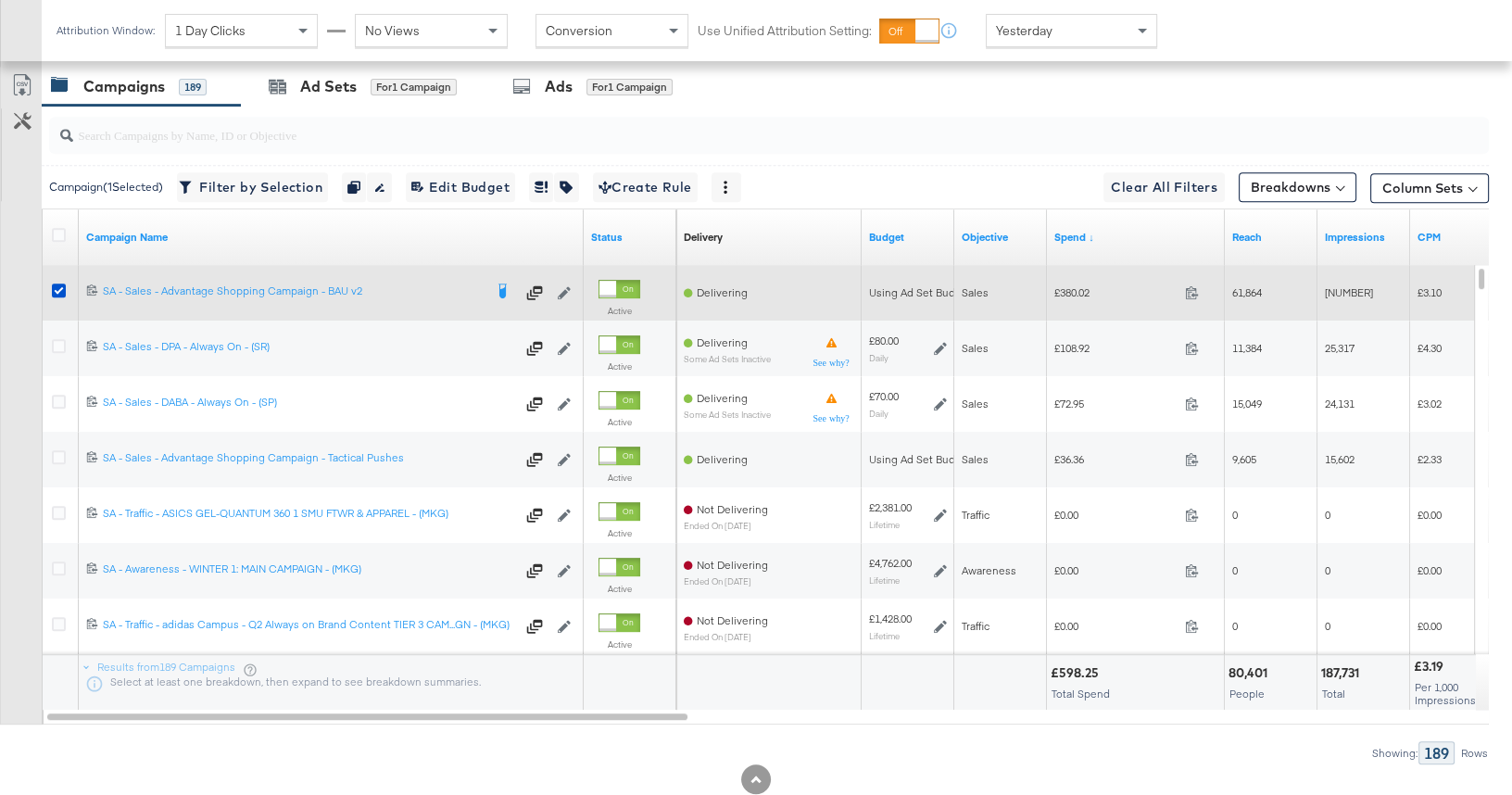drag, startPoint x: 53, startPoint y: 459, endPoint x: 163, endPoint y: 281, distance: 209.24627 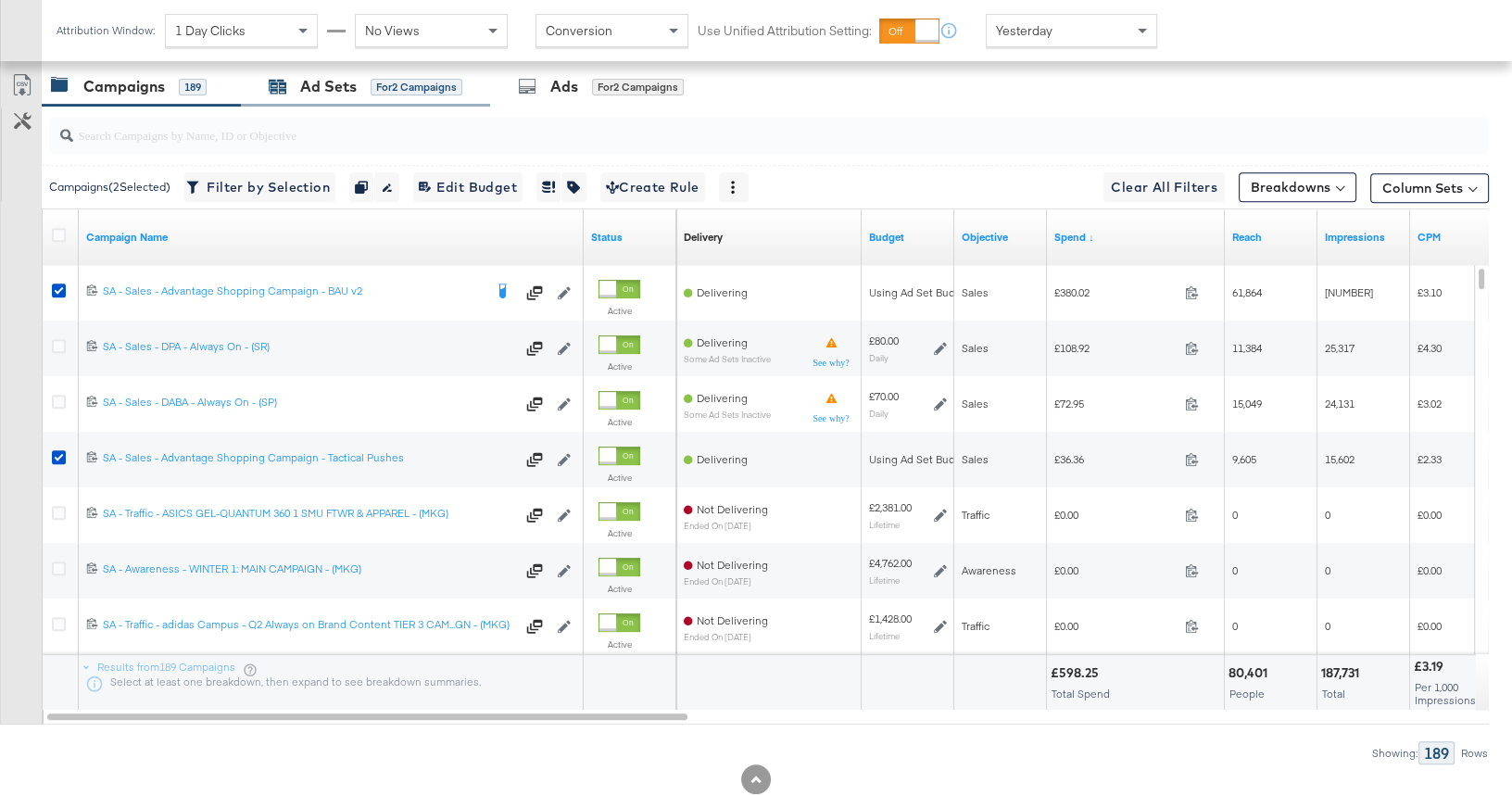 click on "Ad Sets" at bounding box center [328, 86] 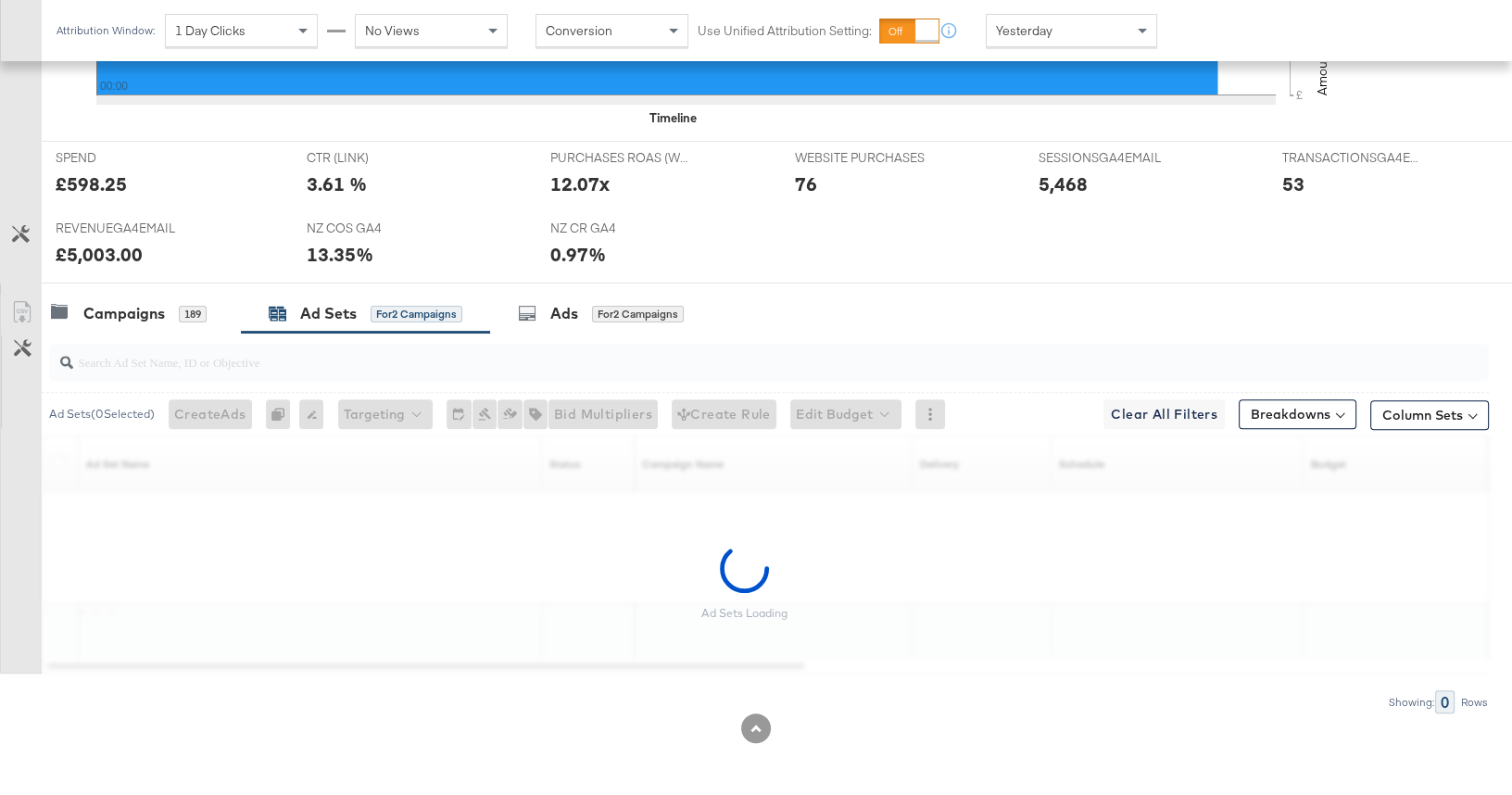 scroll, scrollTop: 703, scrollLeft: 0, axis: vertical 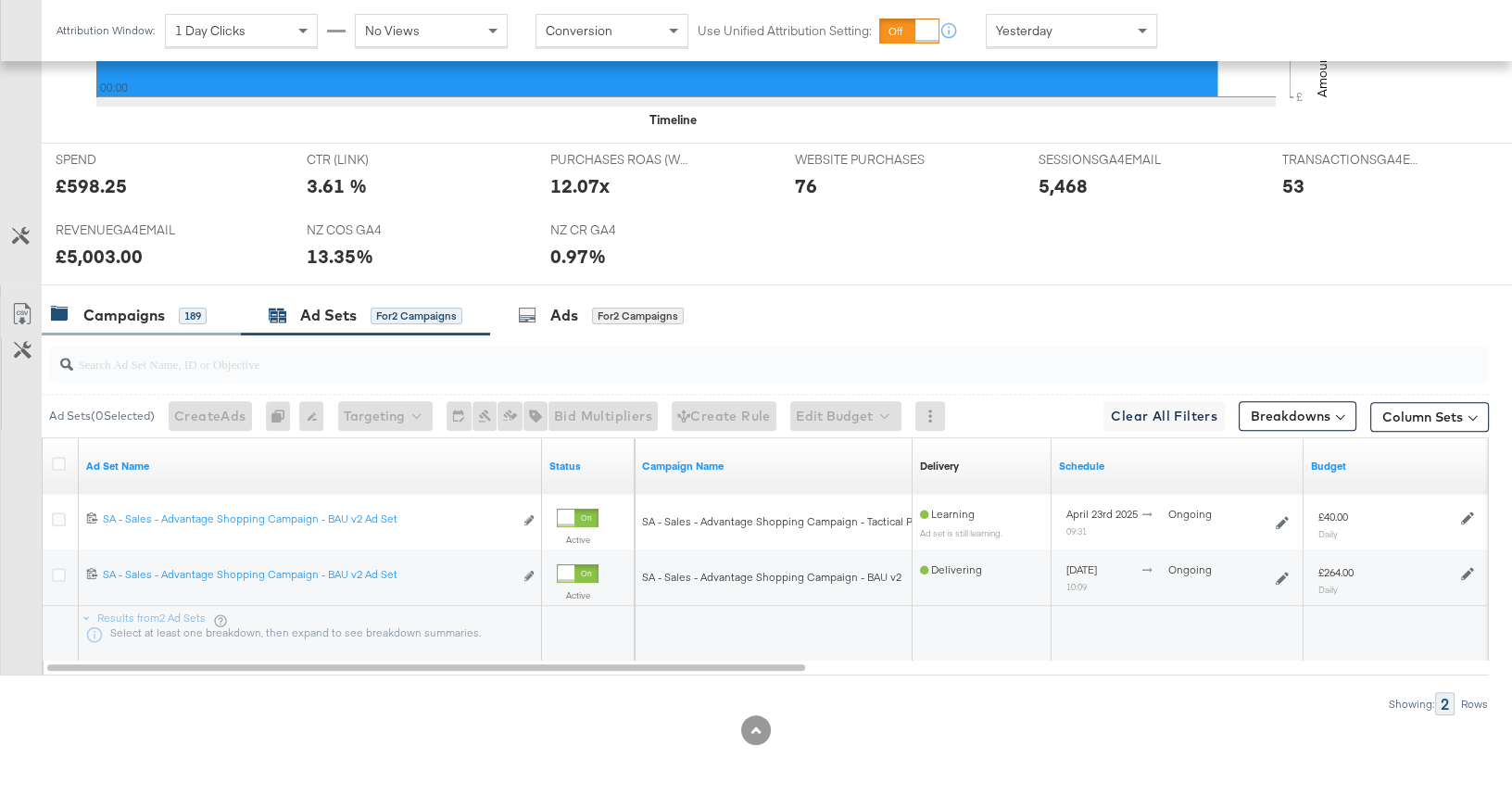click on "Campaigns" at bounding box center (124, 315) 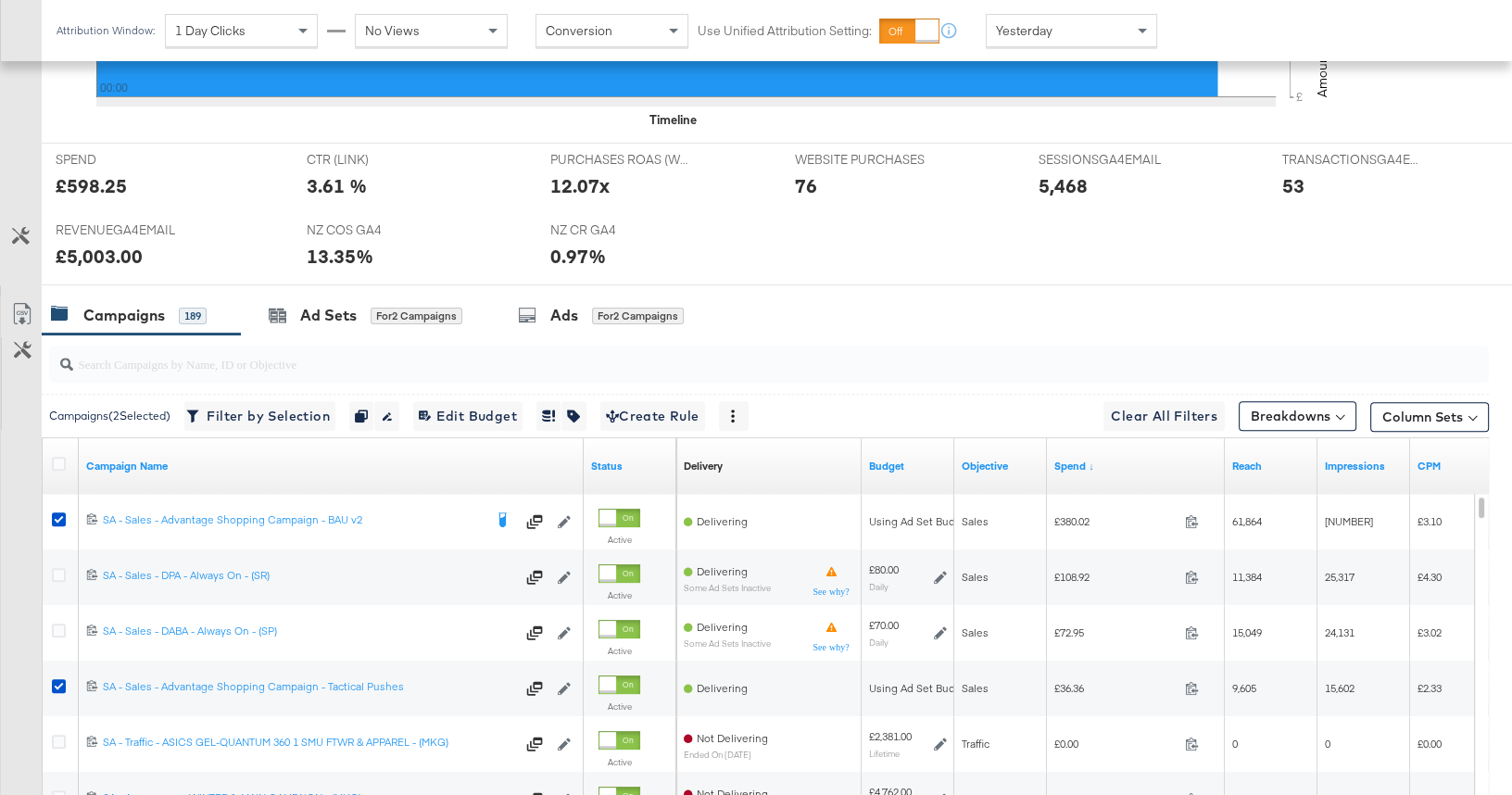 scroll, scrollTop: 932, scrollLeft: 0, axis: vertical 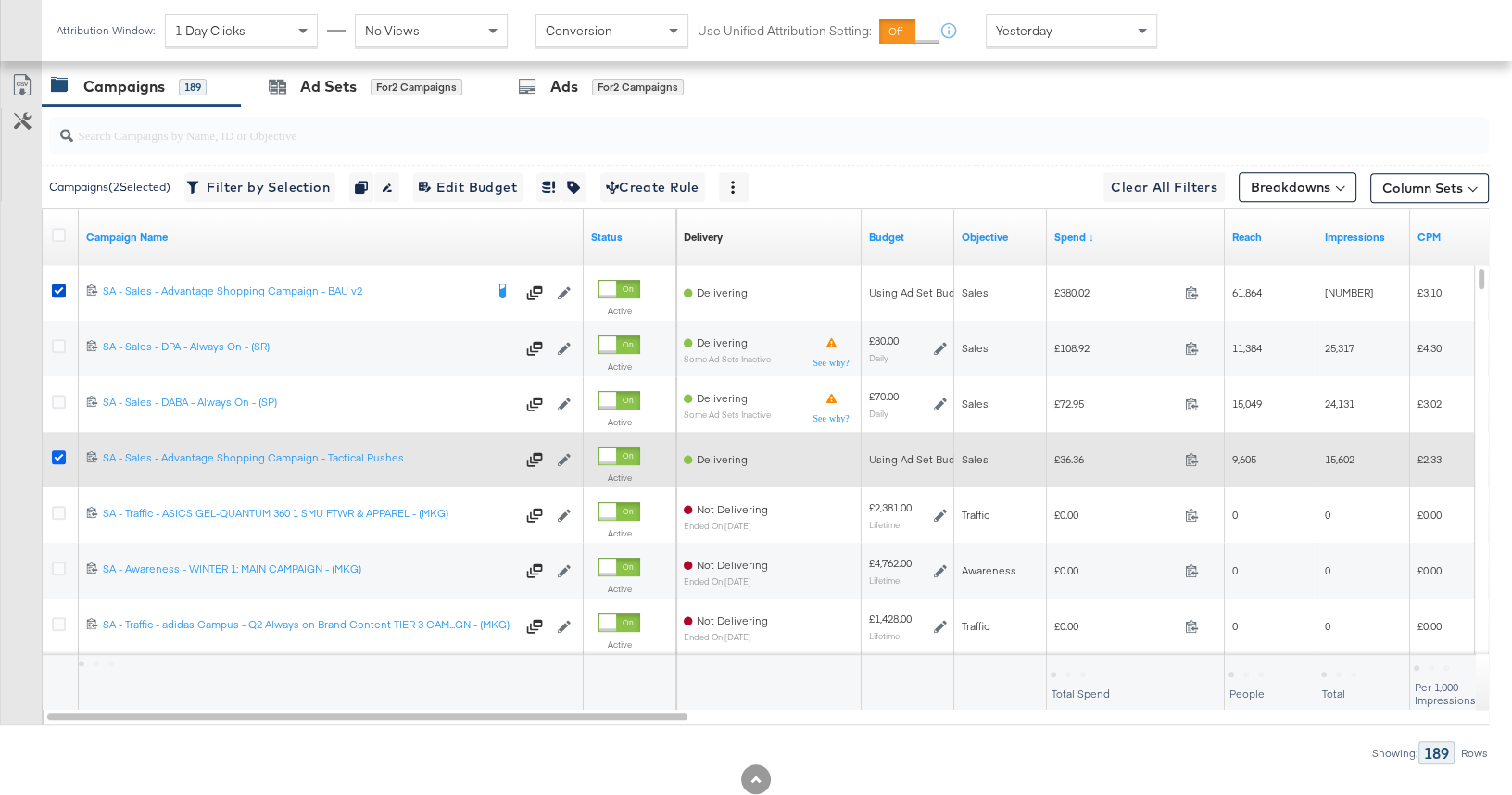 click at bounding box center [58, 457] 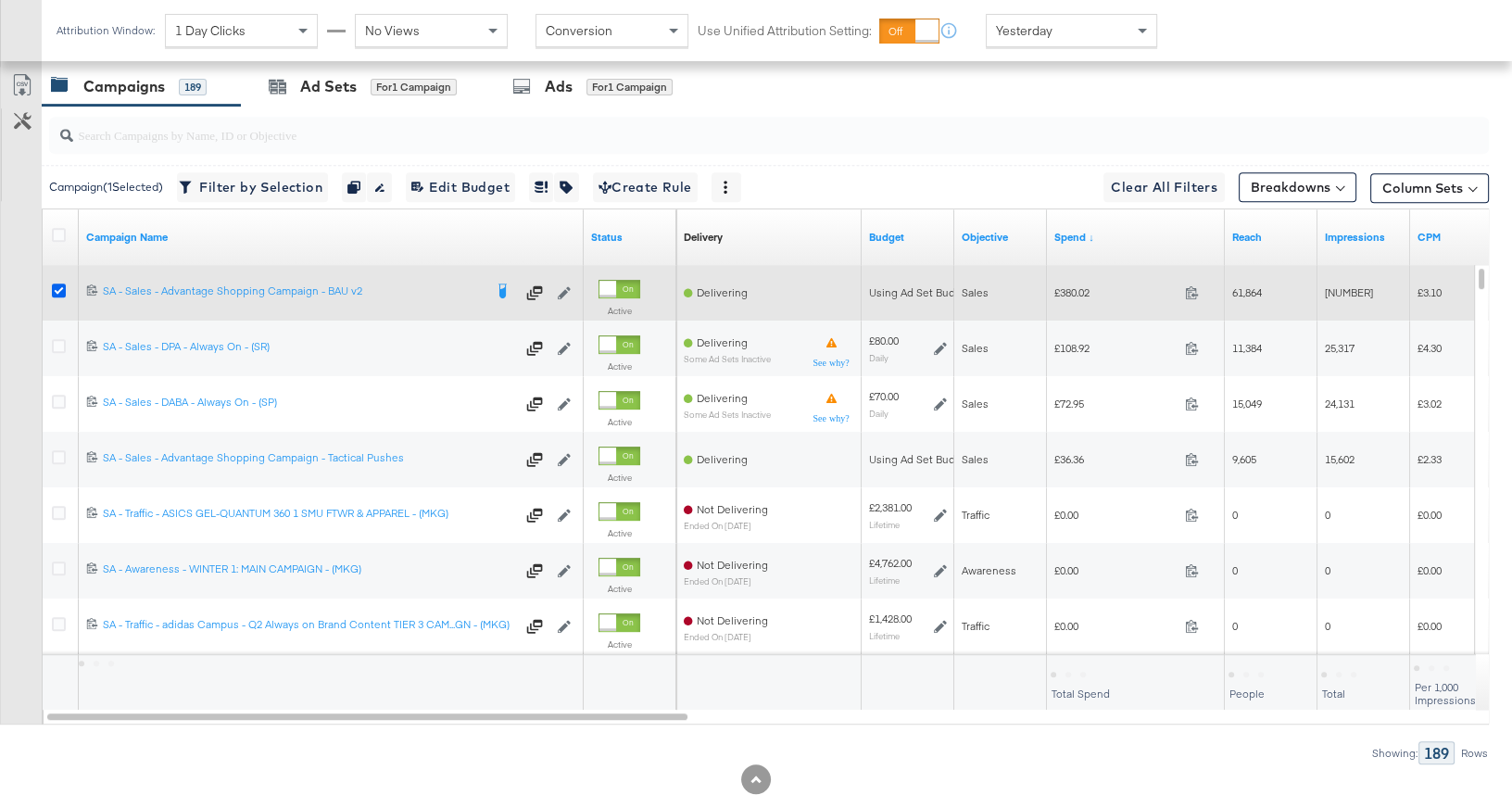 click at bounding box center (58, 290) 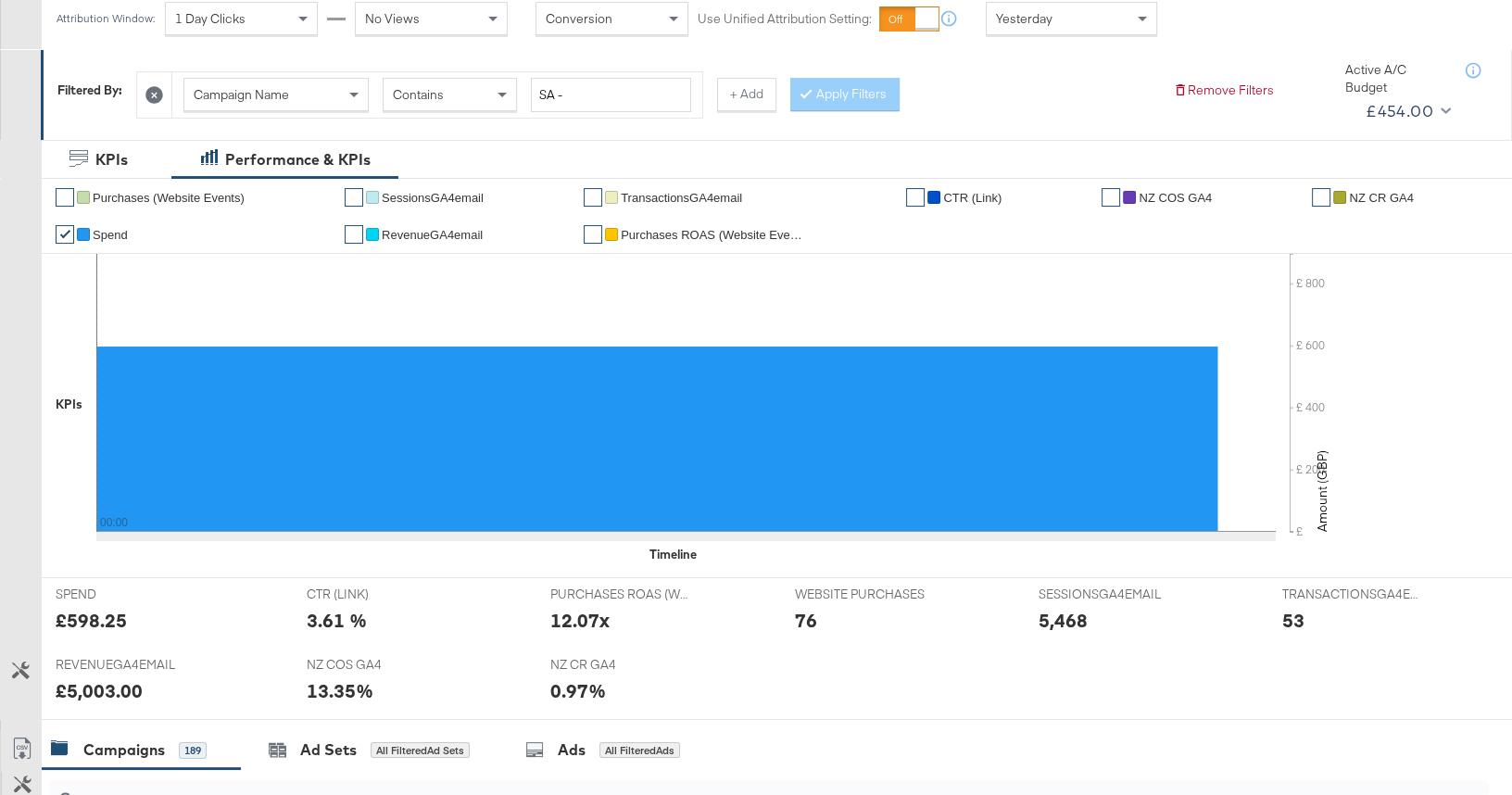 scroll, scrollTop: 0, scrollLeft: 0, axis: both 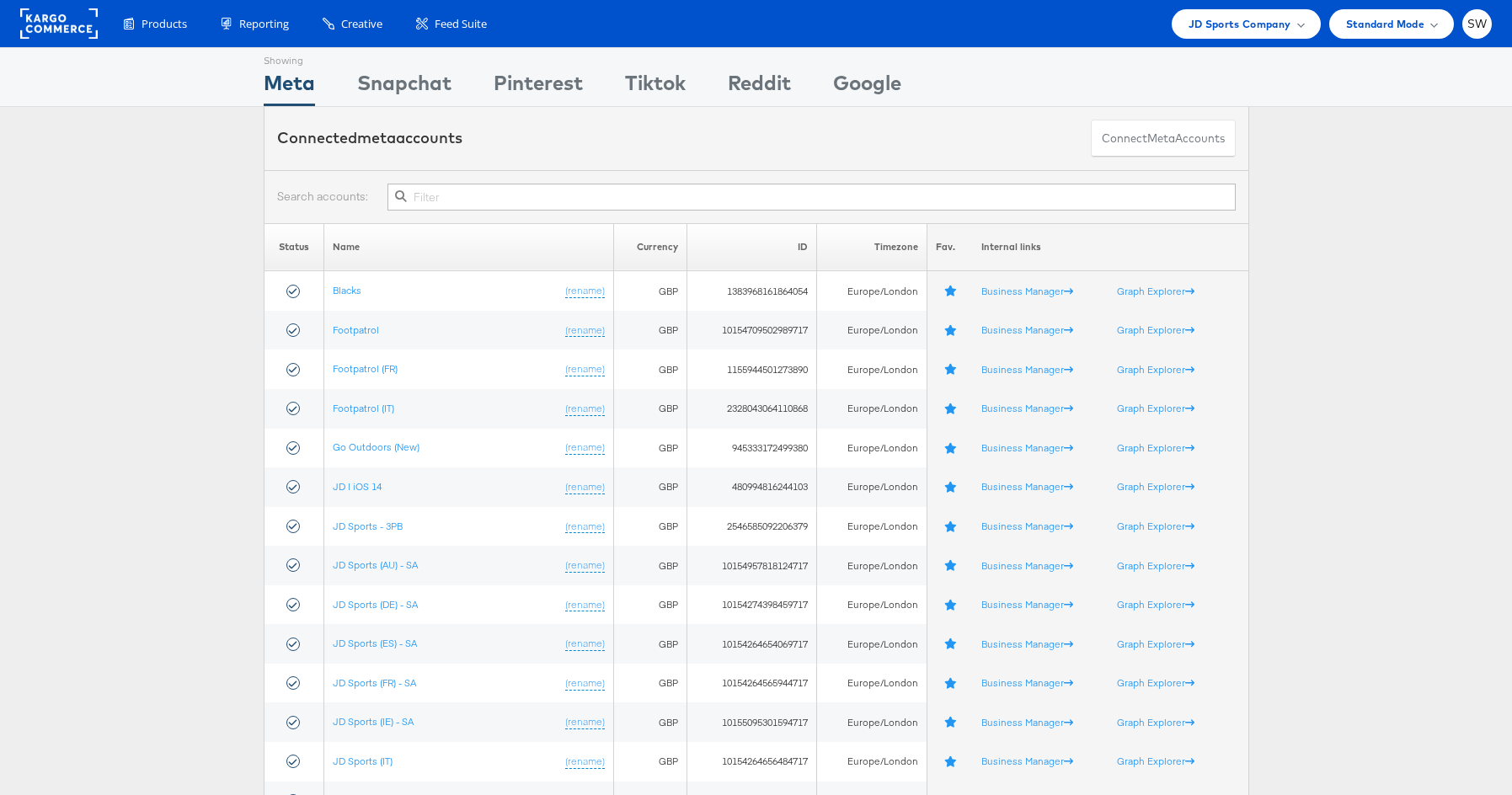 click at bounding box center (811, 197) 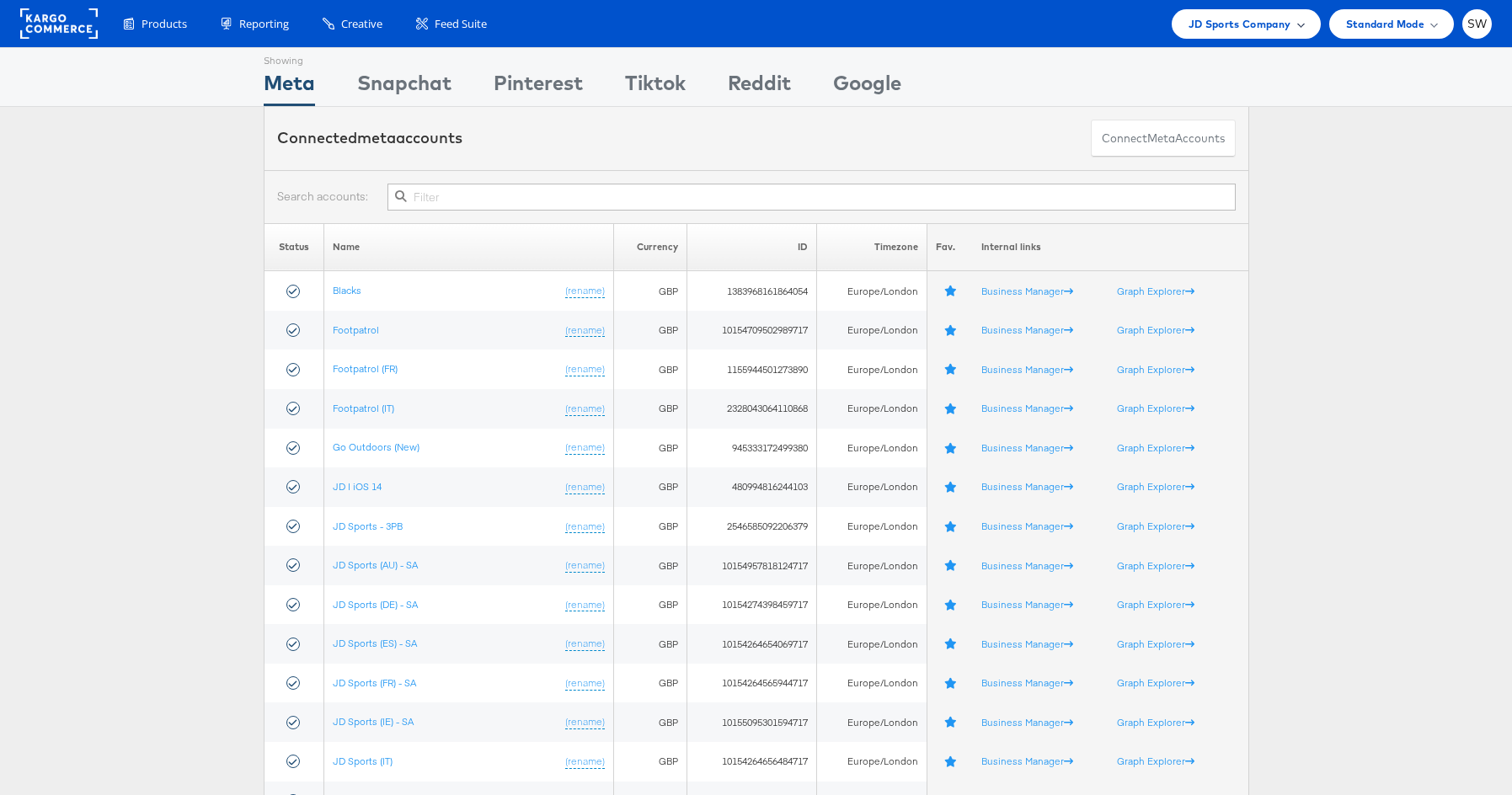 click on "JD Sports Company" at bounding box center (1240, 24) 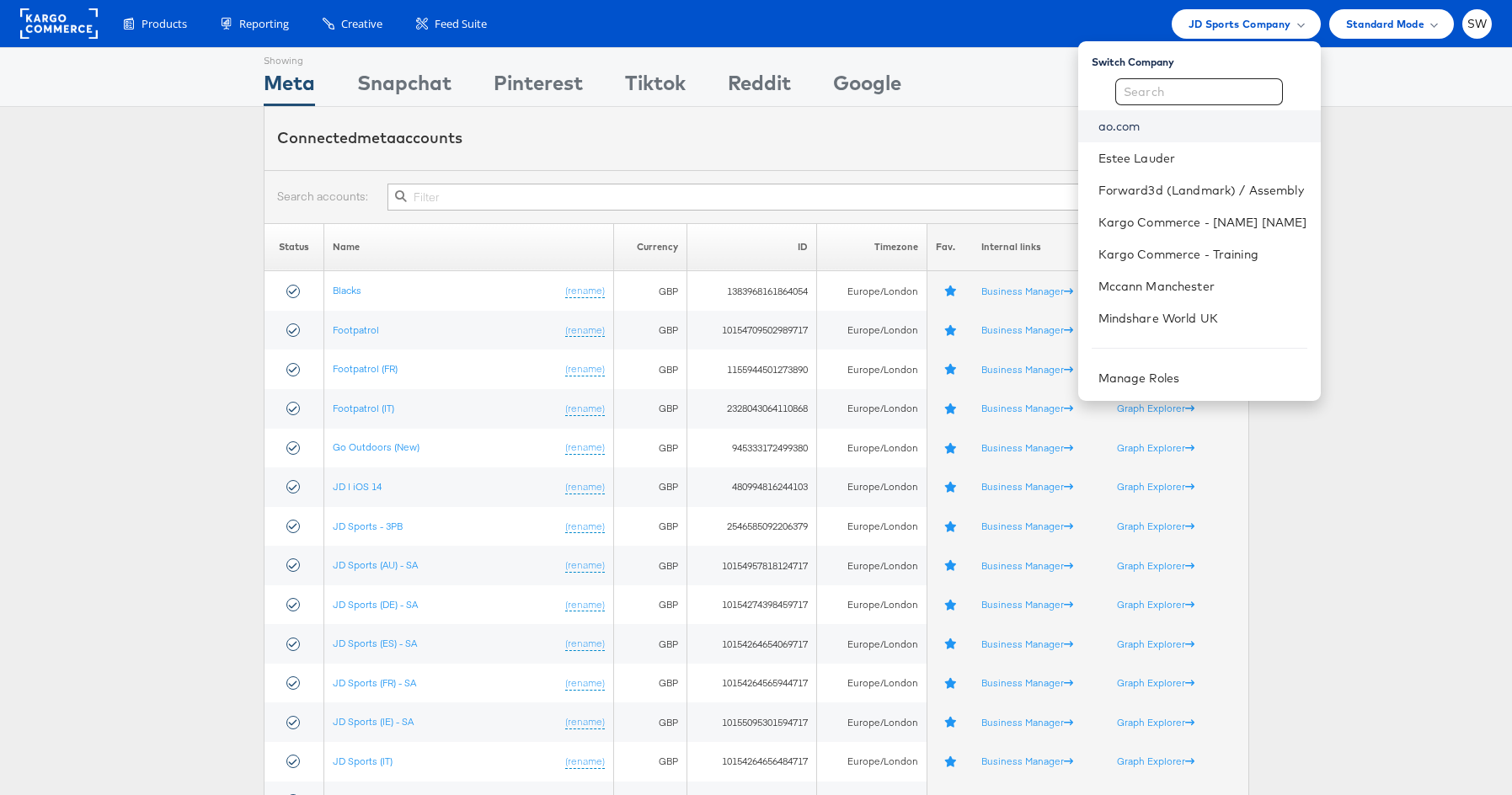 click on "ao.com" at bounding box center (1203, 126) 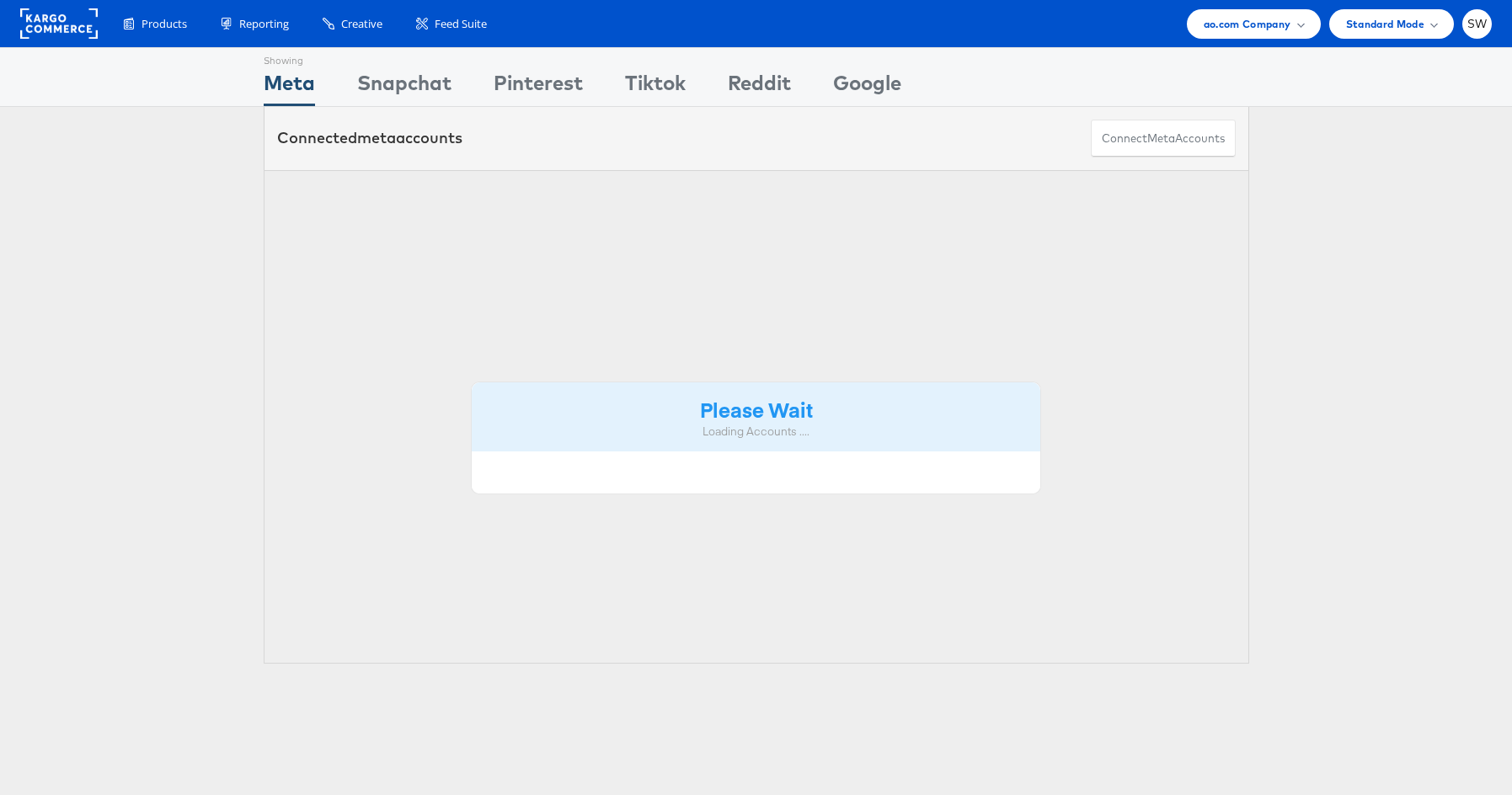 scroll, scrollTop: 0, scrollLeft: 0, axis: both 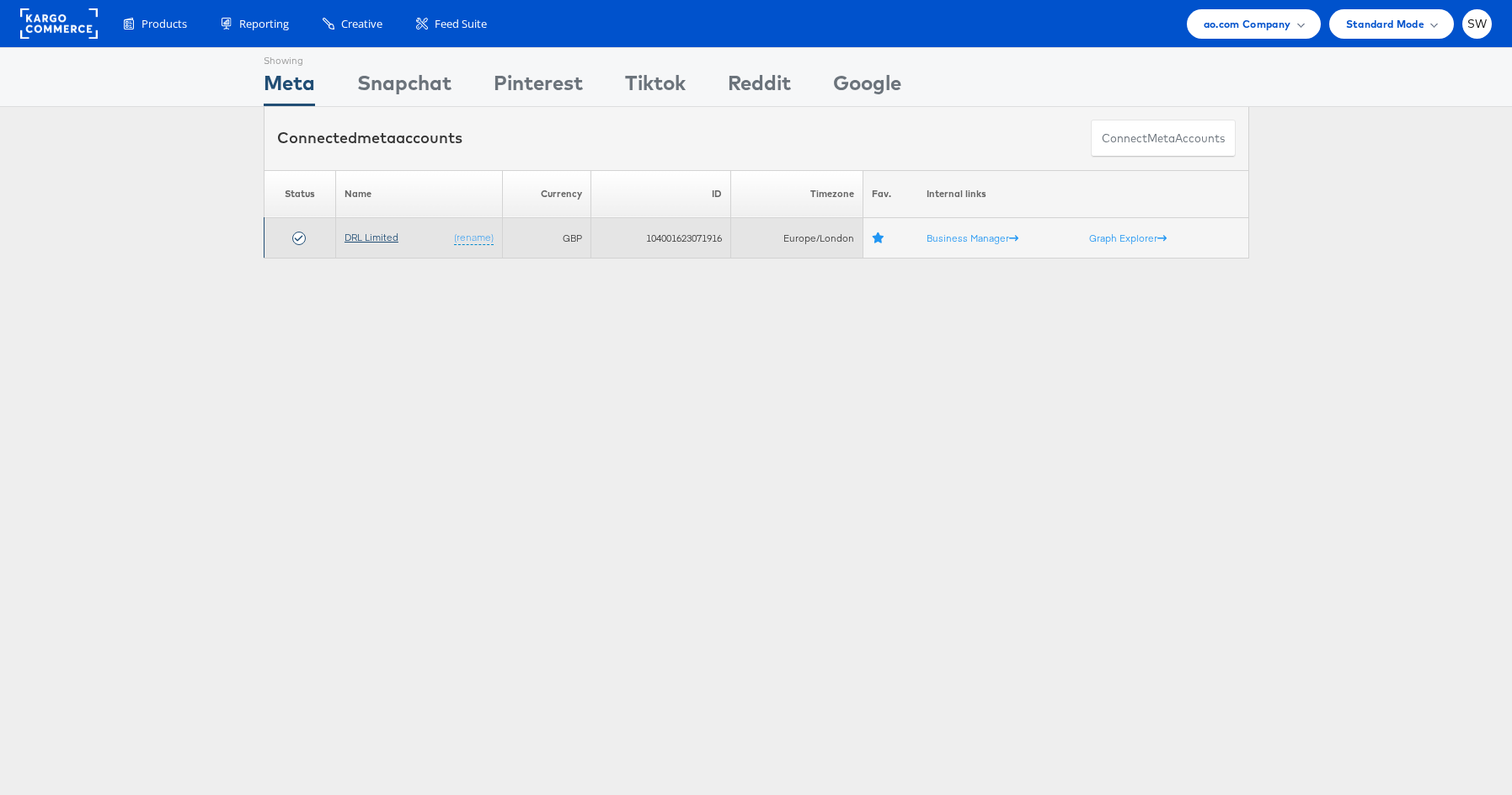 click on "DRL Limited" at bounding box center [371, 237] 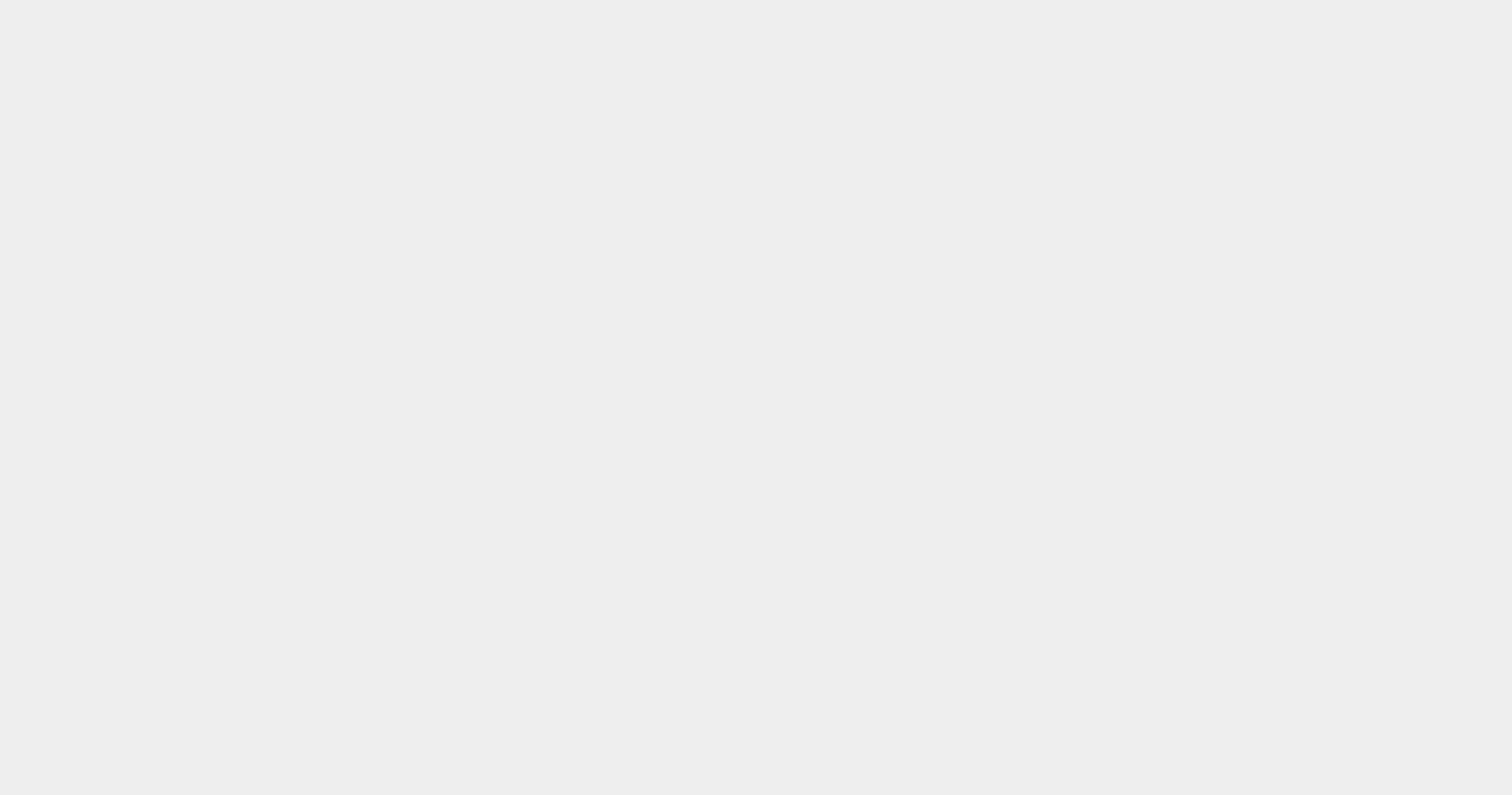 scroll, scrollTop: 0, scrollLeft: 0, axis: both 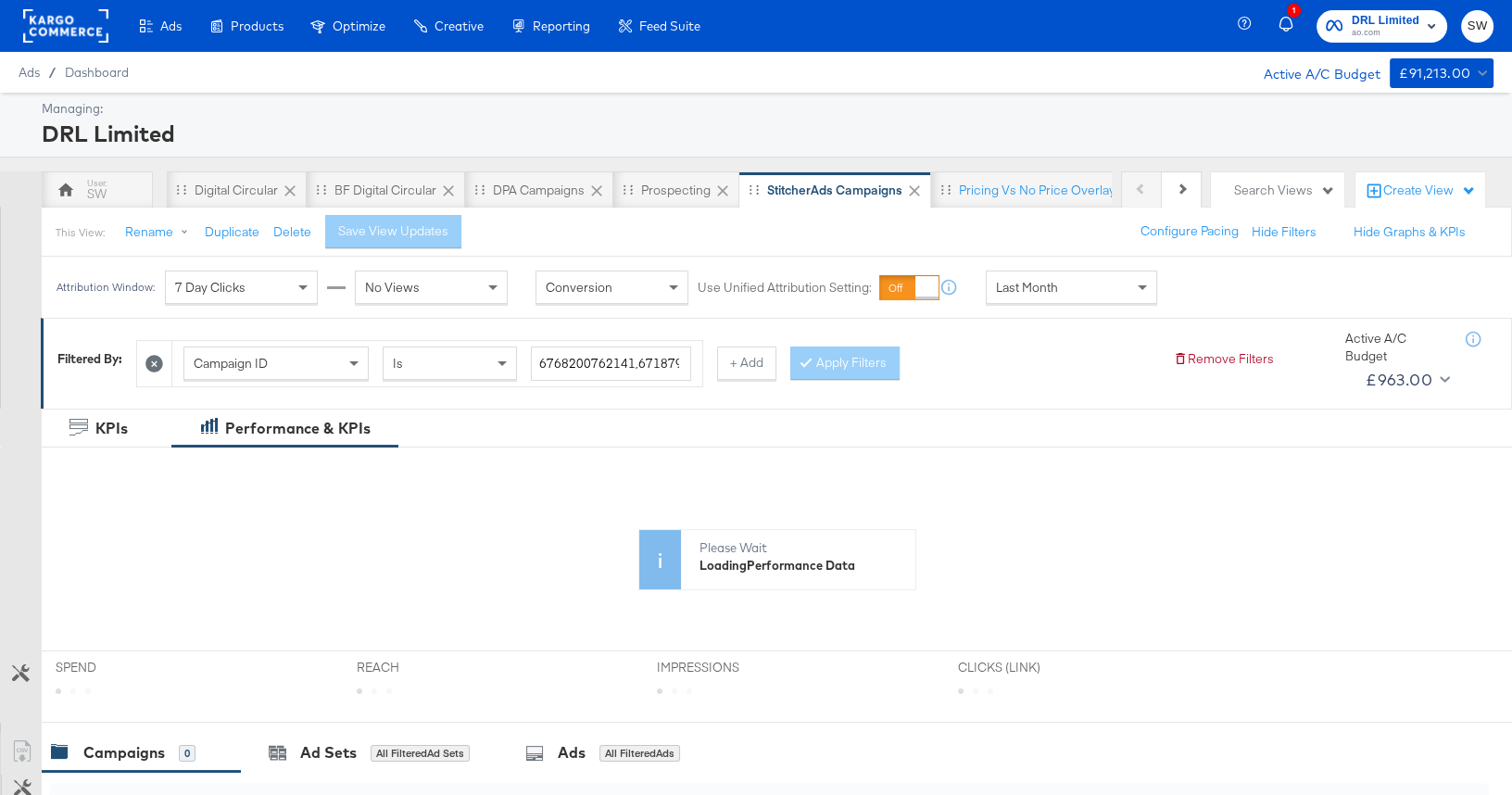 click on "Last Month" at bounding box center (1027, 287) 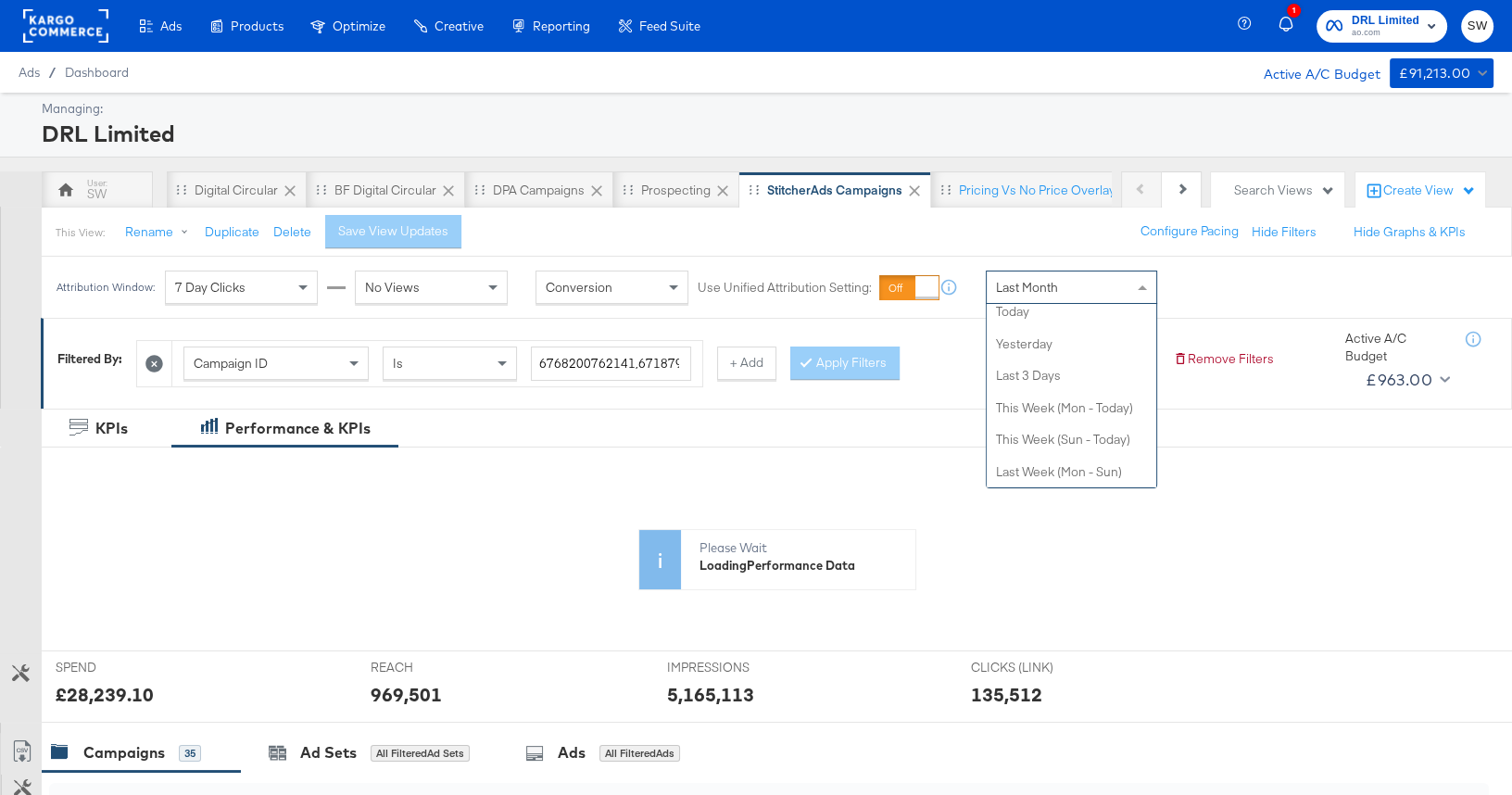 scroll, scrollTop: 0, scrollLeft: 0, axis: both 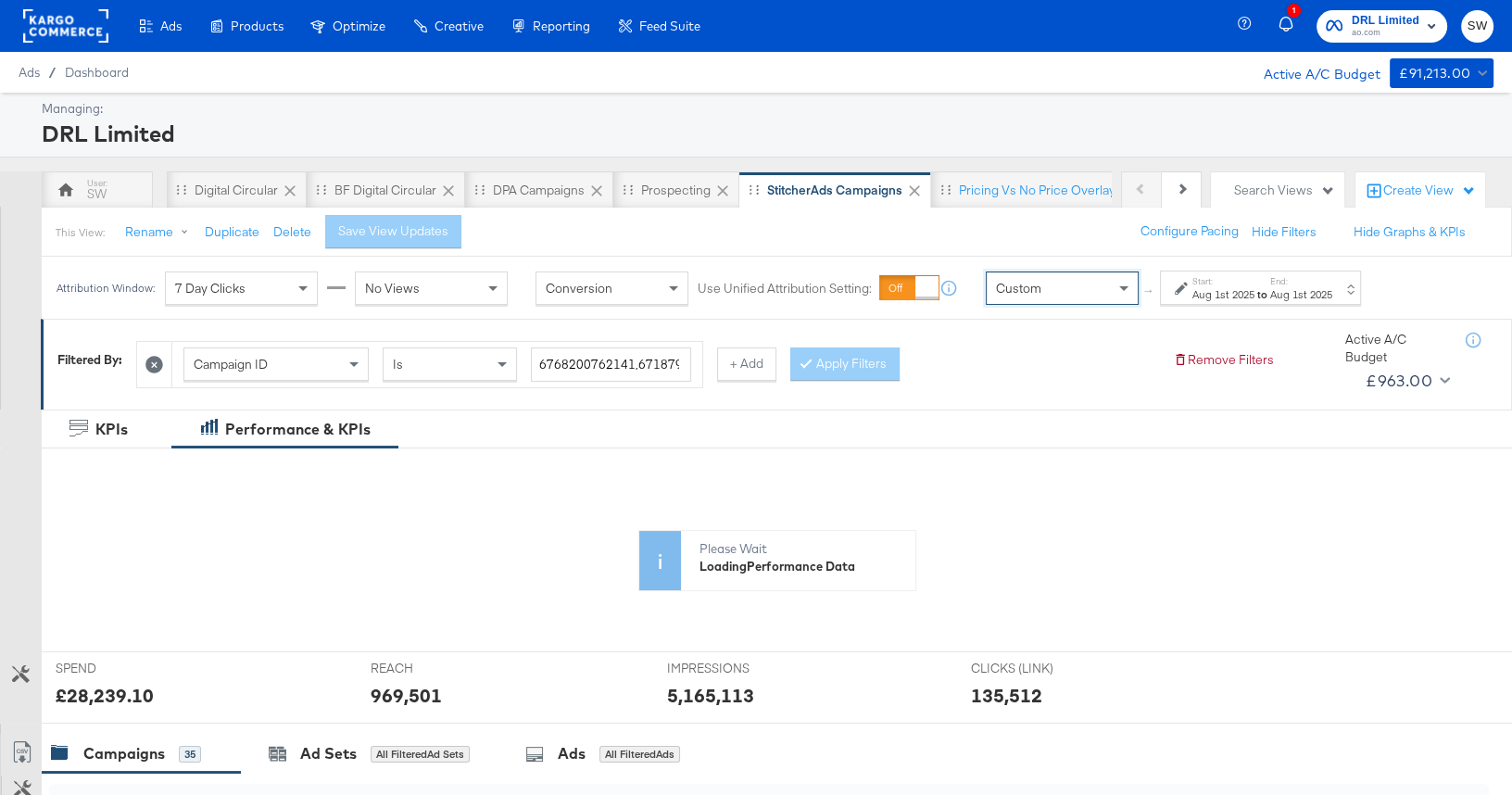 click on "Start: [DATE] [YEAR]    to     End: [DATE] [YEAR]" at bounding box center [1254, 288] 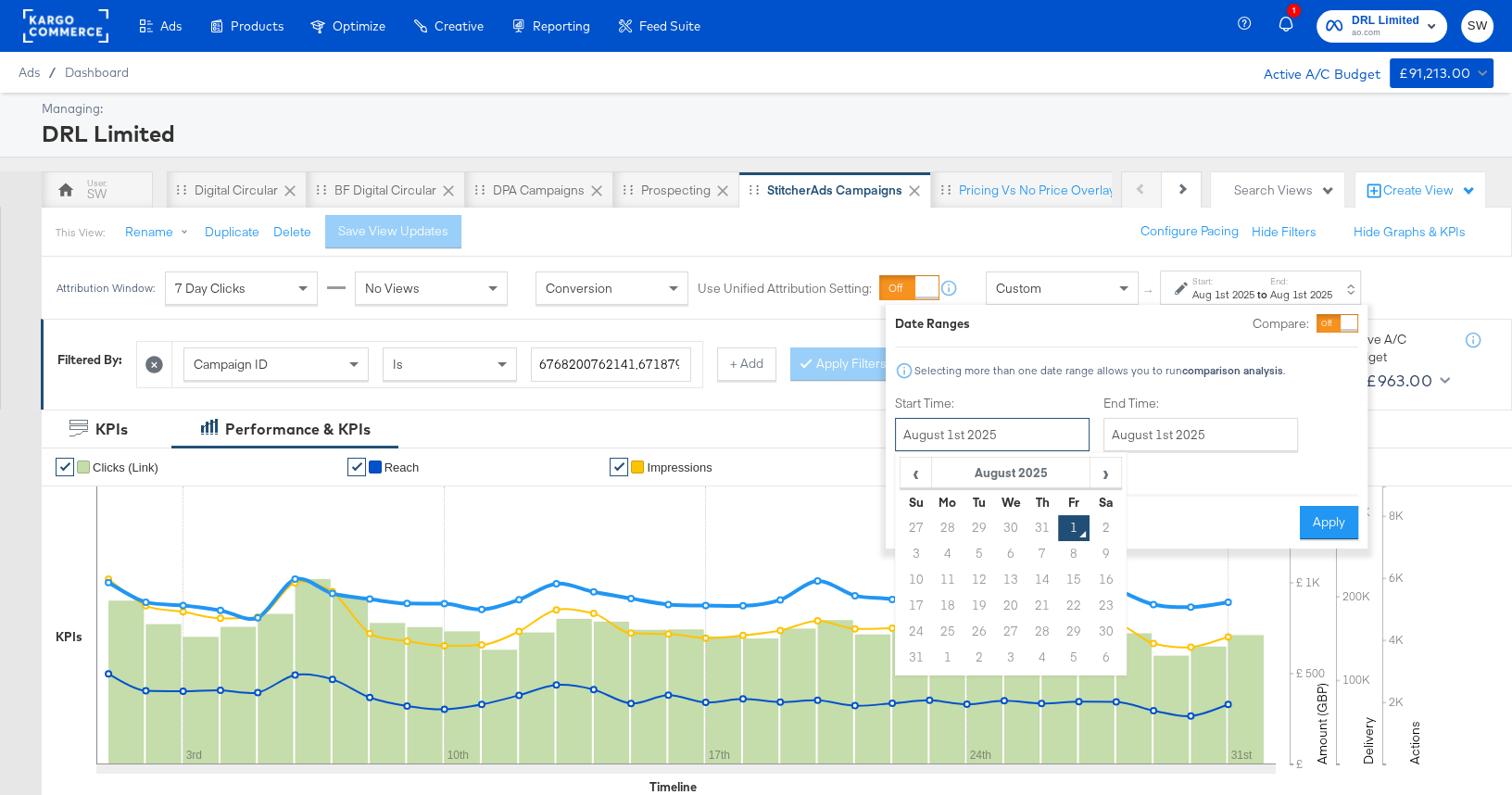 click on "August 1st 2025" at bounding box center [992, 435] 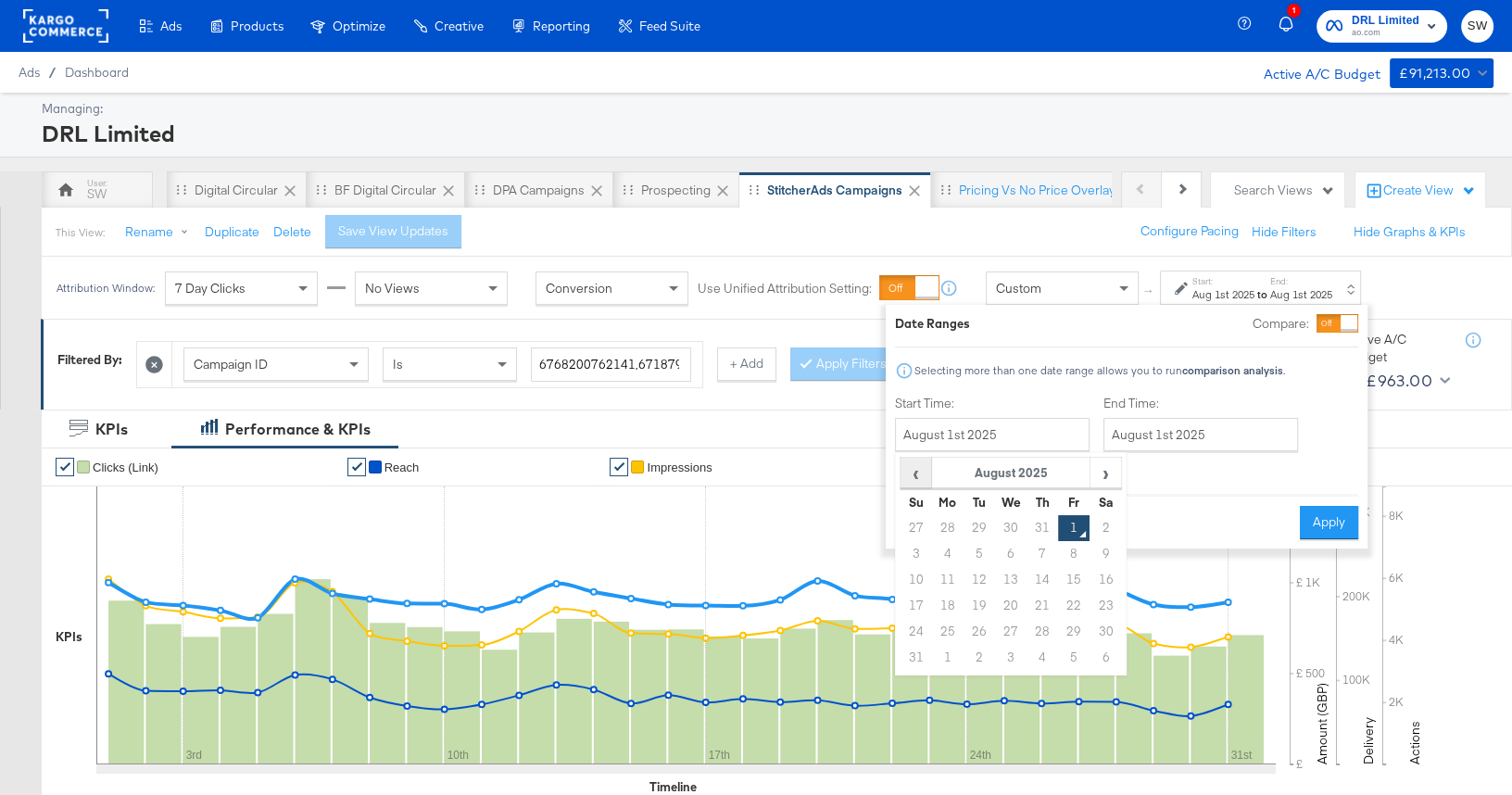 click on "‹" at bounding box center [915, 473] 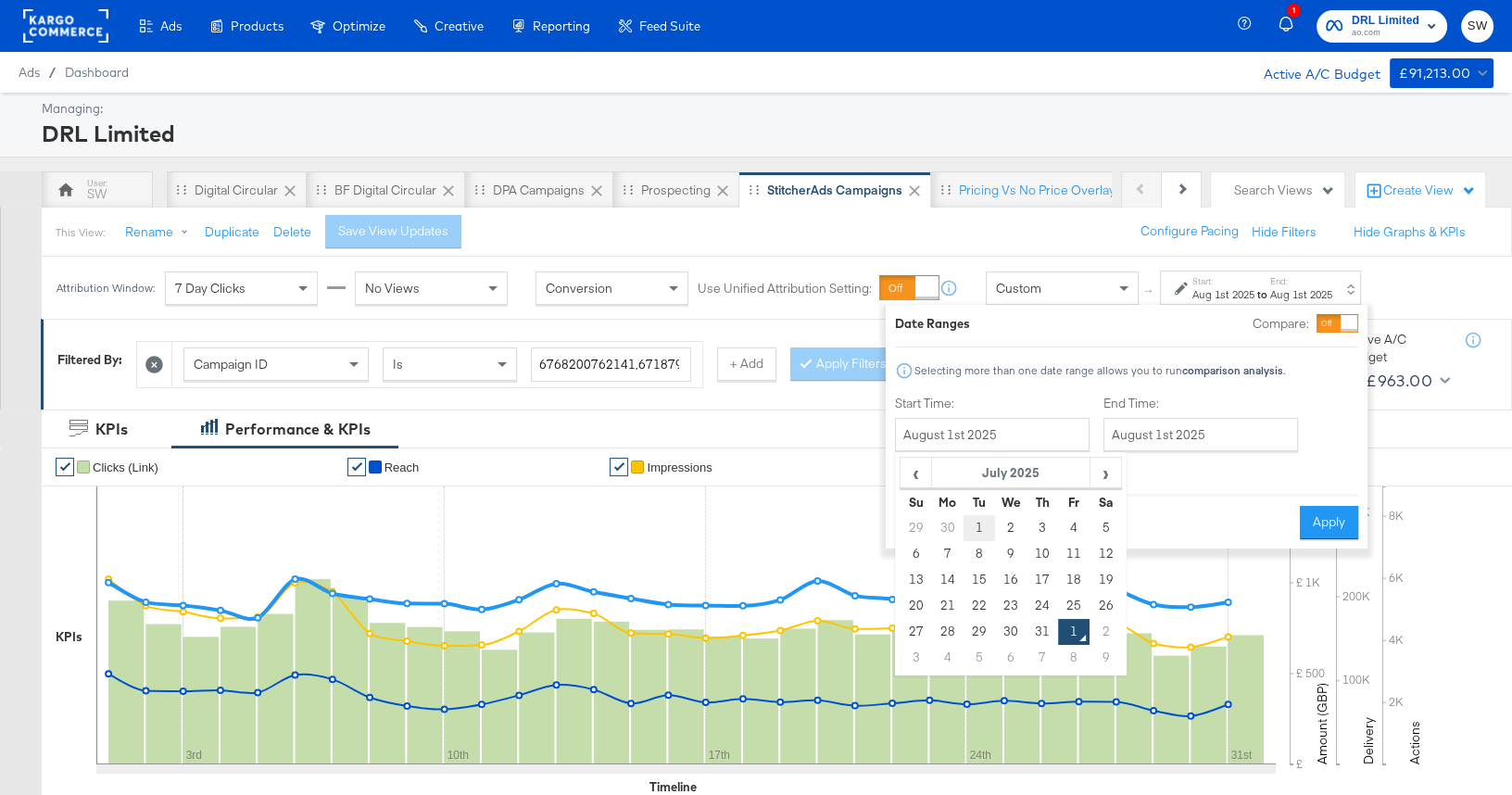 click on "1" at bounding box center (979, 528) 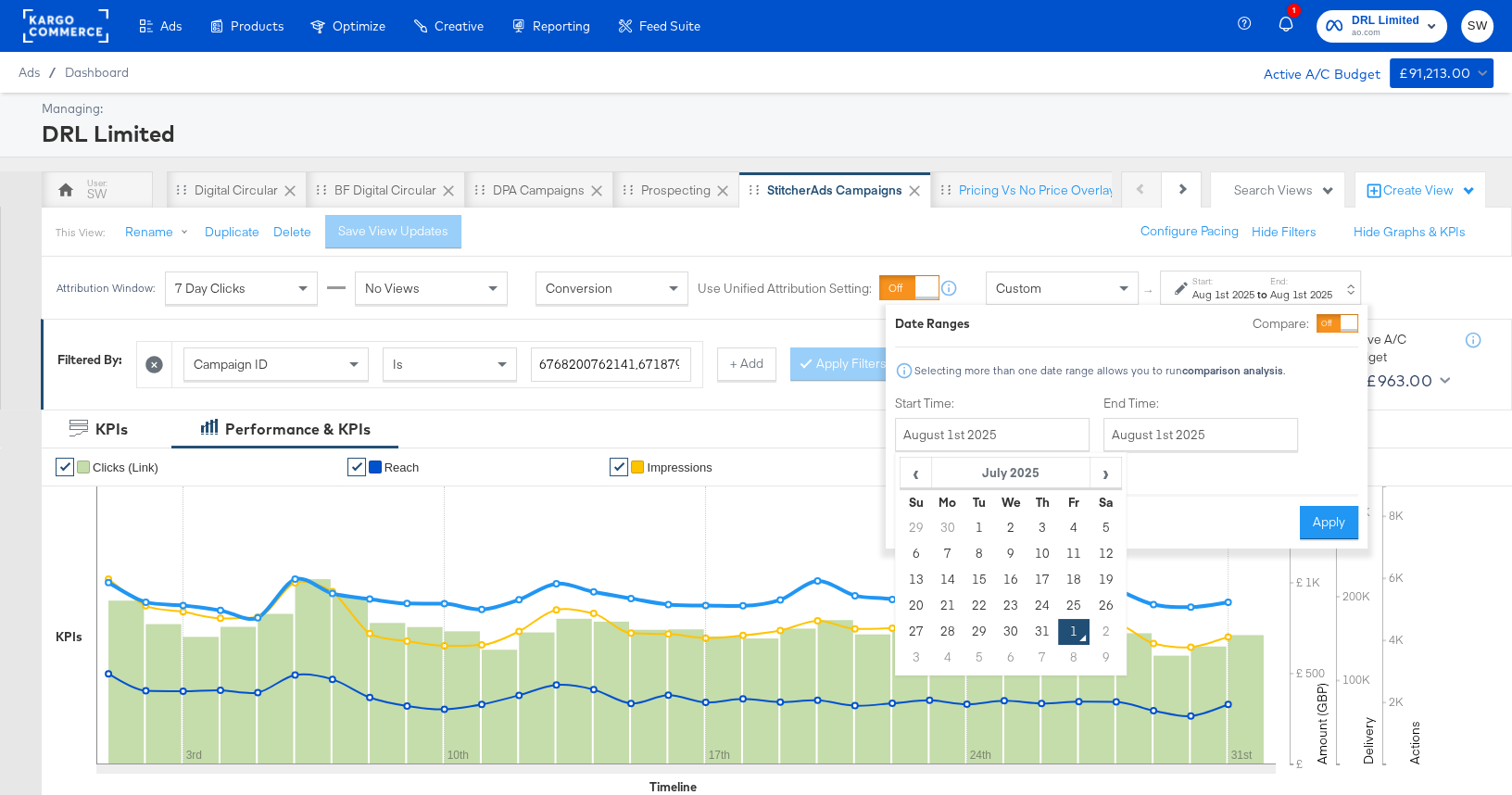type on "July 1st 2025" 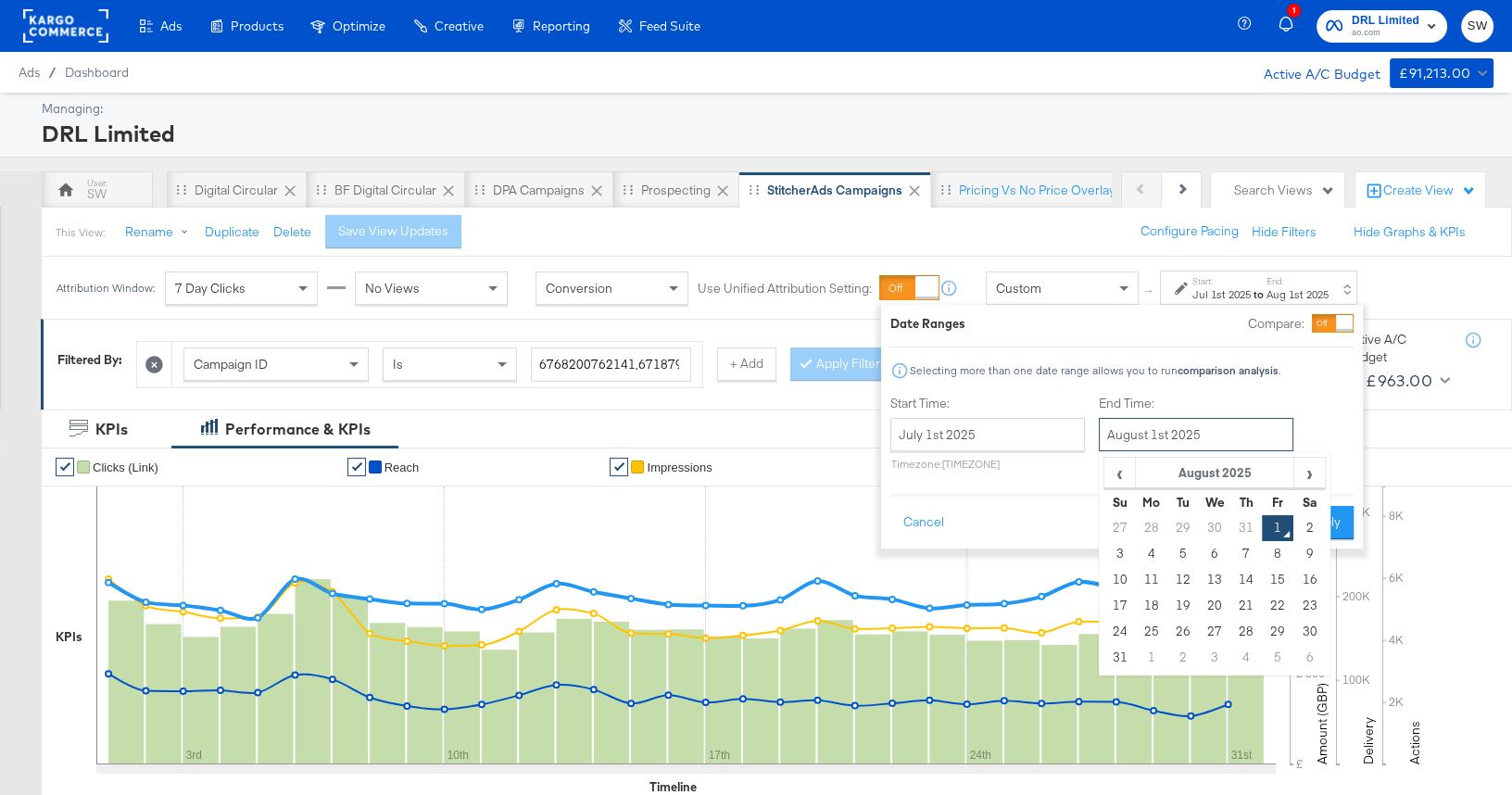 click on "August 1st 2025" at bounding box center [1196, 435] 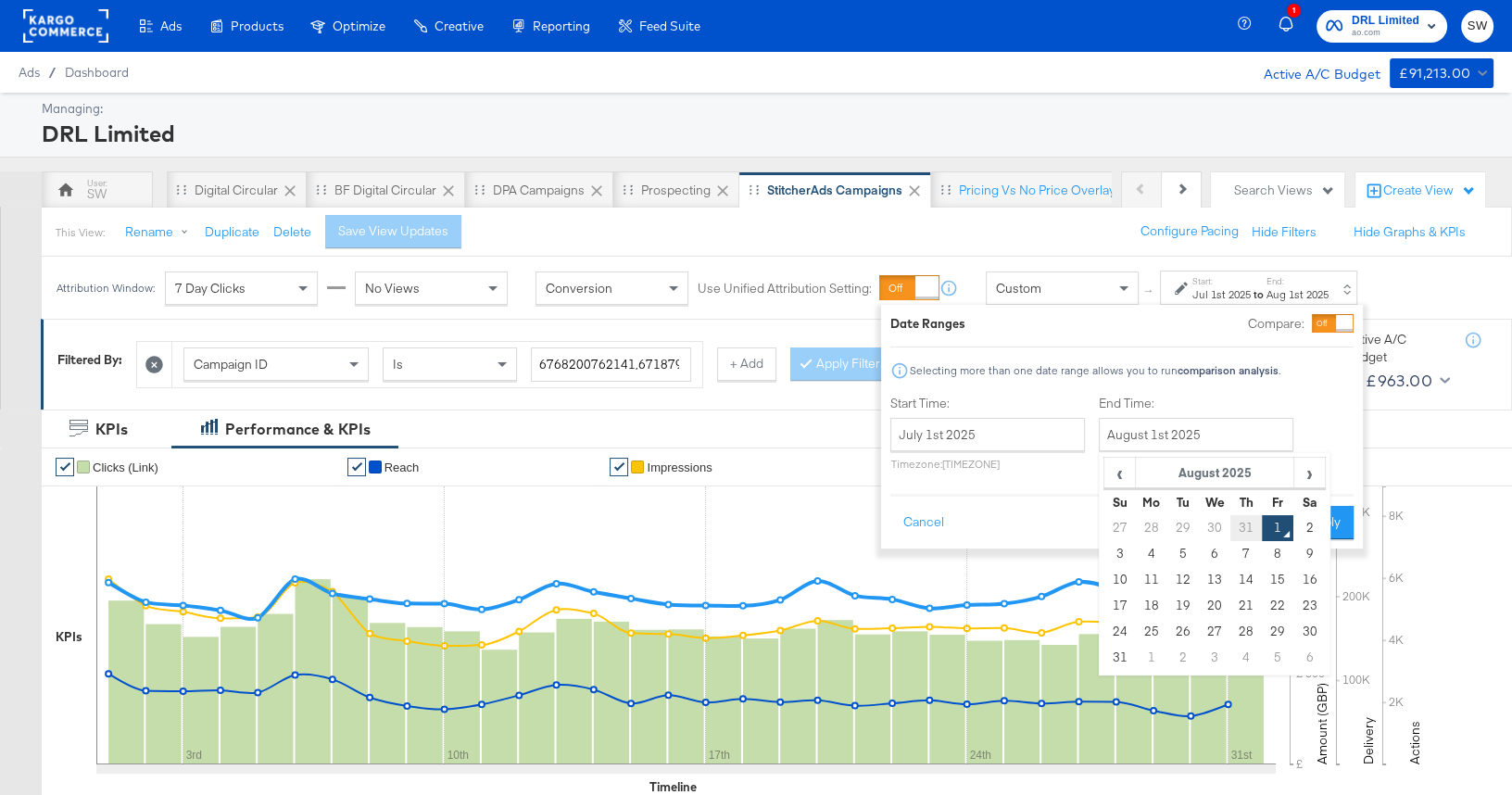 click on "31" at bounding box center [1246, 528] 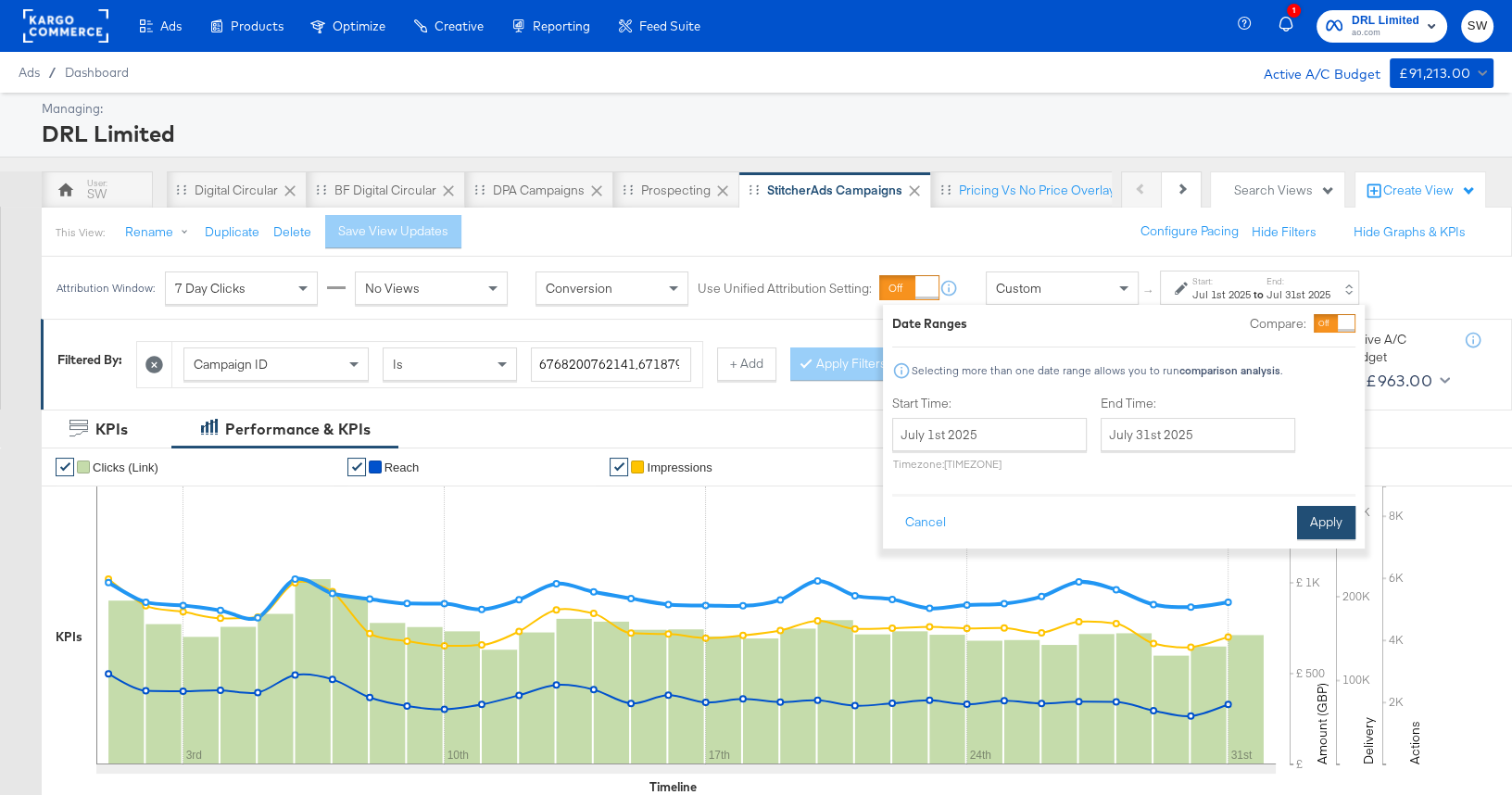 click on "Apply" at bounding box center (1326, 523) 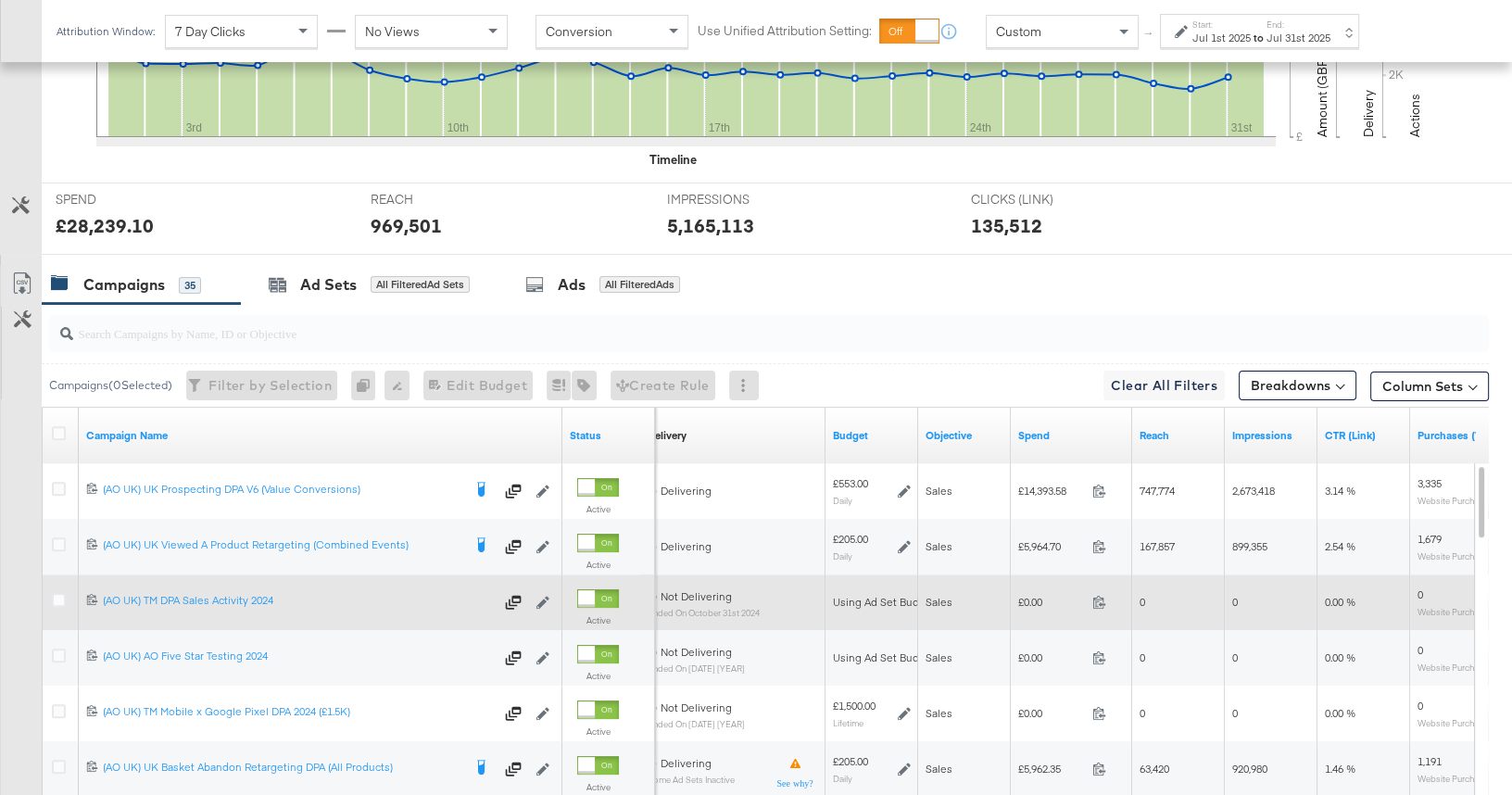 scroll, scrollTop: 626, scrollLeft: 0, axis: vertical 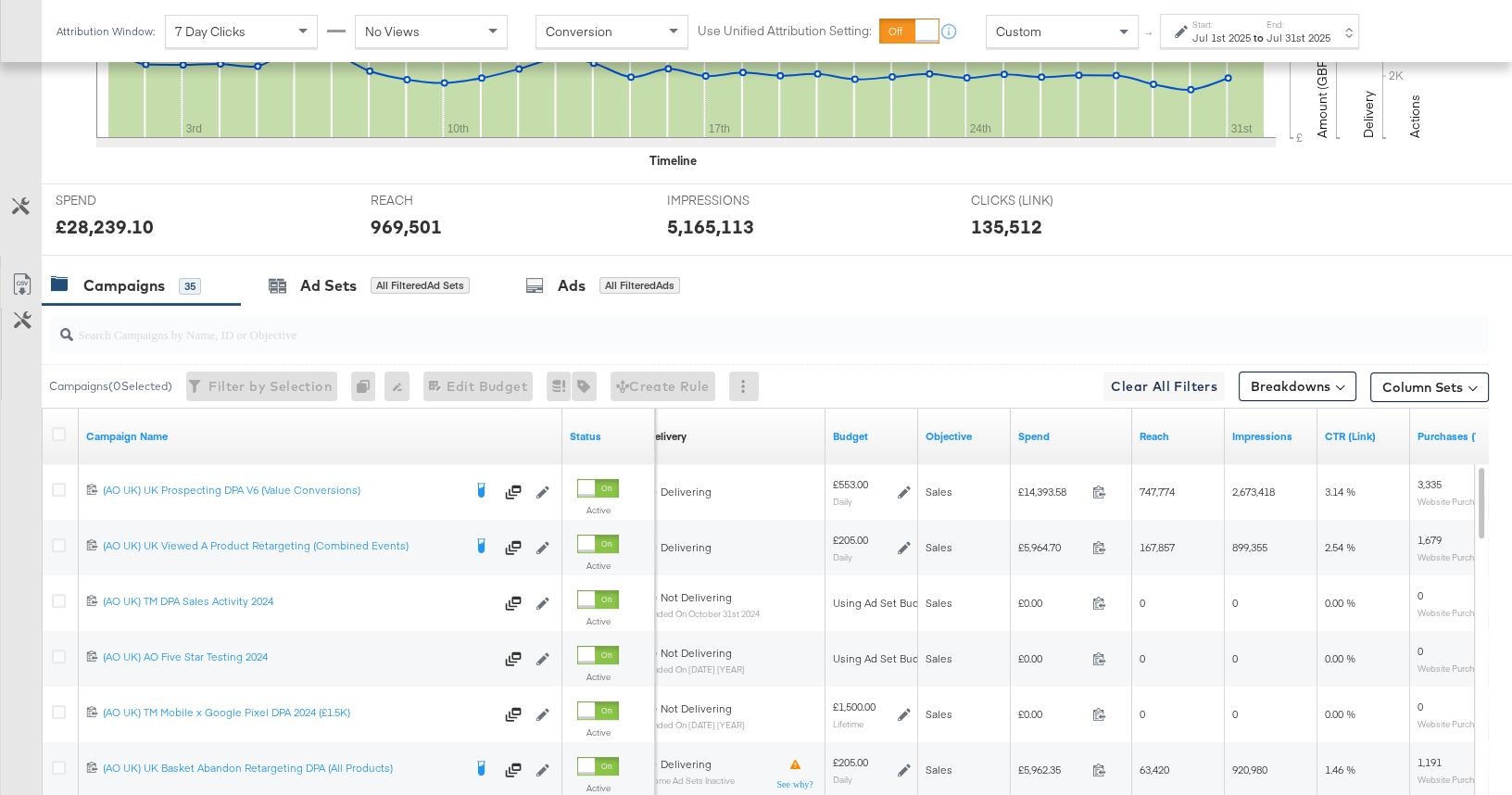 click on "Spend" at bounding box center (1071, 436) 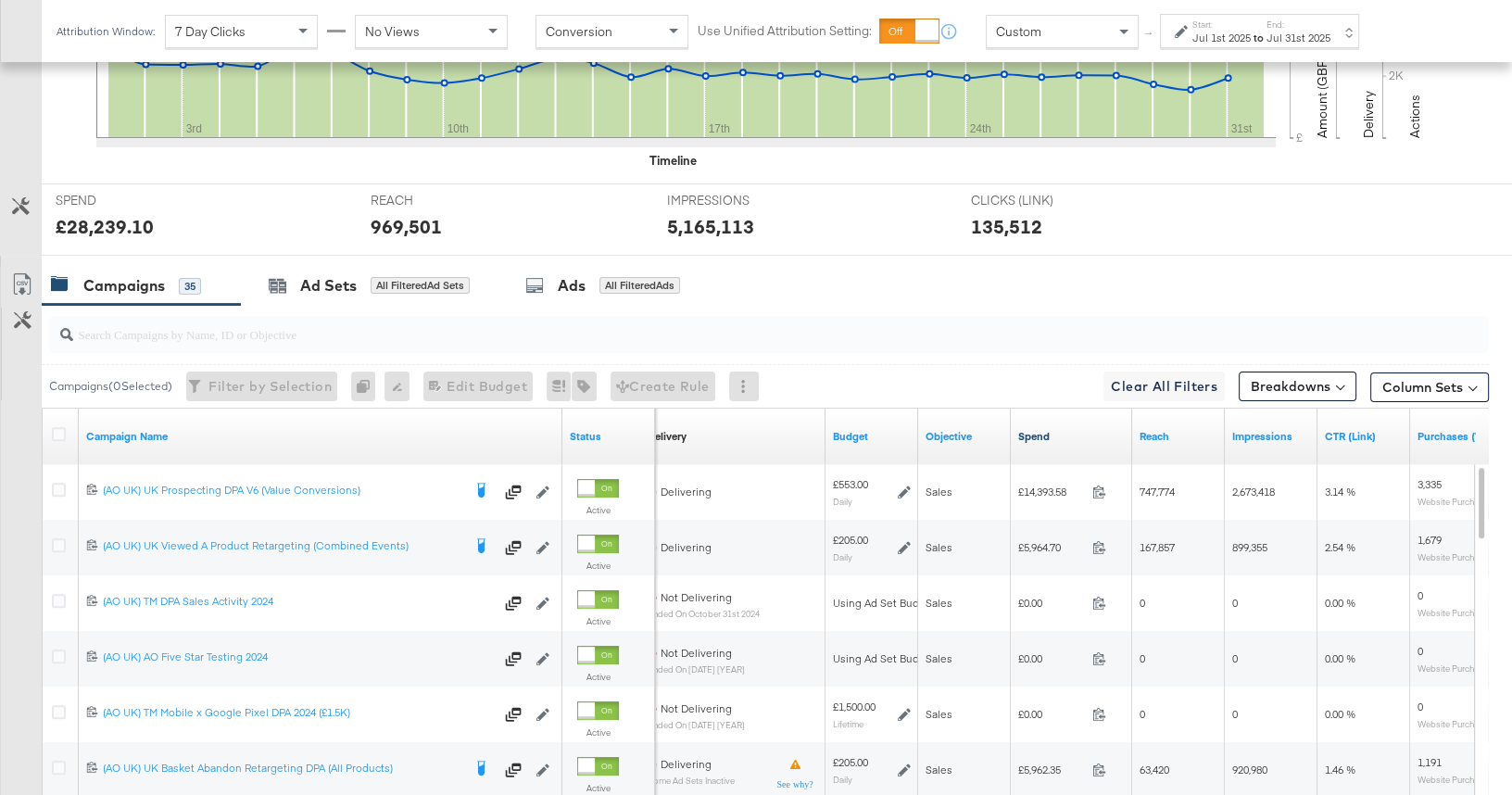 click on "Spend" at bounding box center [1071, 436] 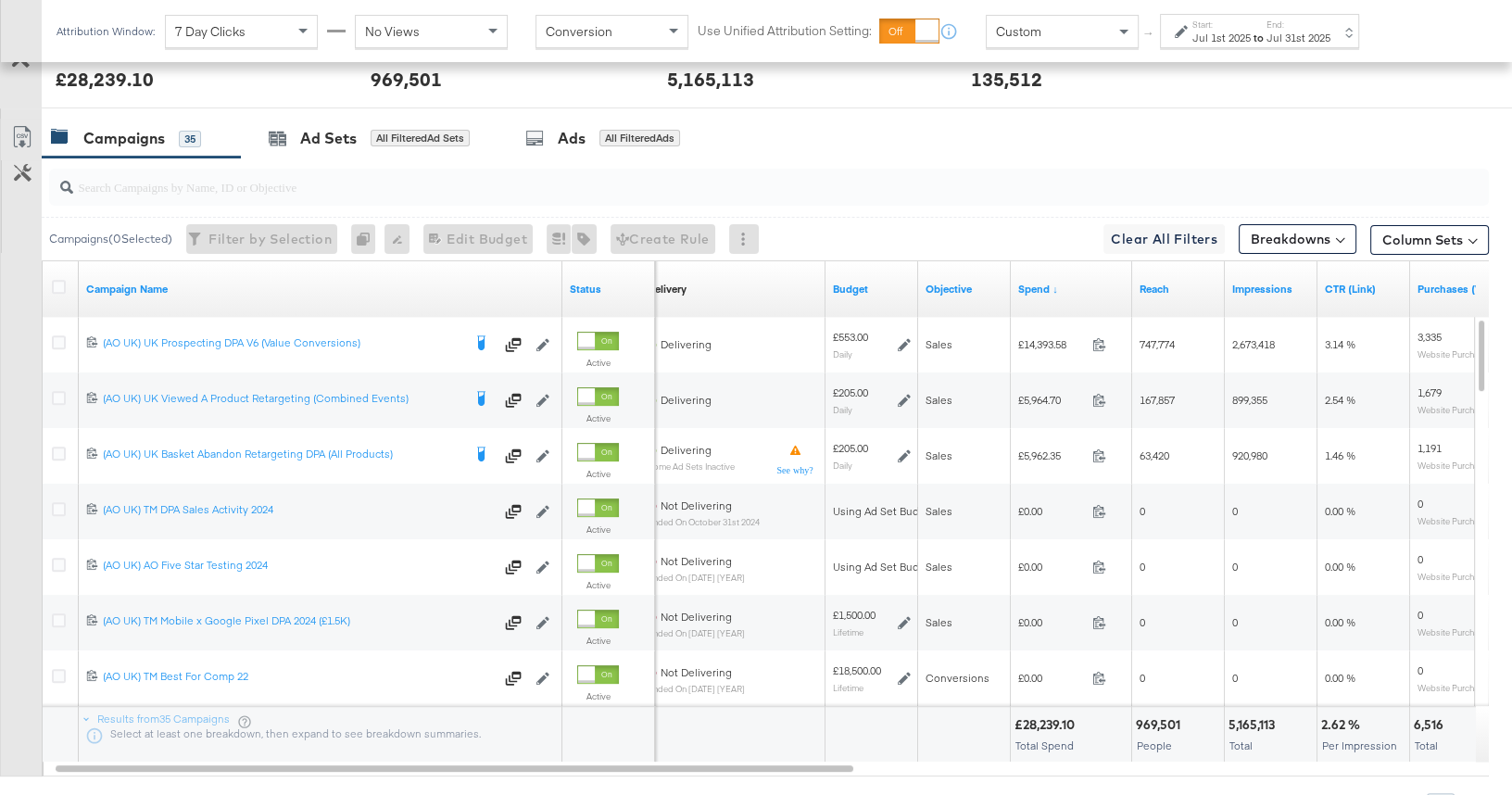 scroll, scrollTop: 875, scrollLeft: 0, axis: vertical 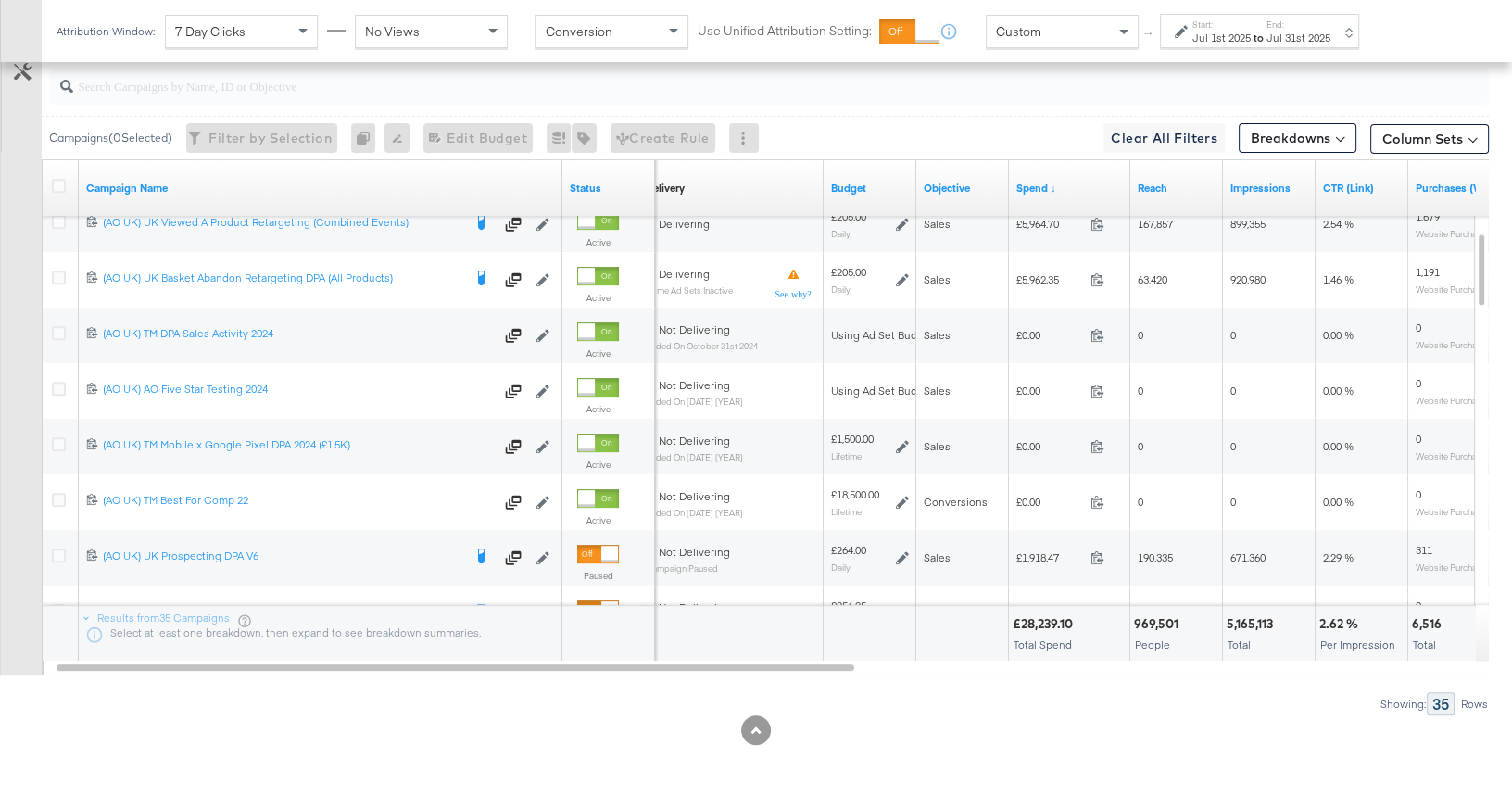 click at bounding box center [716, 78] 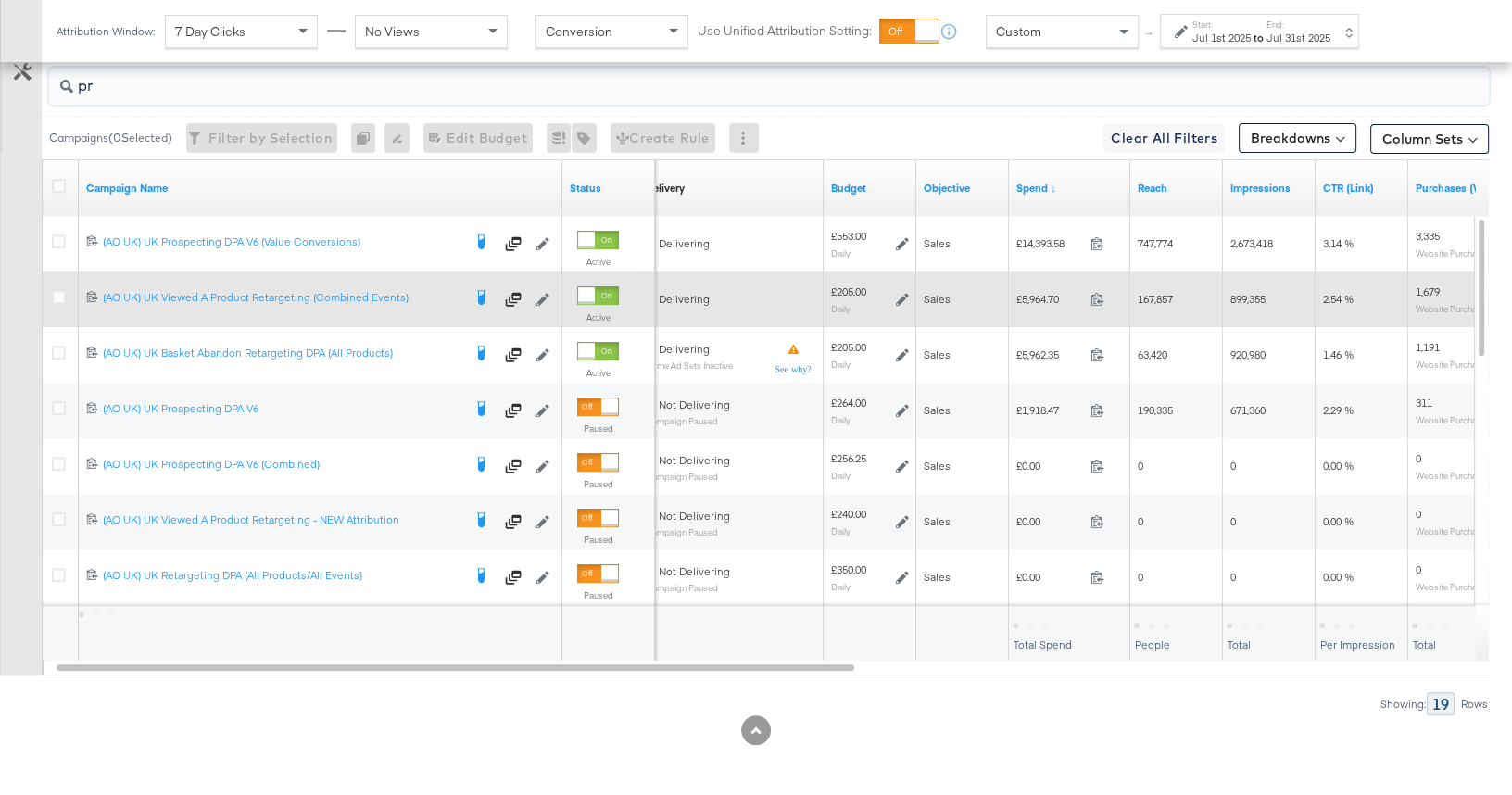 type on "p" 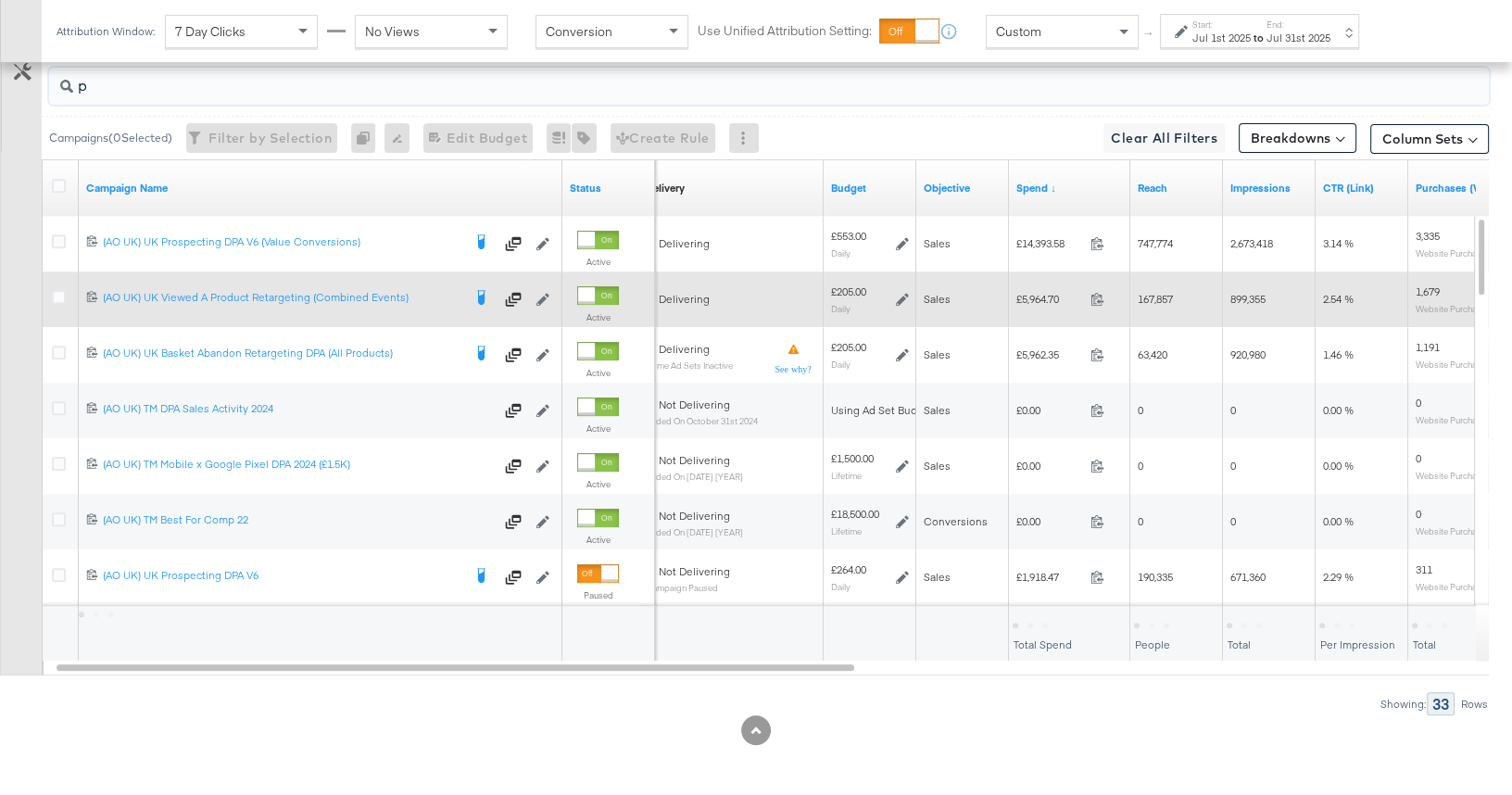 type 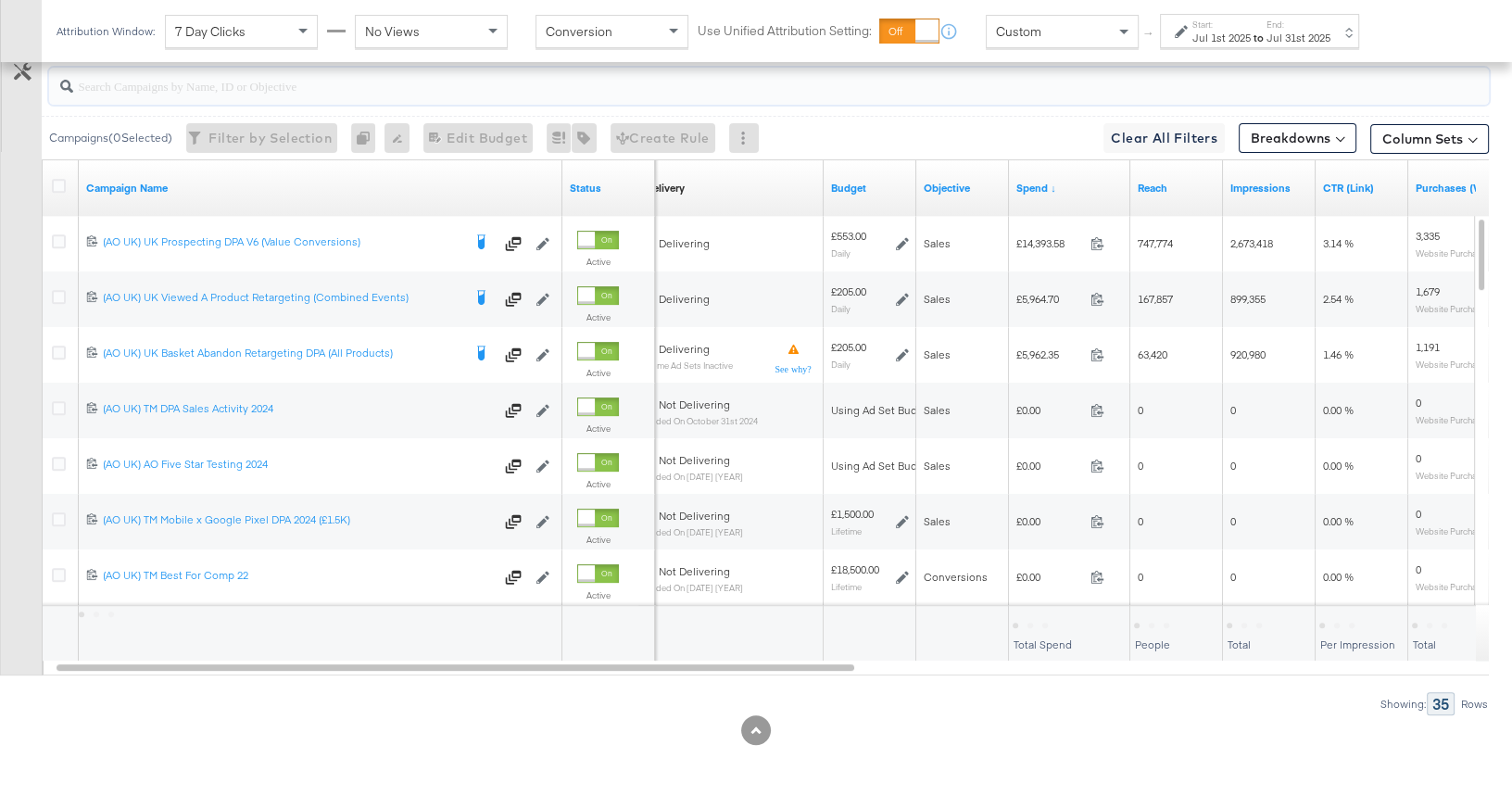 click on "Spend   ↓" at bounding box center (1069, 188) 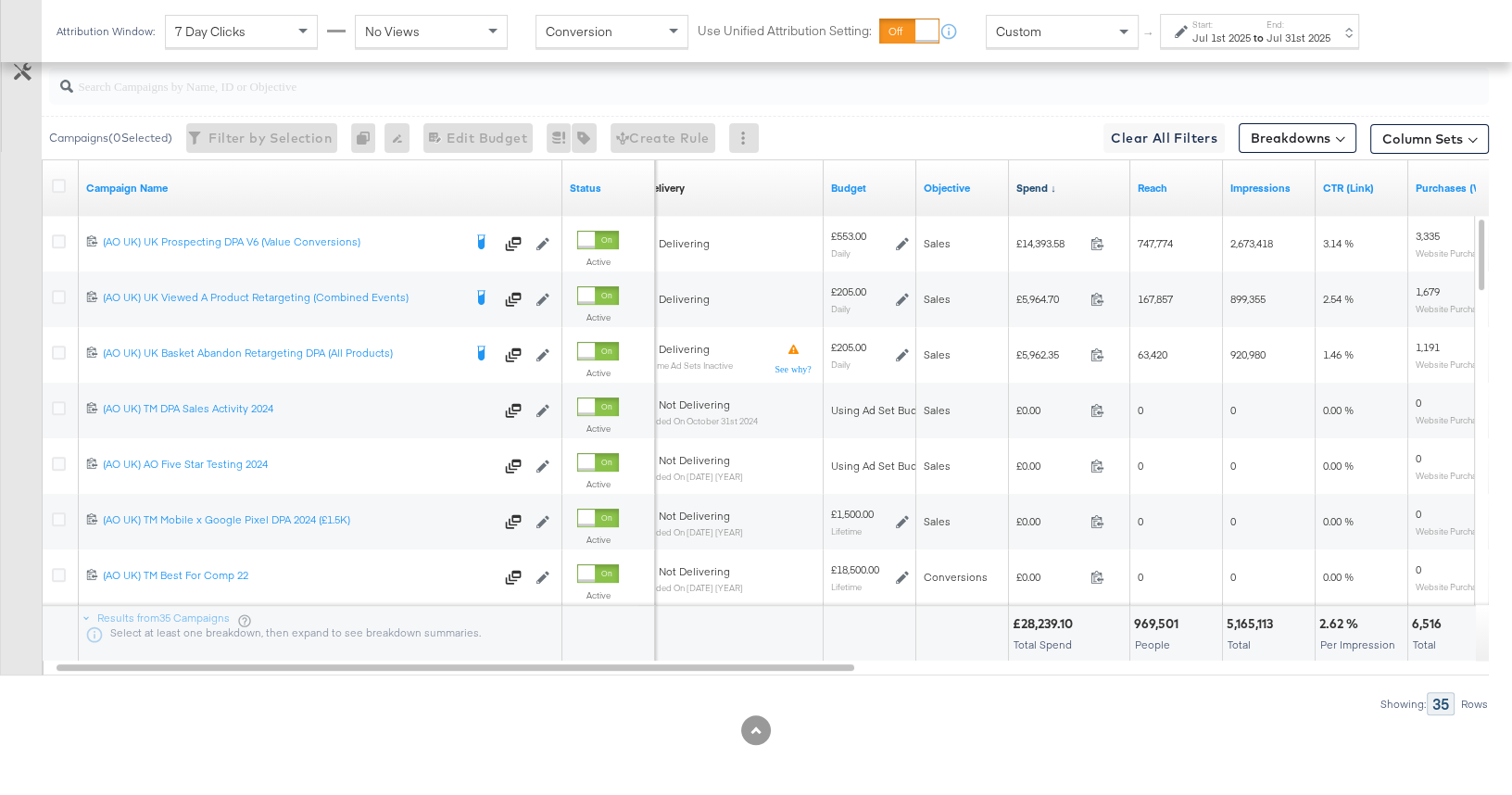 click on "Spend   ↓" at bounding box center (1069, 188) 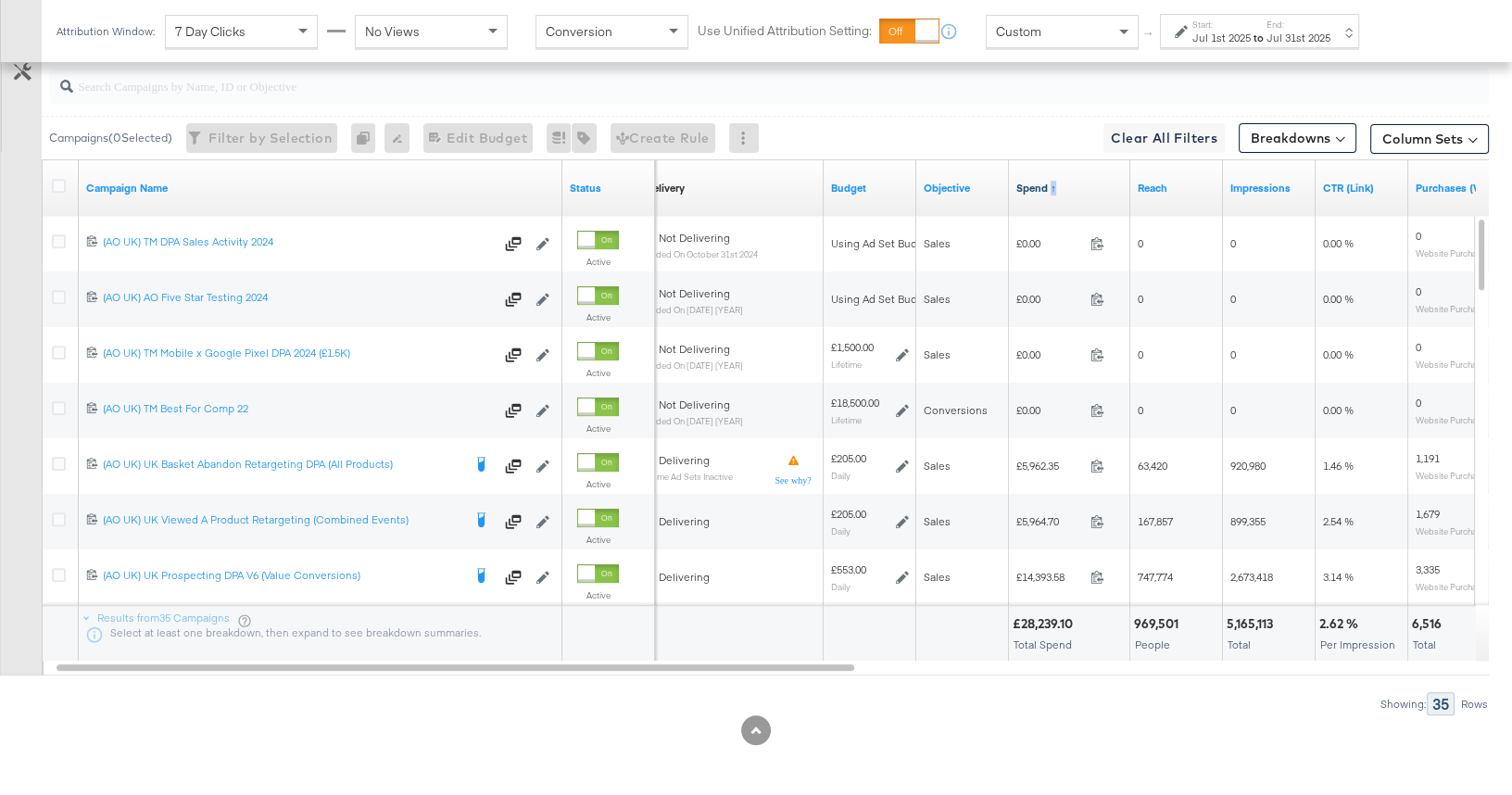 click on "Spend   ↑" at bounding box center (1069, 188) 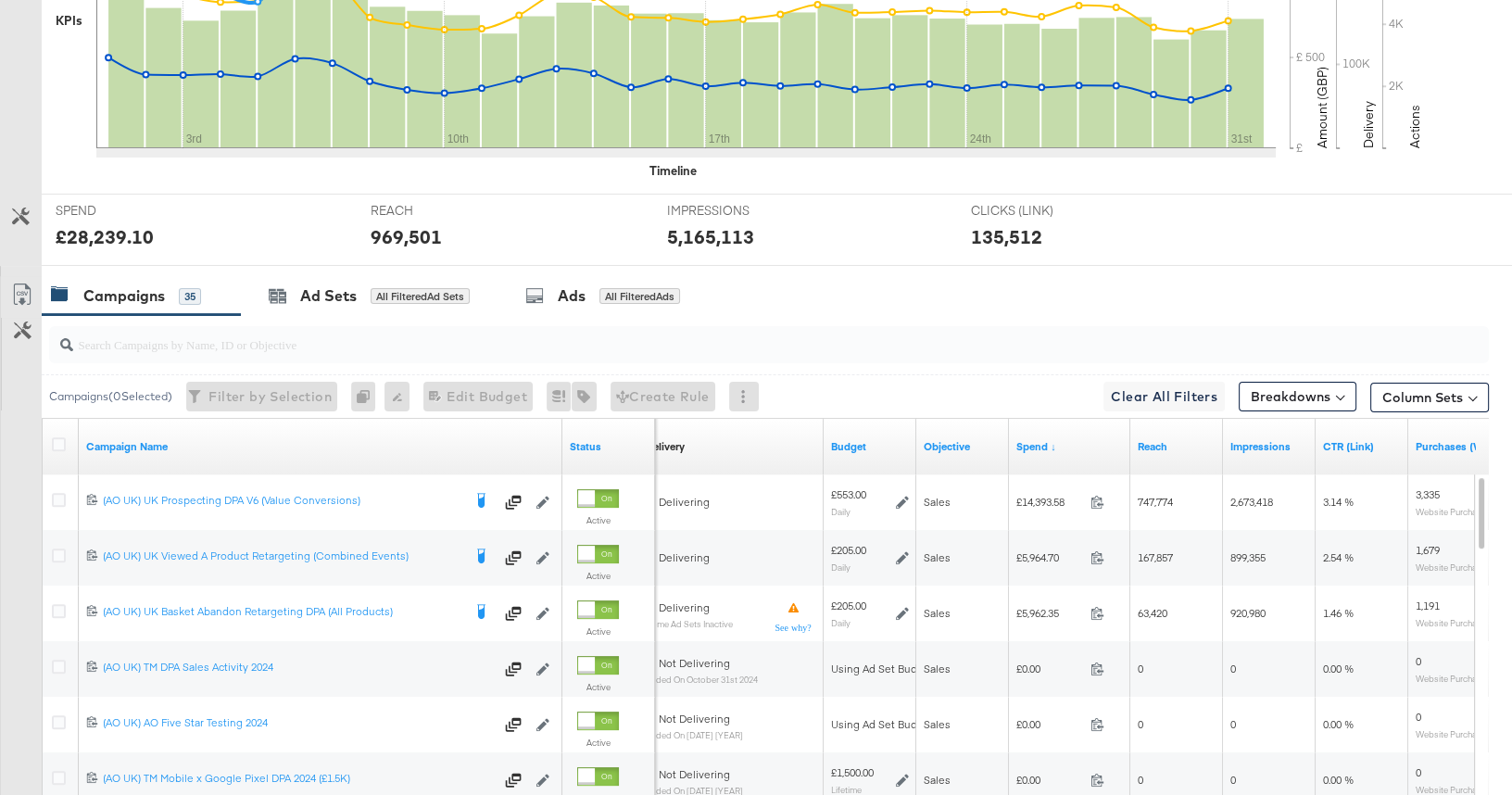 scroll, scrollTop: 0, scrollLeft: 0, axis: both 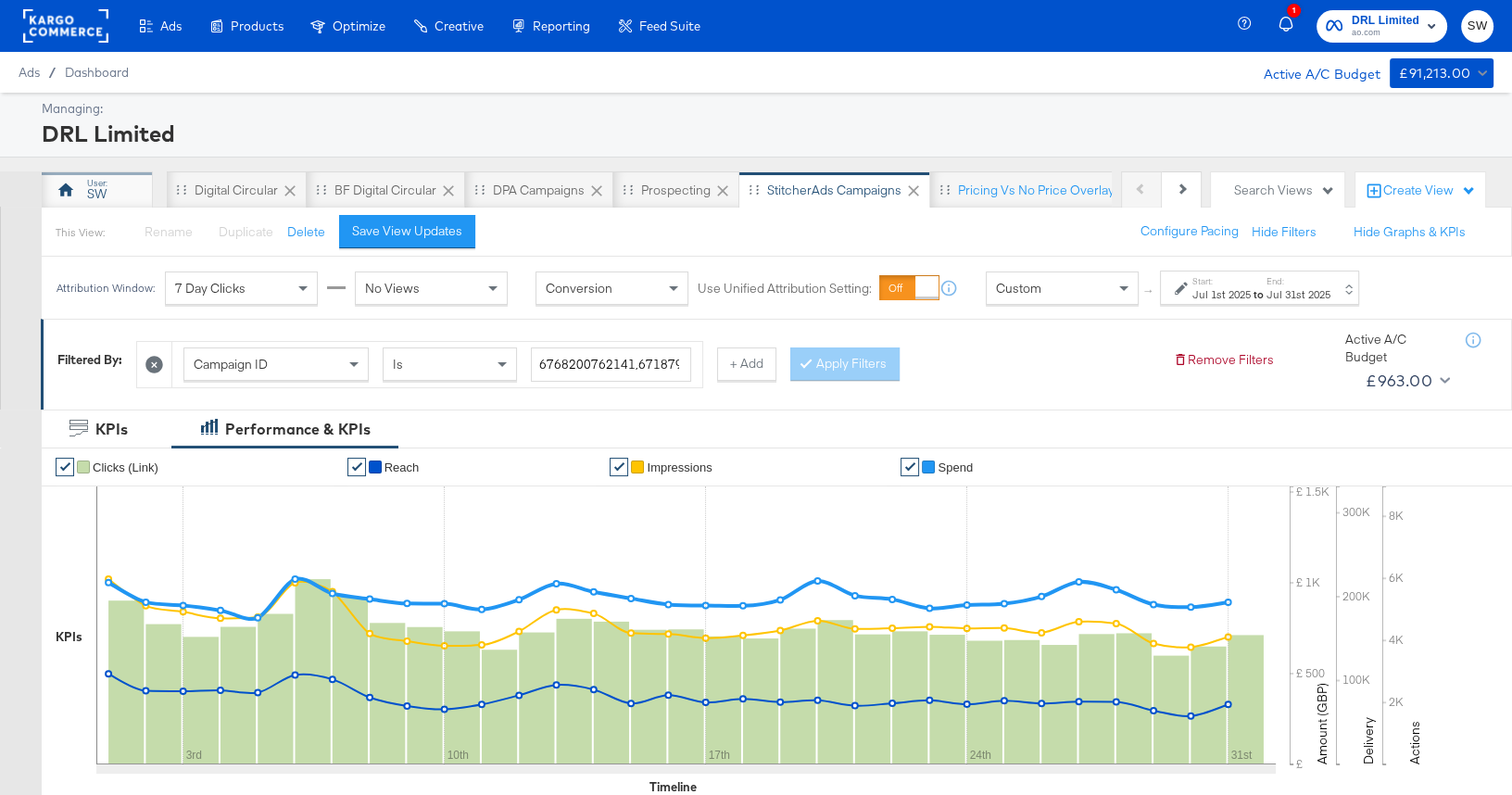 click on "SW" at bounding box center (97, 190) 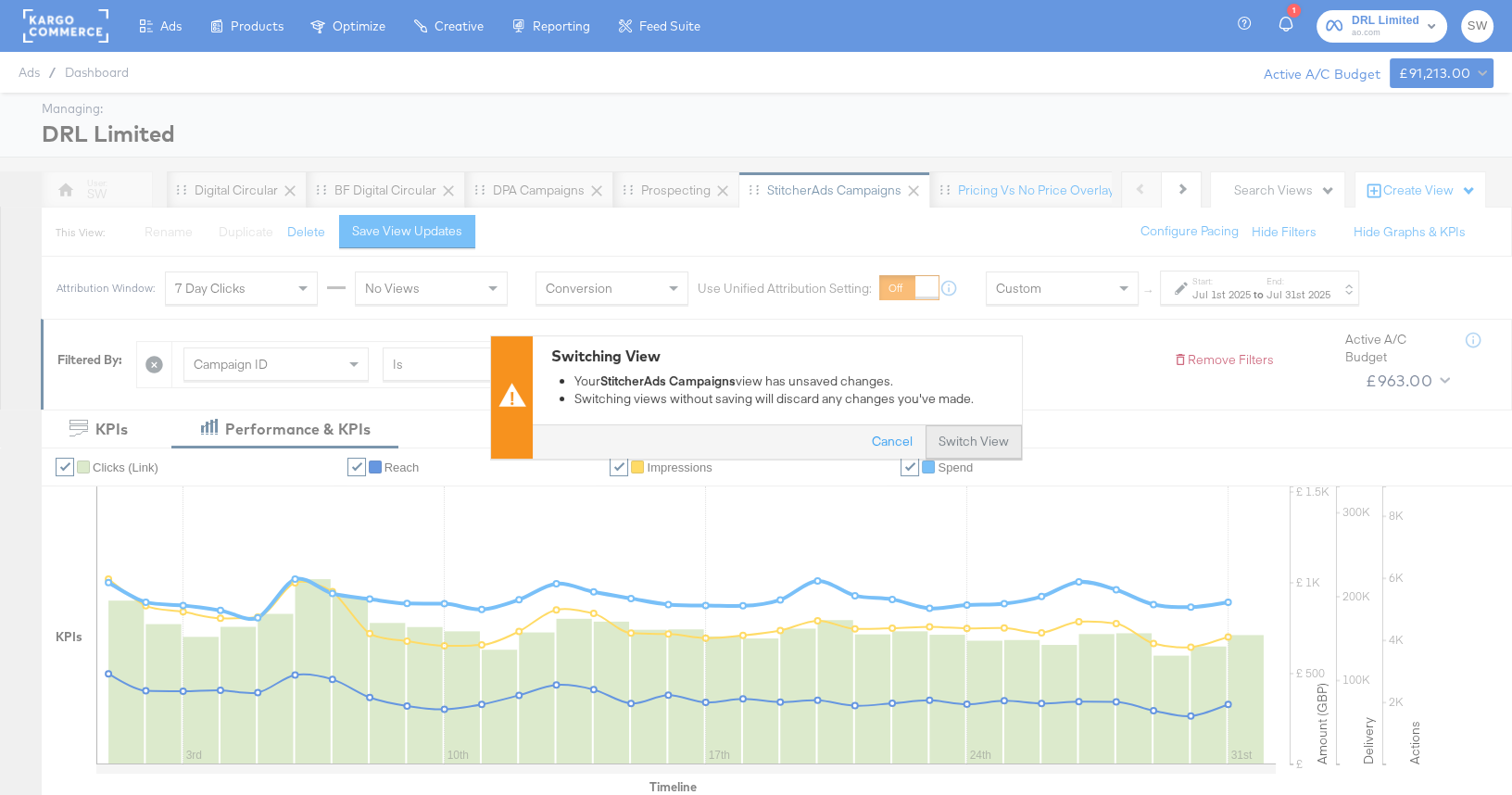 click on "Switch View" at bounding box center (974, 443) 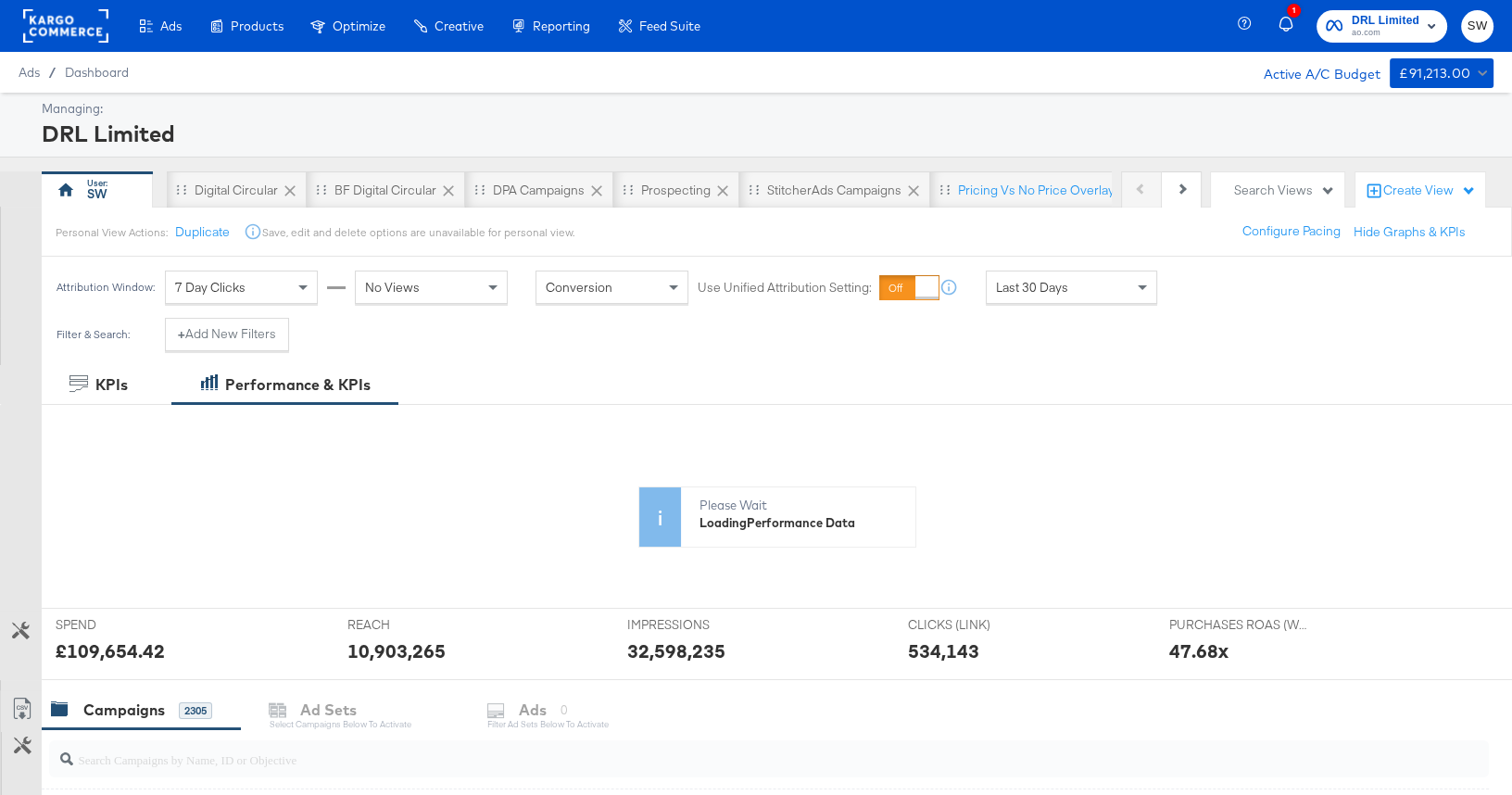 click on "Last 30 Days" at bounding box center [1032, 287] 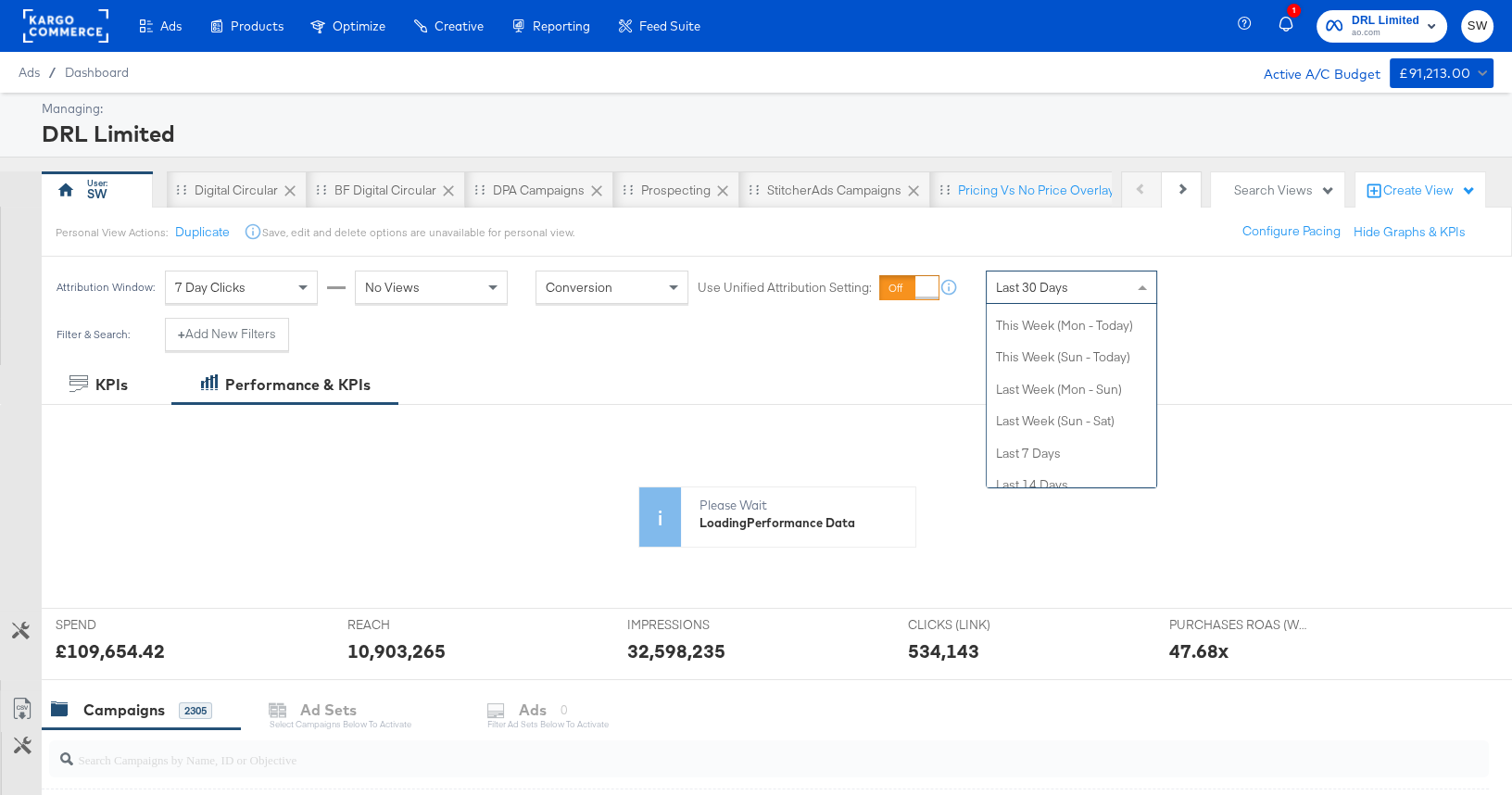 scroll, scrollTop: 0, scrollLeft: 0, axis: both 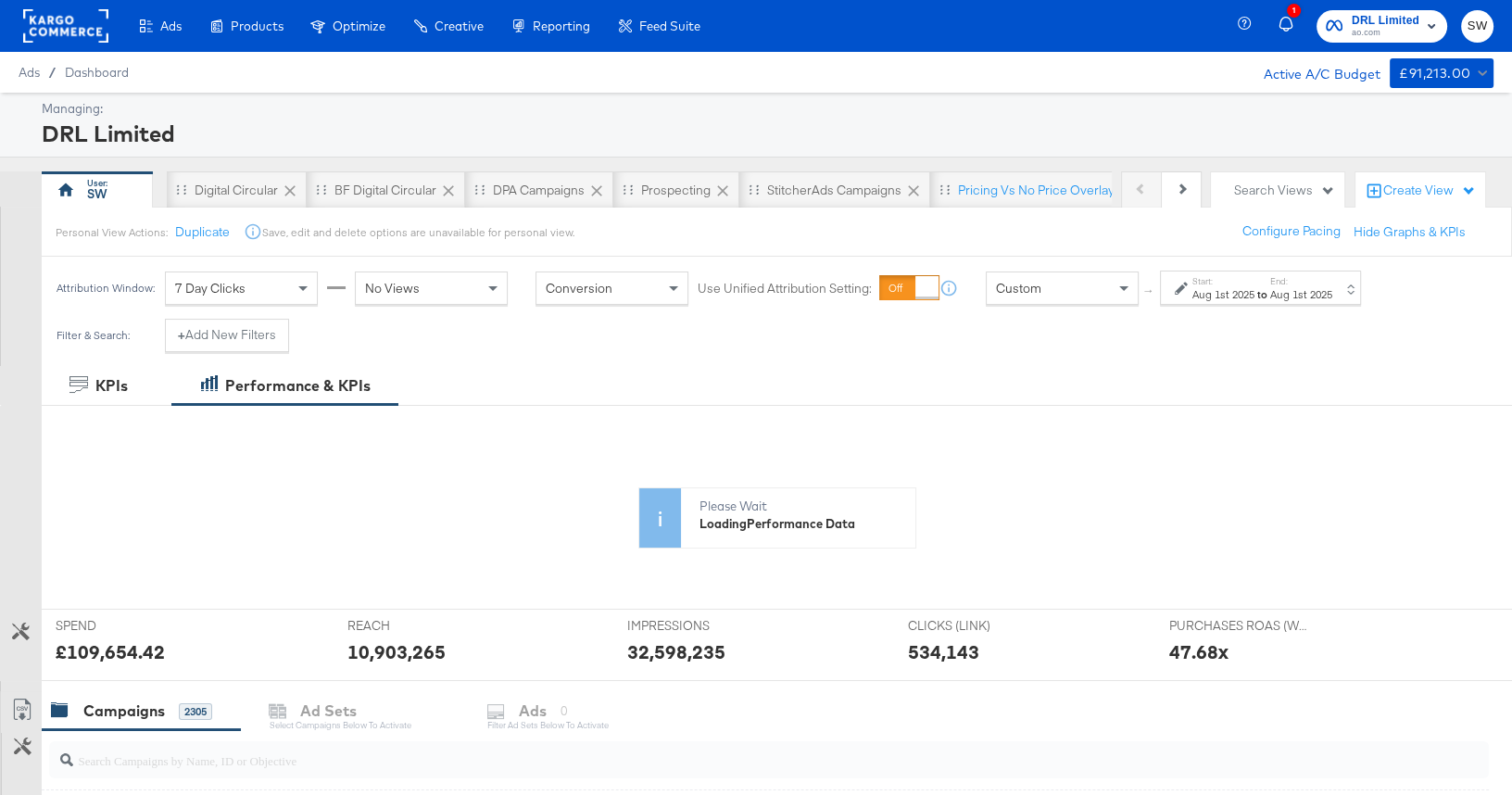 click 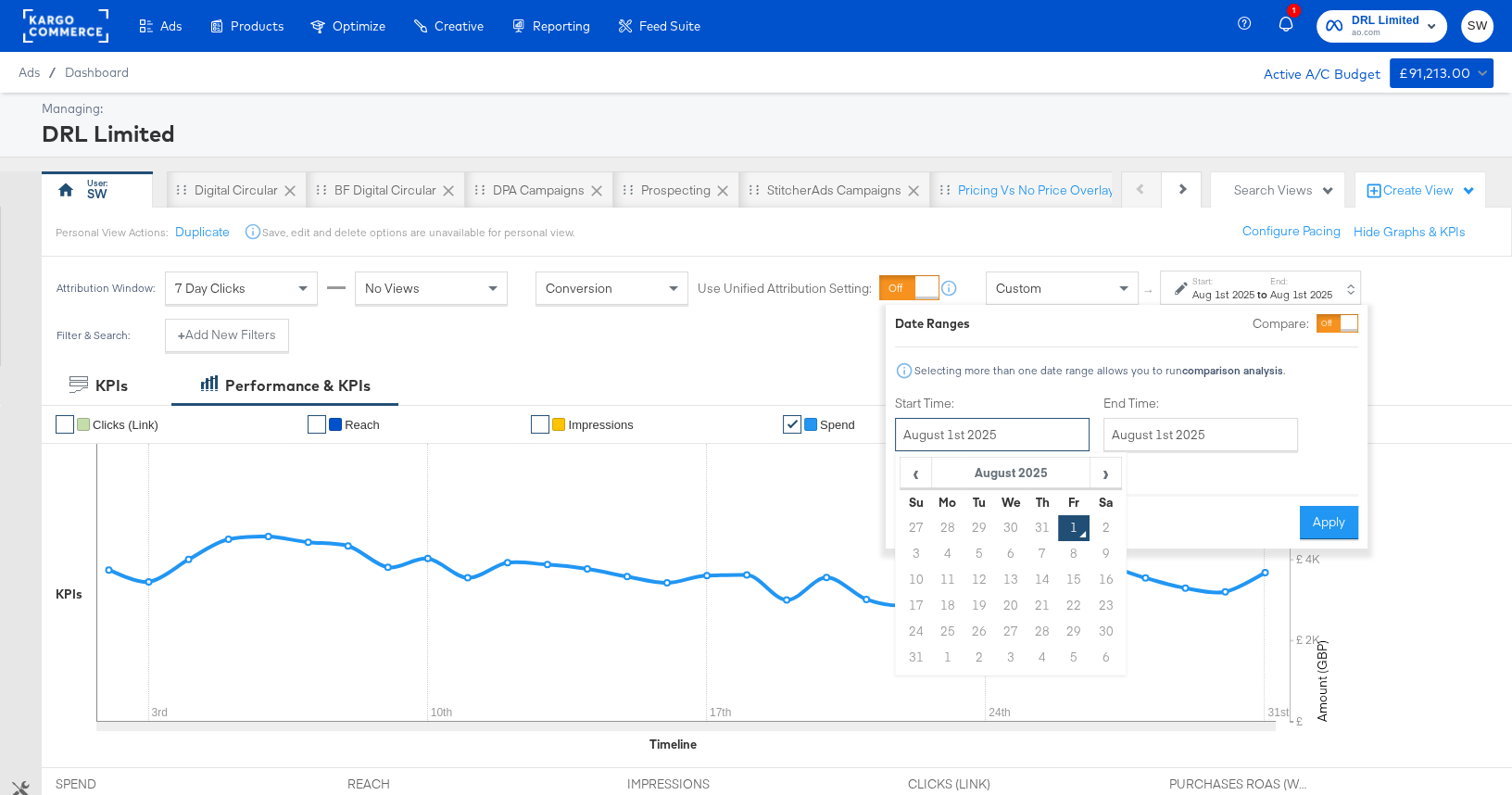 click on "August 1st 2025" at bounding box center [992, 435] 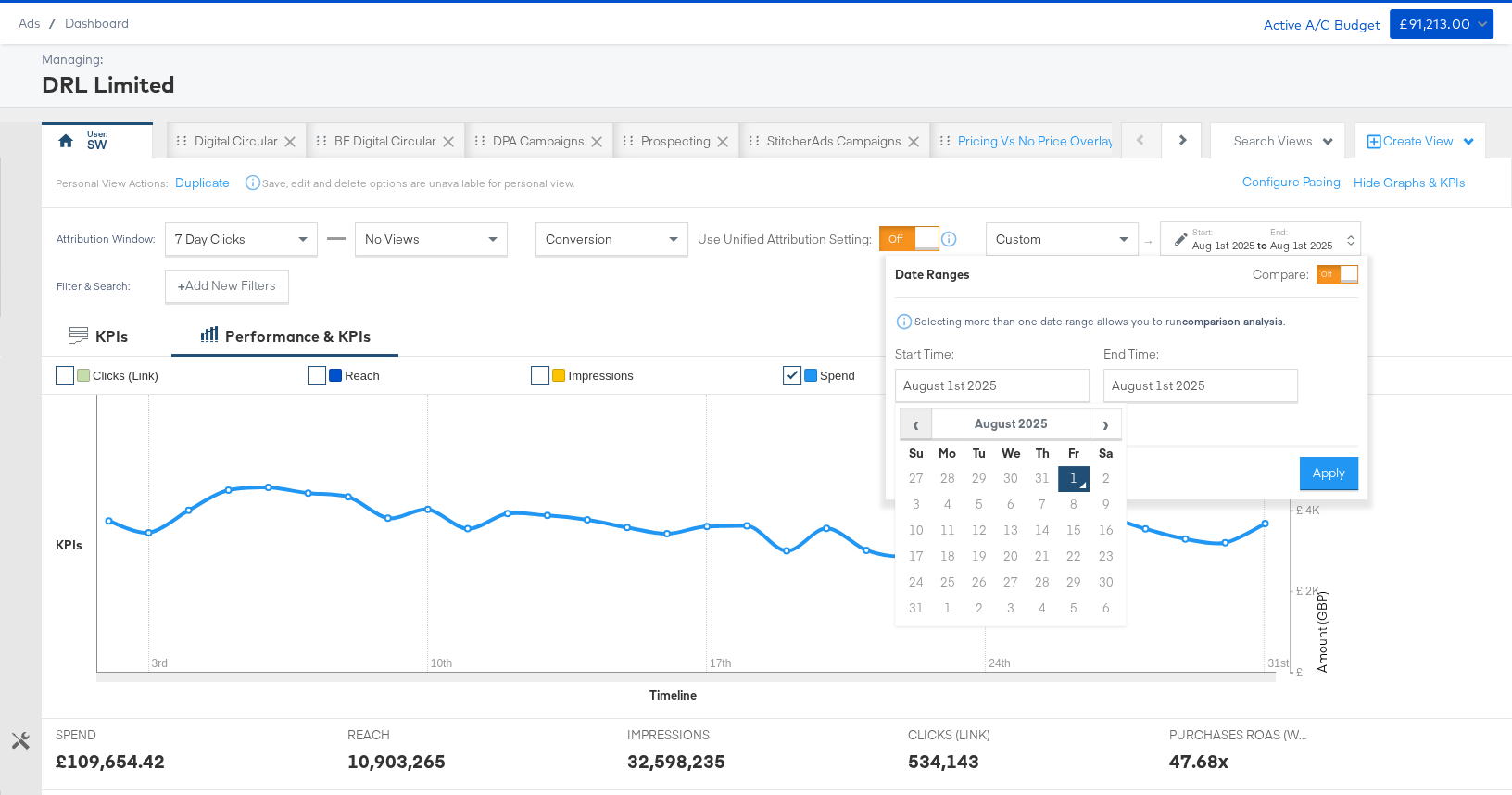 click on "‹" at bounding box center (915, 423) 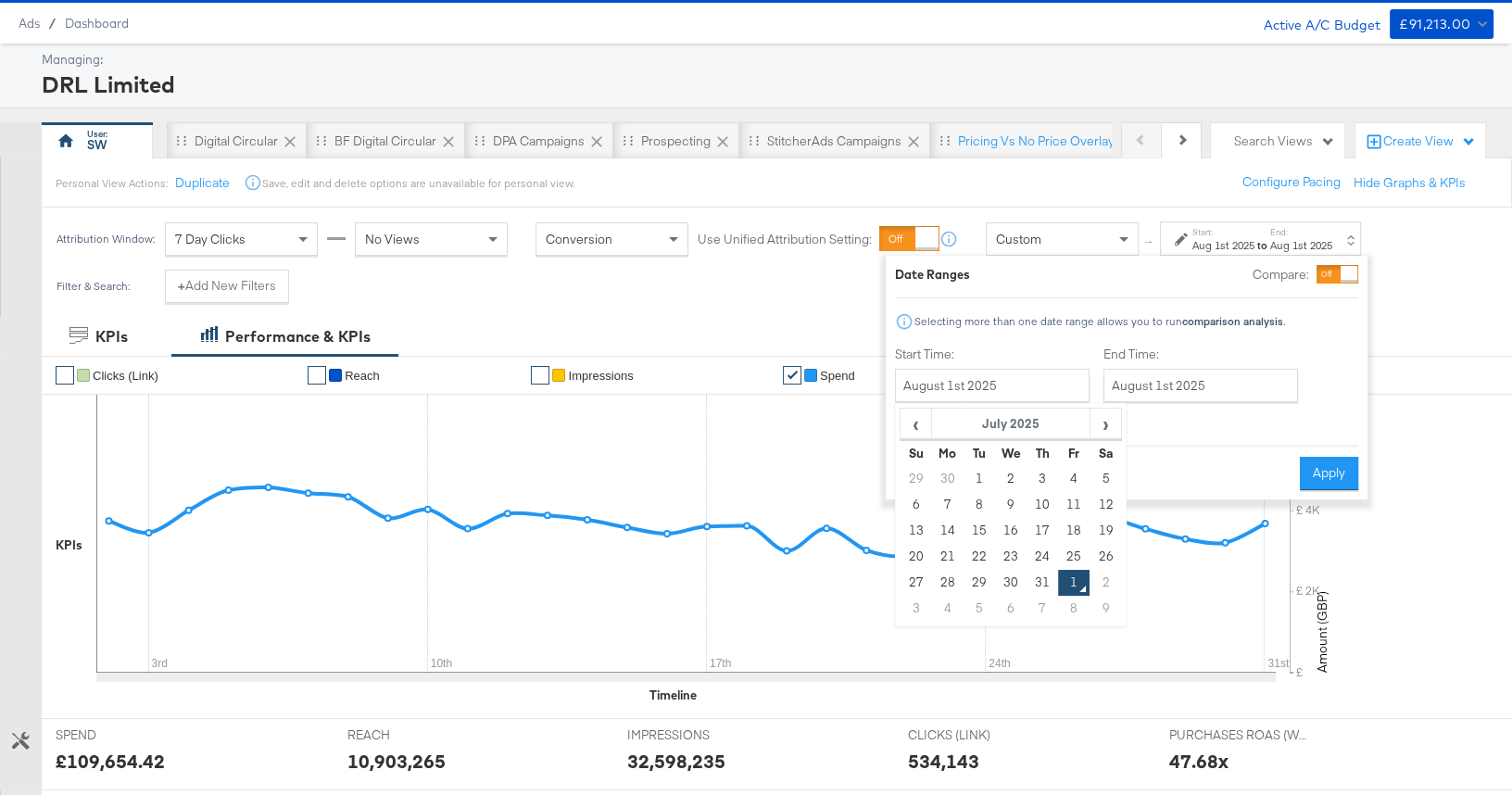 click on "1" at bounding box center [979, 479] 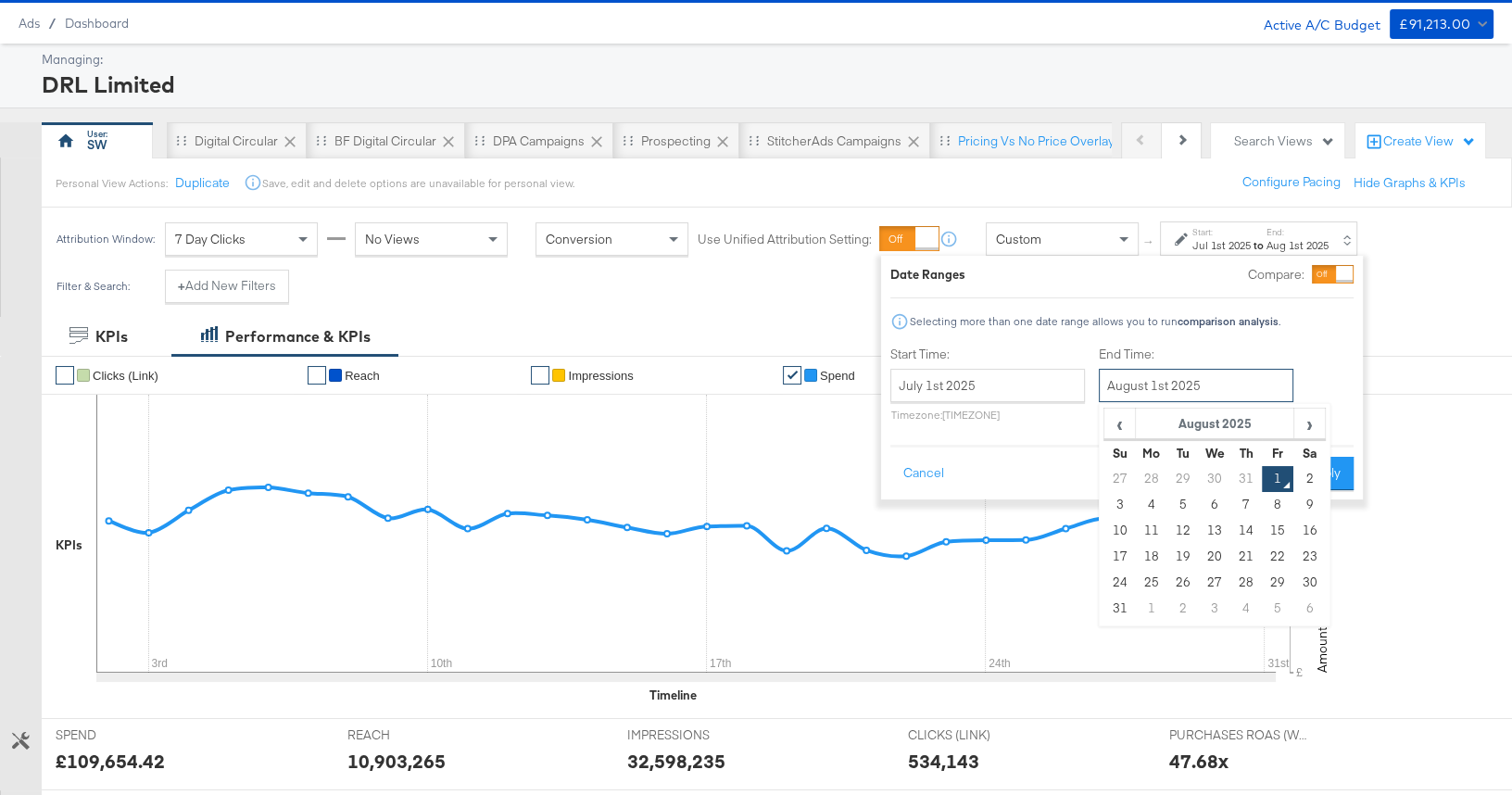click on "August 1st 2025" at bounding box center (1196, 385) 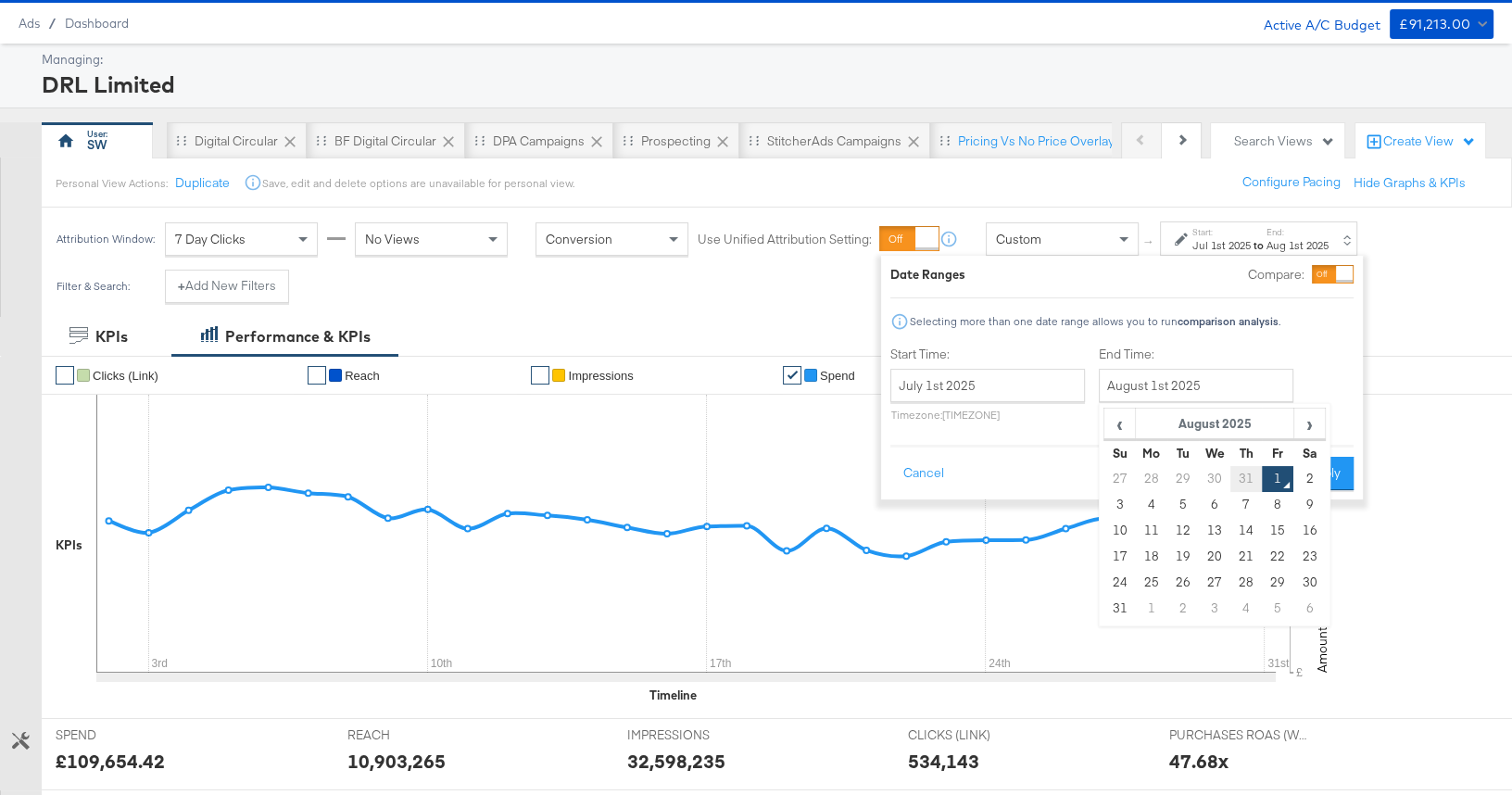 click on "31" at bounding box center [1246, 479] 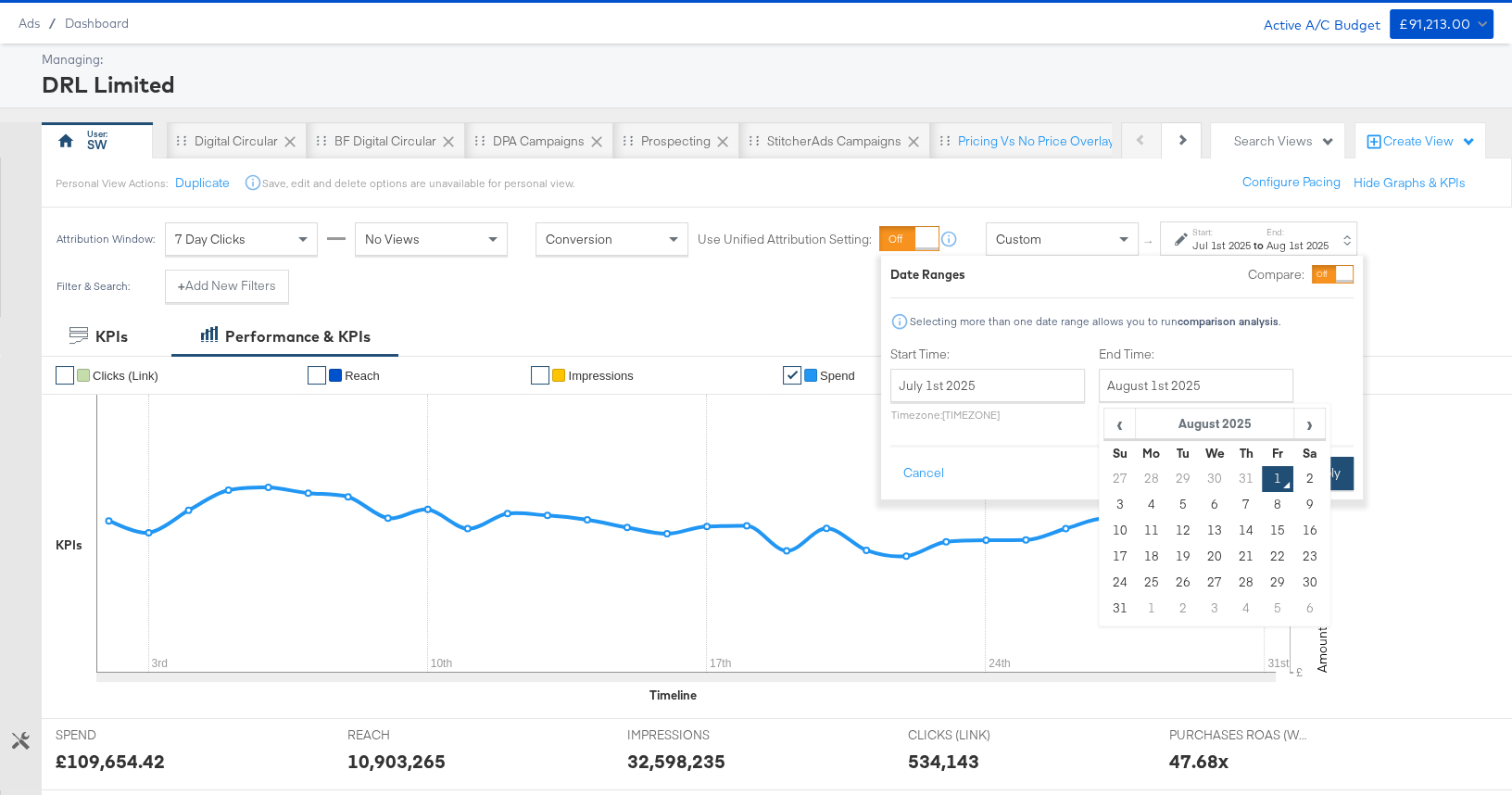 type on "July 31st 2025" 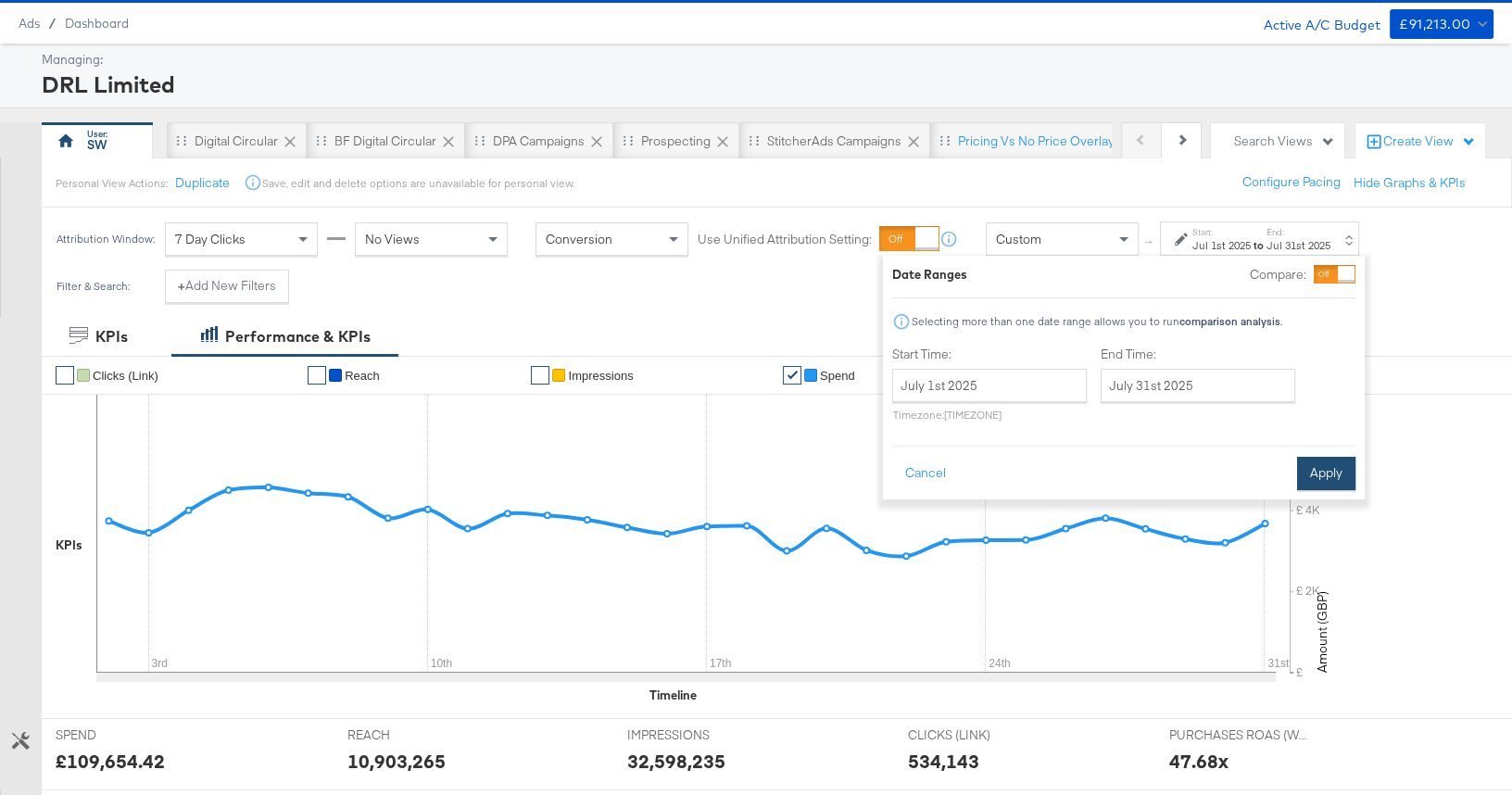click on "Apply" at bounding box center [1326, 473] 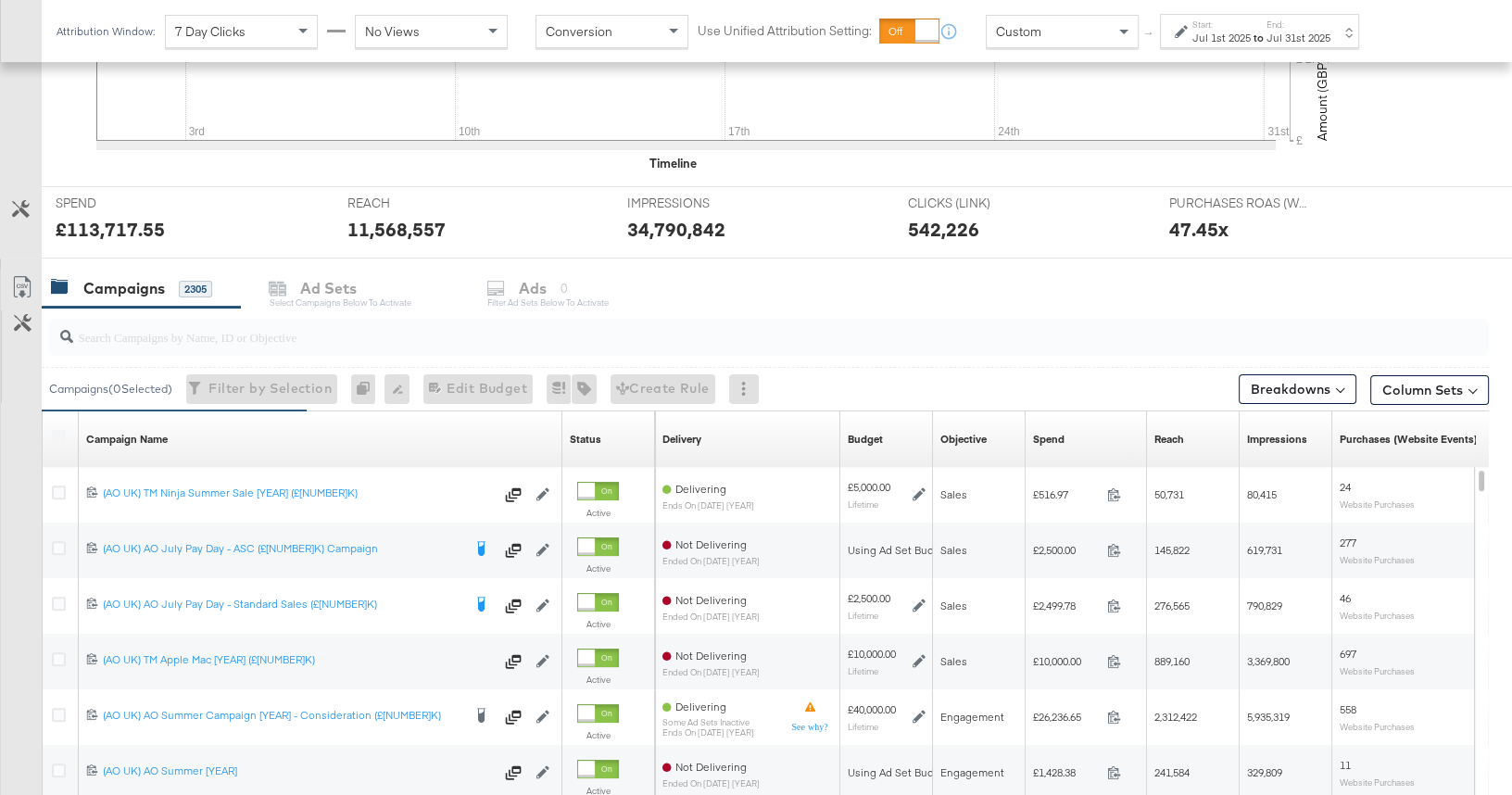 scroll, scrollTop: 587, scrollLeft: 0, axis: vertical 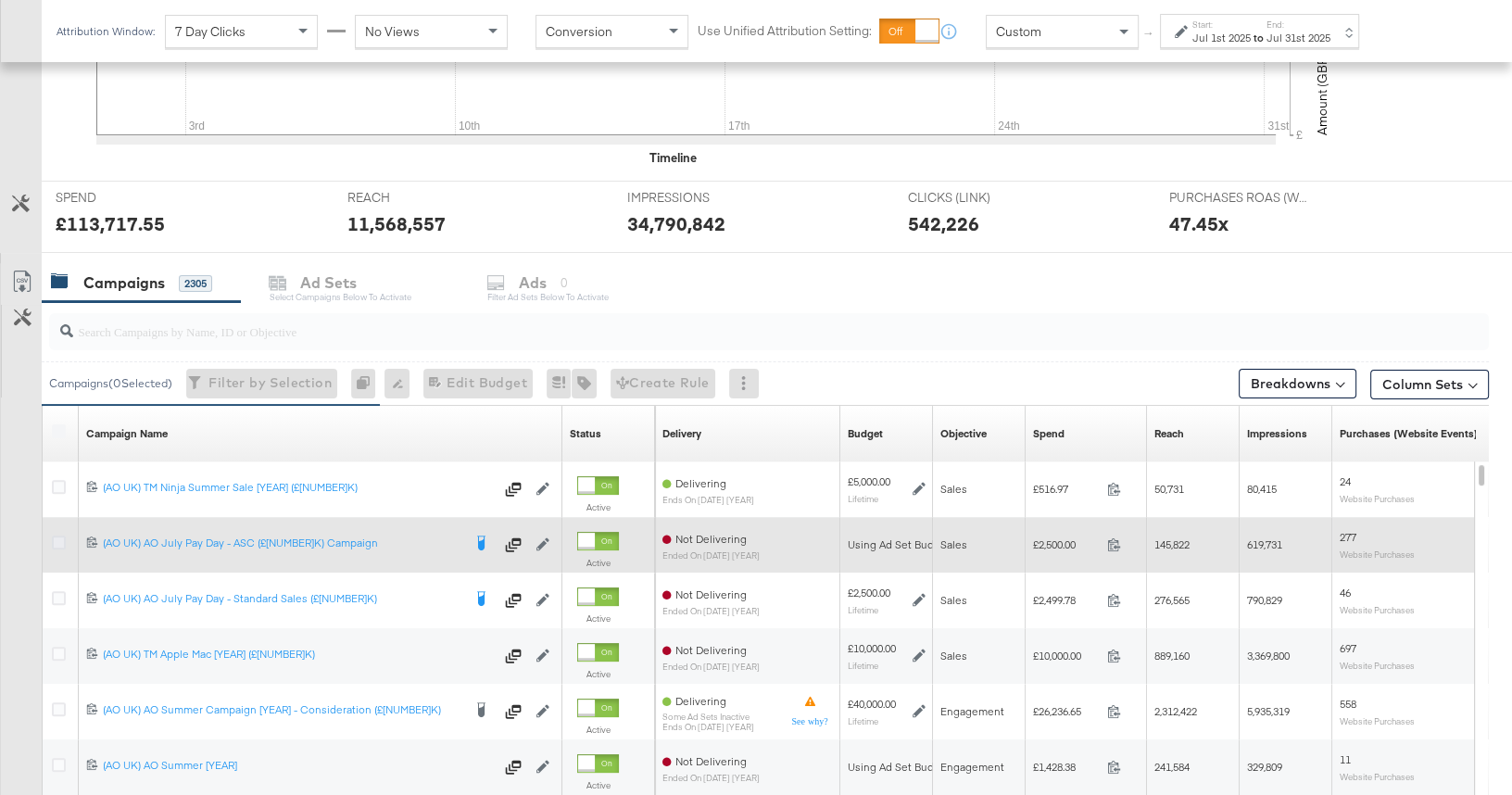 click at bounding box center [58, 542] 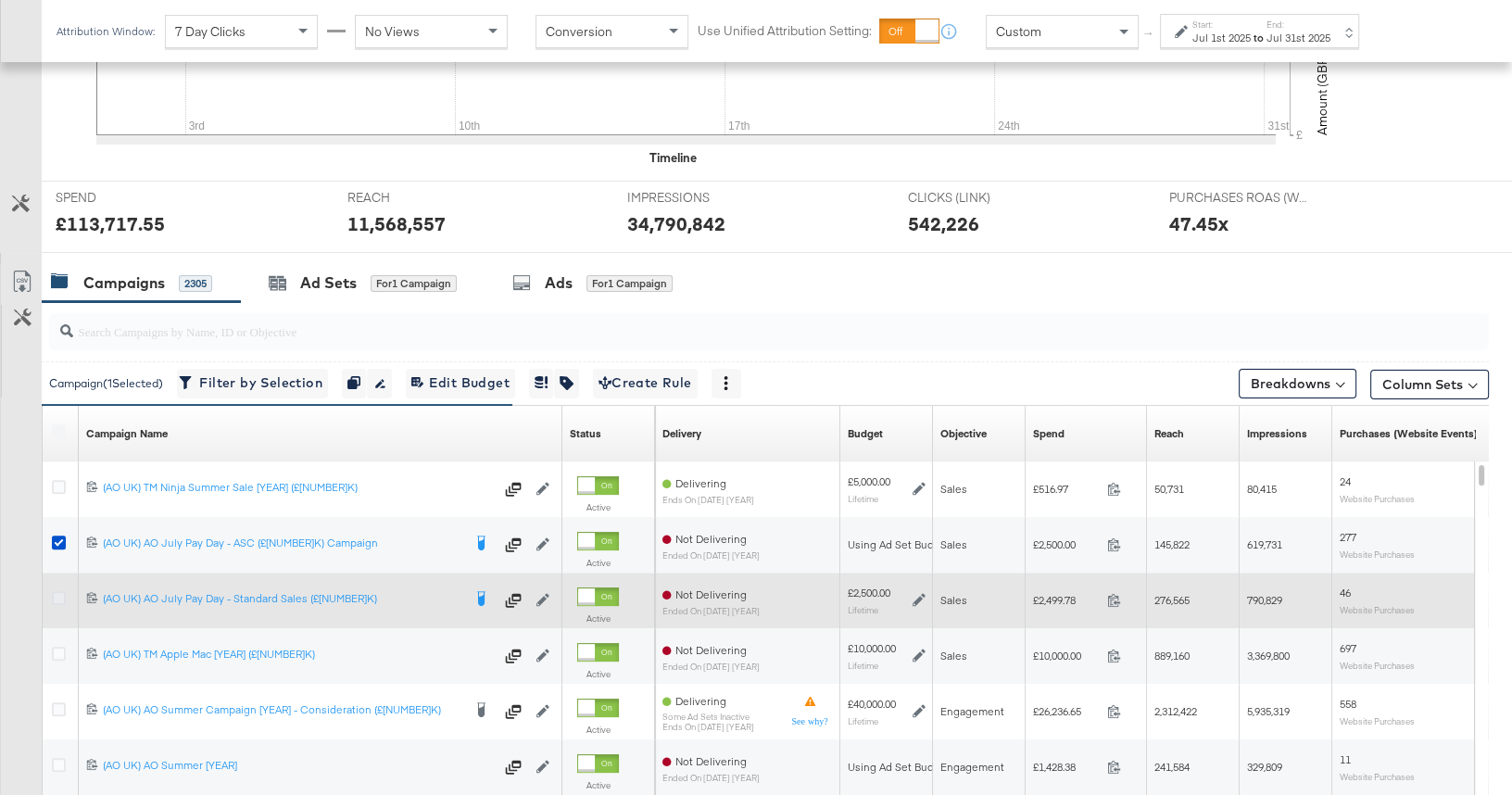 click at bounding box center [58, 598] 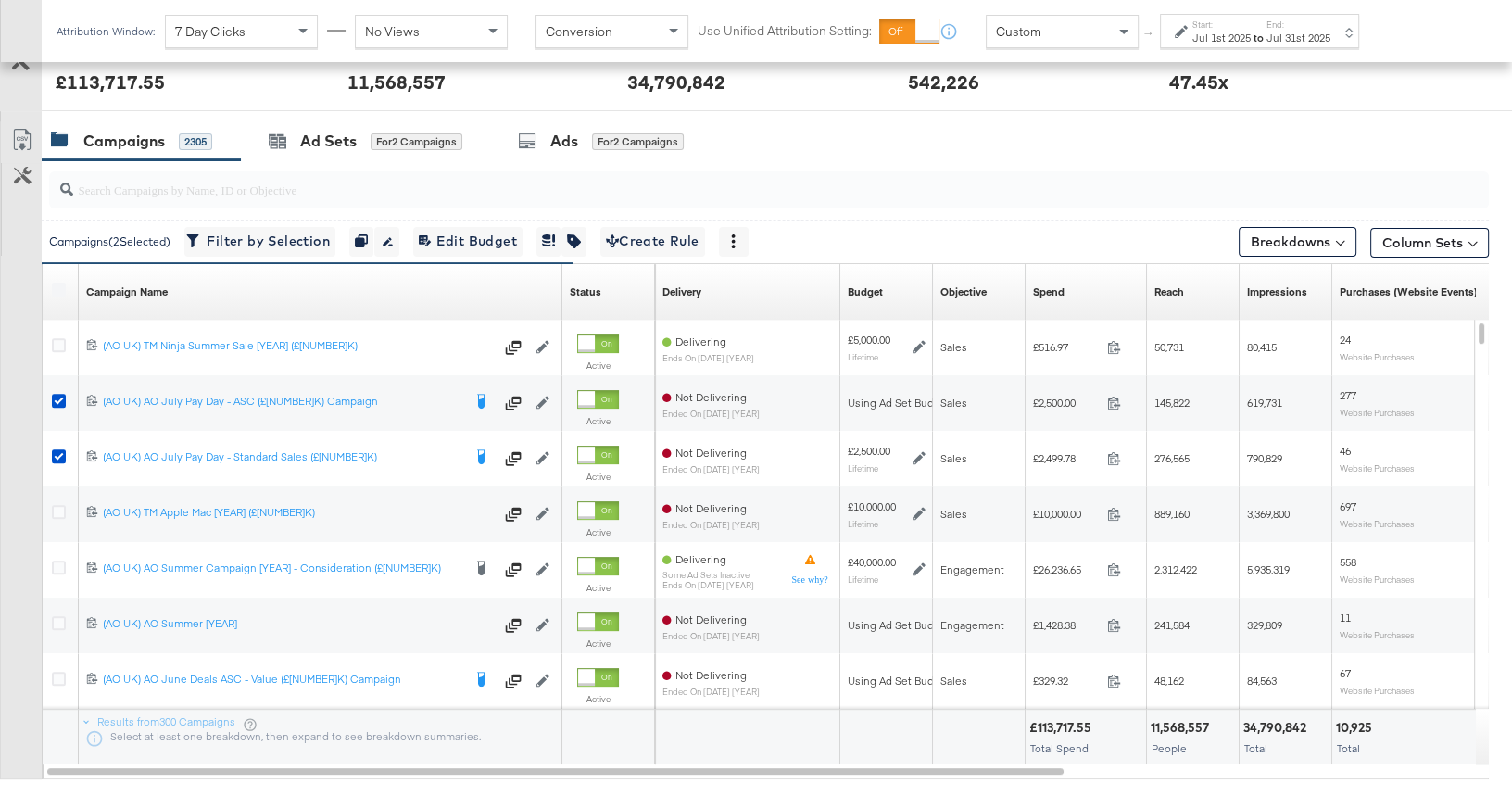 scroll, scrollTop: 773, scrollLeft: 0, axis: vertical 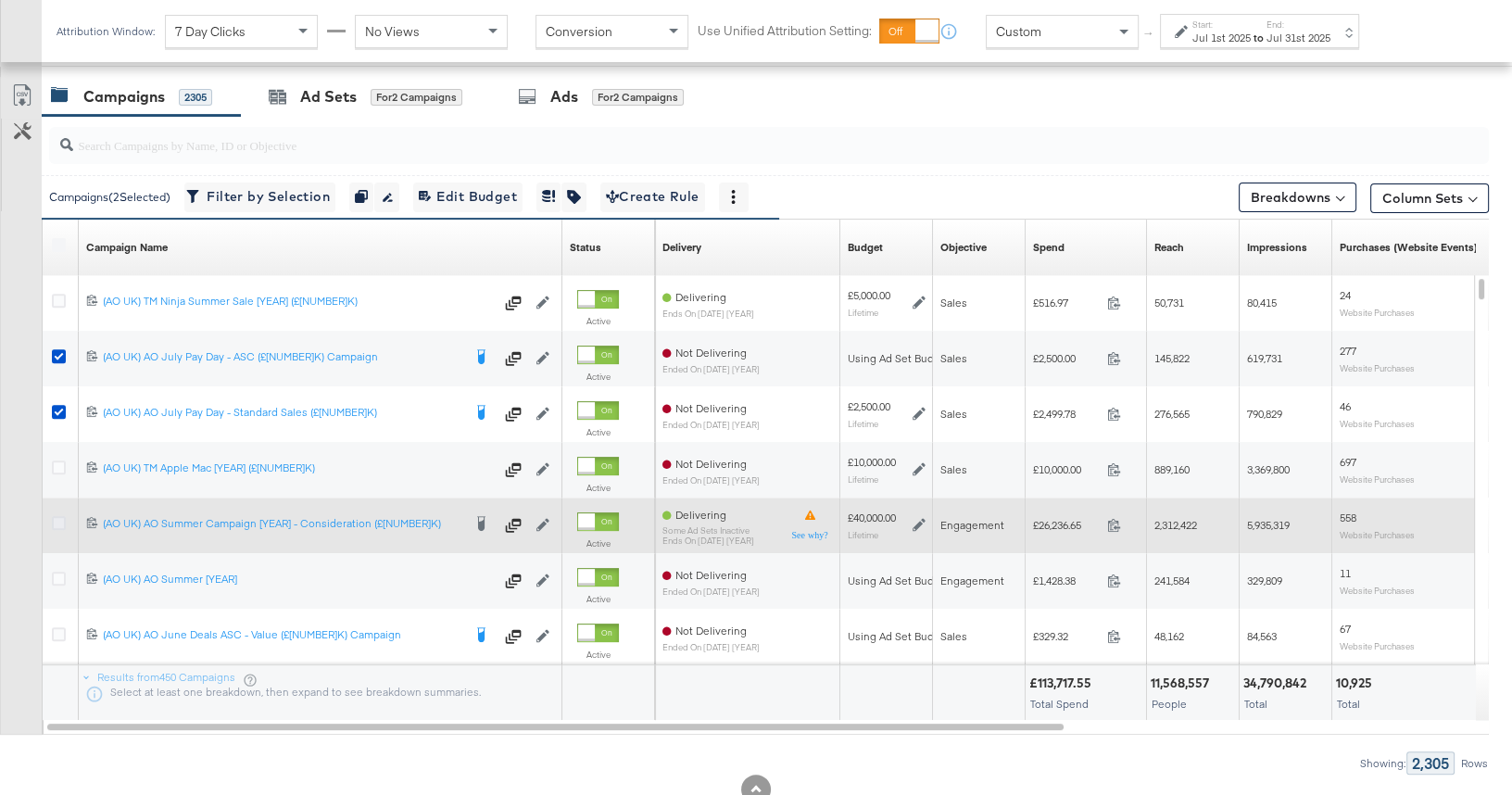 click at bounding box center (58, 523) 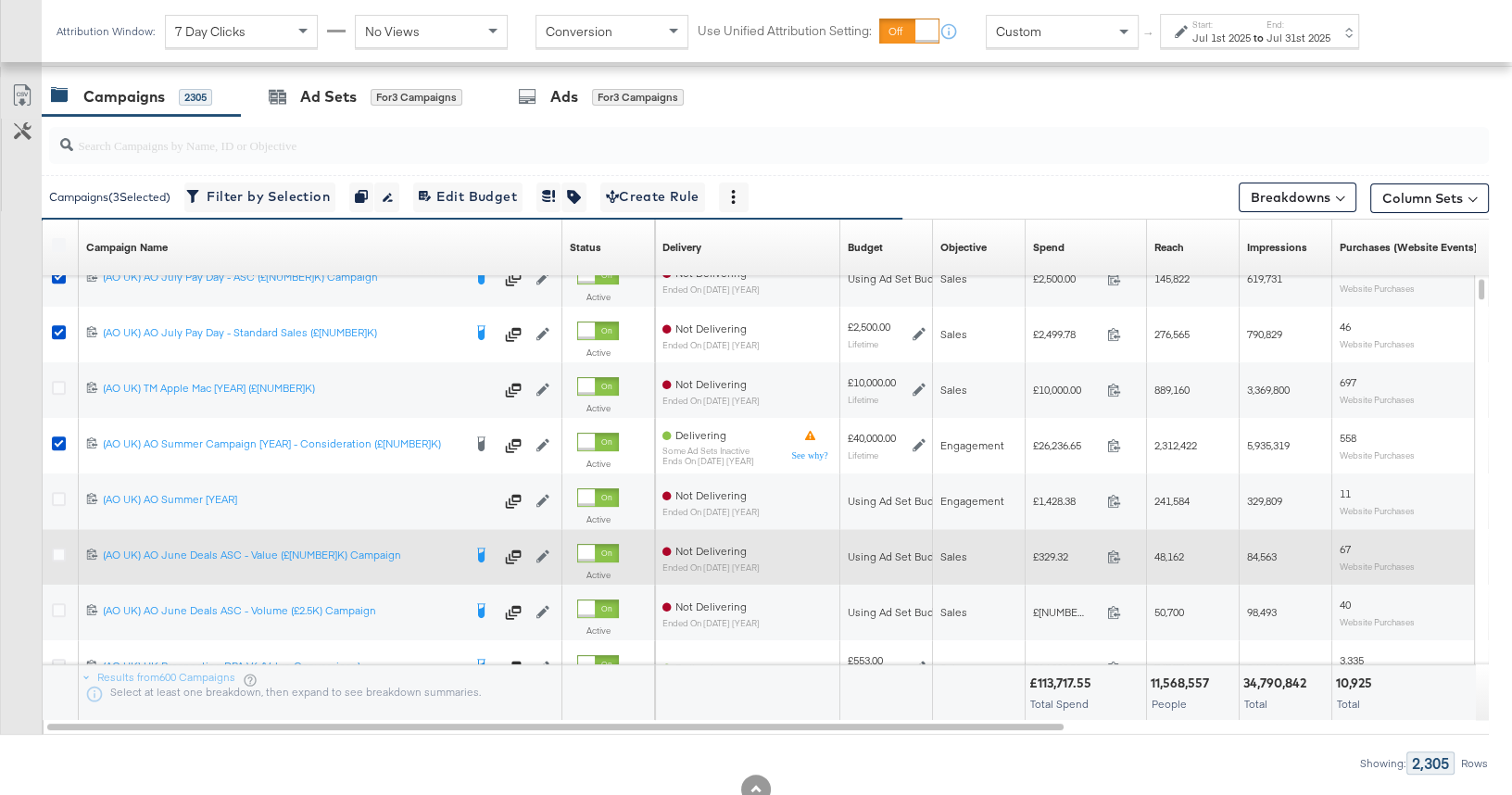 drag, startPoint x: 60, startPoint y: 550, endPoint x: 65, endPoint y: 559, distance: 10.29563 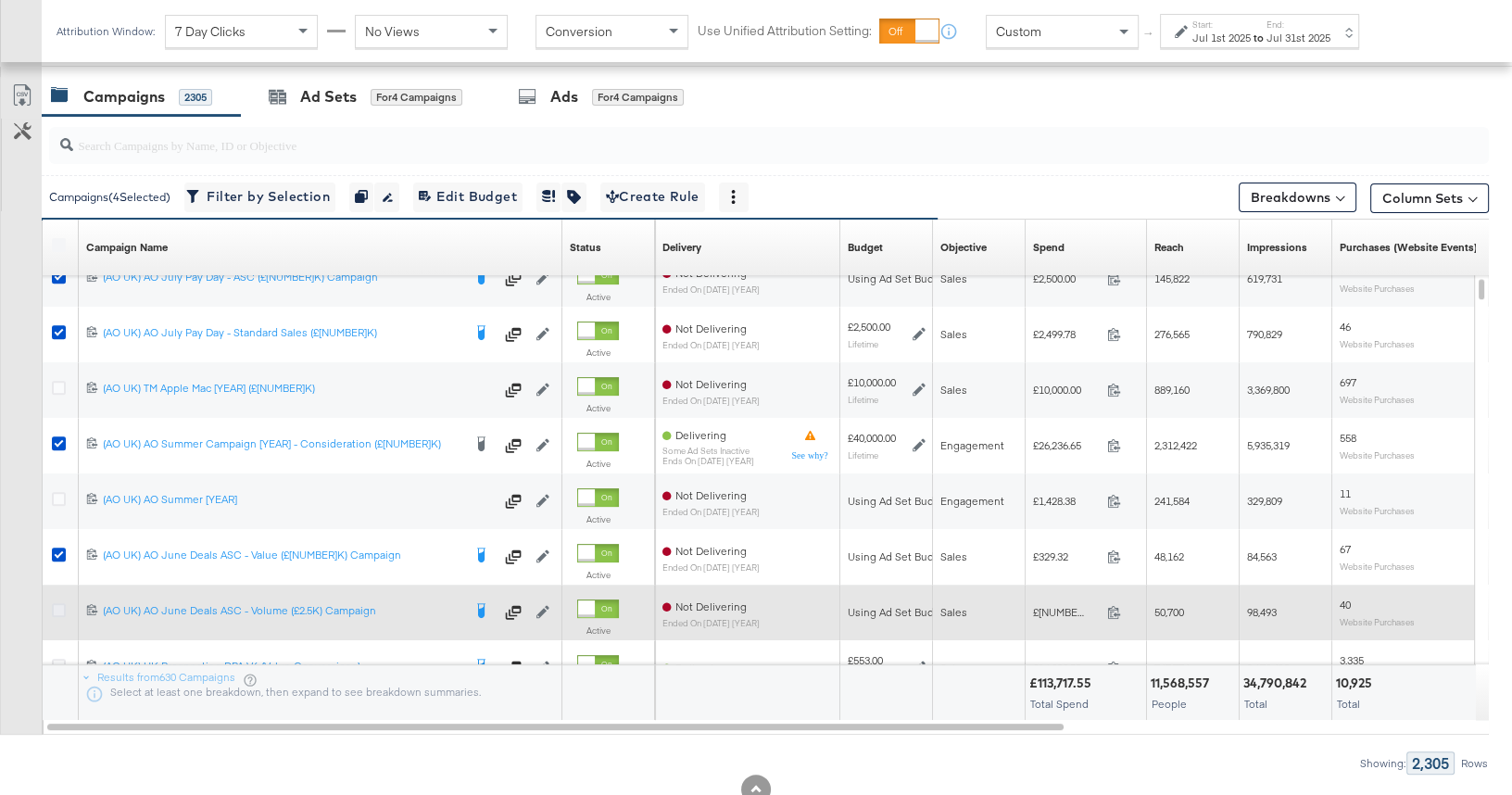 click at bounding box center (58, 610) 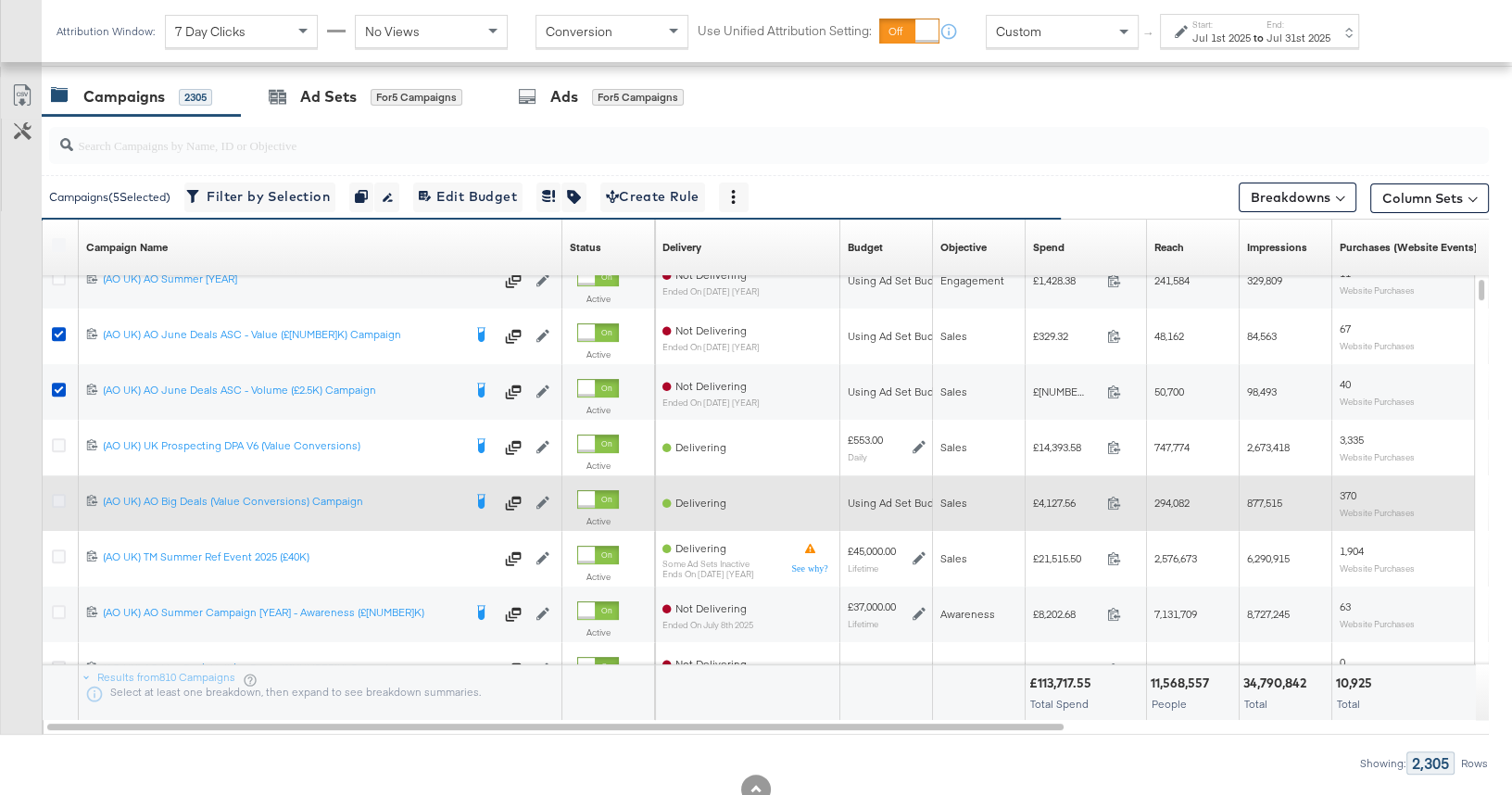click at bounding box center [58, 500] 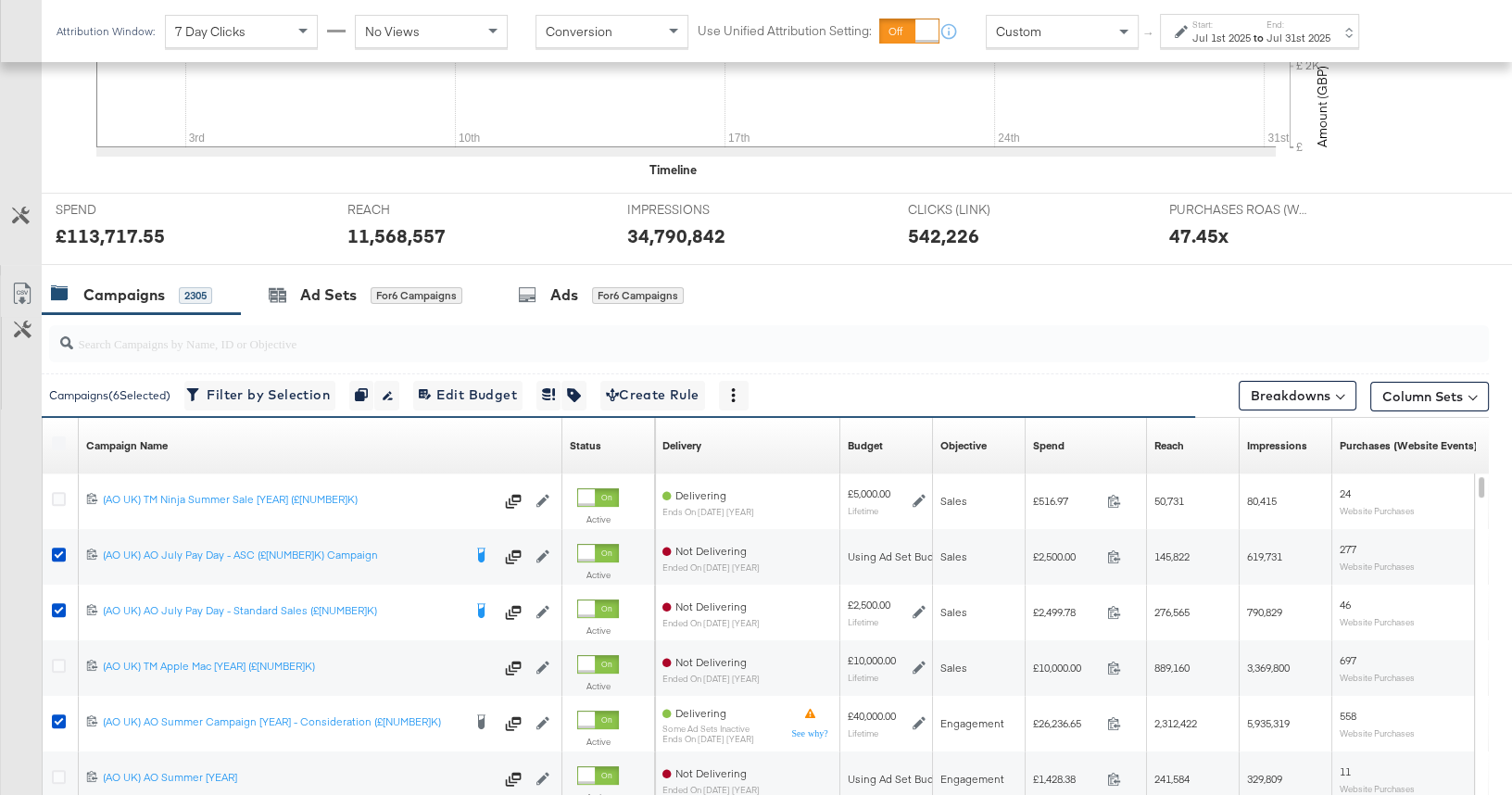 scroll, scrollTop: 565, scrollLeft: 0, axis: vertical 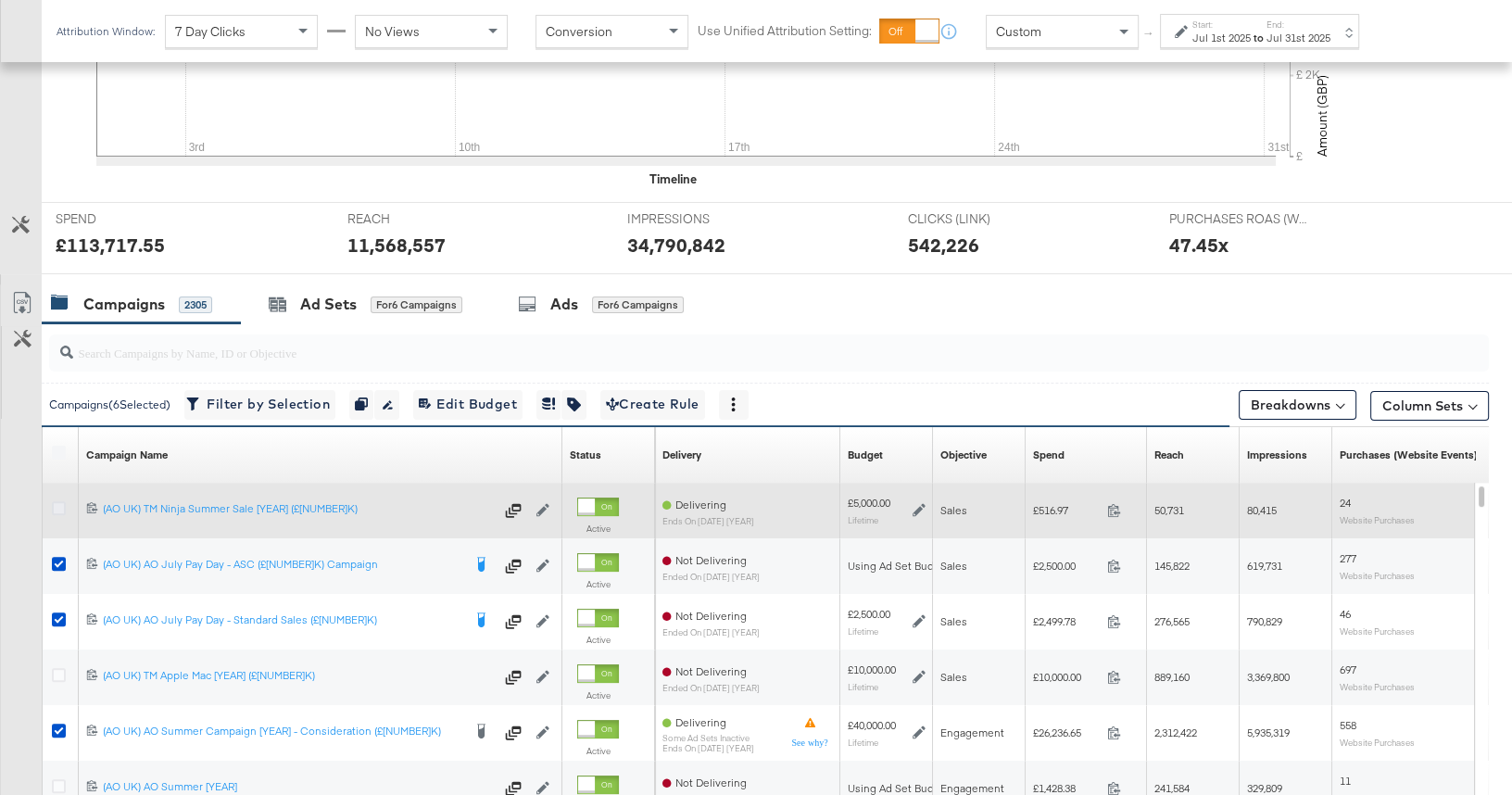 click at bounding box center [58, 508] 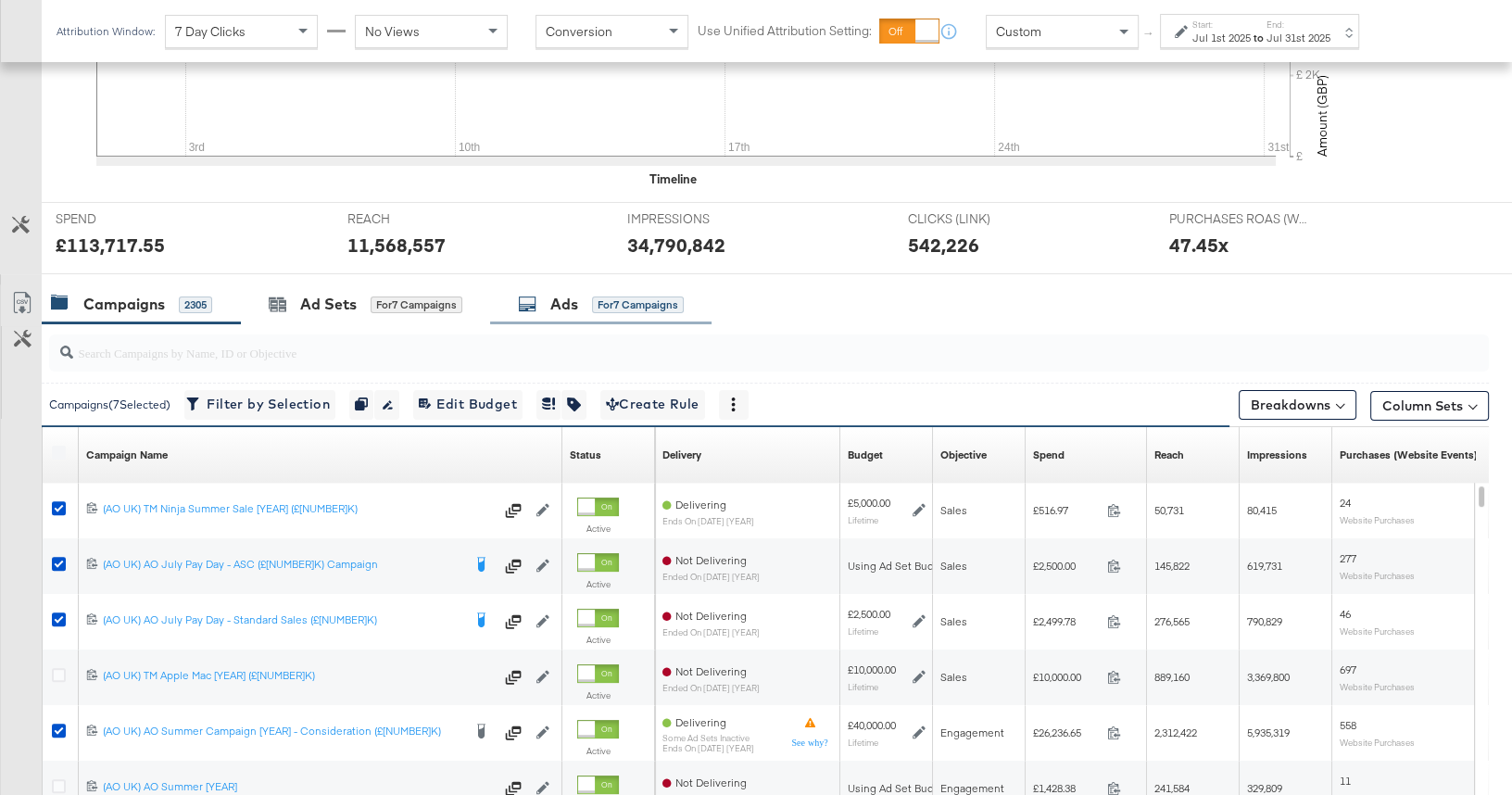 click on "for  7   Campaigns" at bounding box center [637, 305] 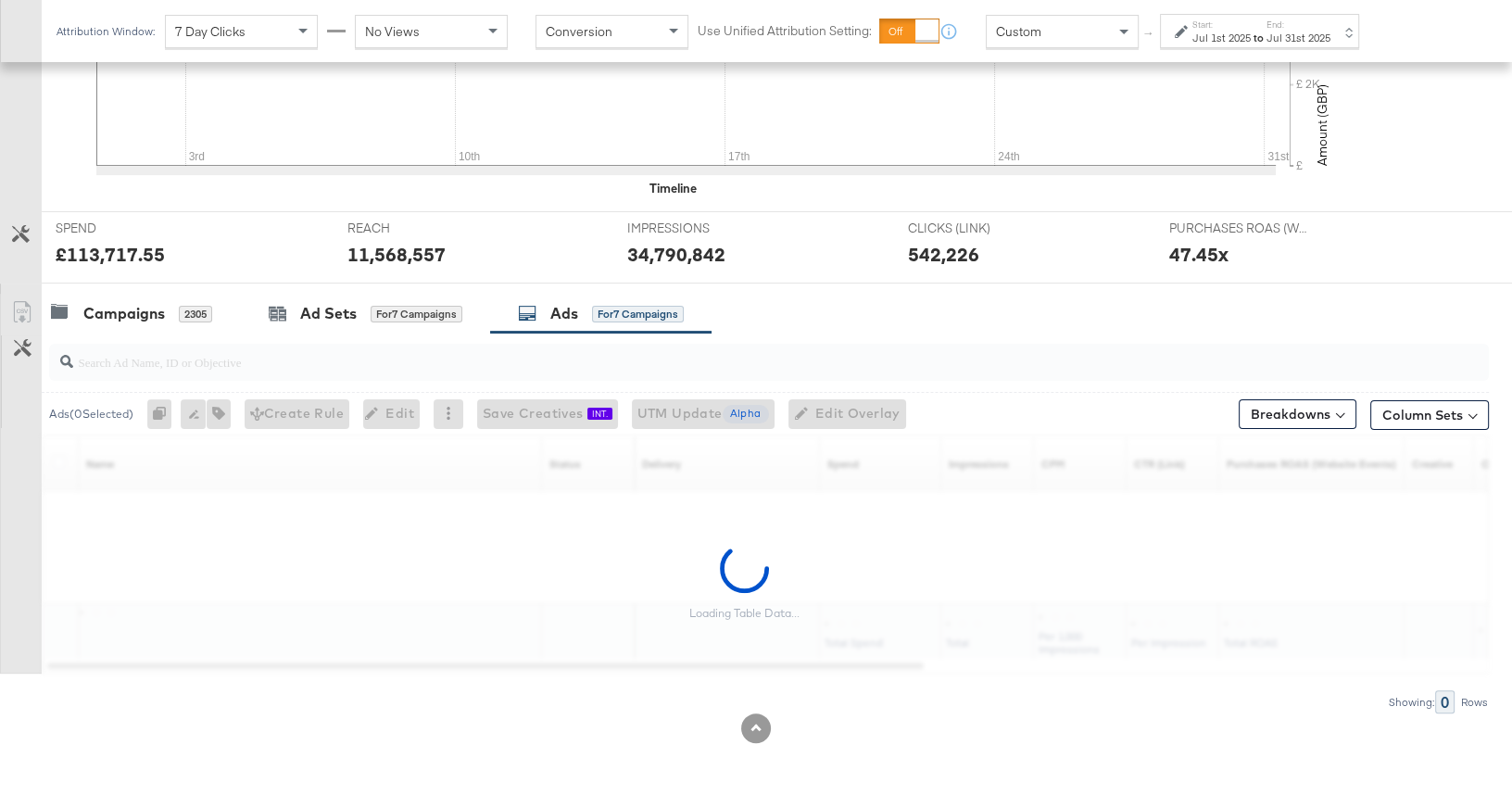 scroll, scrollTop: 554, scrollLeft: 0, axis: vertical 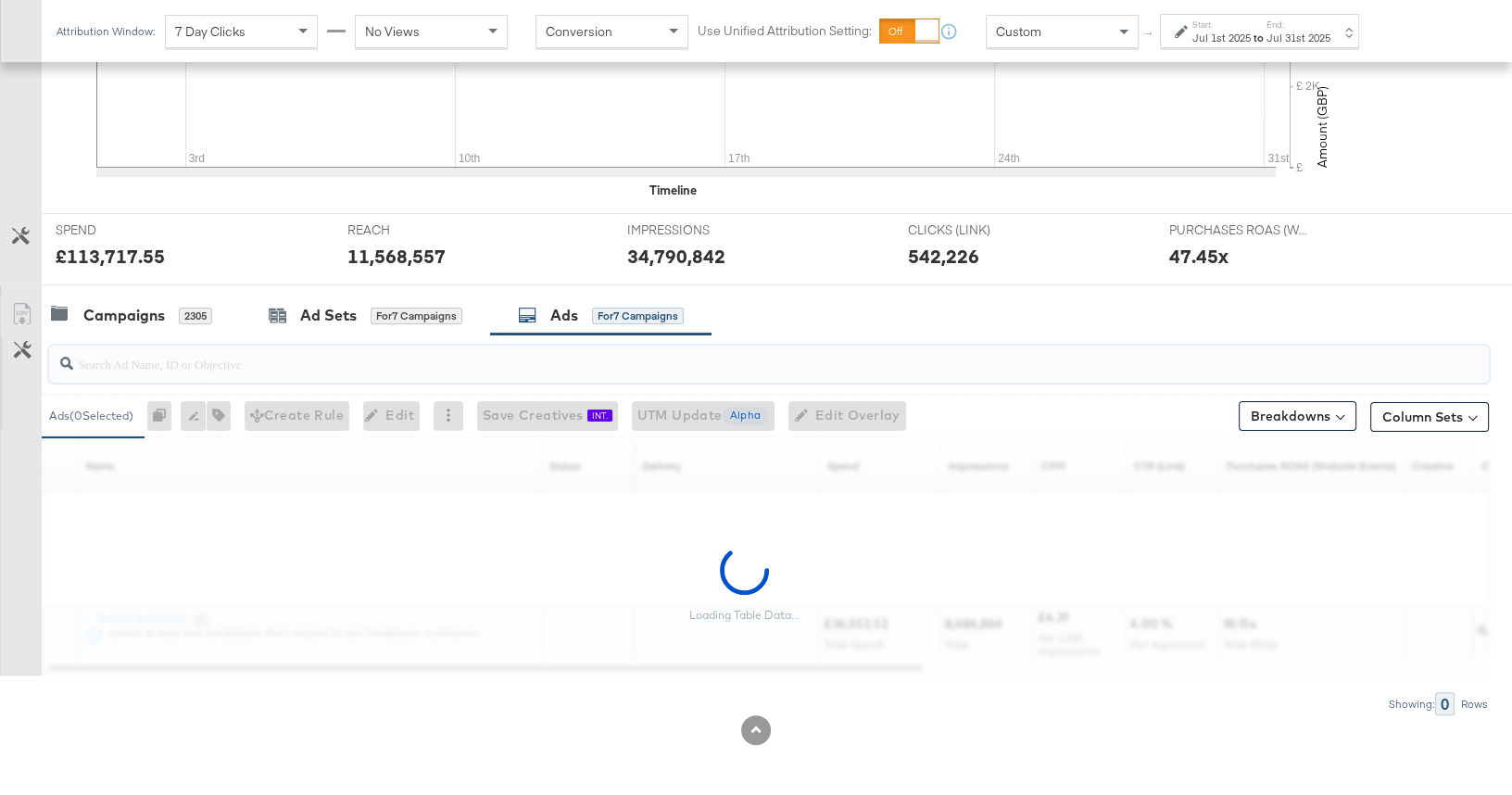 click at bounding box center (716, 356) 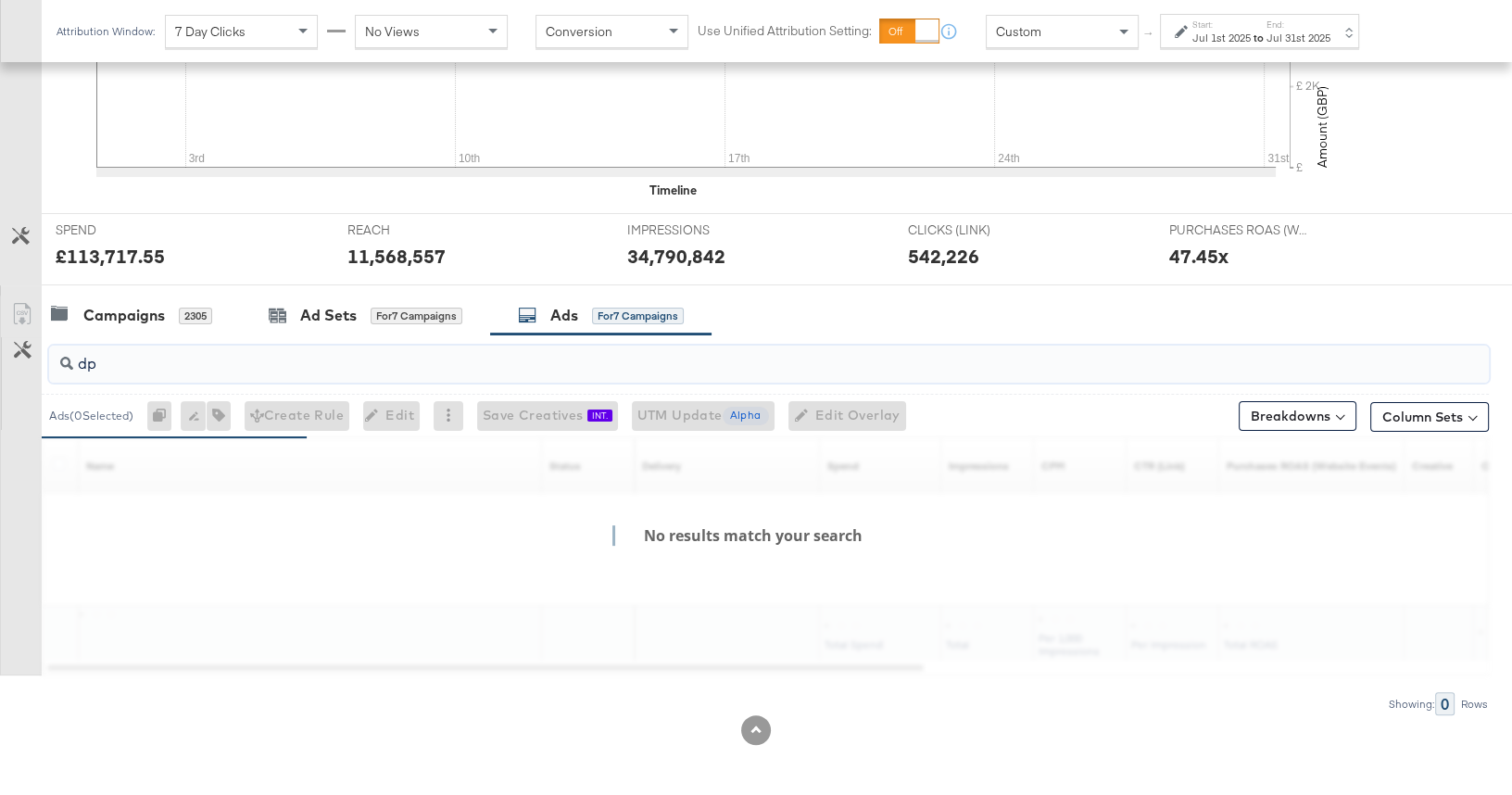 scroll, scrollTop: 498, scrollLeft: 0, axis: vertical 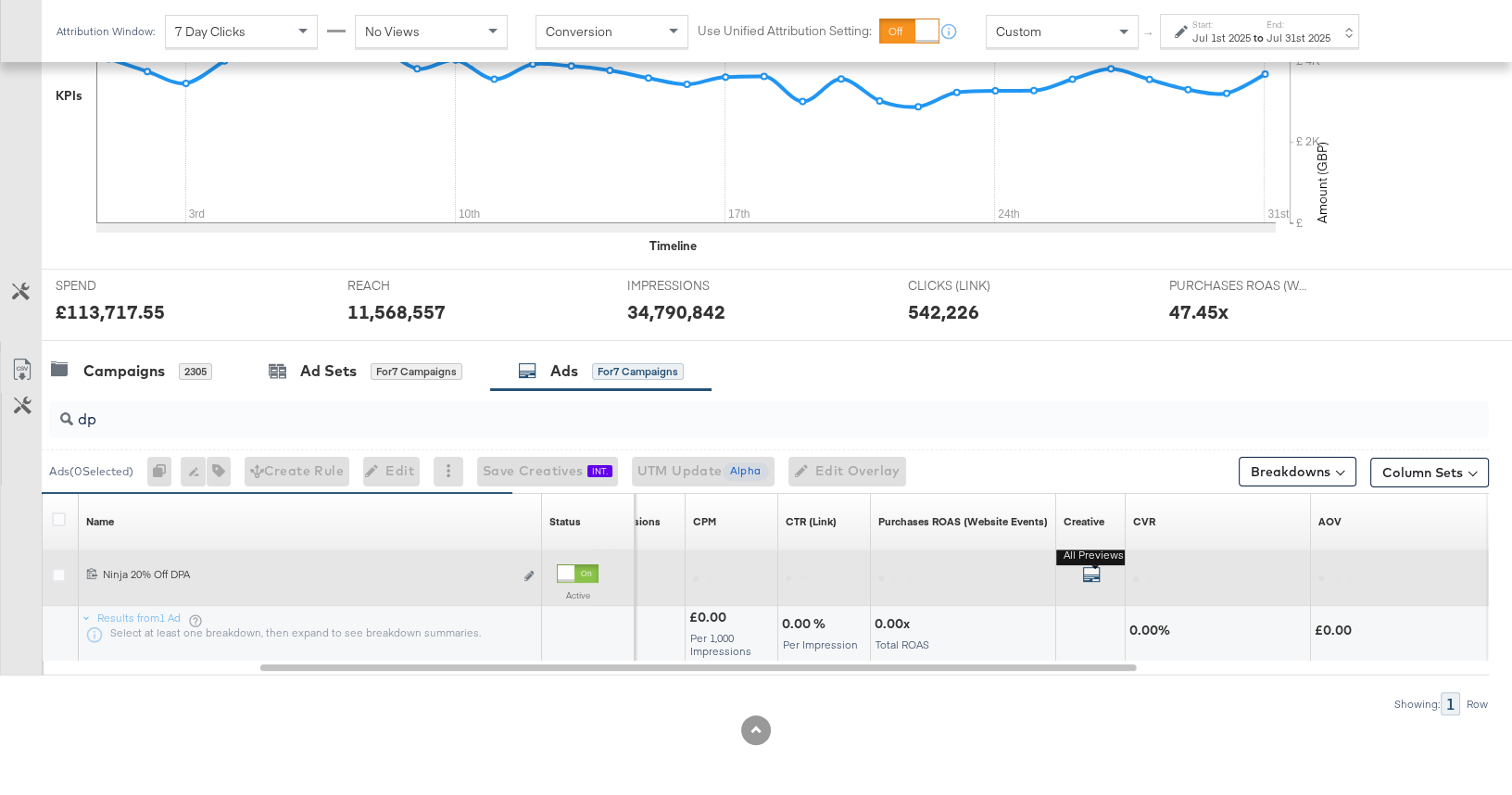 click at bounding box center [1091, 574] 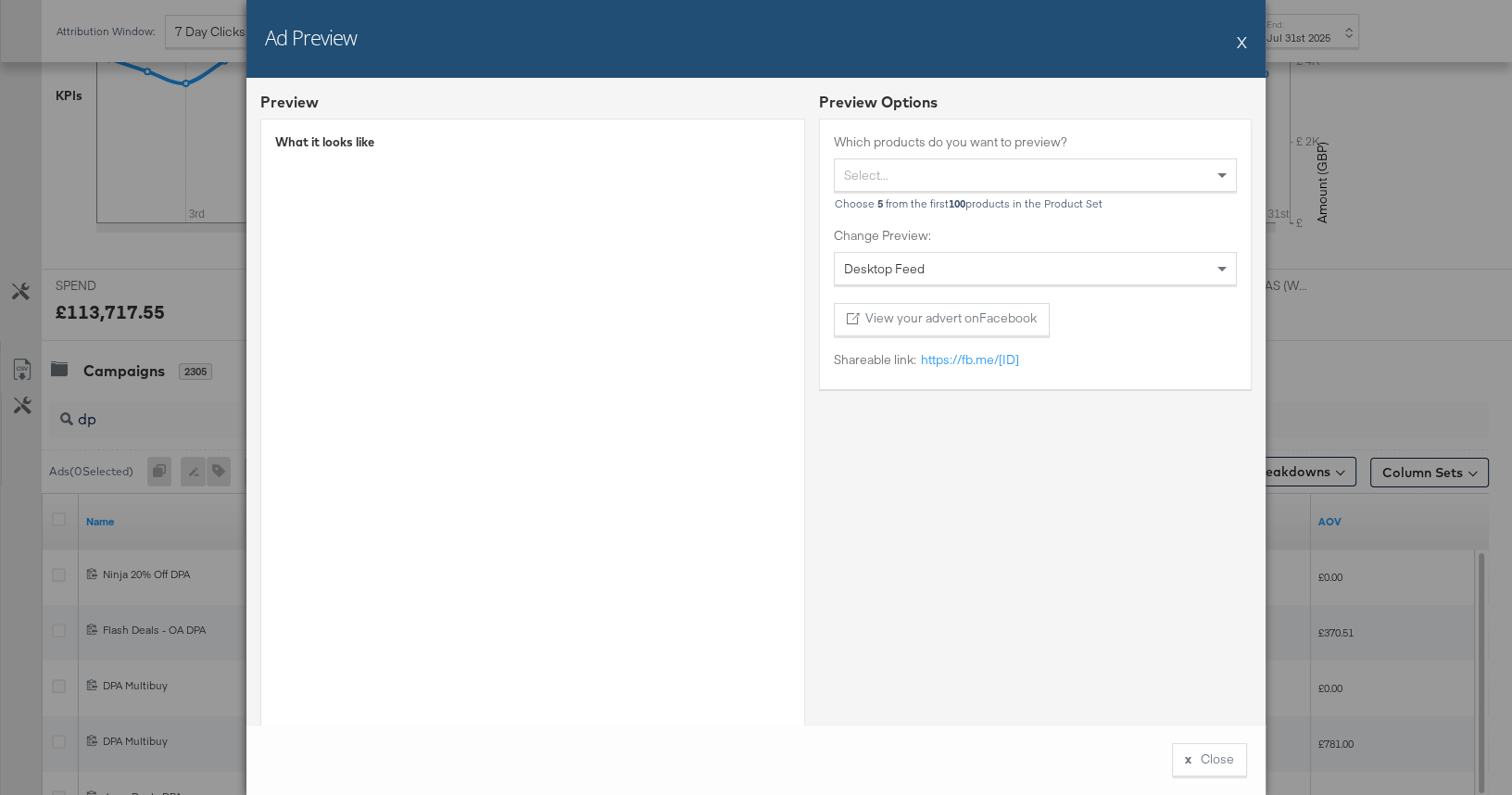 click on "X" at bounding box center [1241, 42] 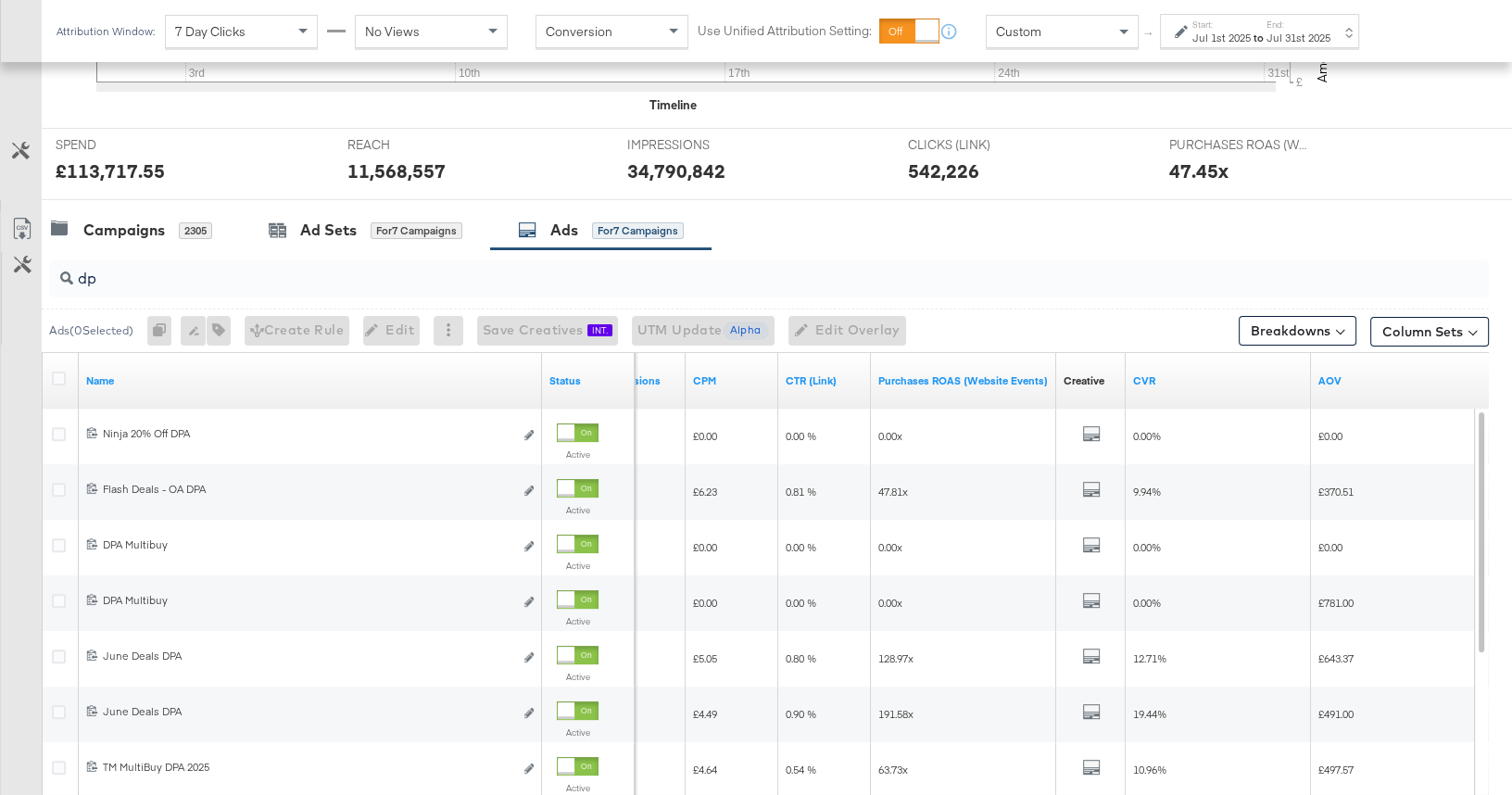scroll, scrollTop: 687, scrollLeft: 0, axis: vertical 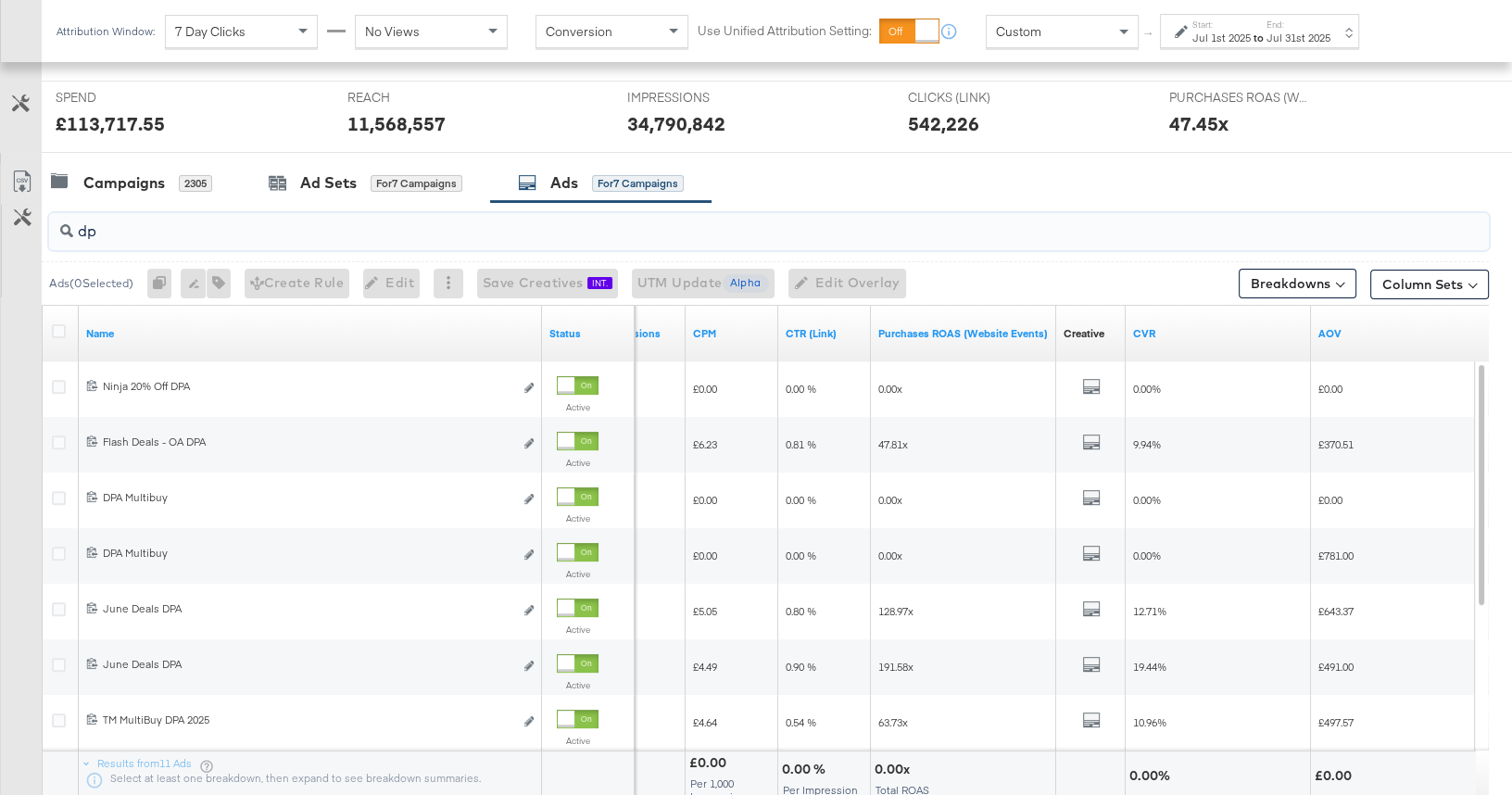 click on "dp" at bounding box center [716, 223] 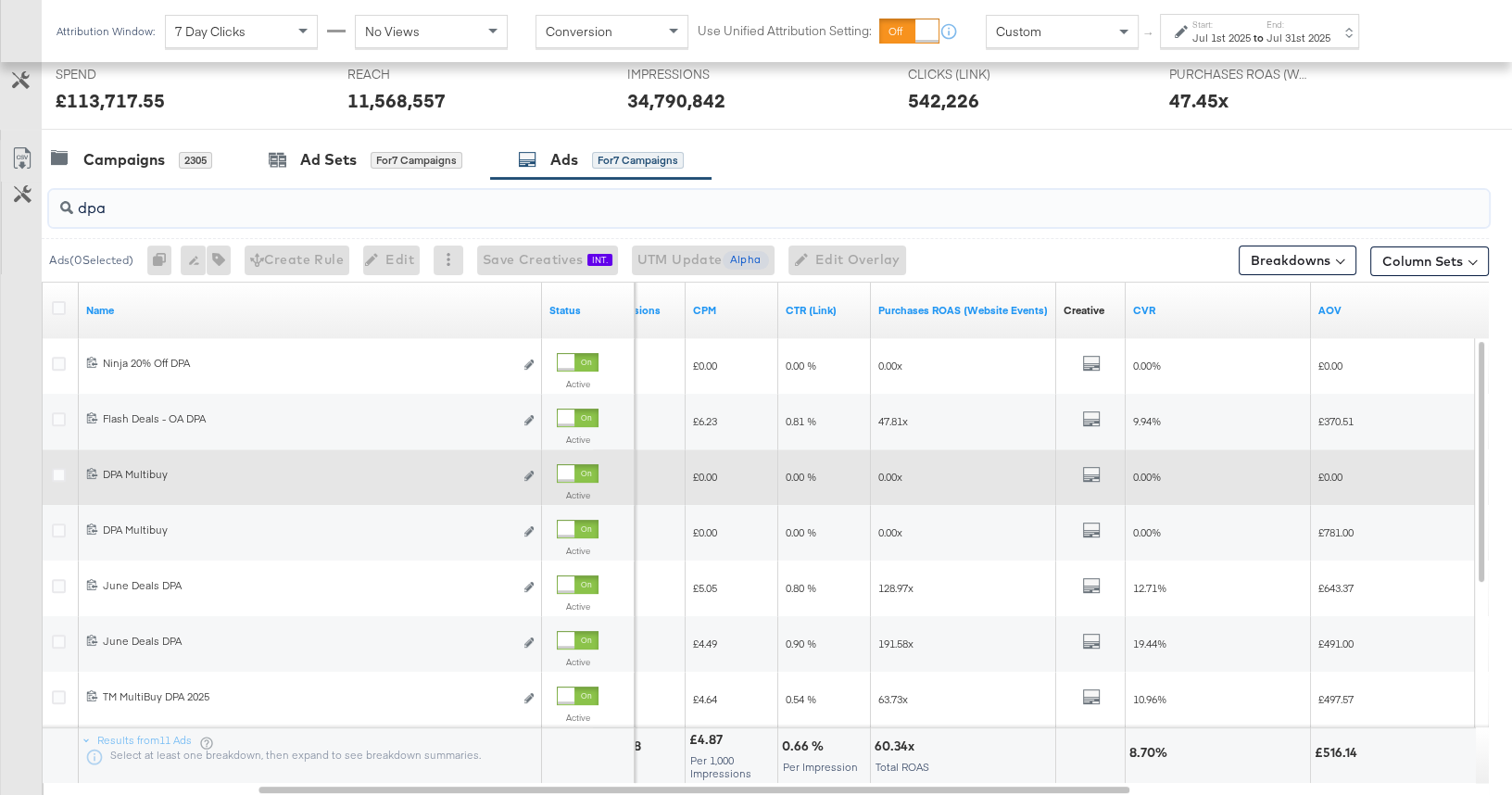 scroll, scrollTop: 691, scrollLeft: 0, axis: vertical 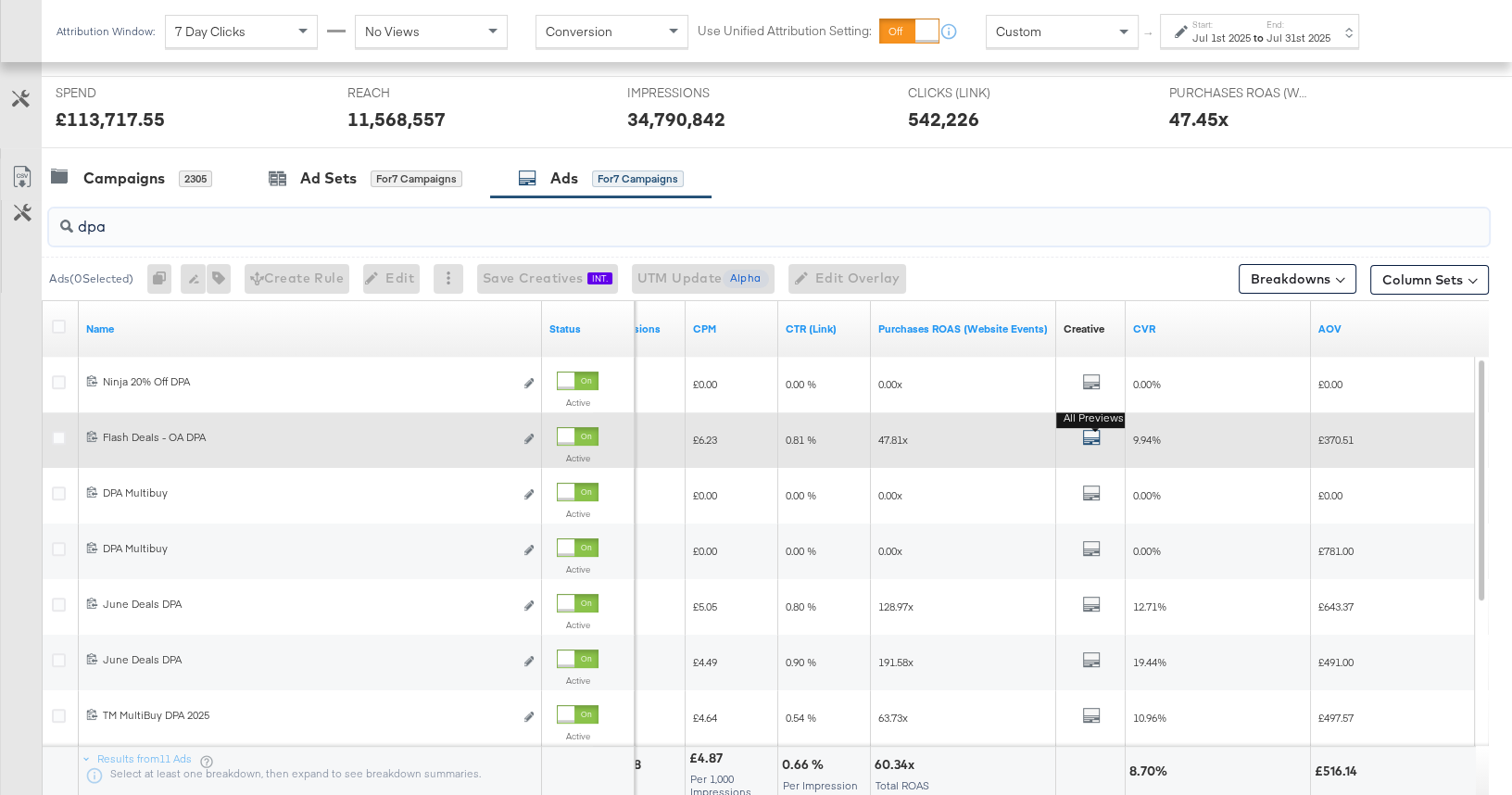 type on "dpa" 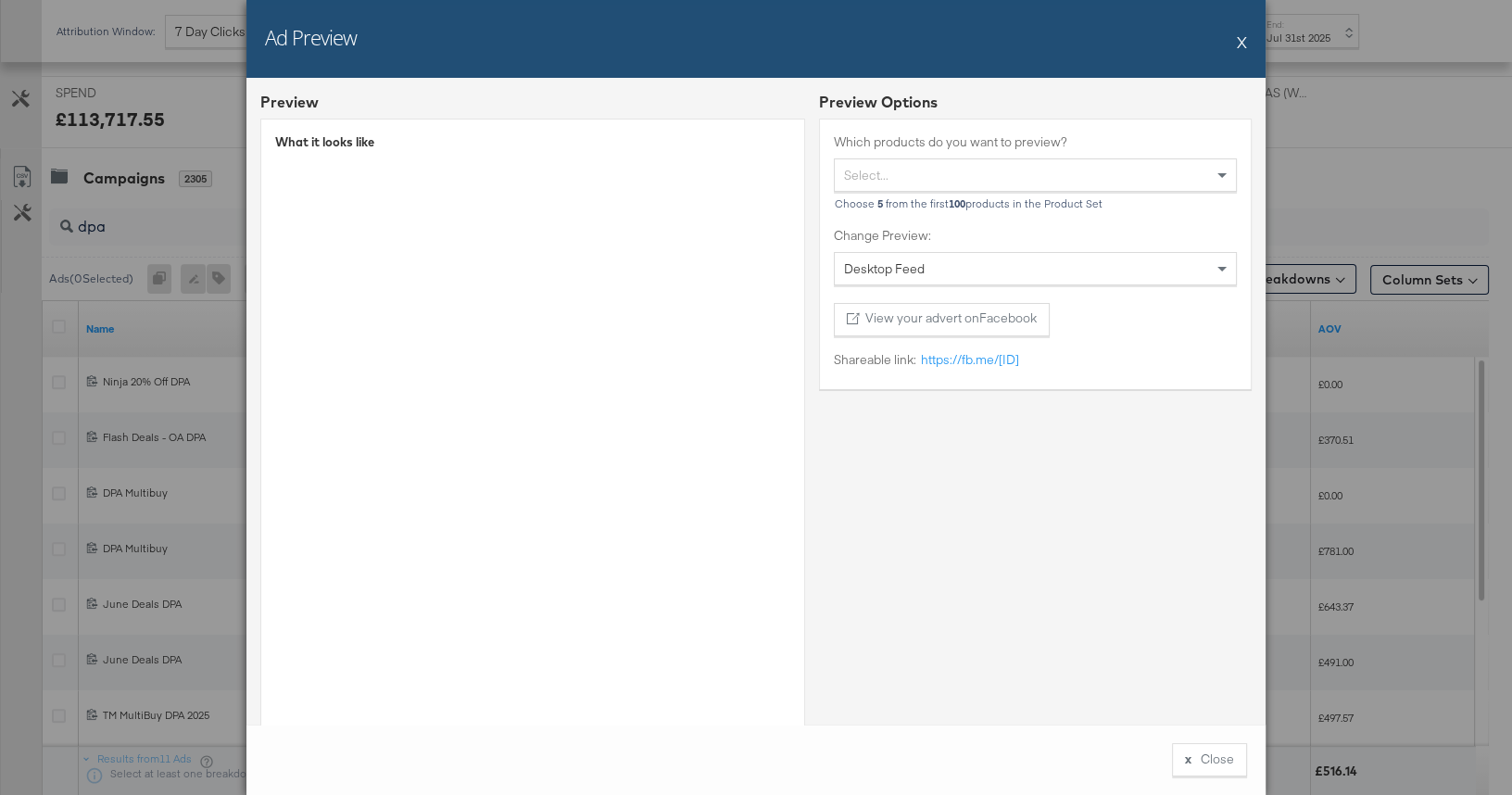 click on "X" at bounding box center [1241, 42] 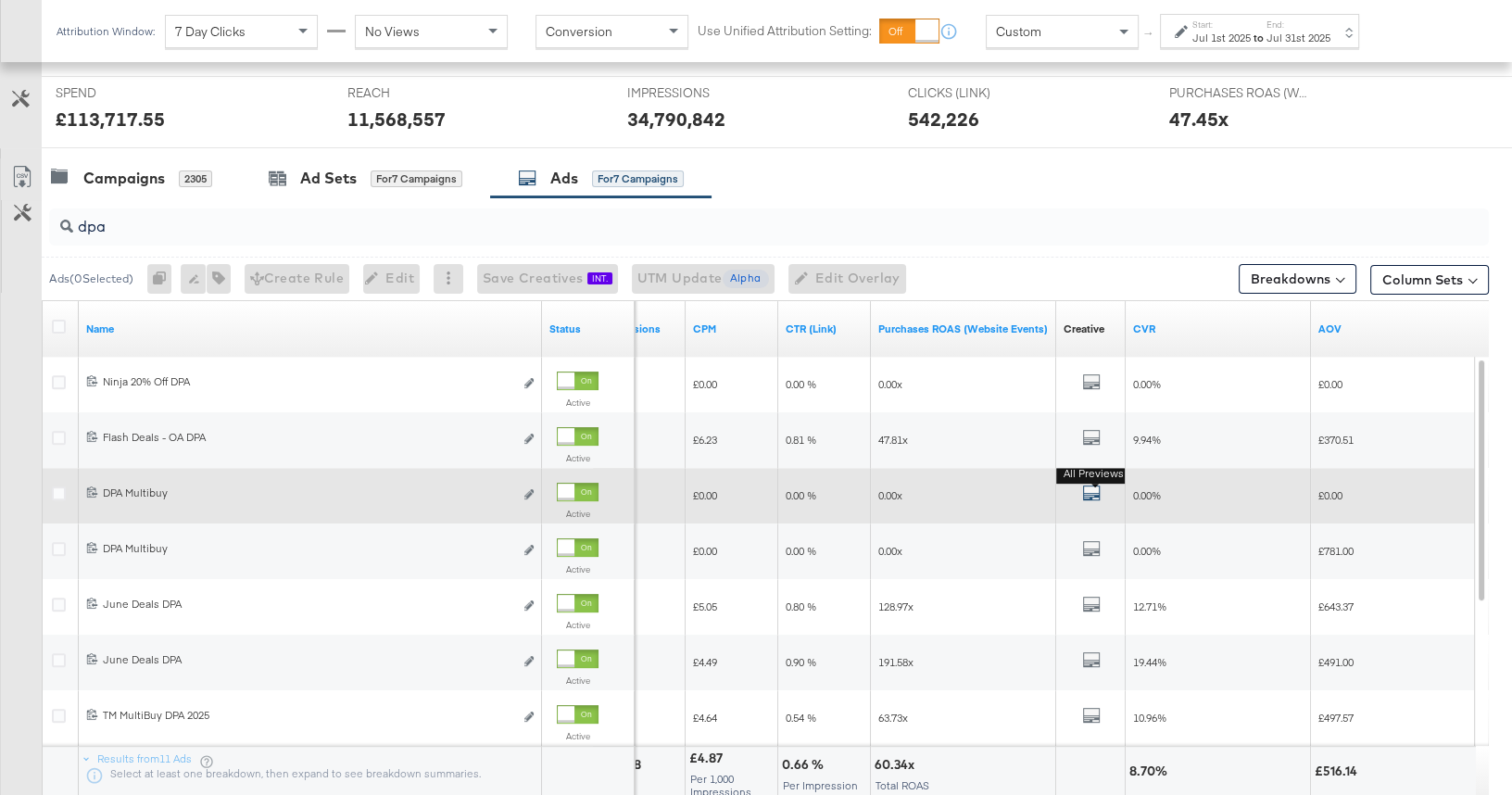click at bounding box center [1091, 493] 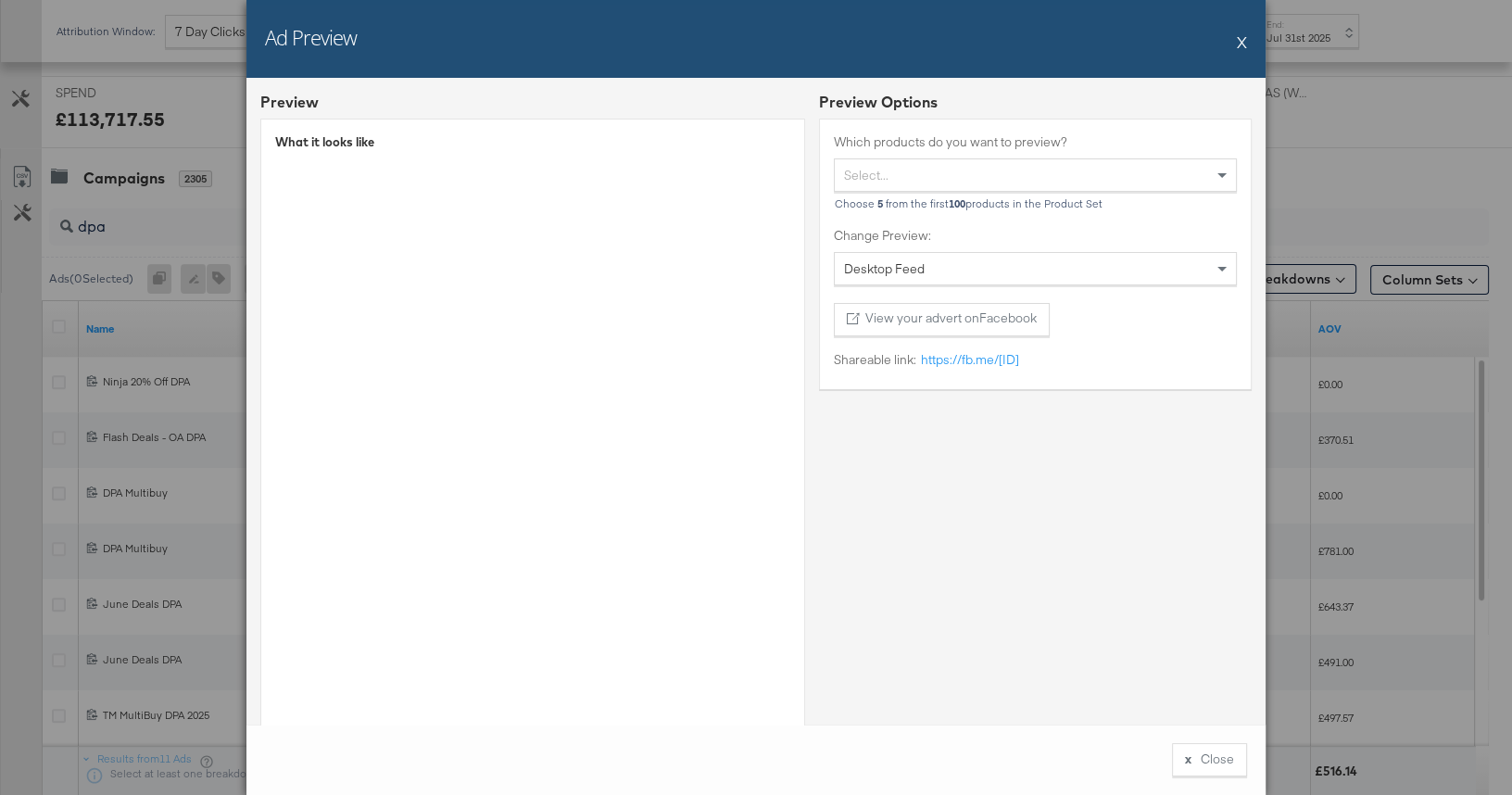 click on "X" at bounding box center (1241, 42) 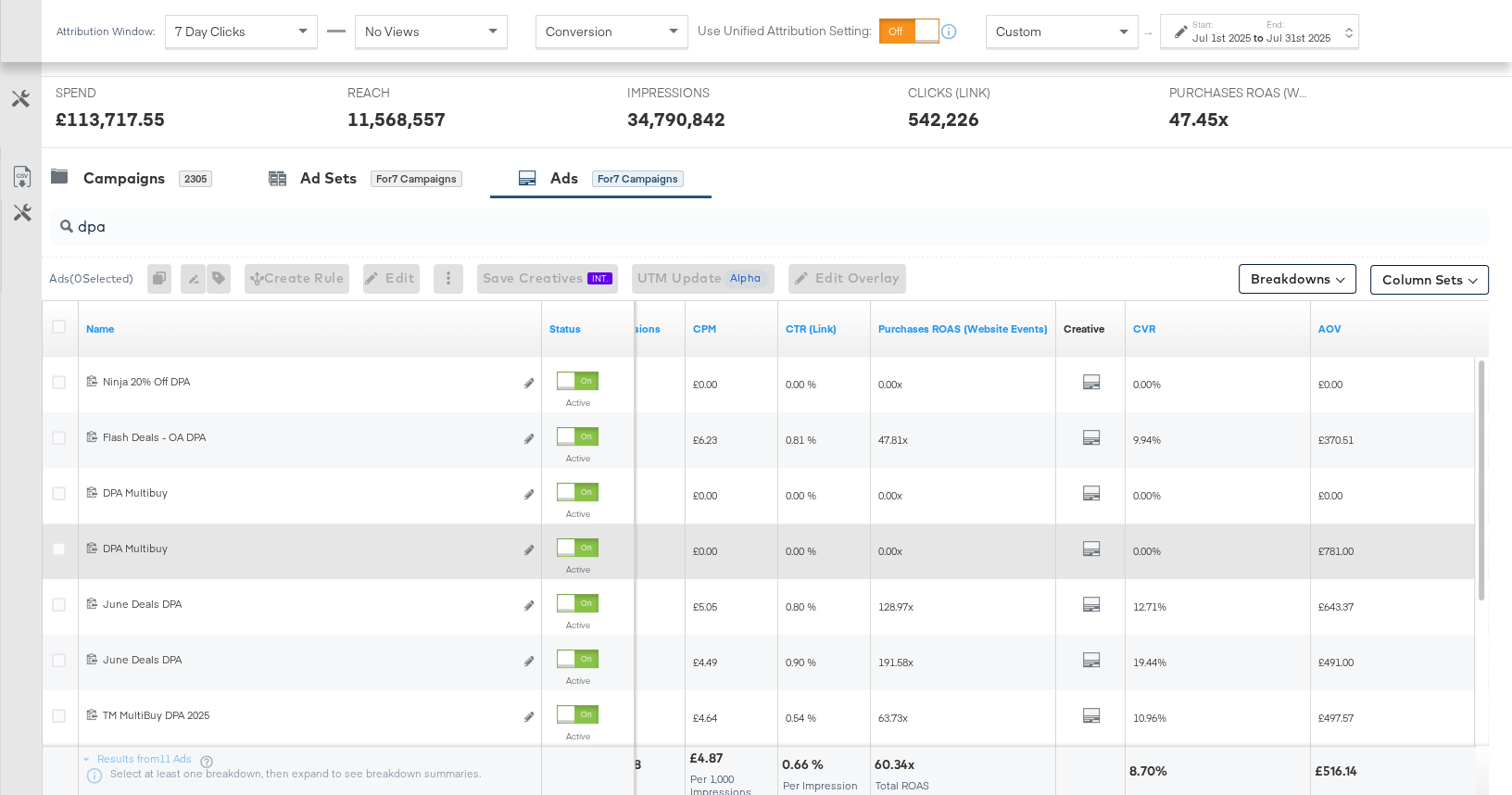 click on "All Previews" at bounding box center (1090, 550) 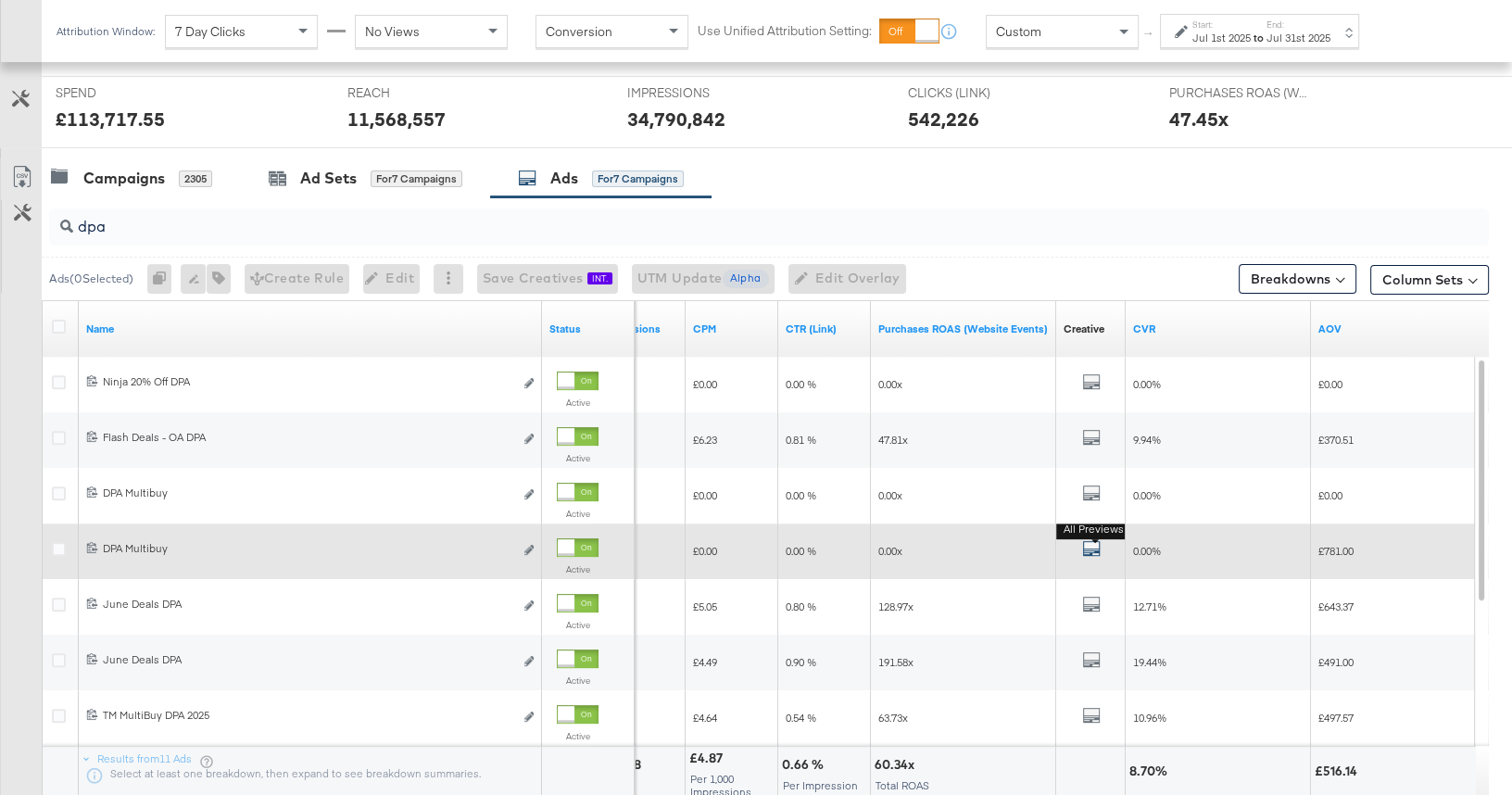 click at bounding box center [1091, 549] 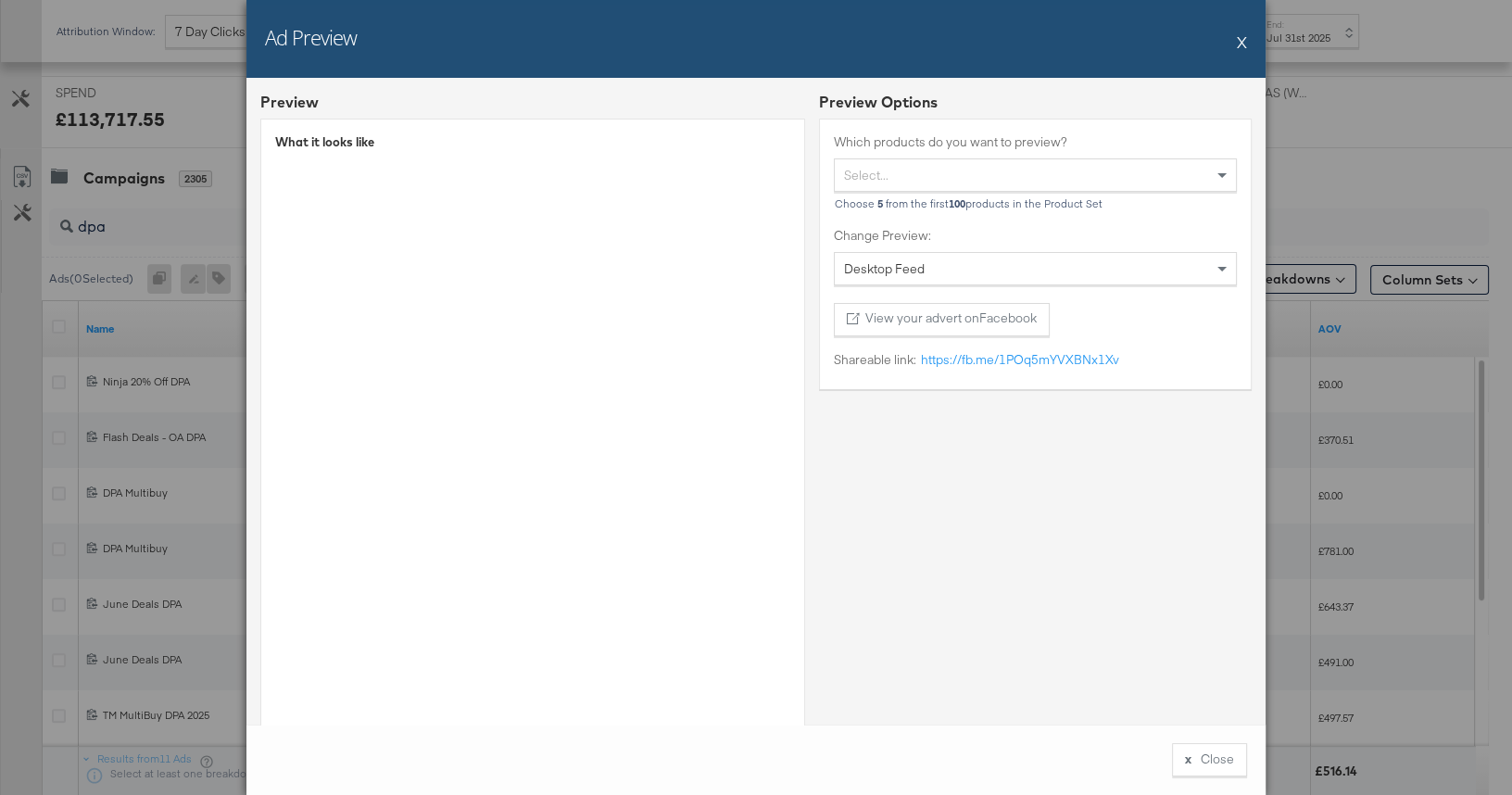 click on "X" at bounding box center [1241, 42] 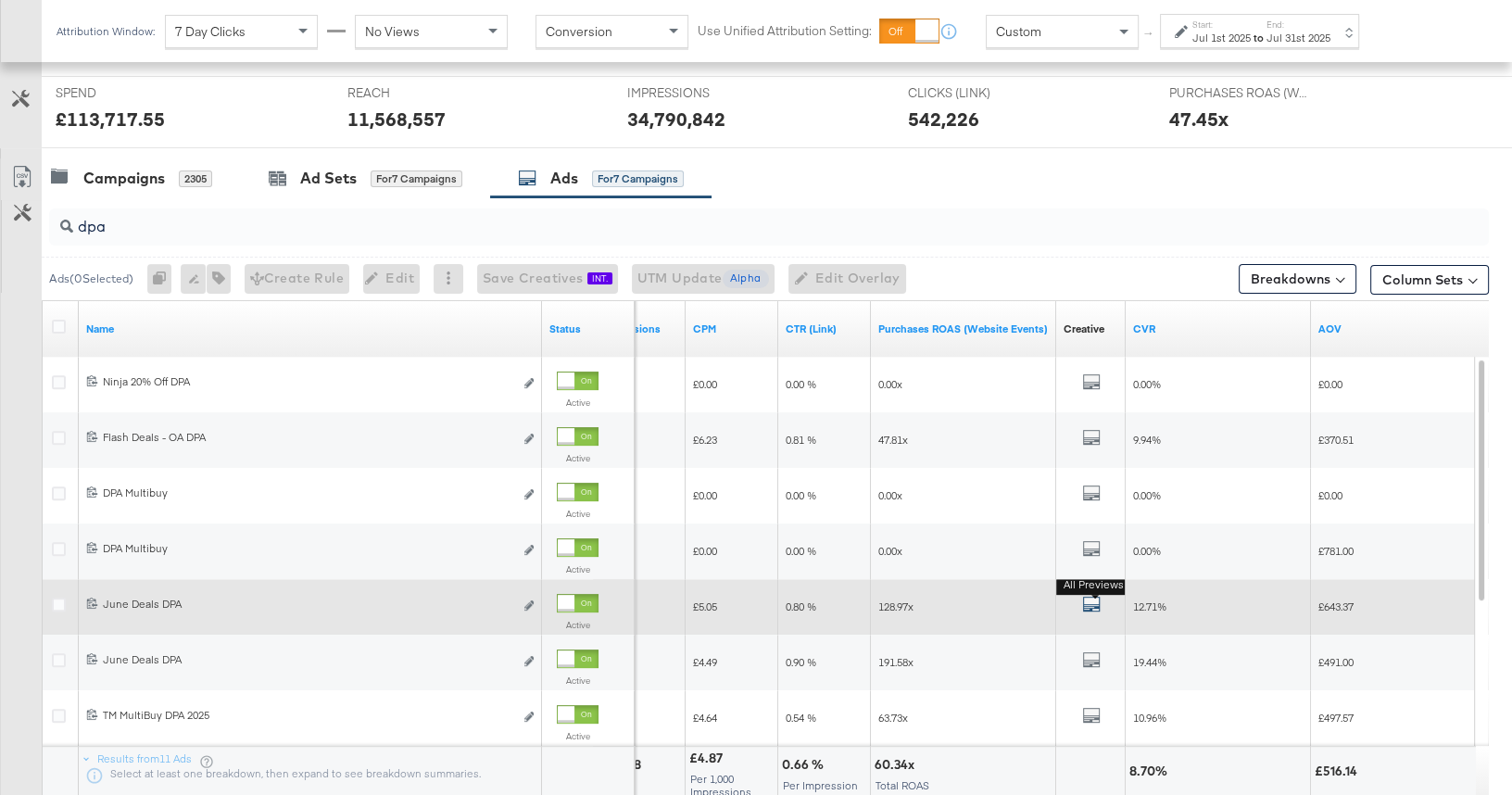 click at bounding box center [1091, 604] 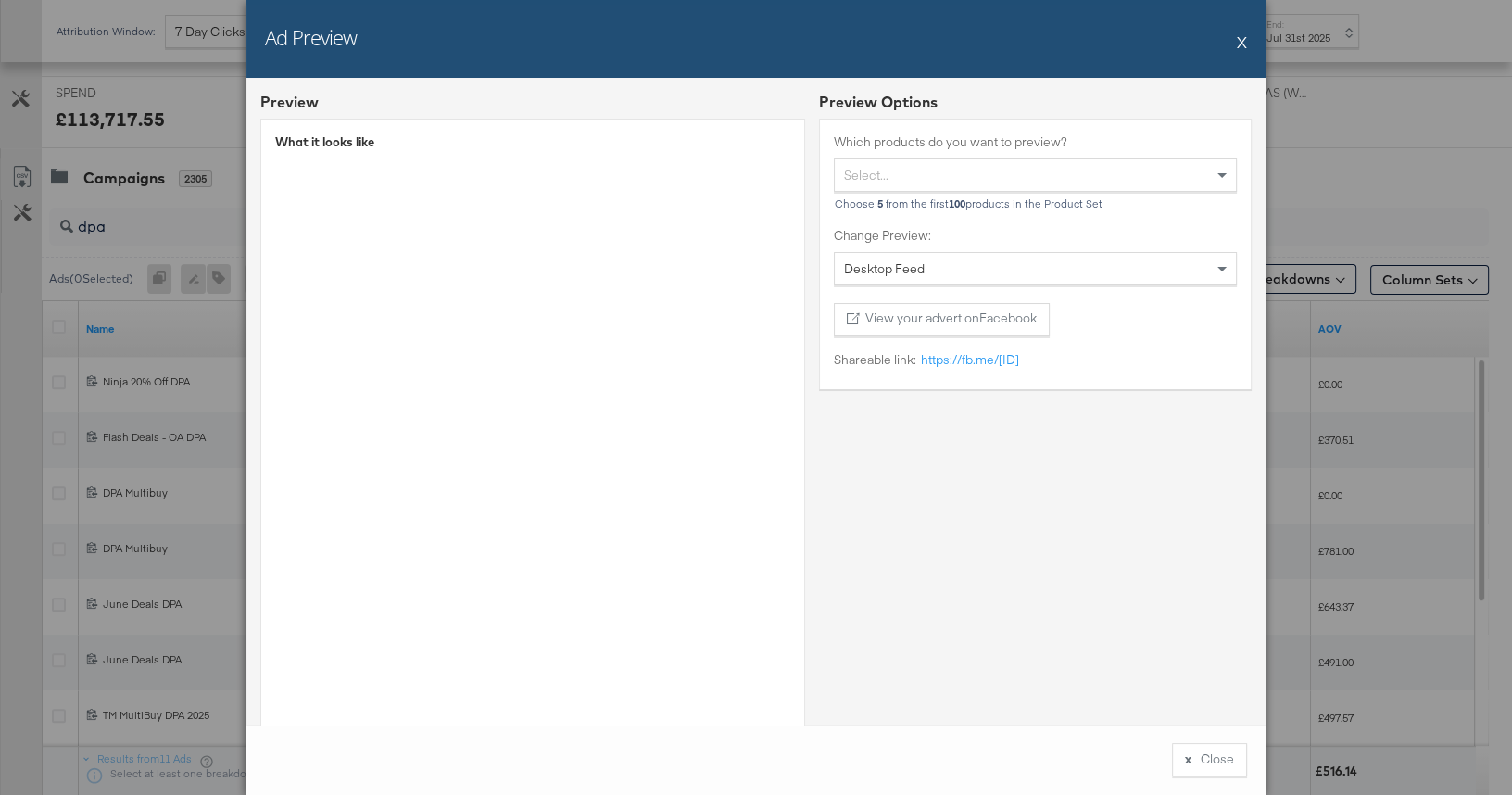 click on "X" at bounding box center [1241, 42] 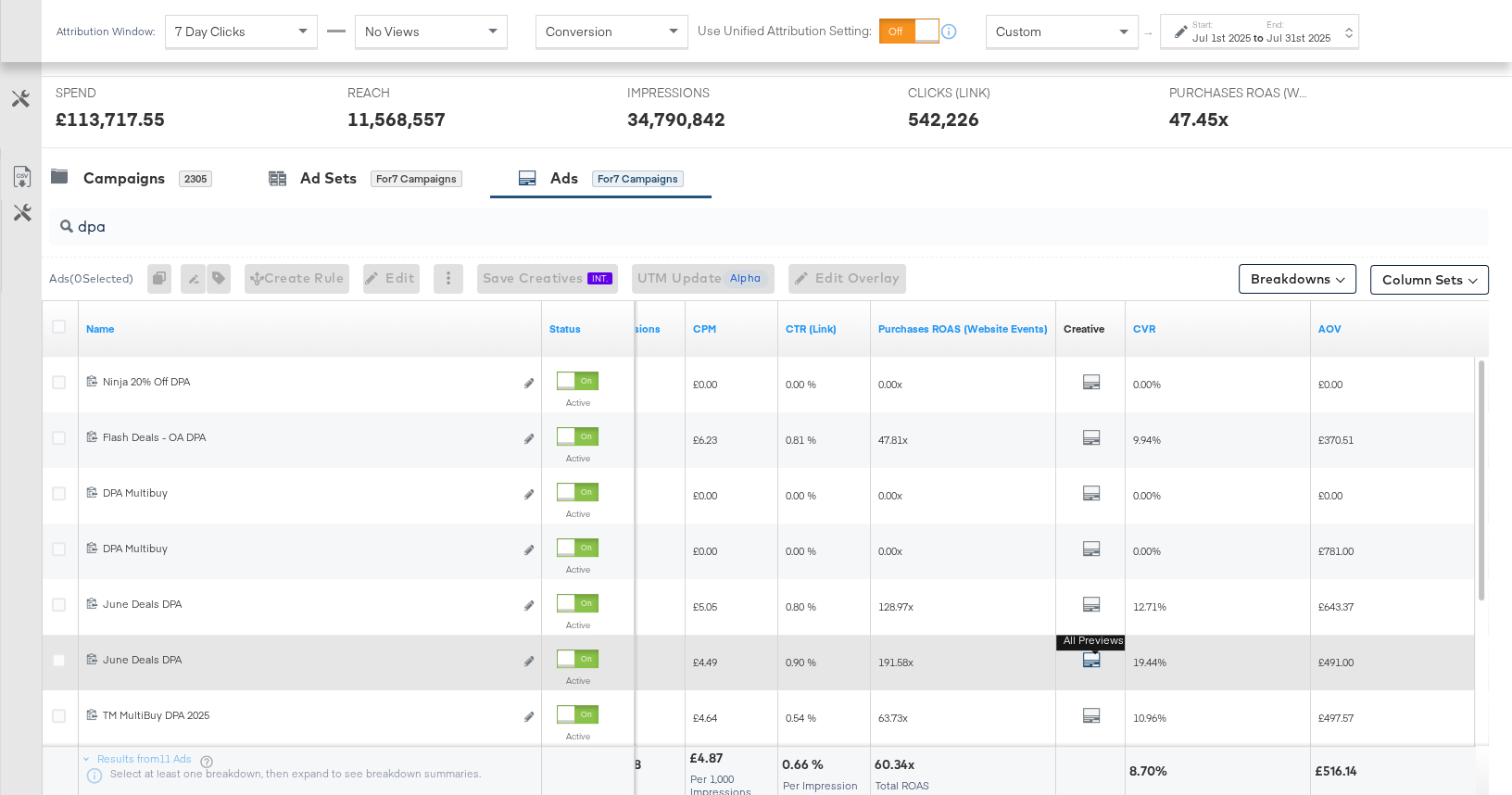 click at bounding box center (1091, 660) 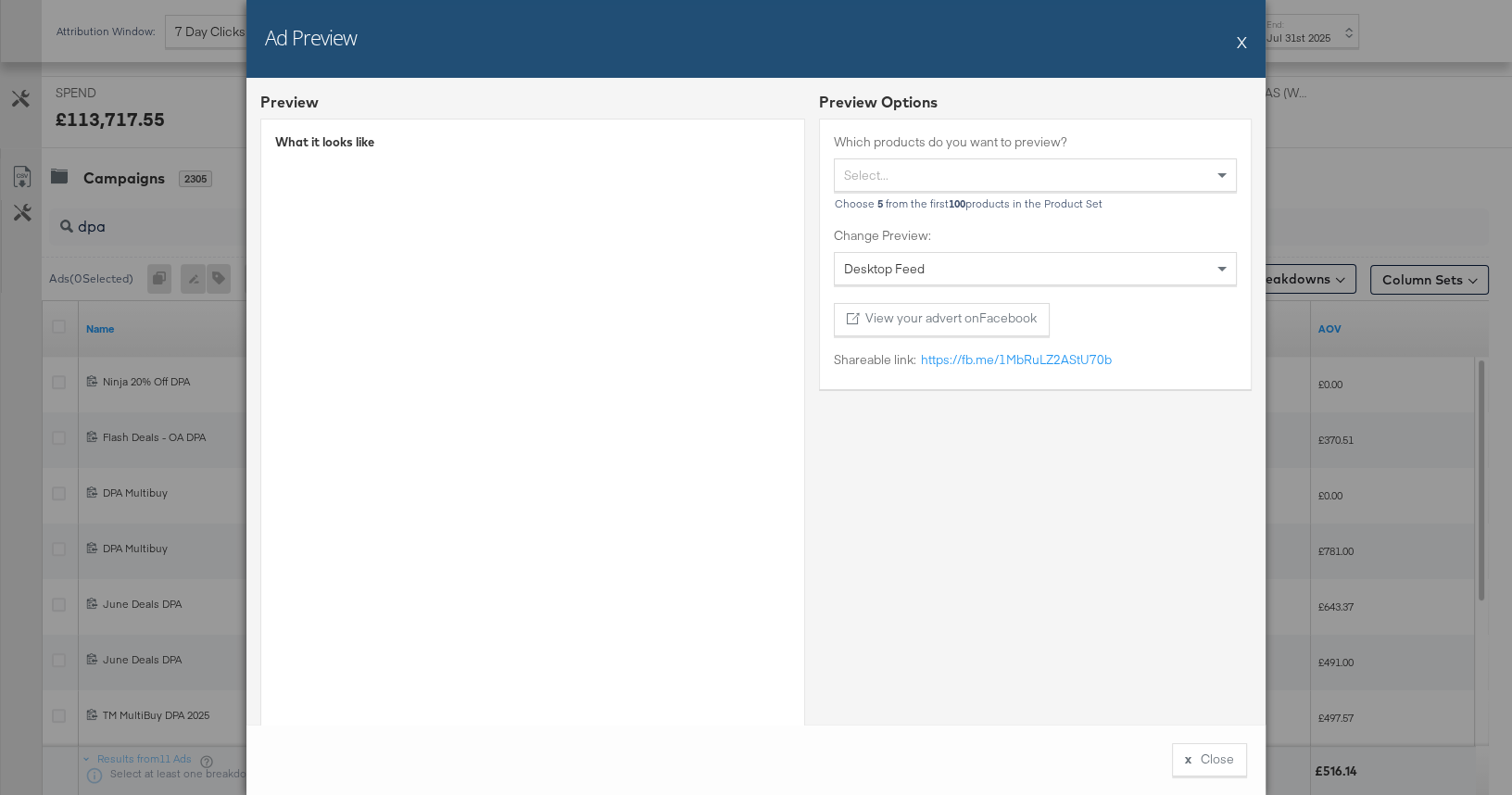 click on "X" at bounding box center [1241, 42] 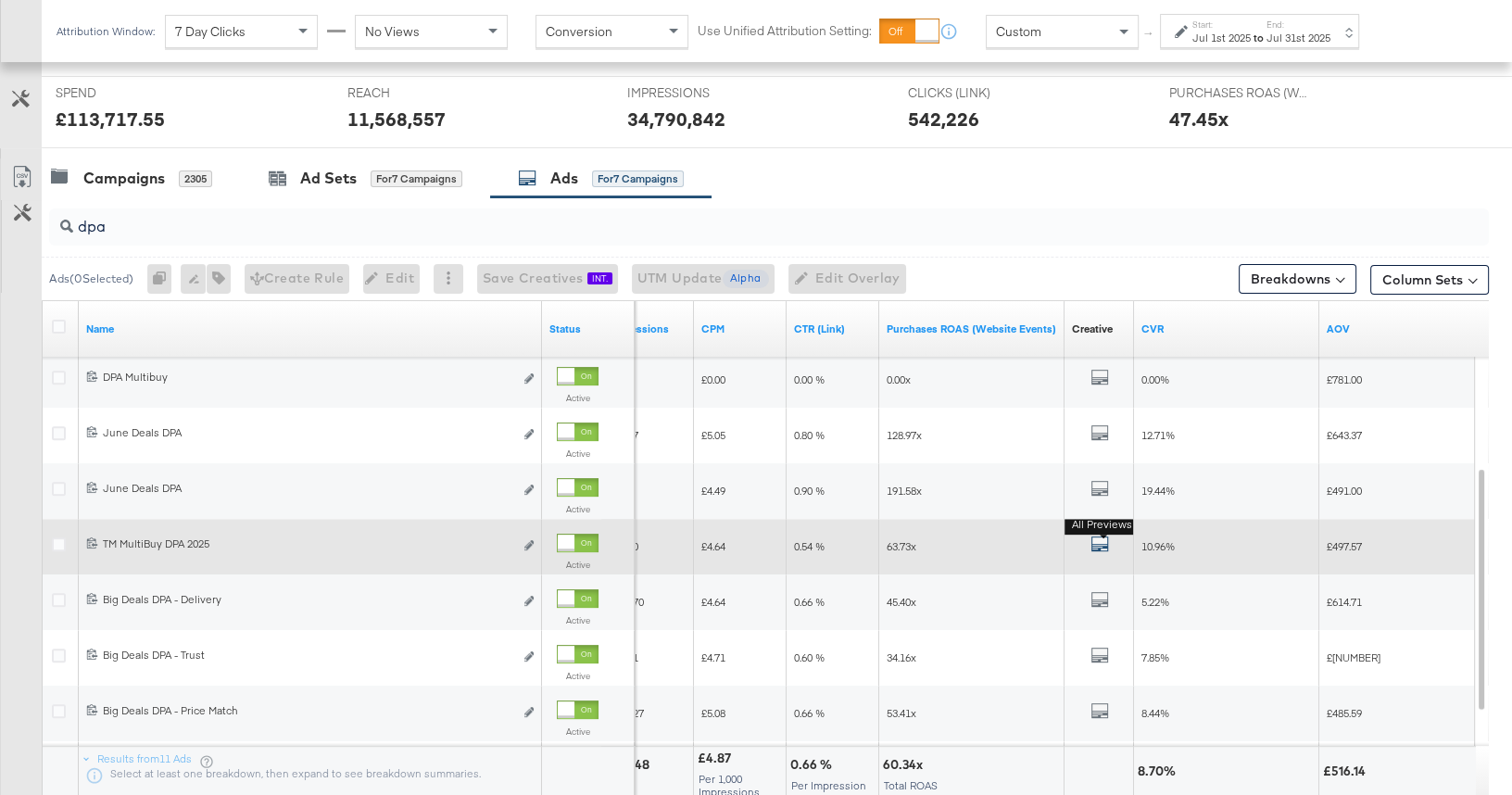 click at bounding box center [1100, 544] 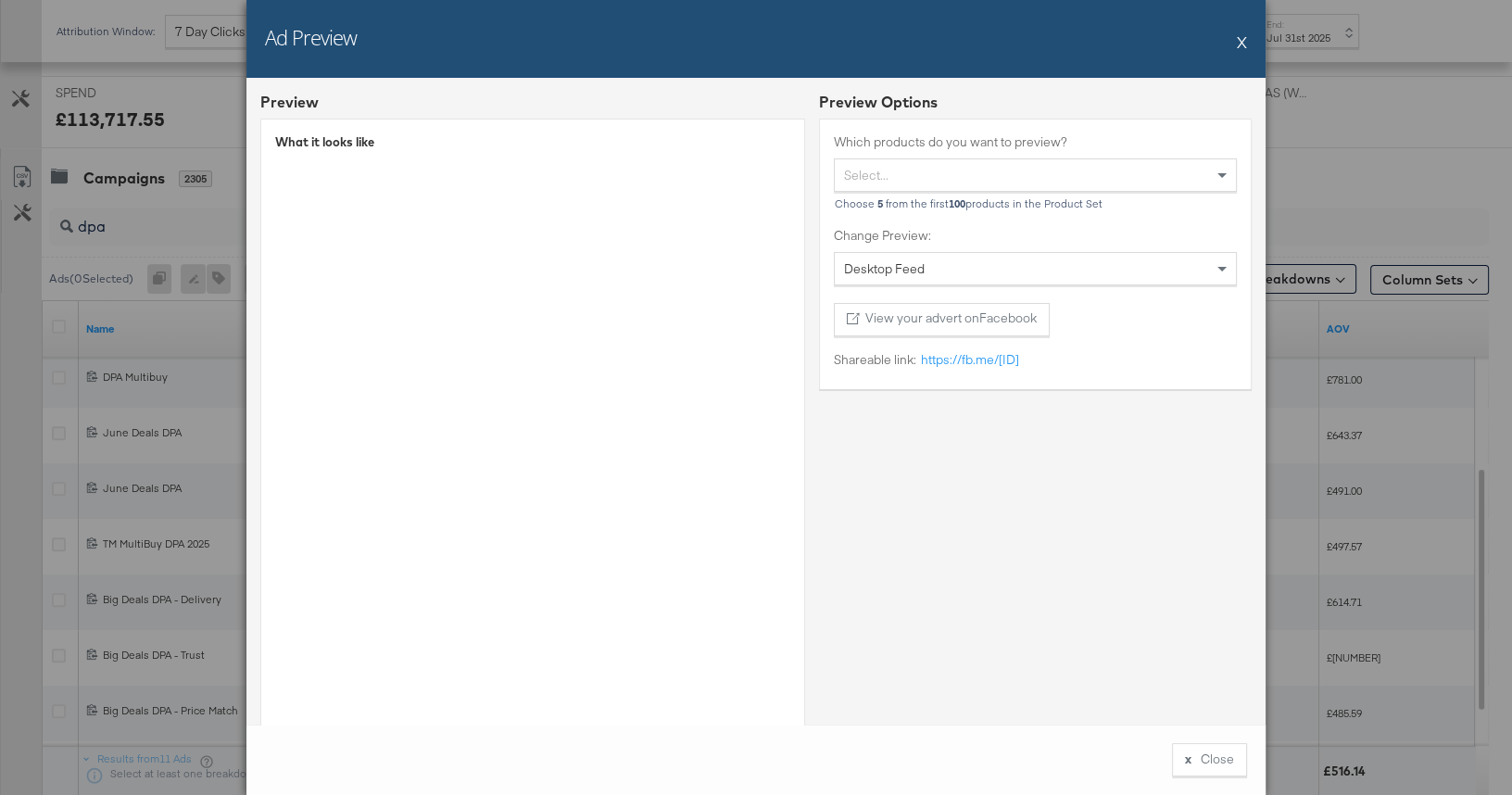 click on "X" at bounding box center [1241, 42] 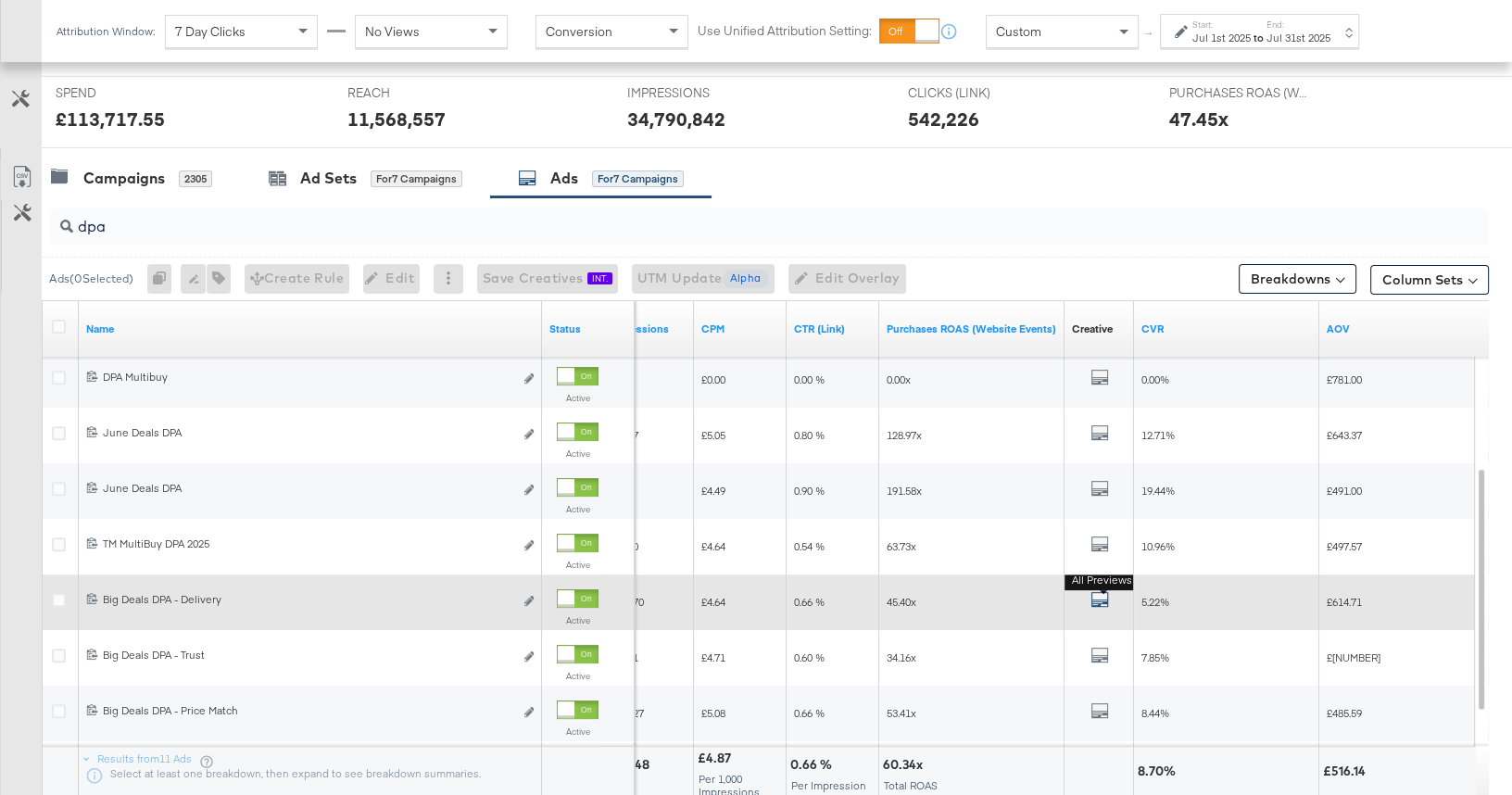 click at bounding box center (1100, 599) 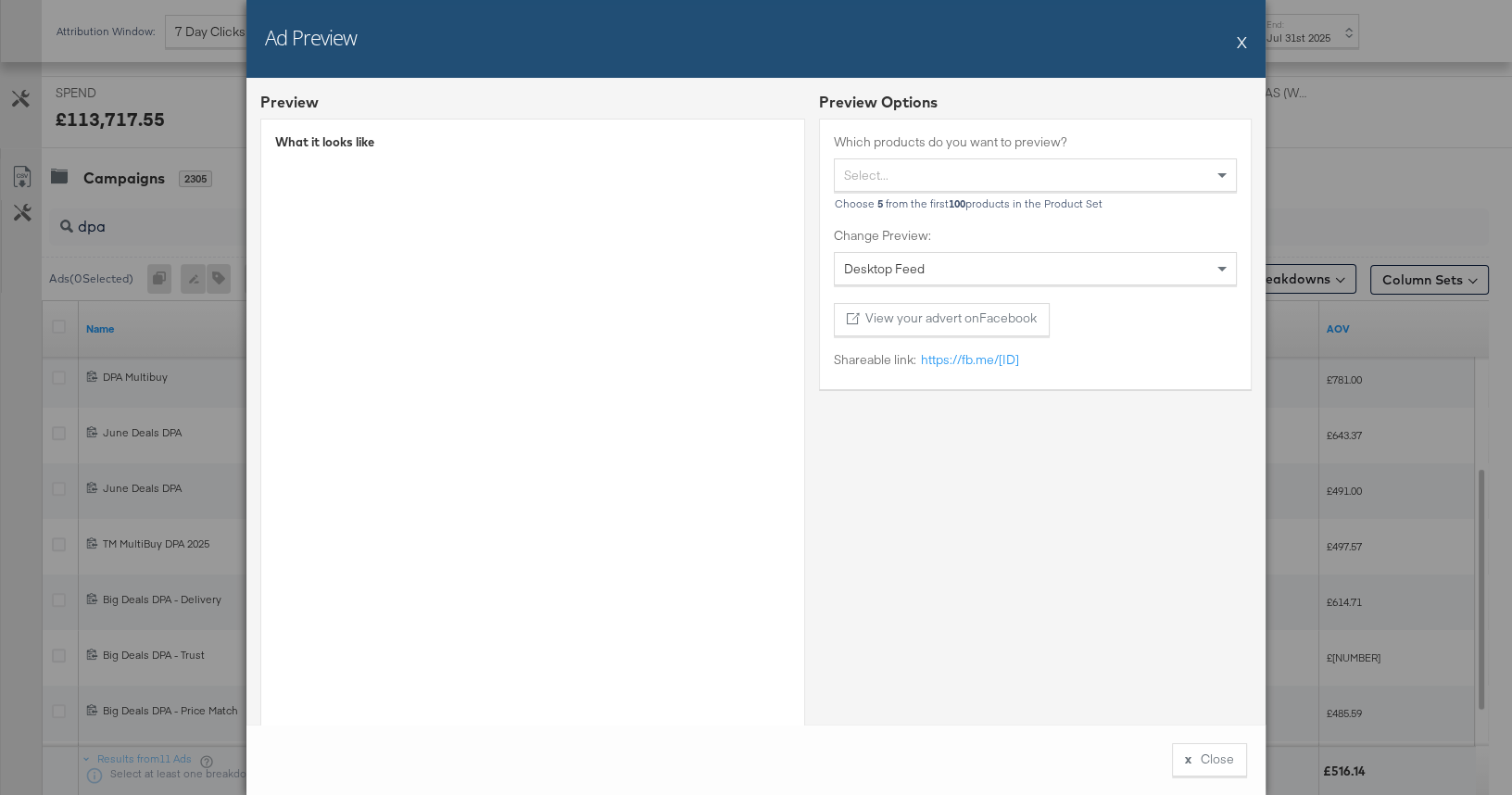 click on "X" at bounding box center [1241, 42] 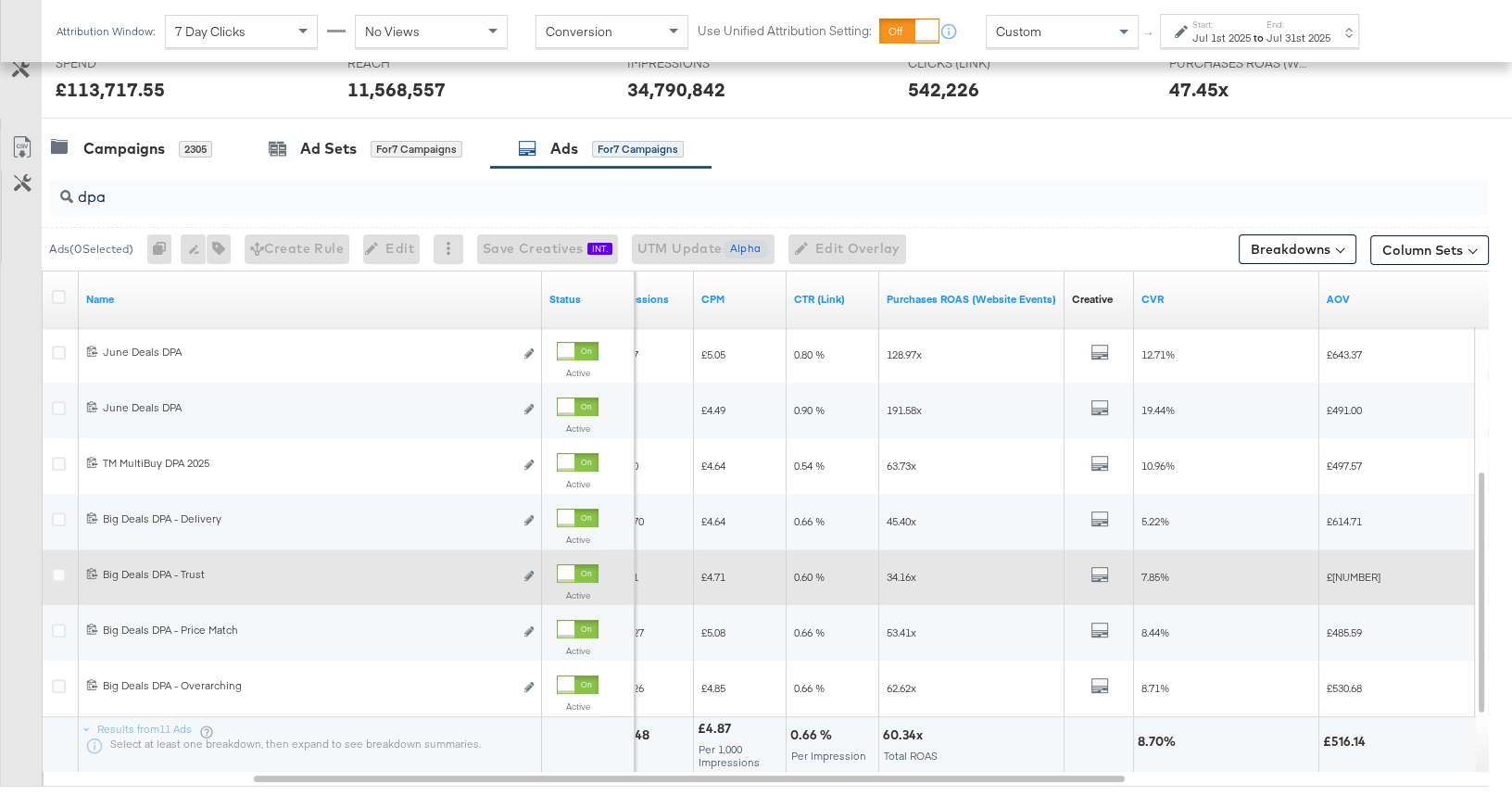 scroll, scrollTop: 723, scrollLeft: 0, axis: vertical 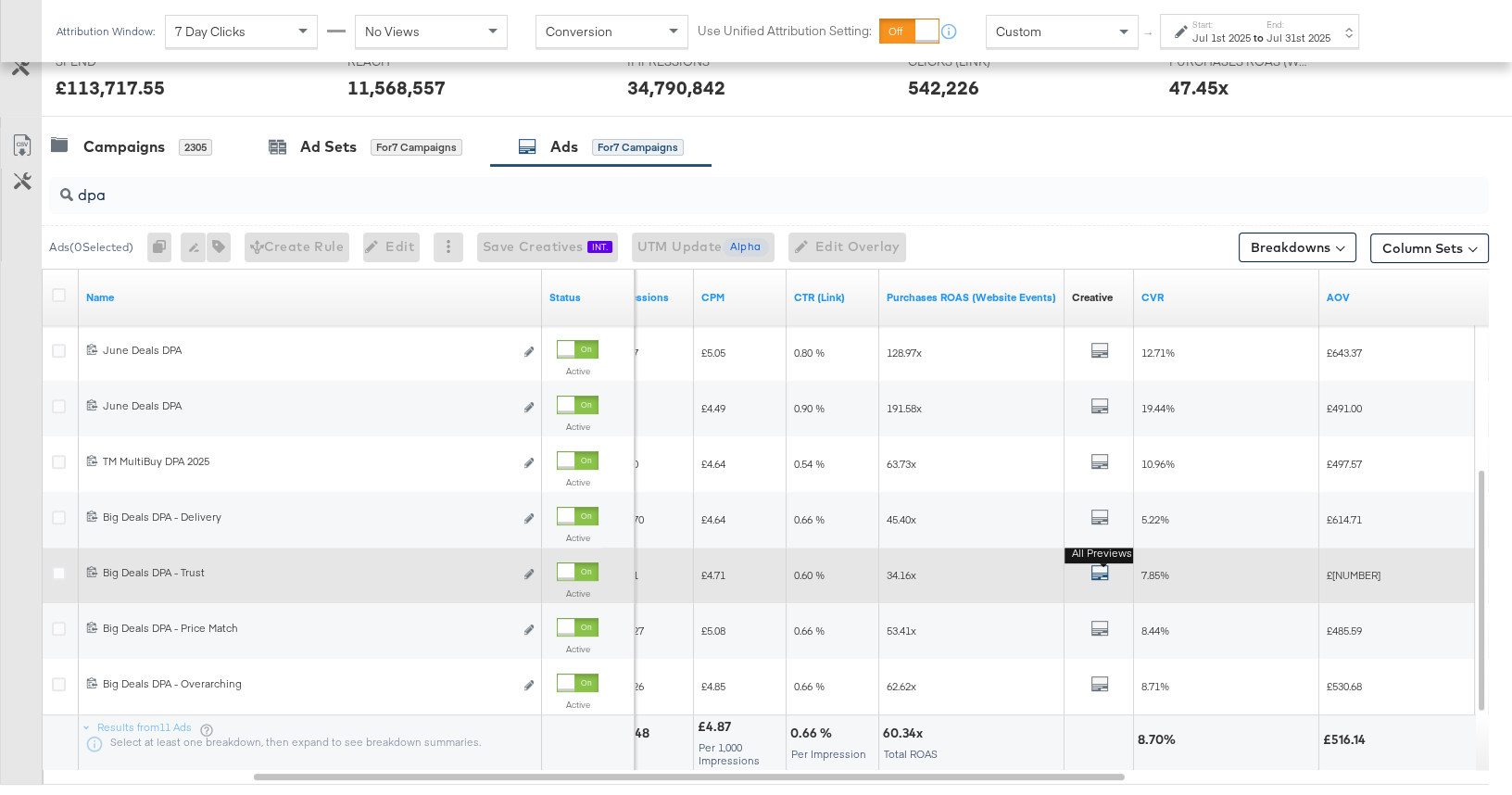 click at bounding box center (1100, 573) 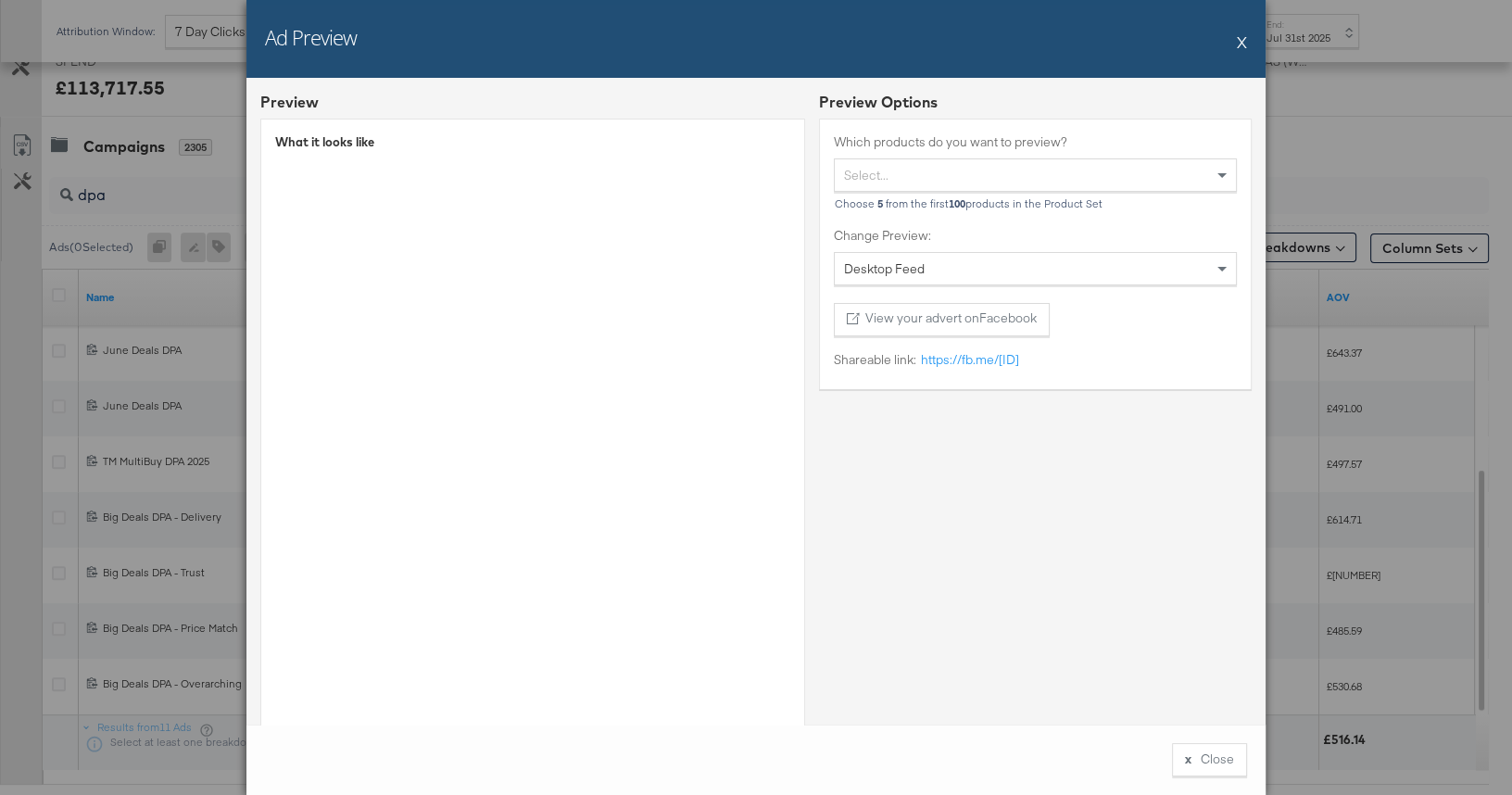 click on "X" at bounding box center (1241, 42) 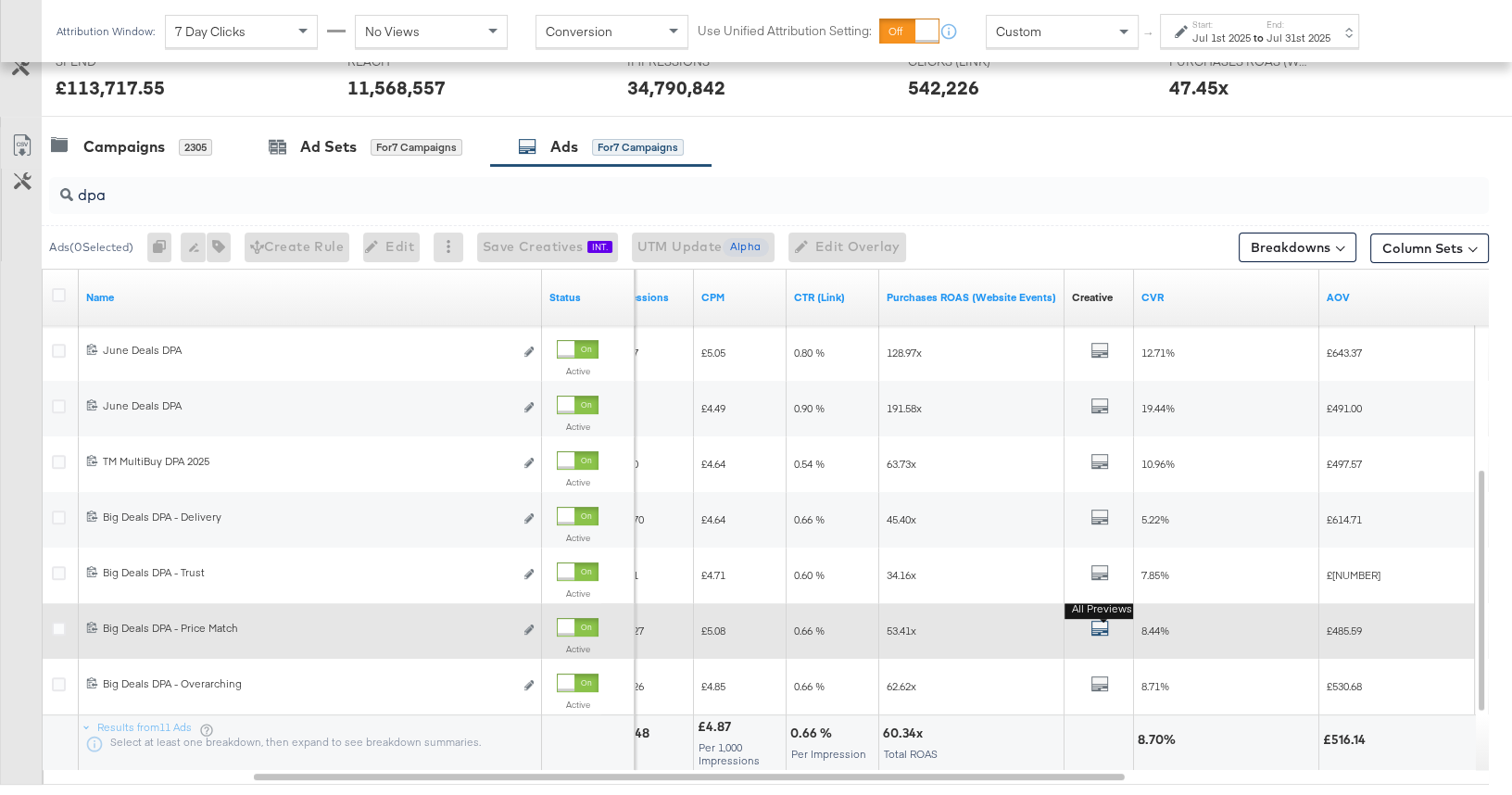 click at bounding box center [1100, 628] 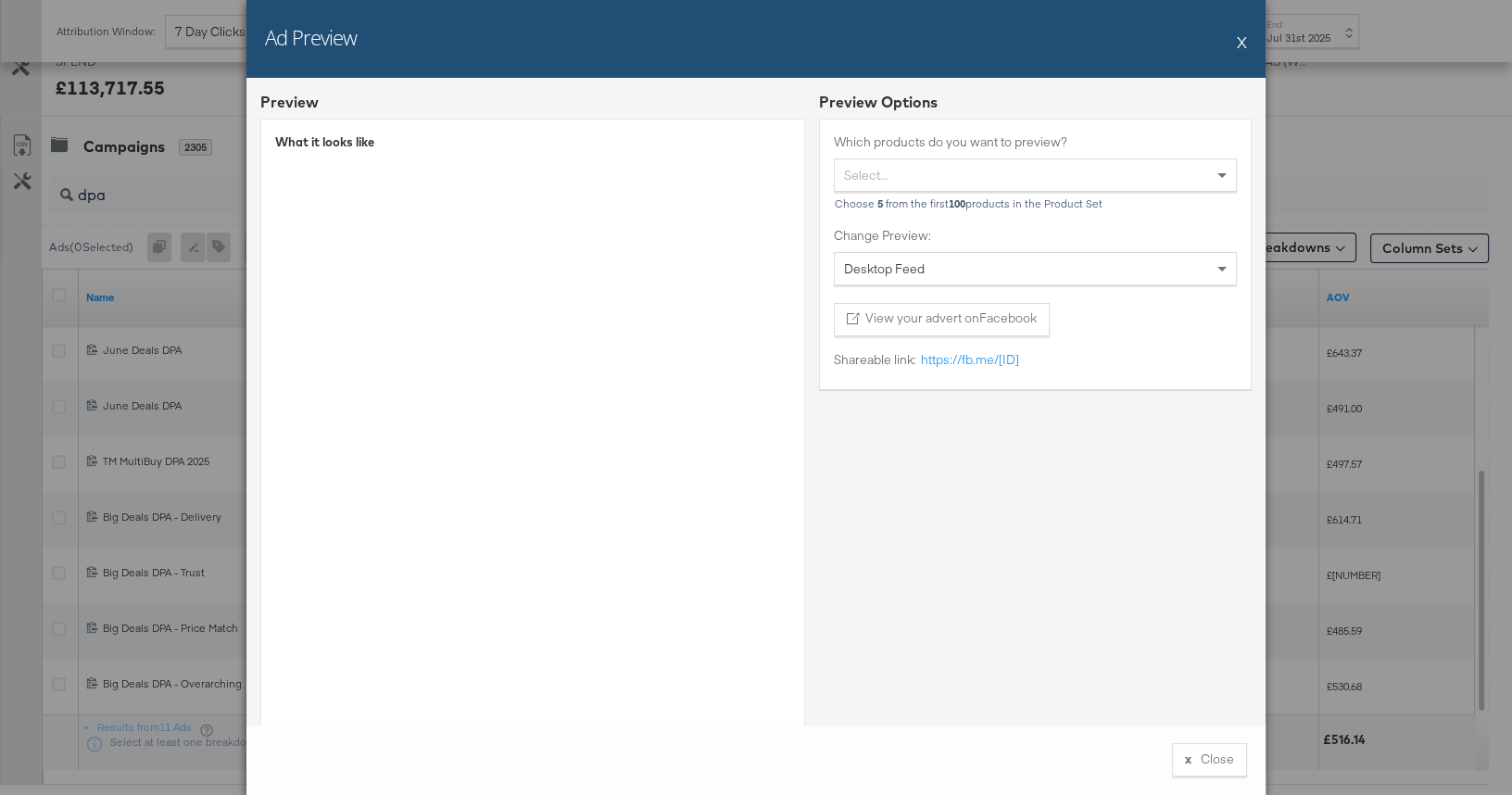 click on "X" at bounding box center (1241, 42) 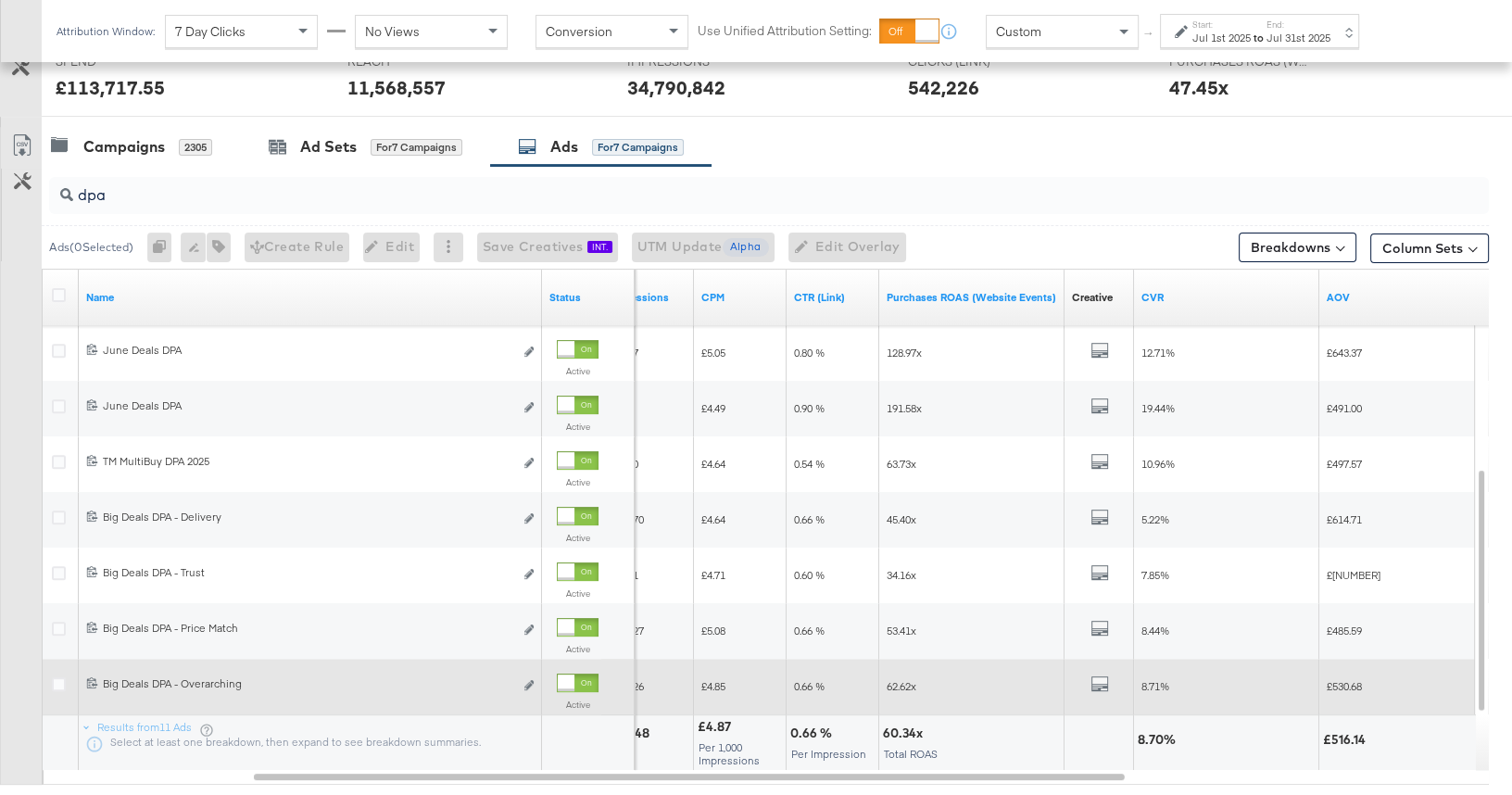 click on "All Previews" at bounding box center [1099, 686] 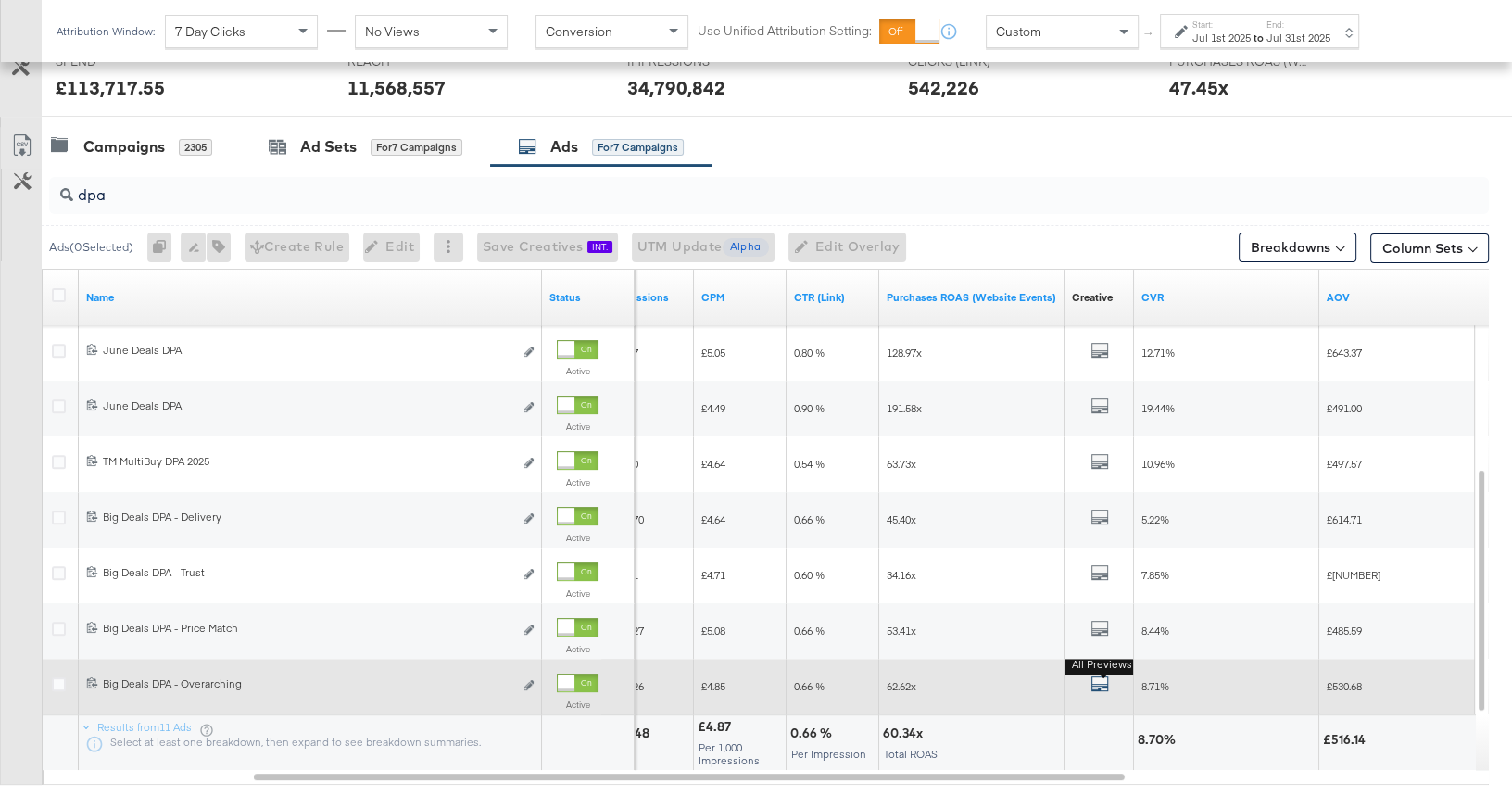 click at bounding box center [1100, 684] 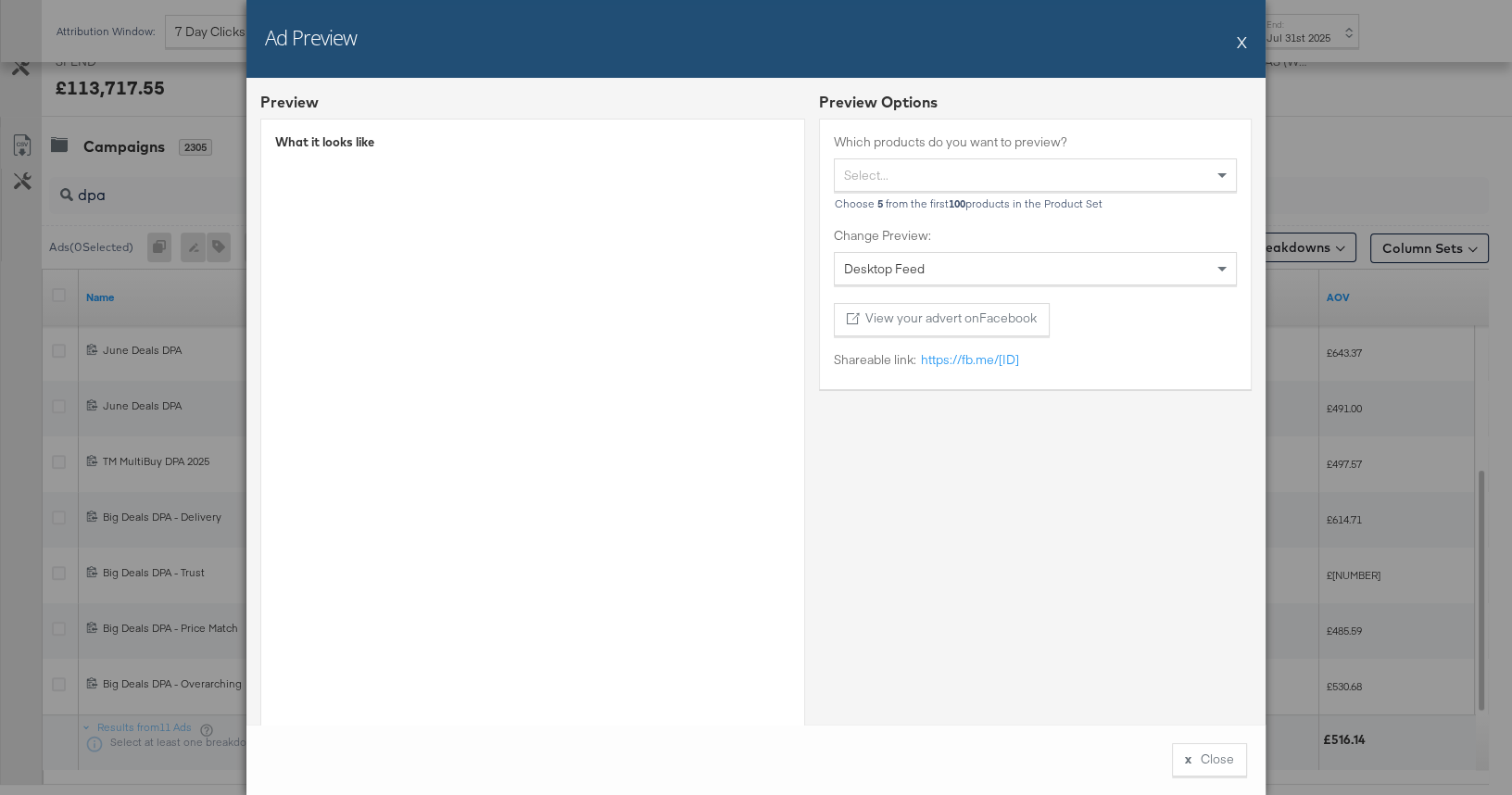 click on "X" at bounding box center (1241, 42) 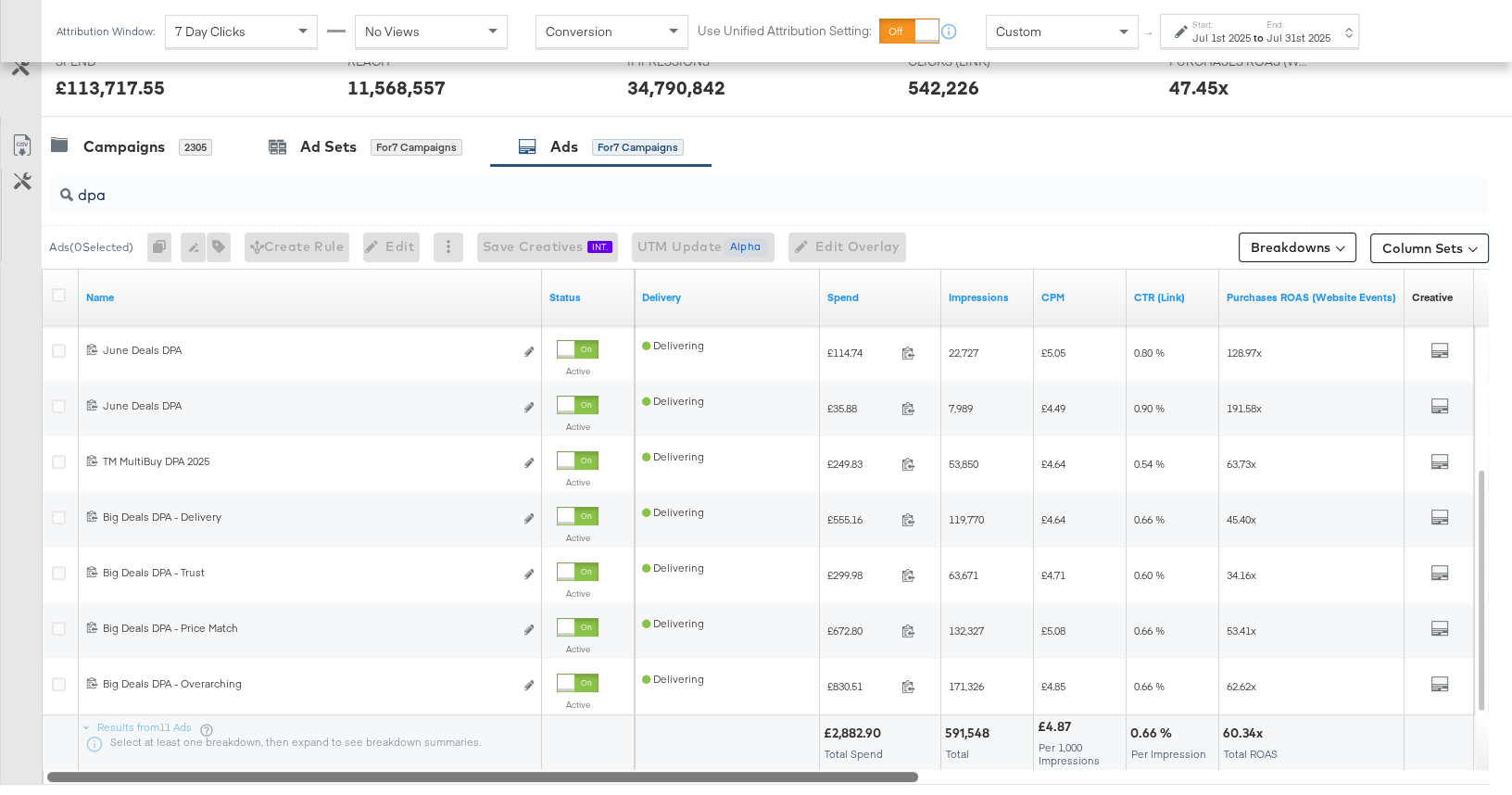 drag, startPoint x: 901, startPoint y: 776, endPoint x: 672, endPoint y: 764, distance: 229.31419 